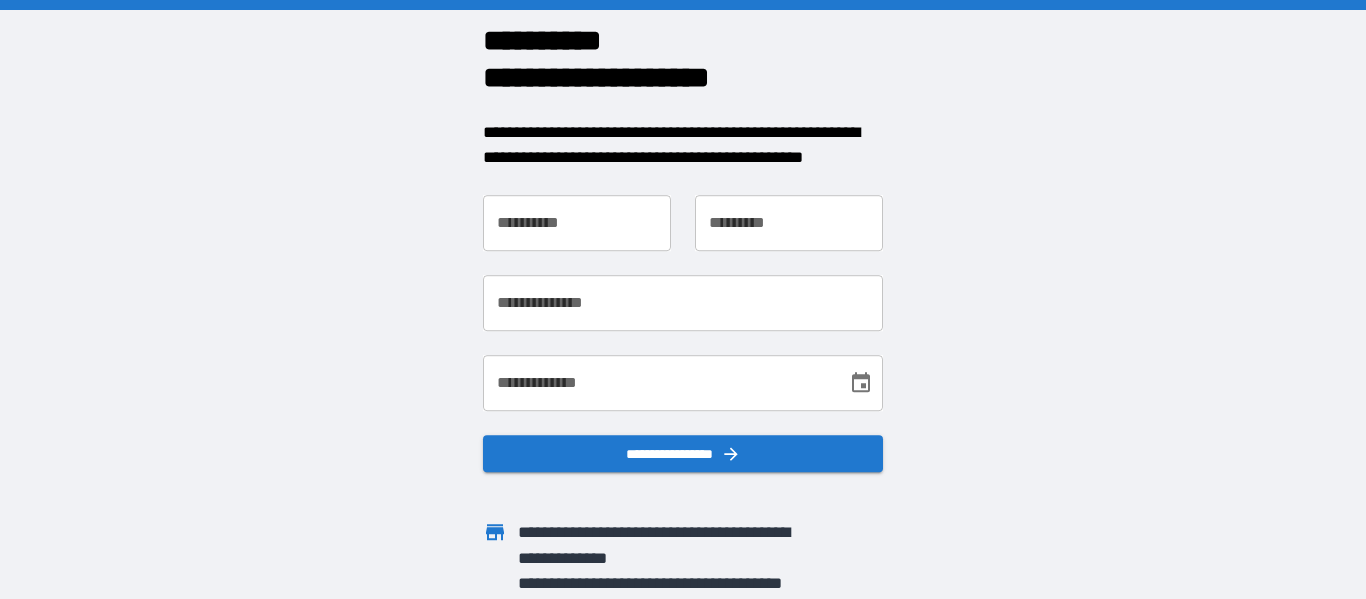 scroll, scrollTop: 0, scrollLeft: 0, axis: both 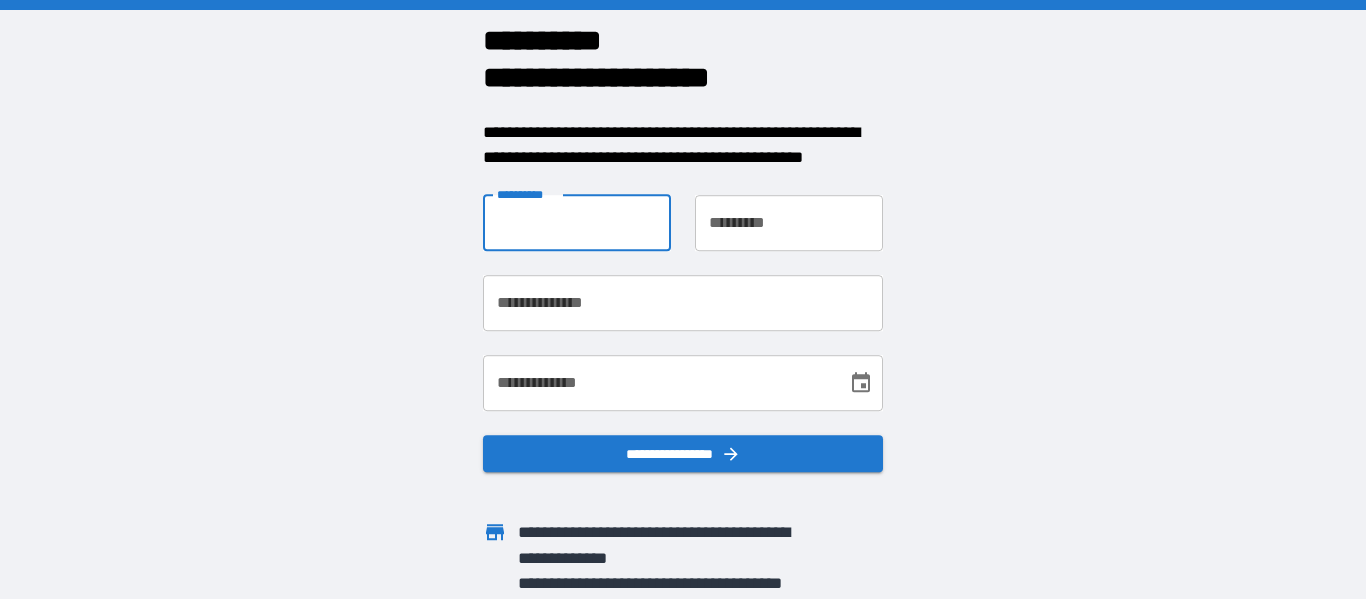 click on "**********" at bounding box center [577, 223] 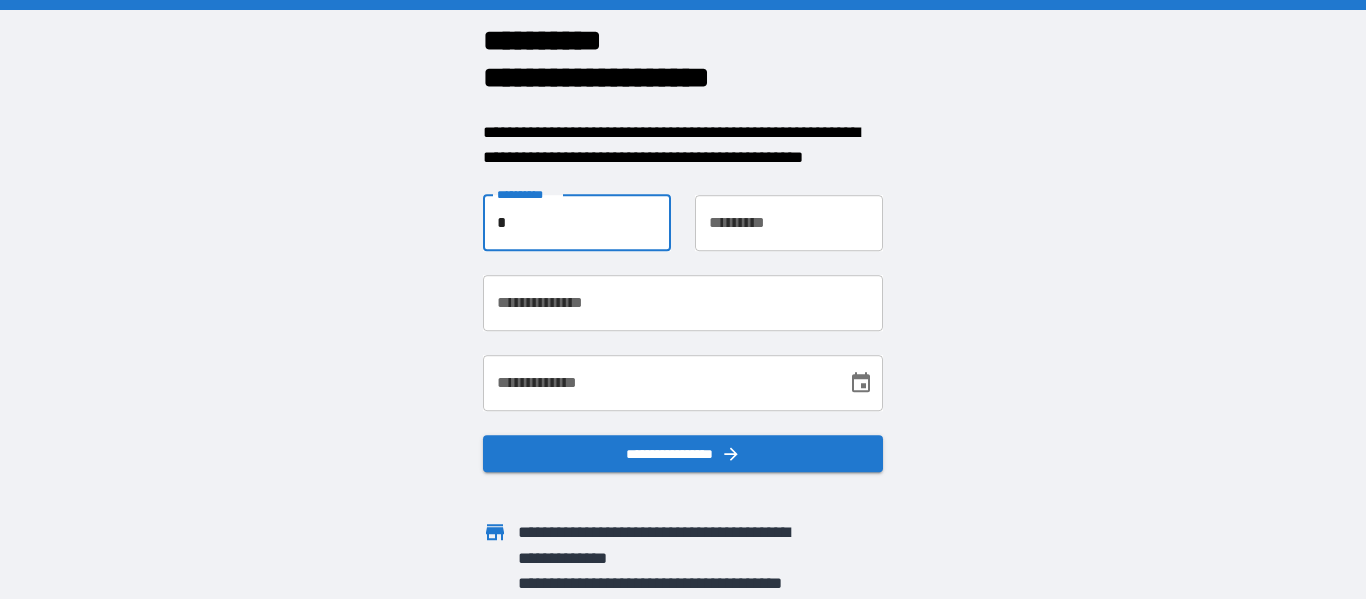 click on "*" at bounding box center [577, 223] 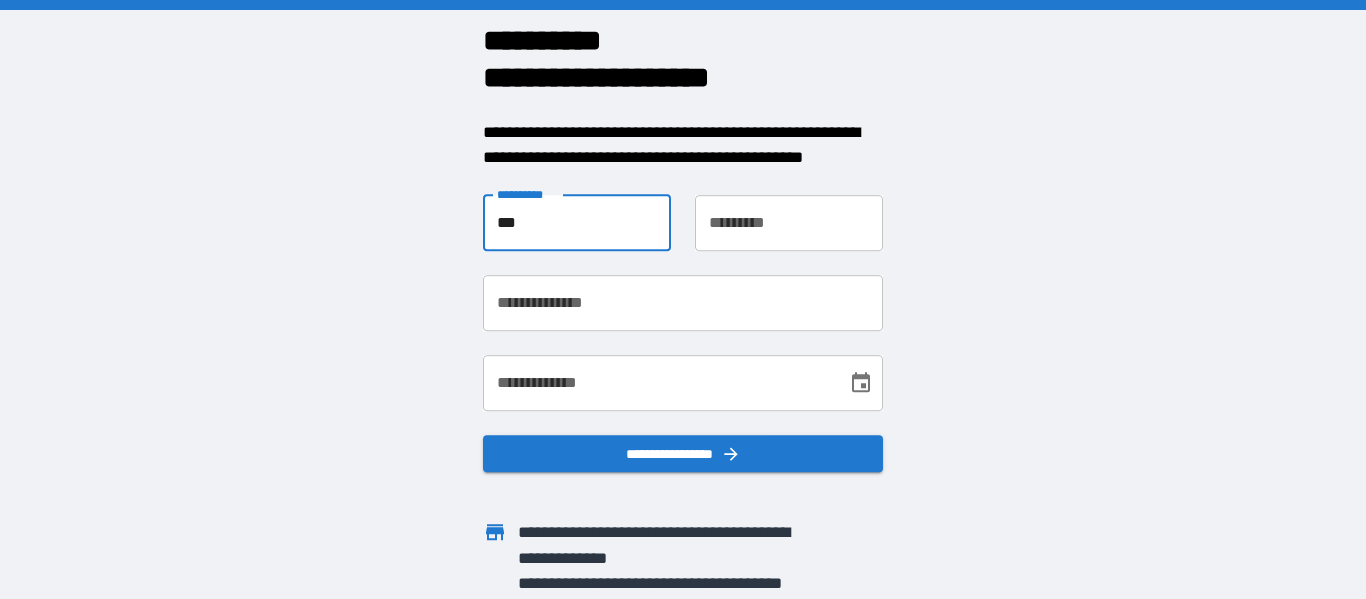 type on "***" 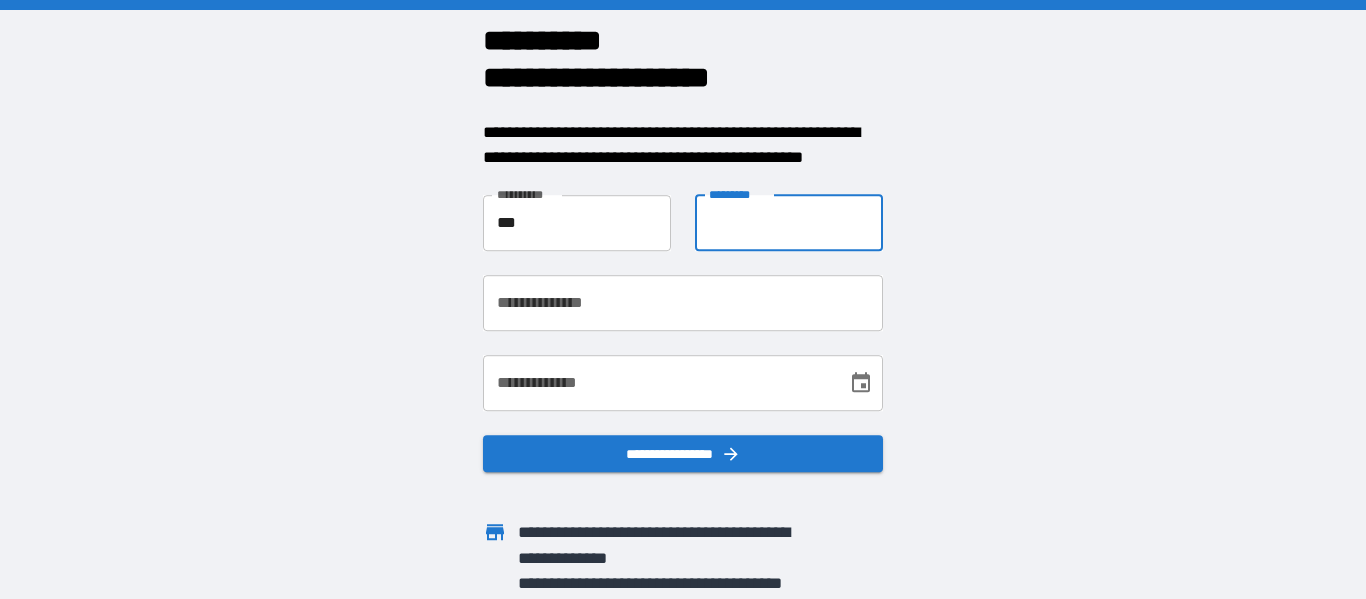 click on "**********" at bounding box center (789, 223) 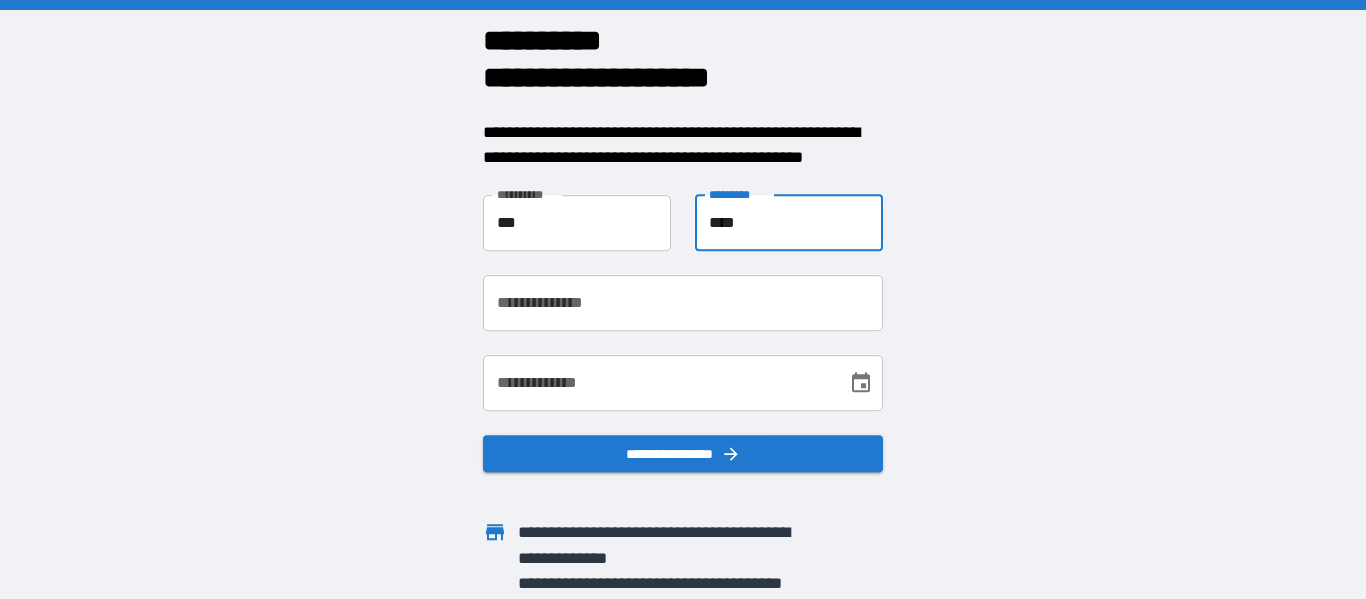 type on "****" 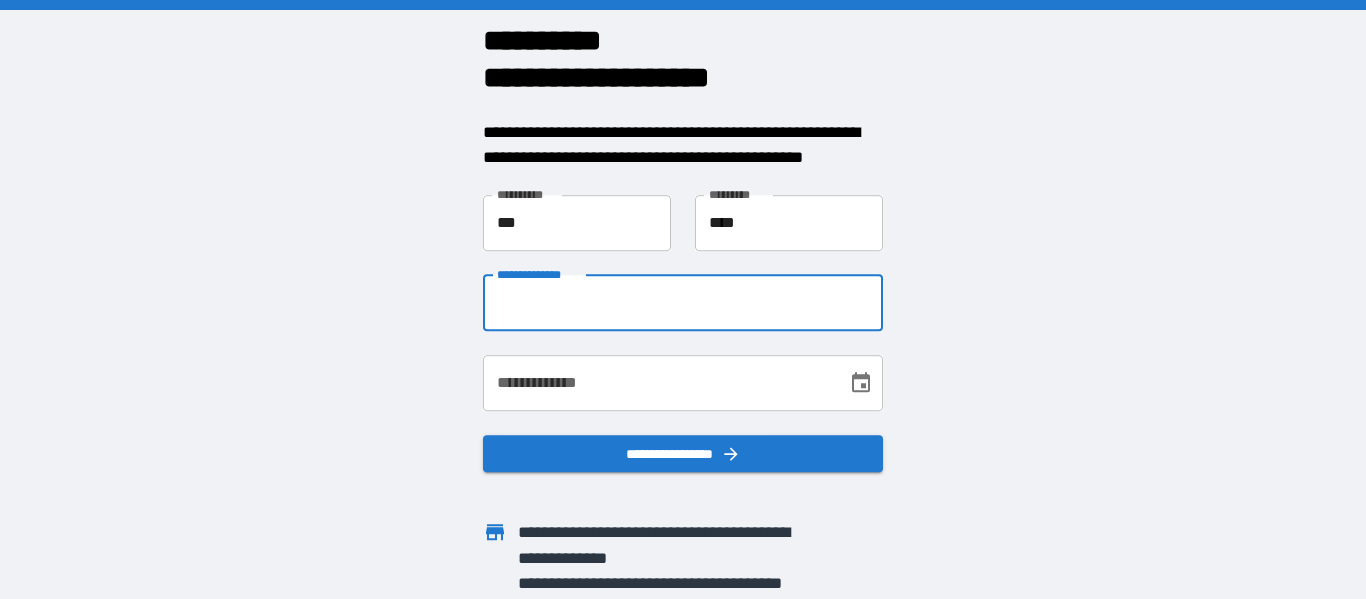 click on "**********" at bounding box center (683, 303) 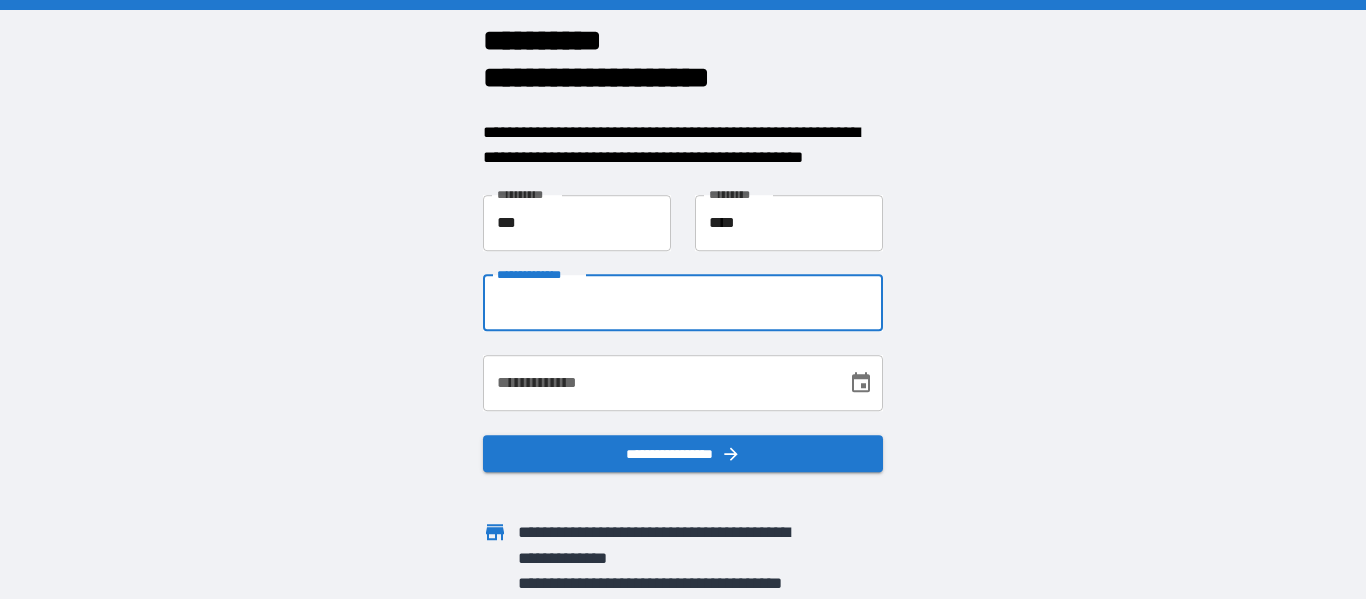 type on "**********" 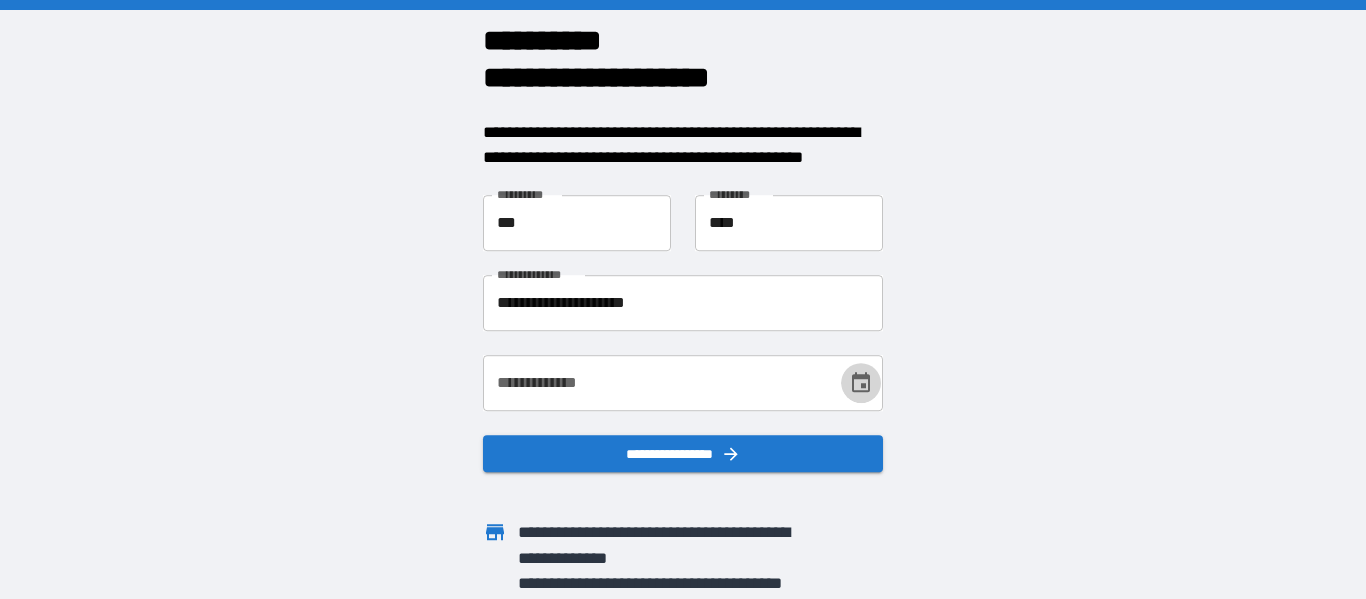 click 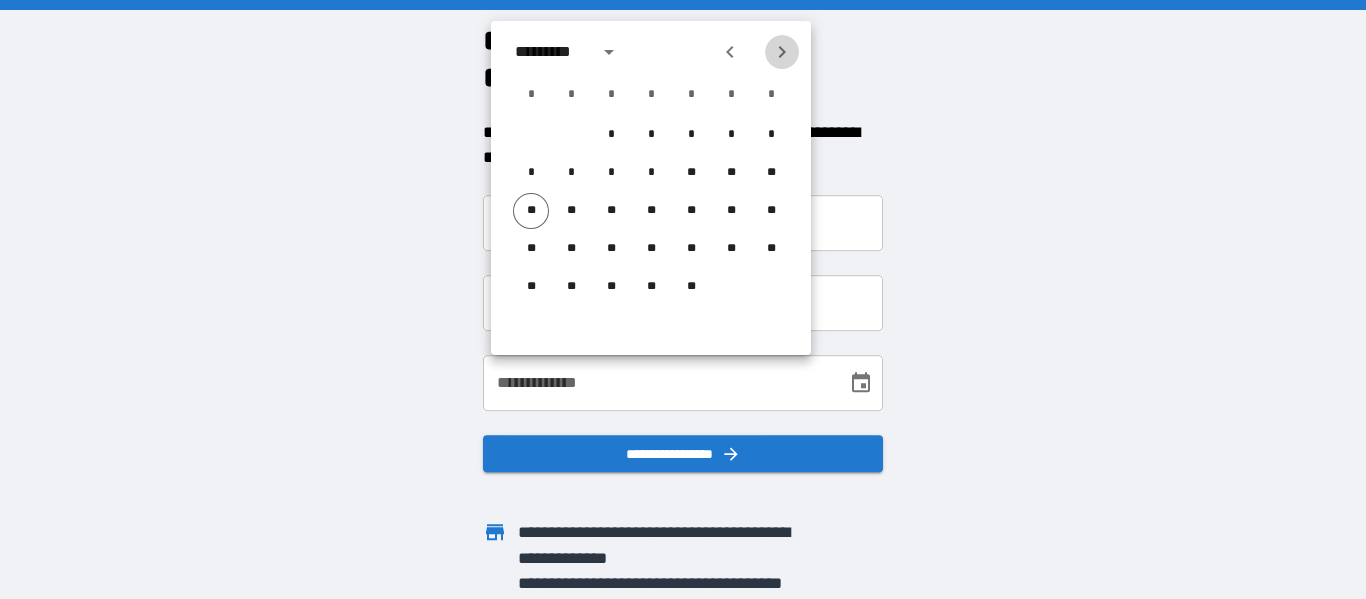 click 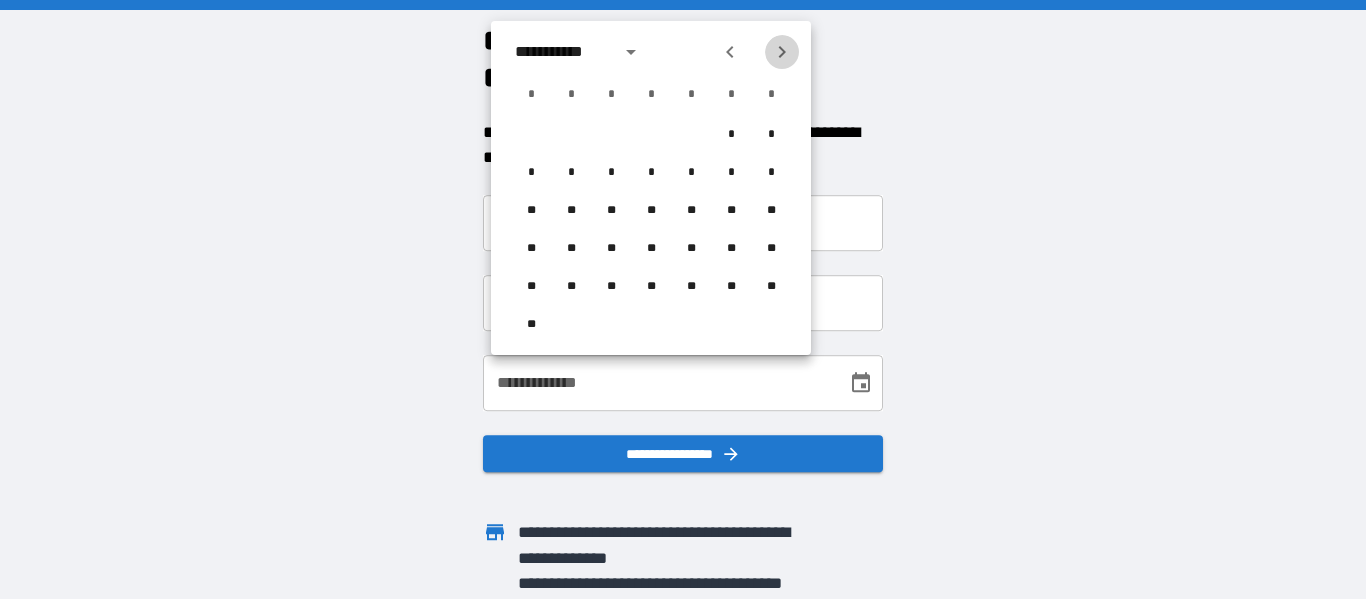 click 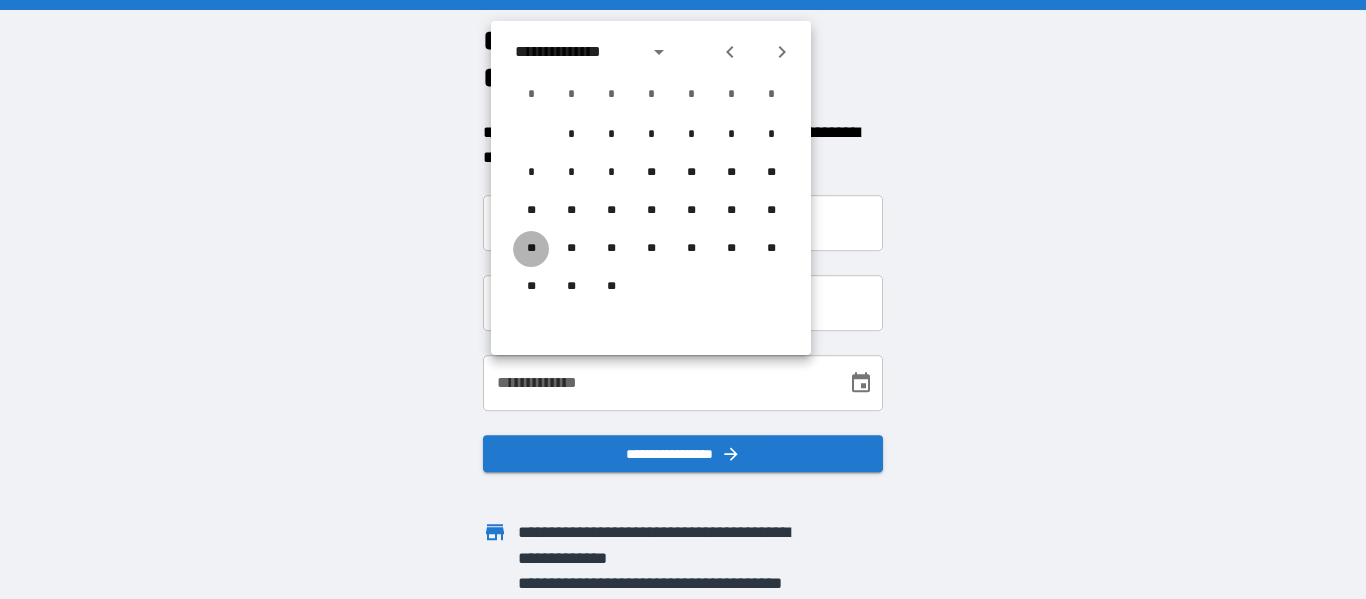 click on "**" at bounding box center (531, 249) 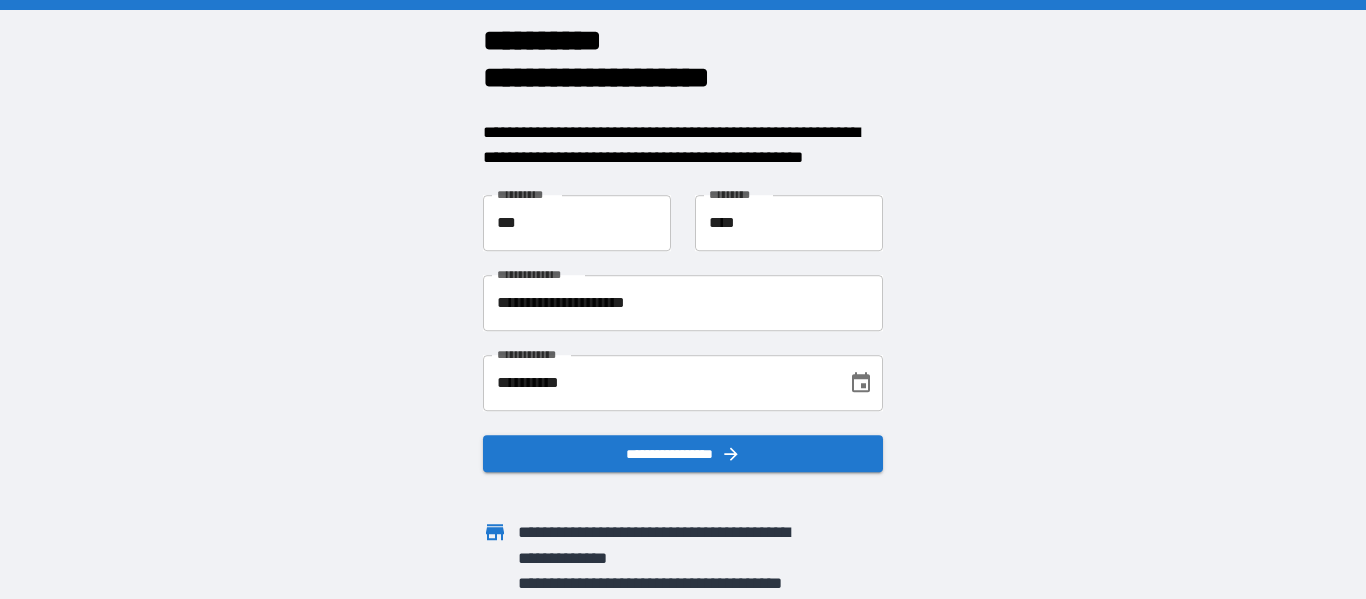 click on "**********" at bounding box center [658, 383] 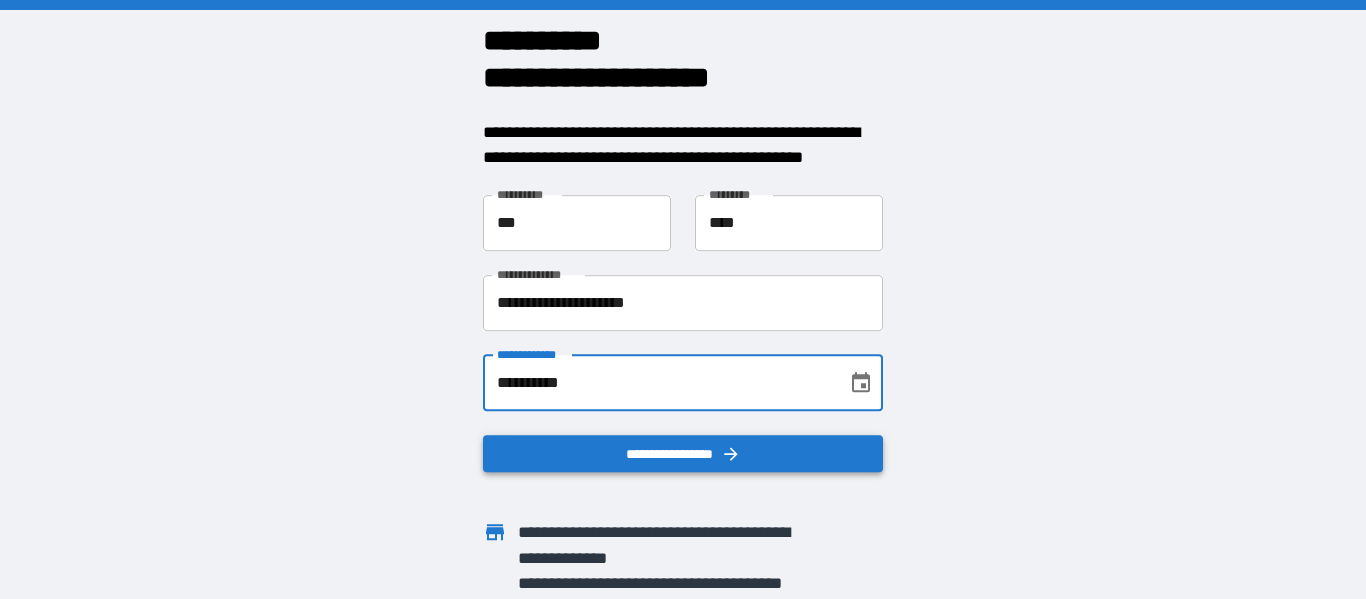 type on "**********" 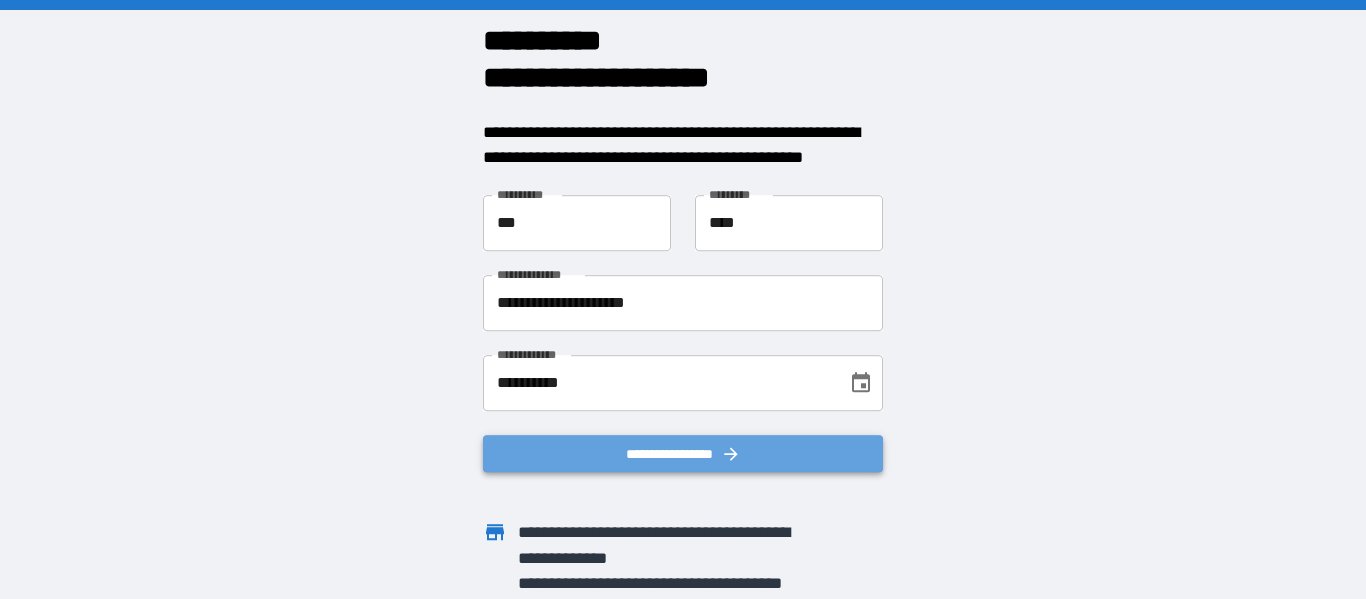 click on "**********" at bounding box center [683, 454] 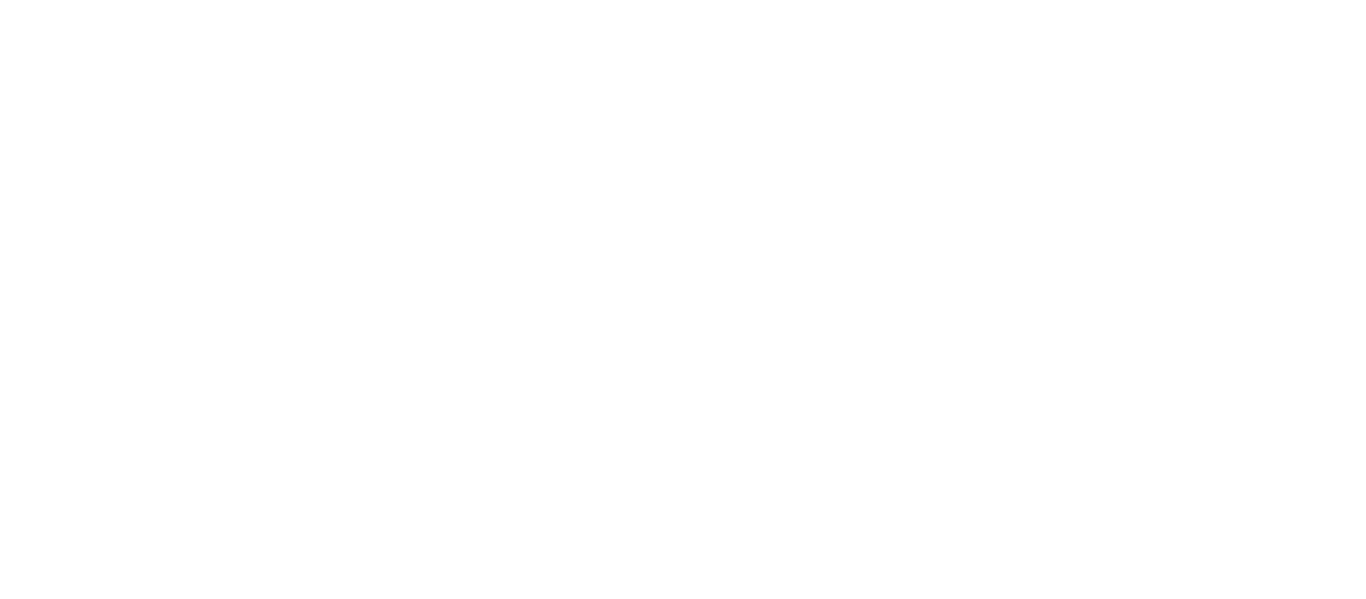 scroll, scrollTop: 0, scrollLeft: 0, axis: both 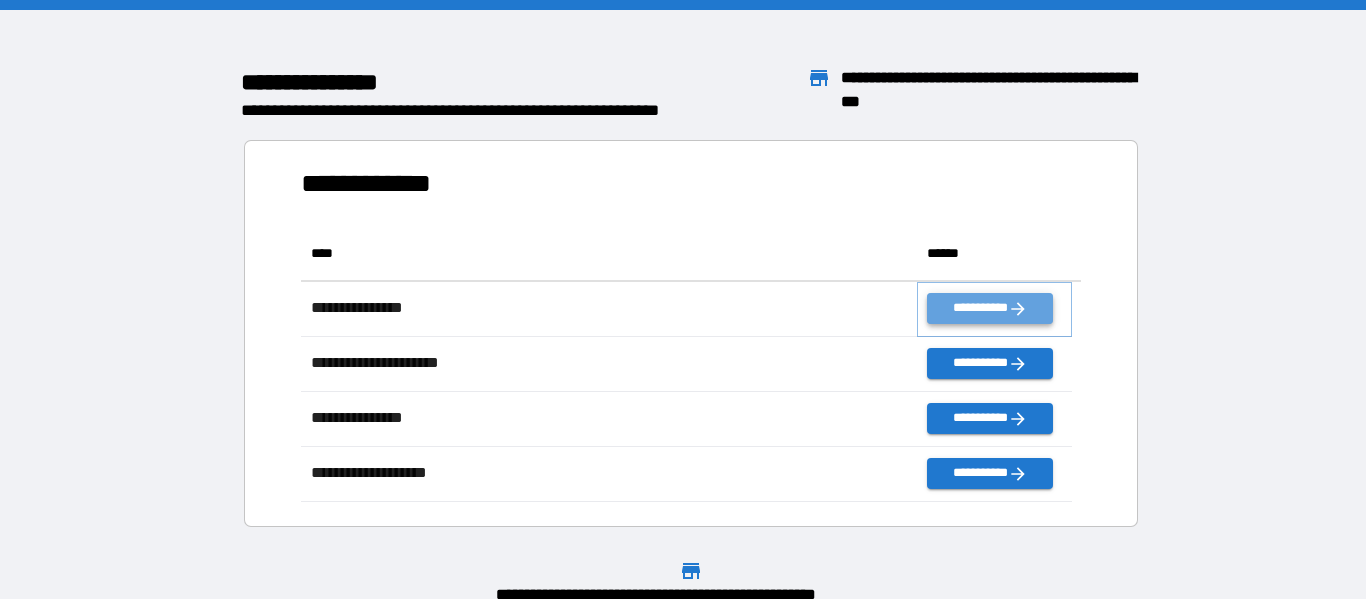 click on "**********" at bounding box center (989, 308) 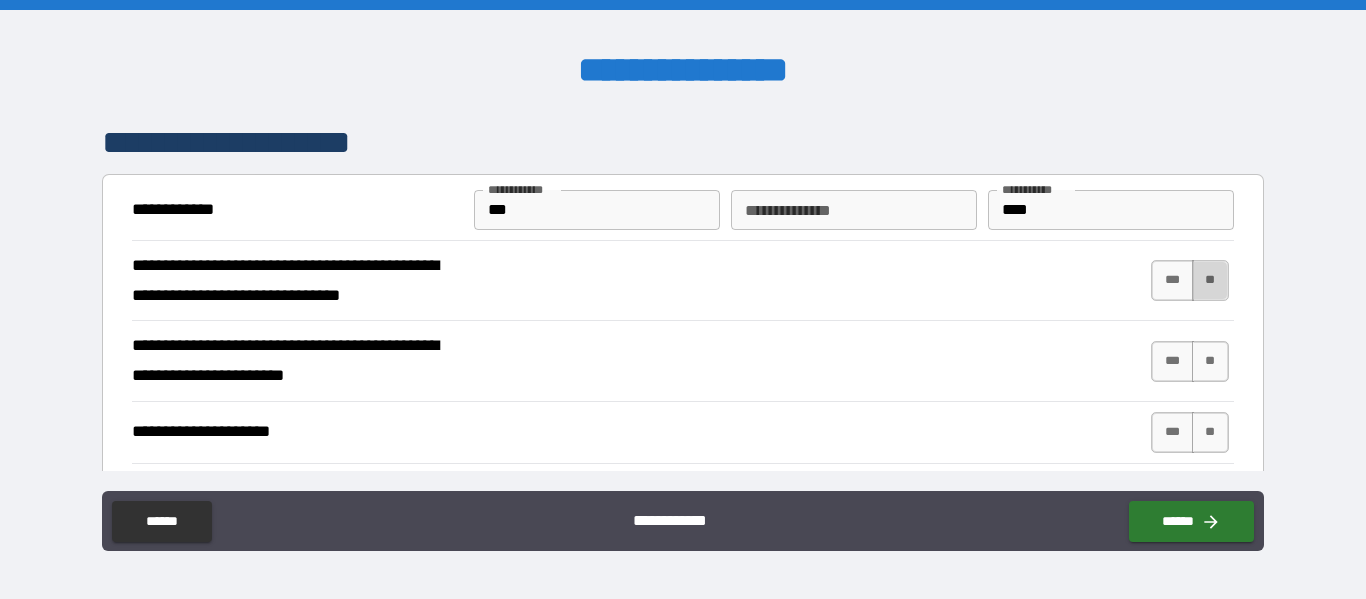 click on "**" at bounding box center (1210, 280) 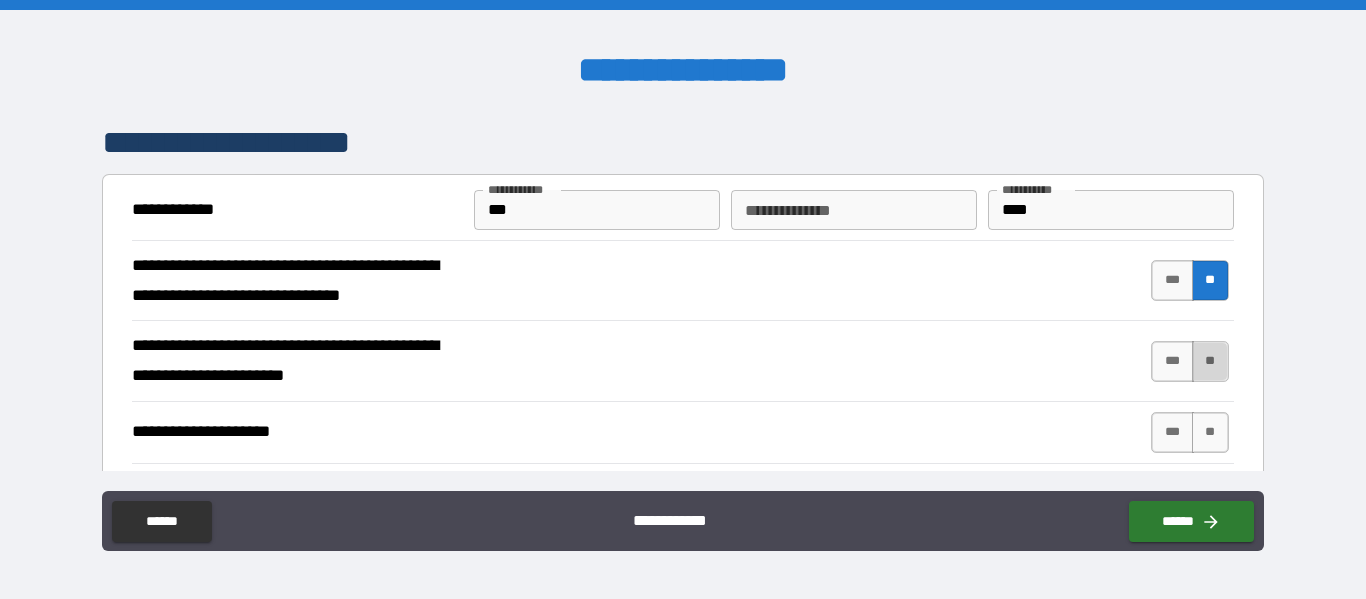 click on "**" at bounding box center (1210, 361) 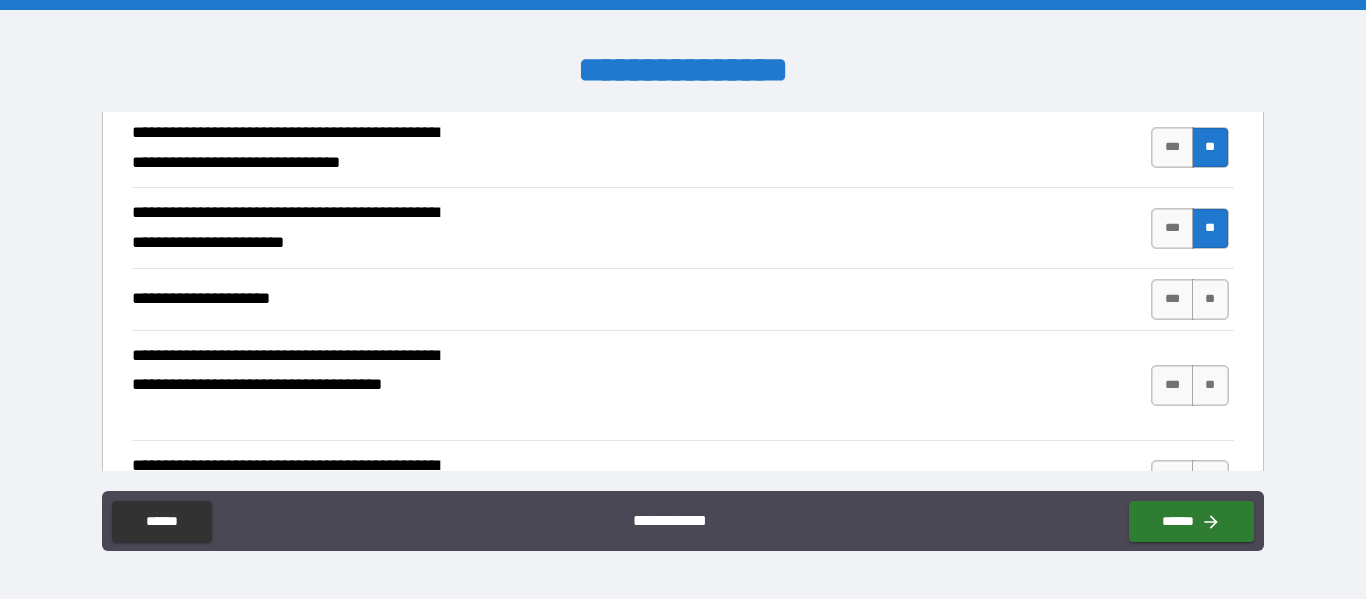 scroll, scrollTop: 128, scrollLeft: 0, axis: vertical 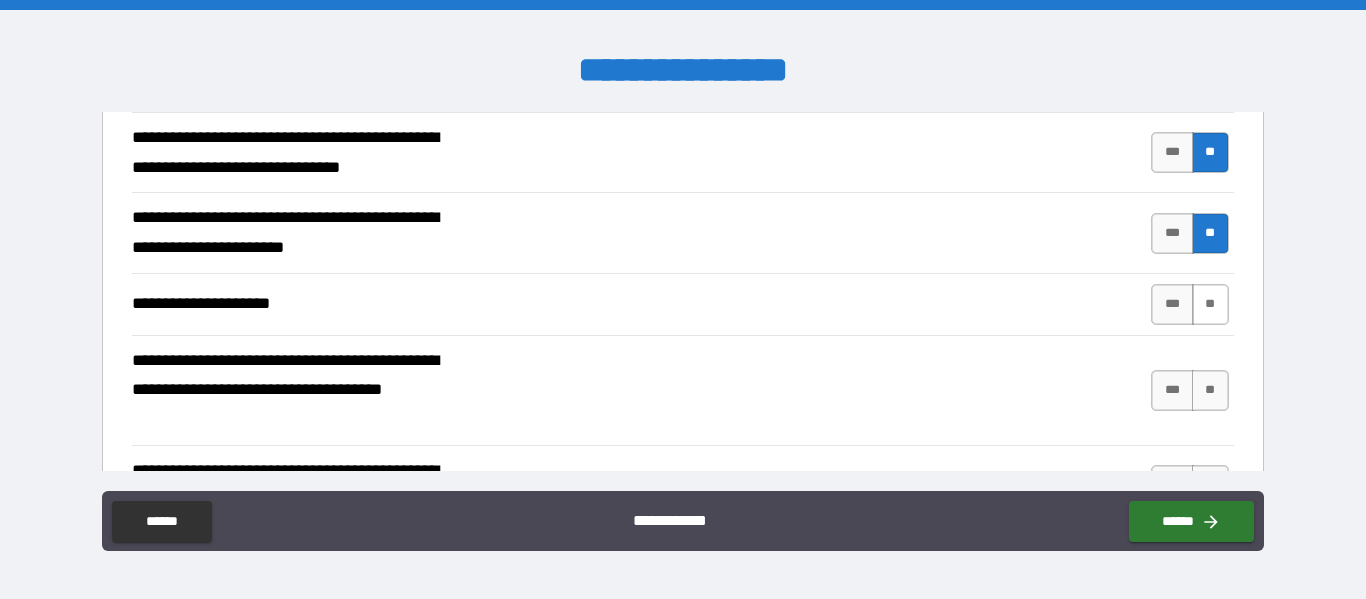 click on "**" at bounding box center [1210, 304] 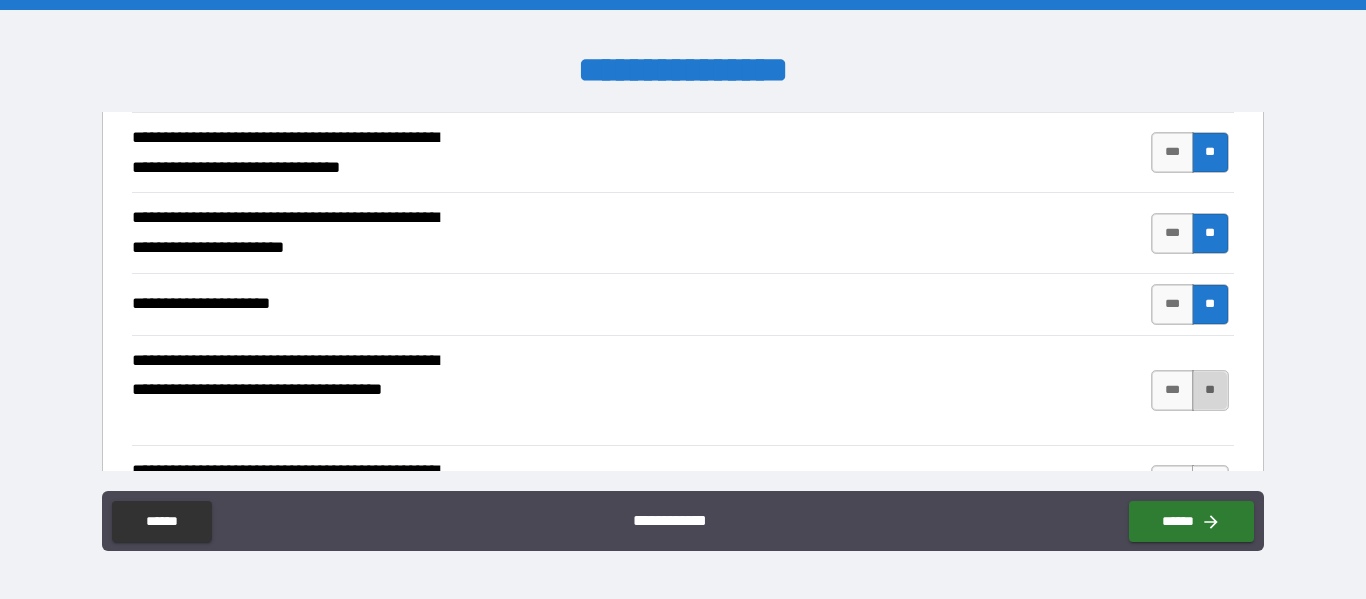 click on "**" at bounding box center [1210, 390] 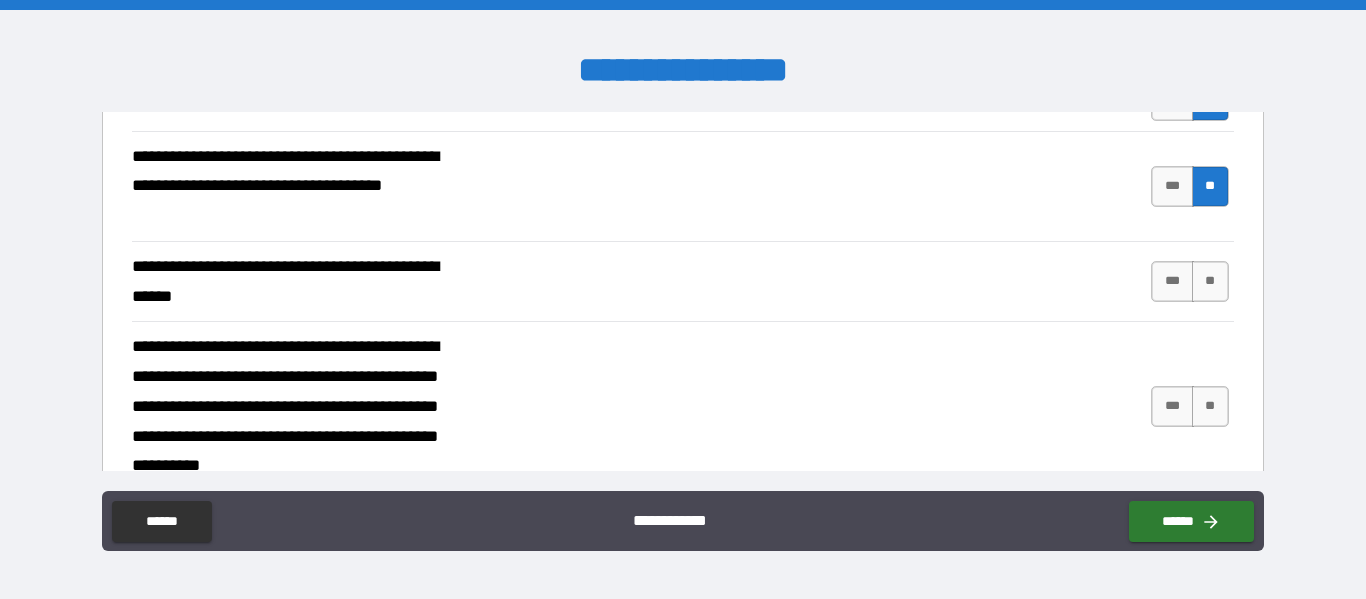 scroll, scrollTop: 336, scrollLeft: 0, axis: vertical 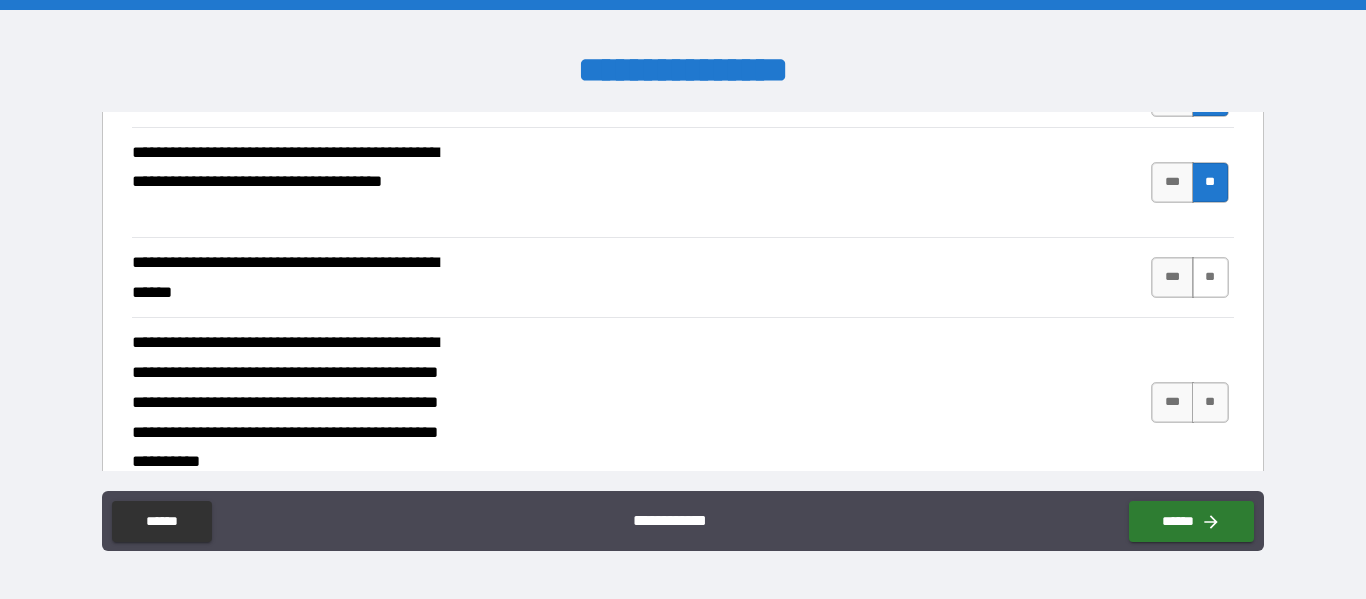 click on "**" at bounding box center [1210, 277] 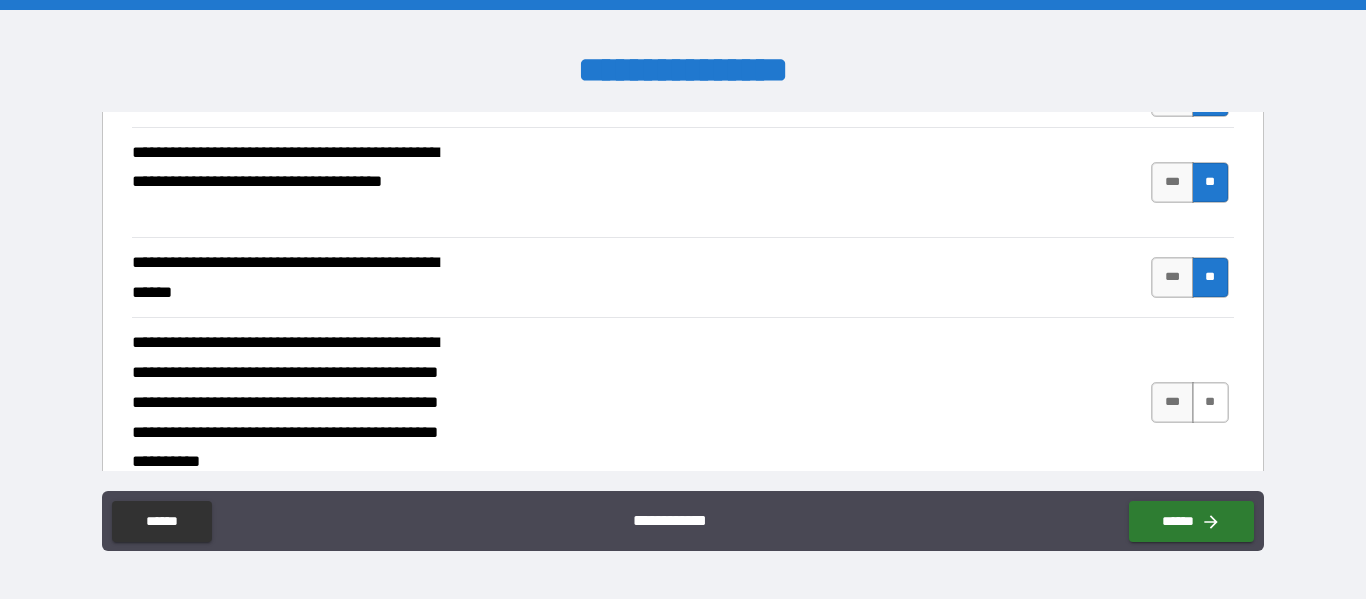 click on "**" at bounding box center [1210, 402] 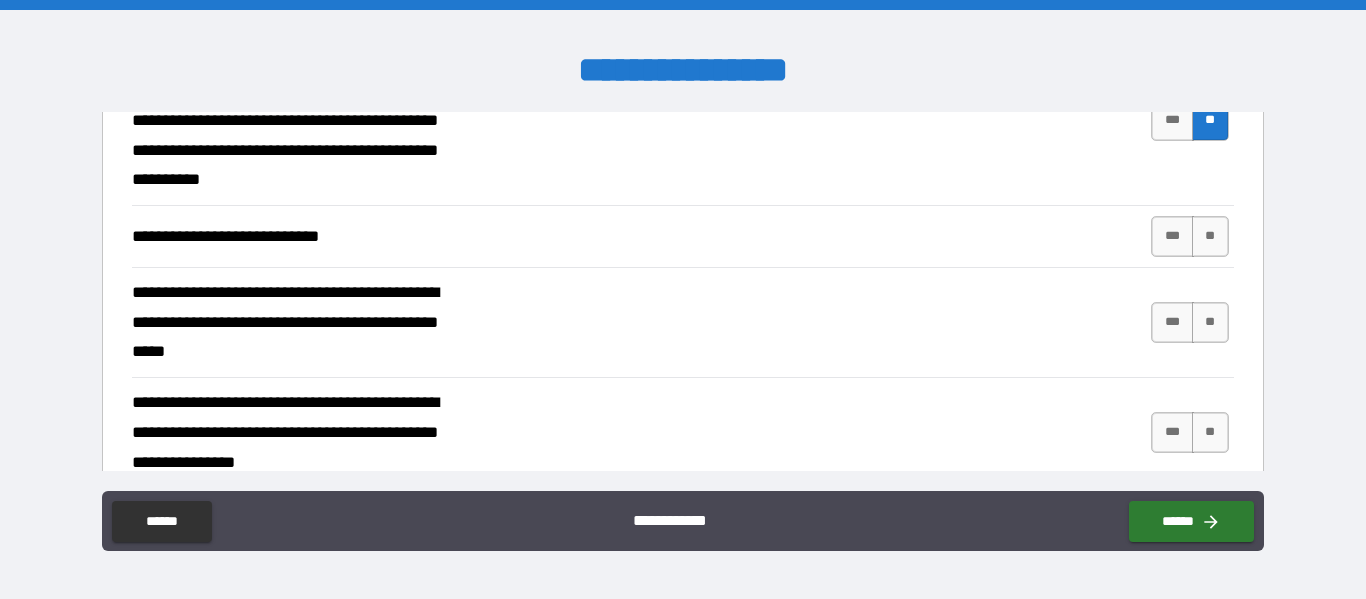 scroll, scrollTop: 626, scrollLeft: 0, axis: vertical 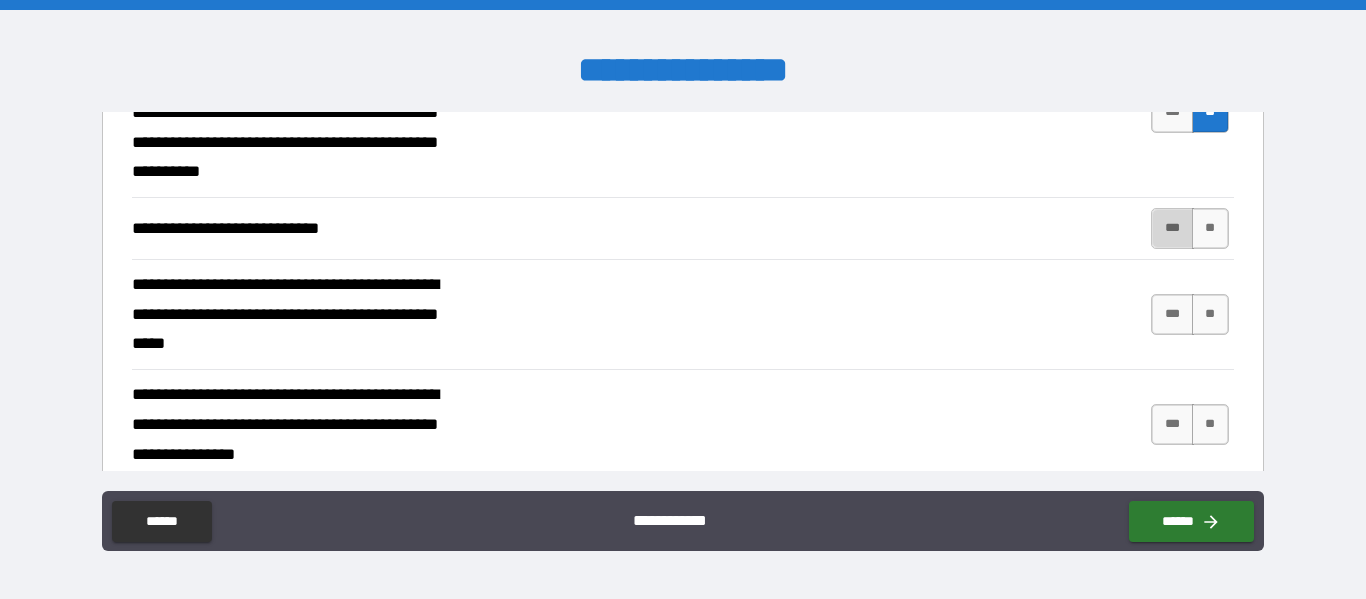 click on "***" at bounding box center [1172, 228] 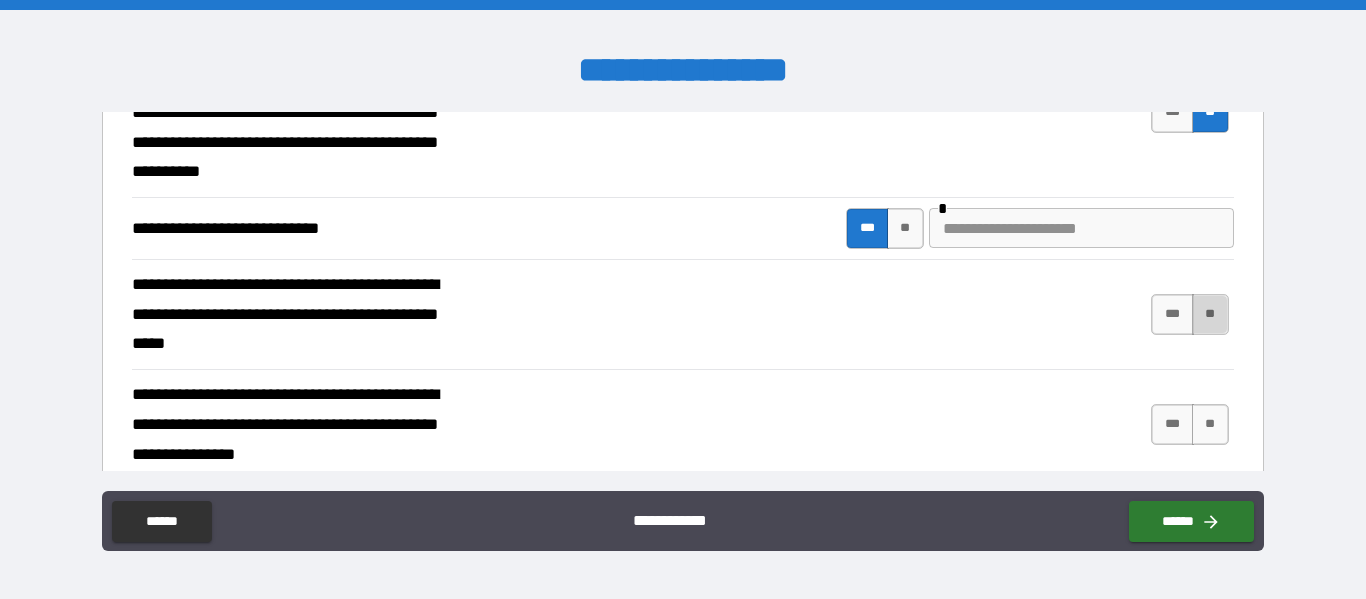 click on "**" at bounding box center [1210, 314] 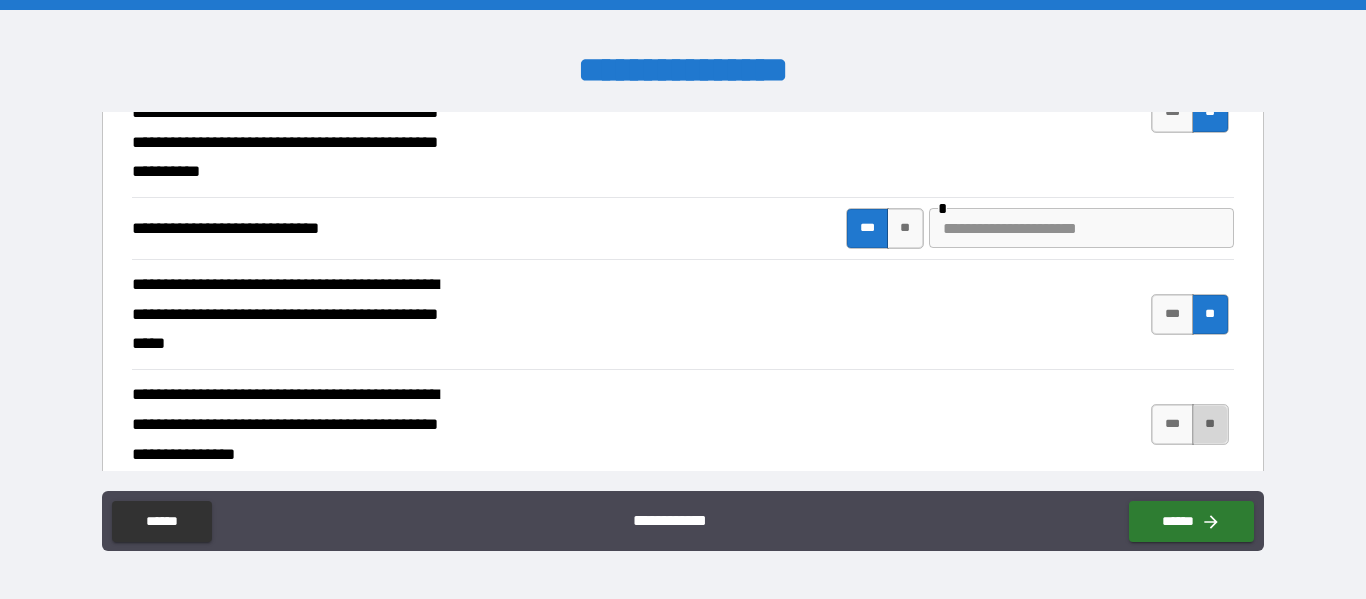 click on "**" at bounding box center [1210, 424] 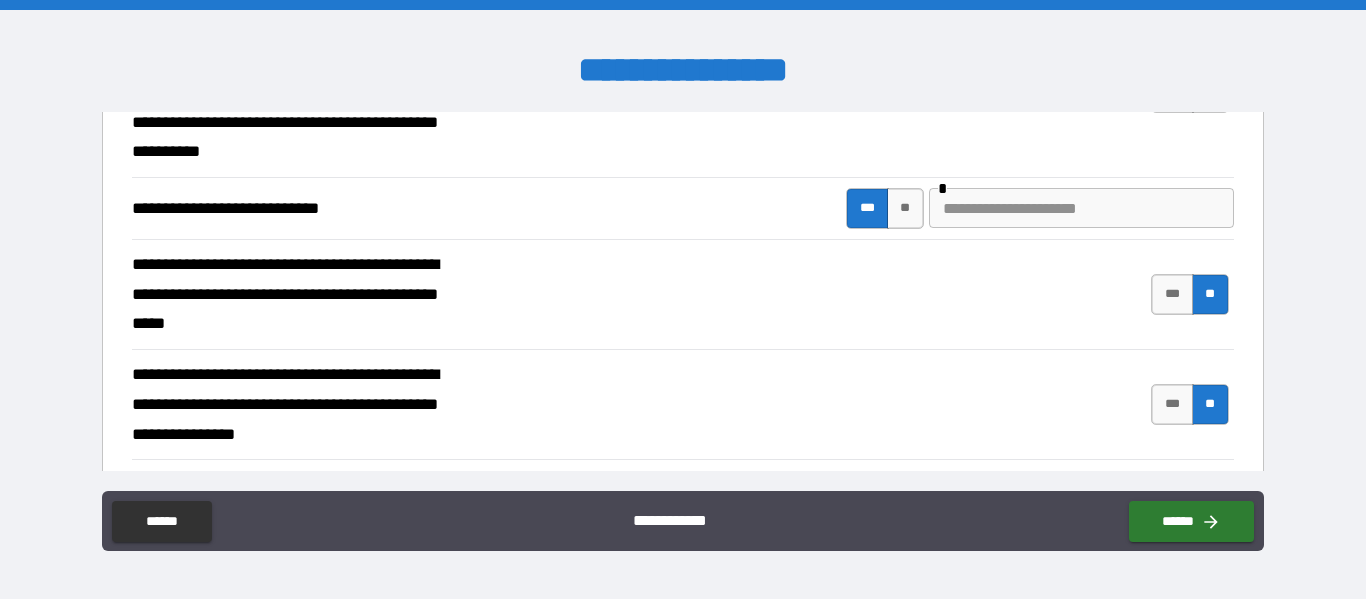 scroll, scrollTop: 648, scrollLeft: 0, axis: vertical 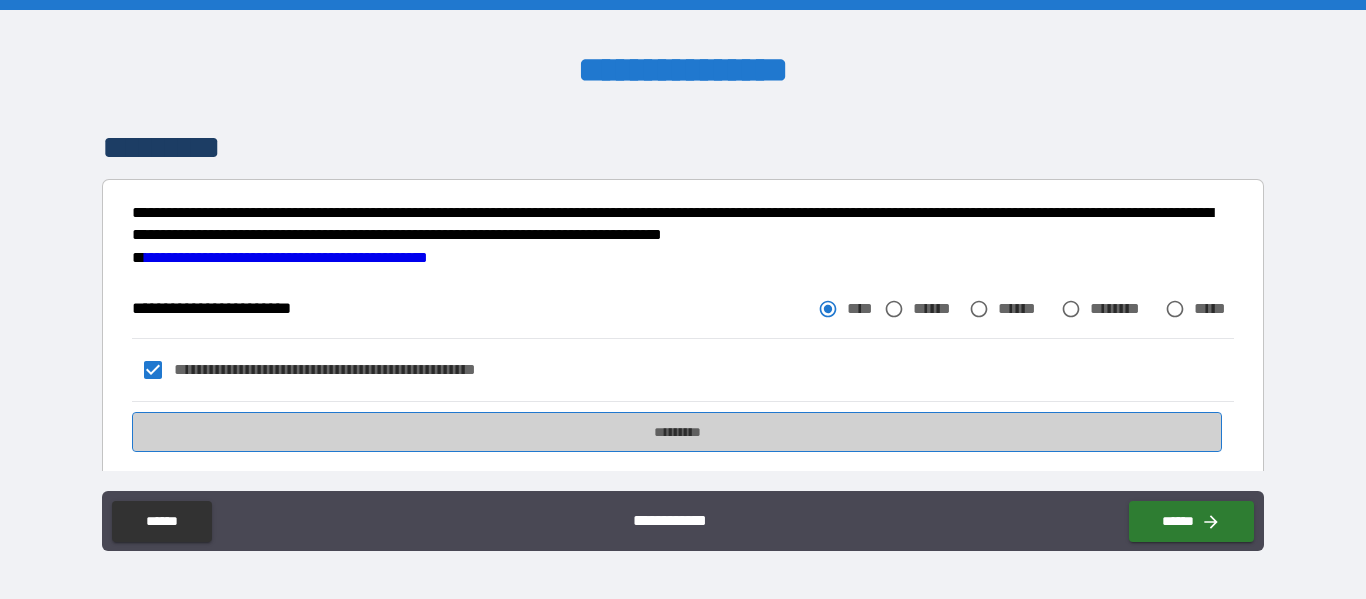 click on "*********" at bounding box center (677, 432) 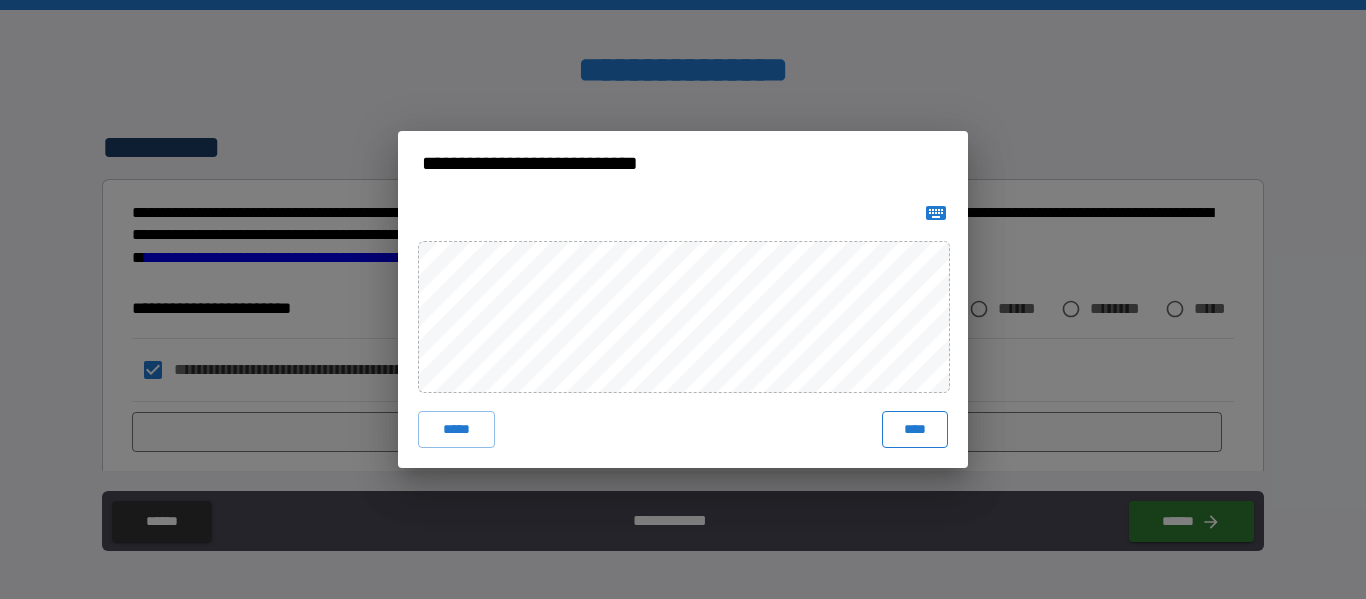 click on "****" at bounding box center [915, 429] 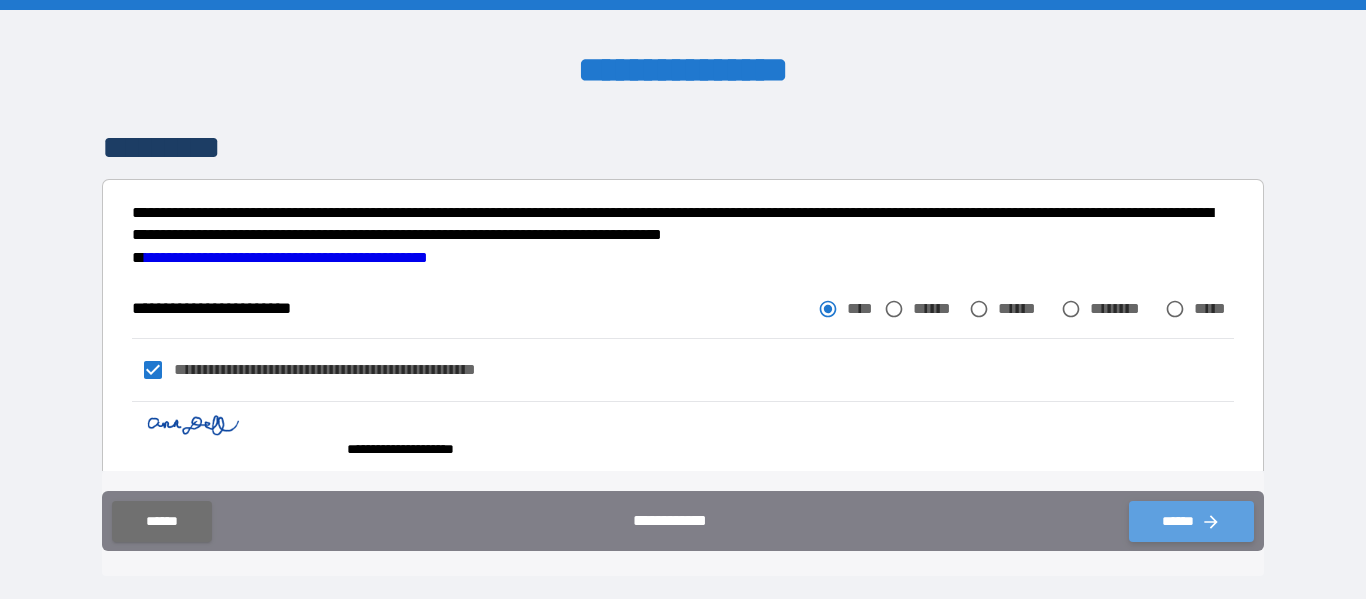 click on "******" at bounding box center (1191, 521) 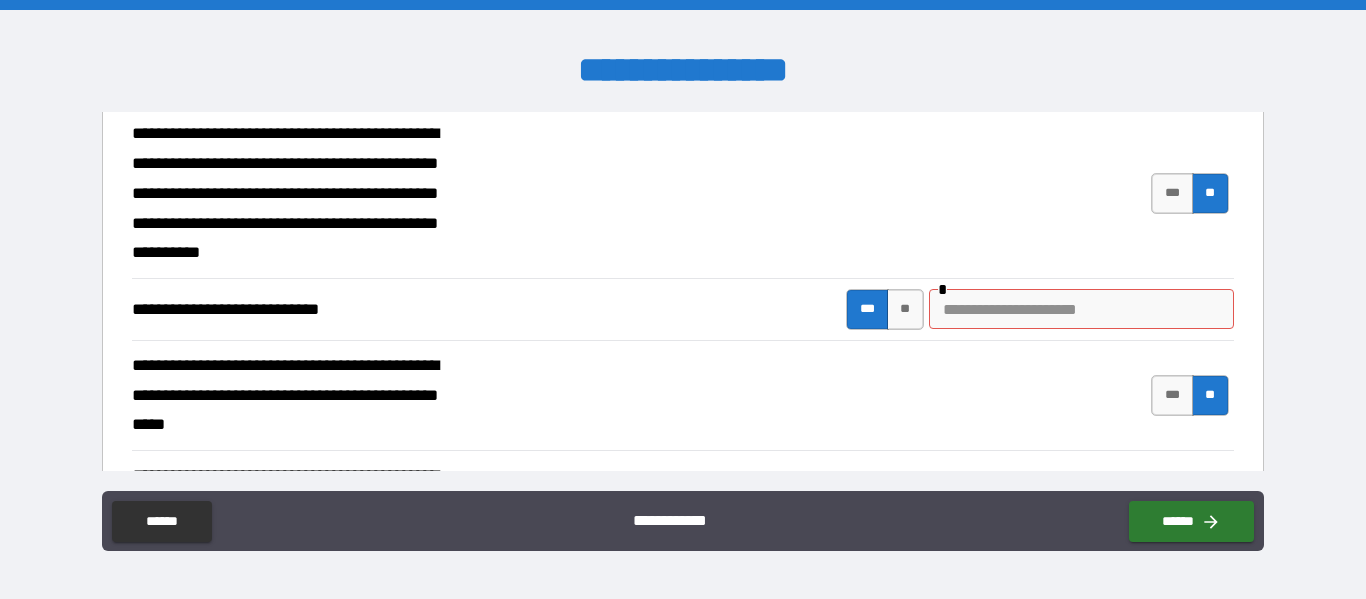 scroll, scrollTop: 532, scrollLeft: 0, axis: vertical 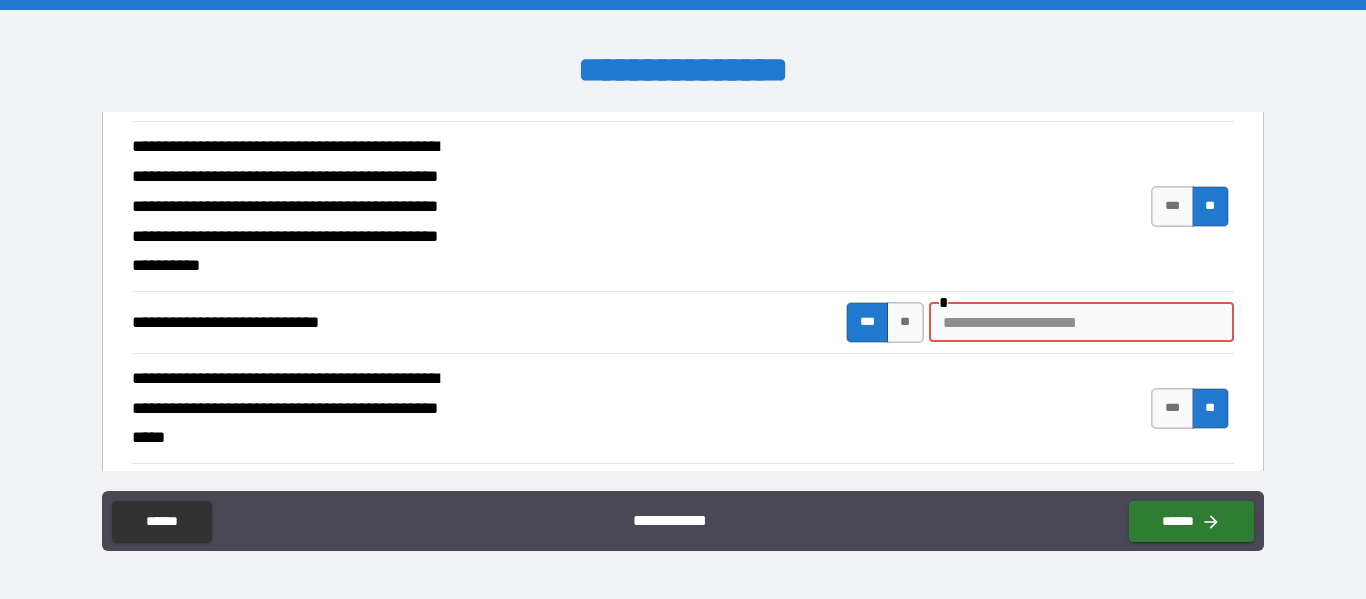 click at bounding box center (1081, 322) 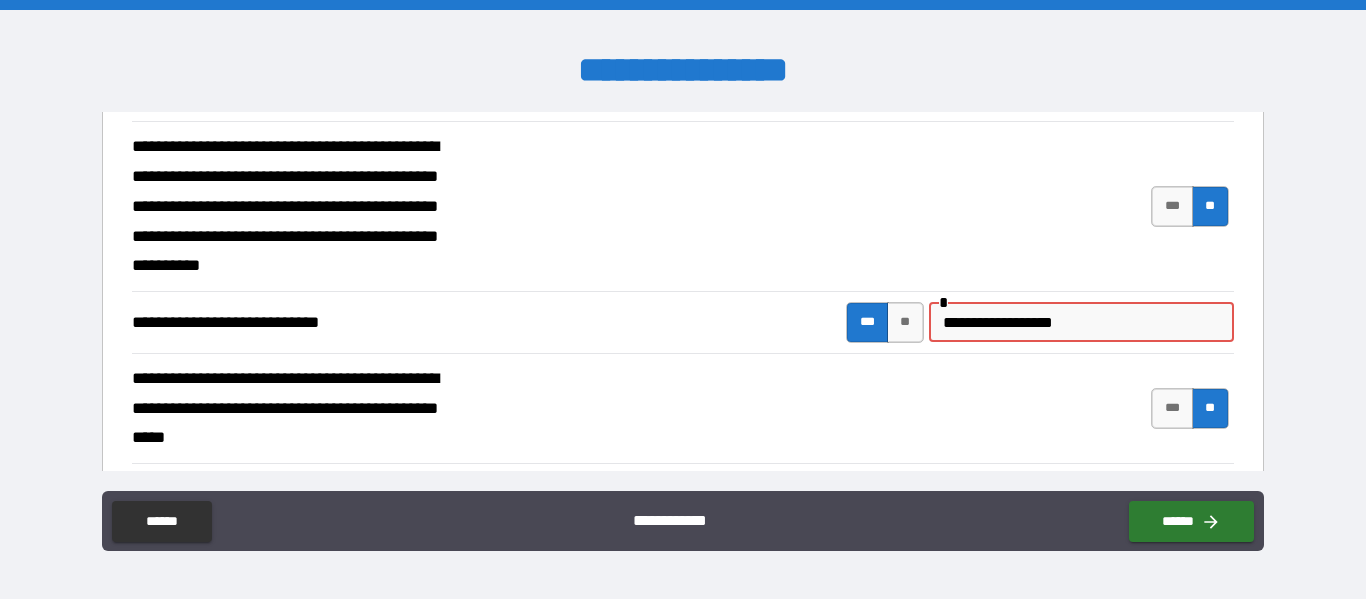 type on "**********" 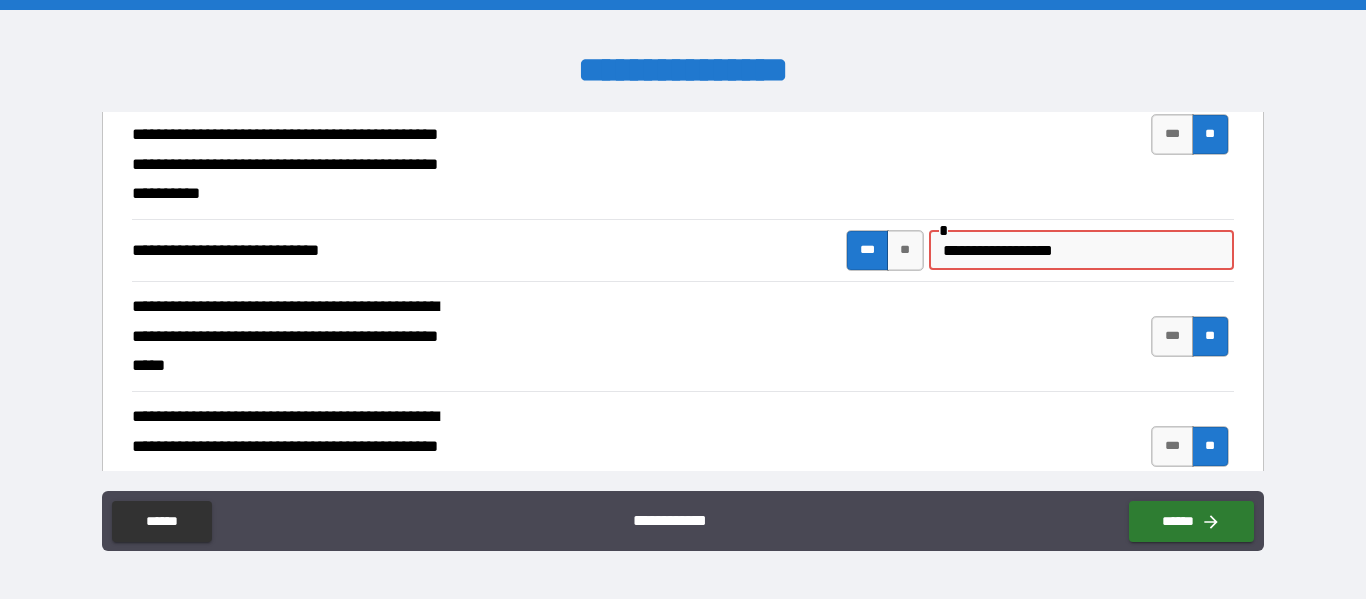 scroll, scrollTop: 637, scrollLeft: 0, axis: vertical 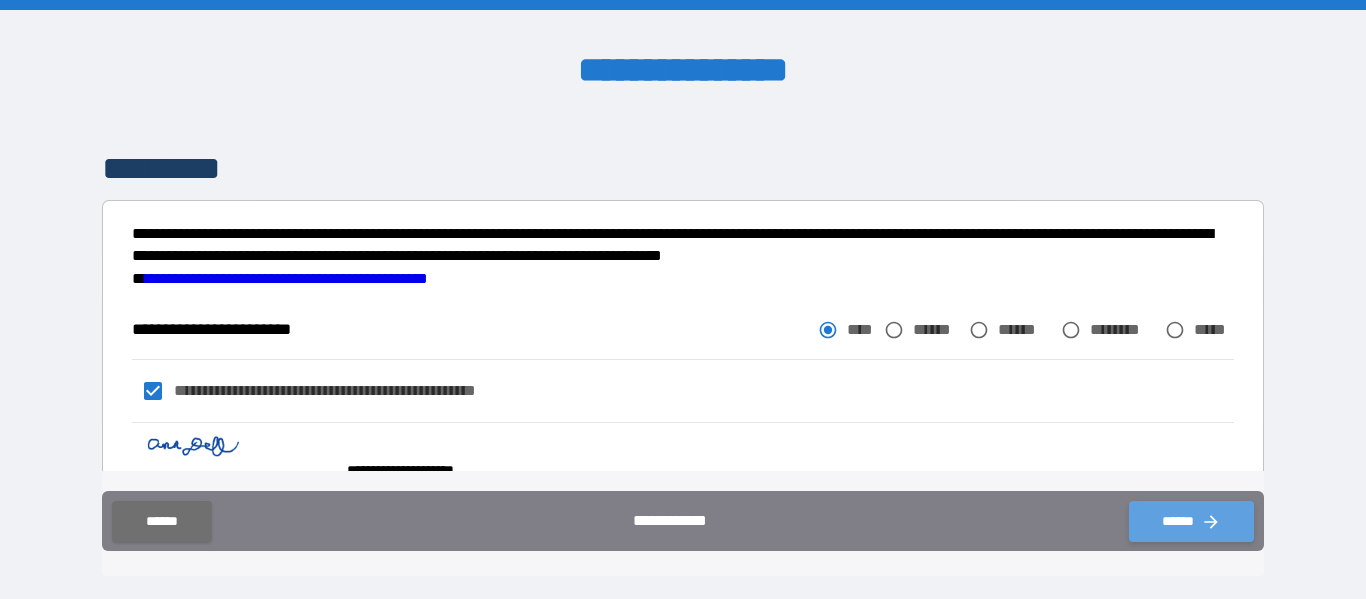 click on "******" at bounding box center (1191, 521) 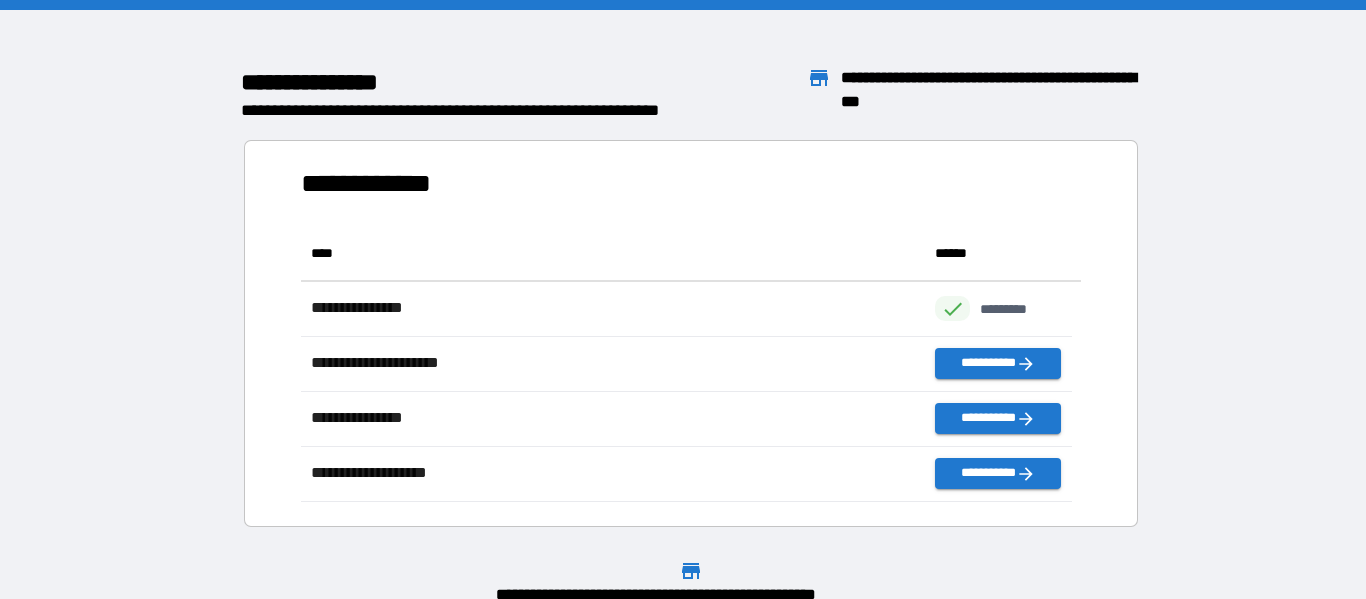 scroll, scrollTop: 16, scrollLeft: 16, axis: both 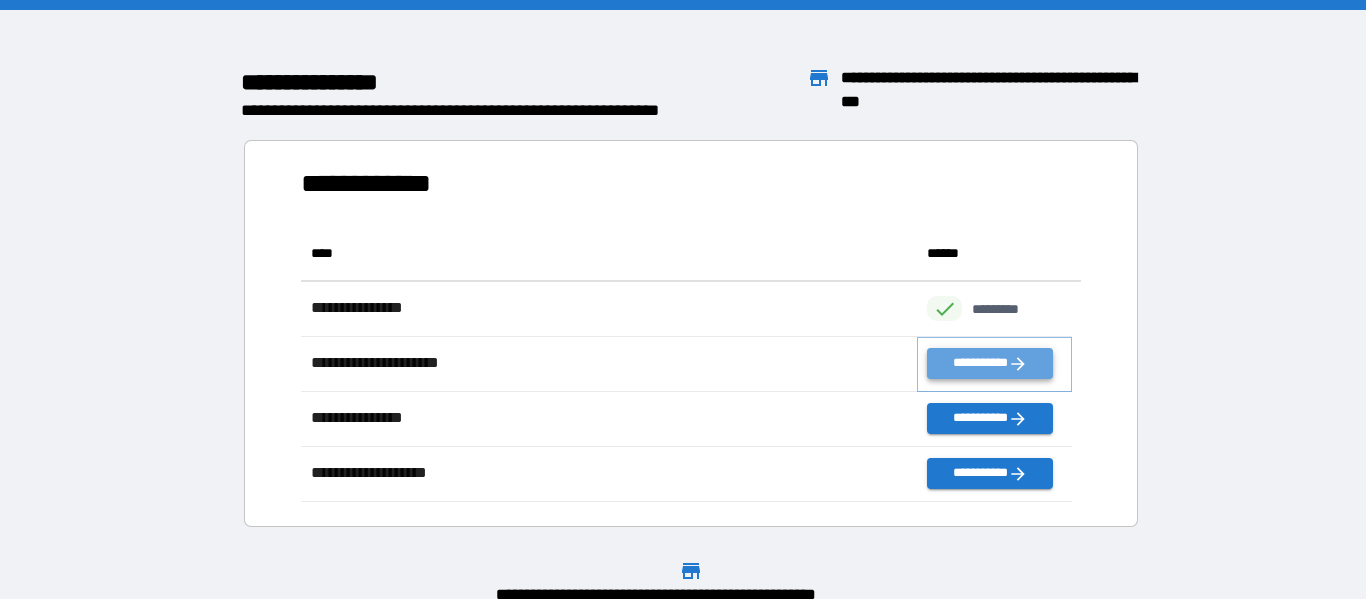 click on "**********" at bounding box center [989, 363] 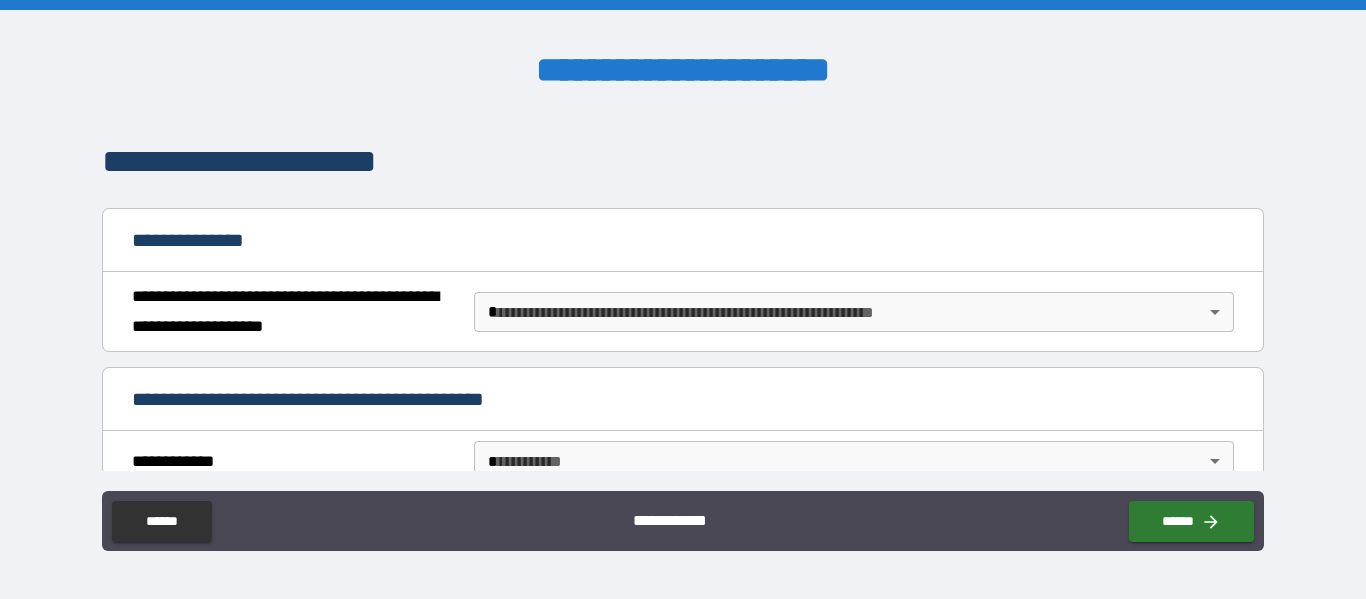 scroll, scrollTop: 153, scrollLeft: 0, axis: vertical 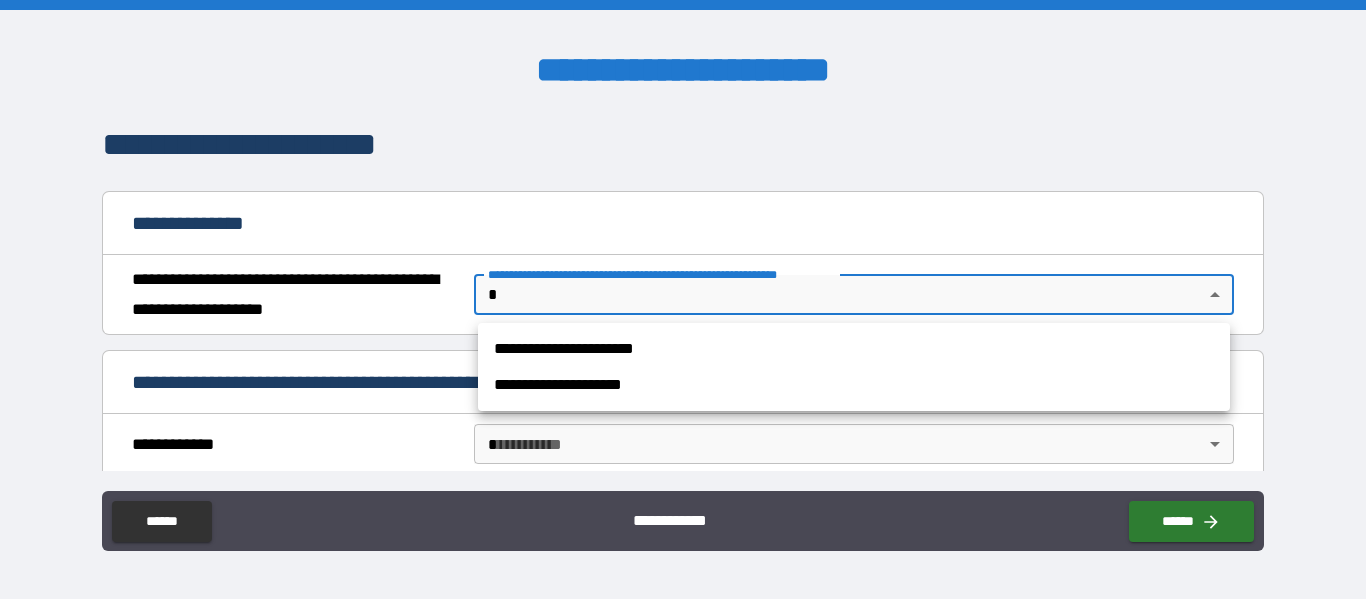 click on "**********" at bounding box center (683, 299) 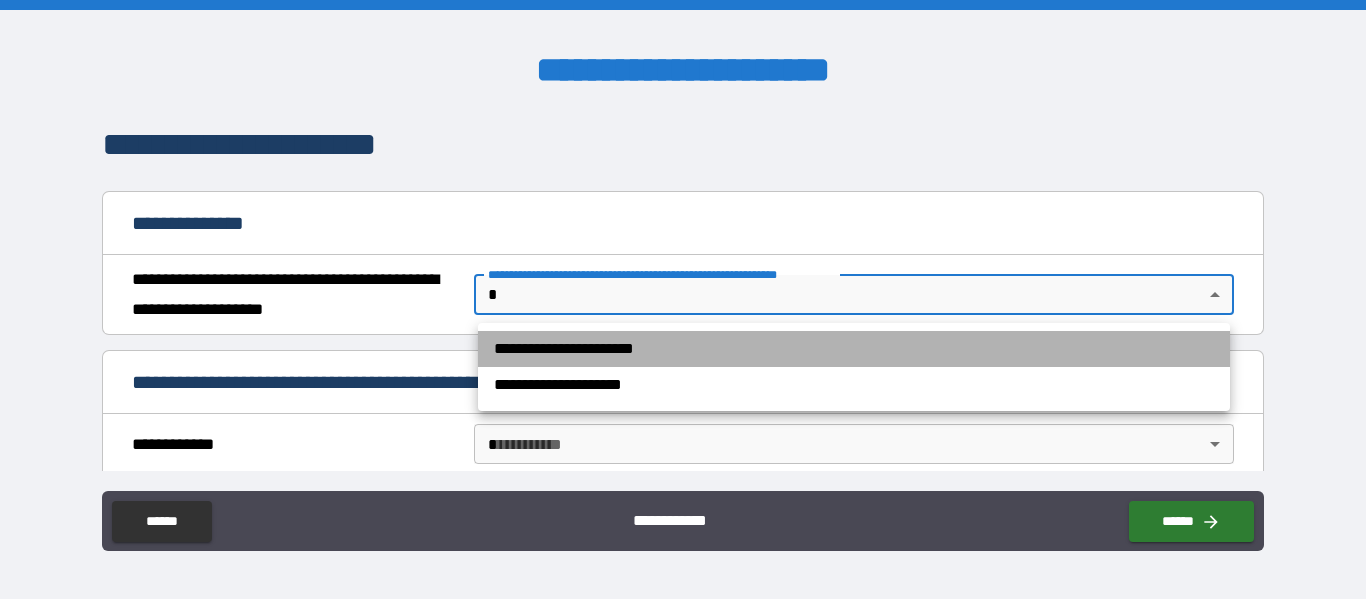 click on "**********" at bounding box center [854, 349] 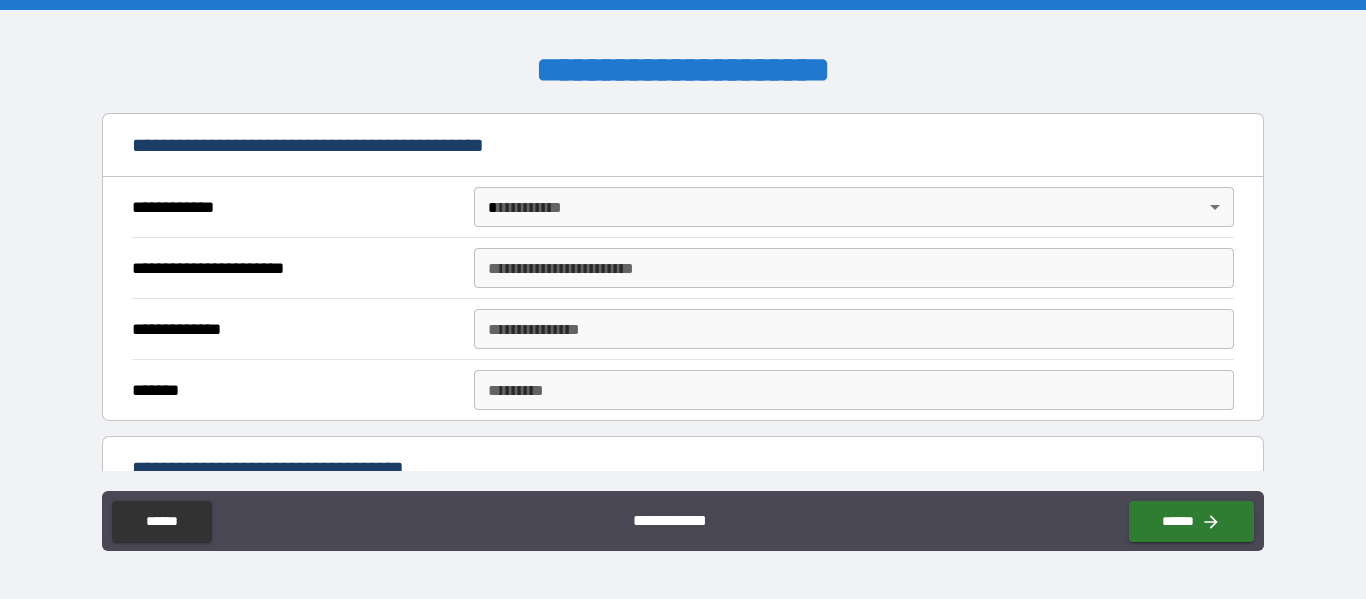 scroll, scrollTop: 407, scrollLeft: 0, axis: vertical 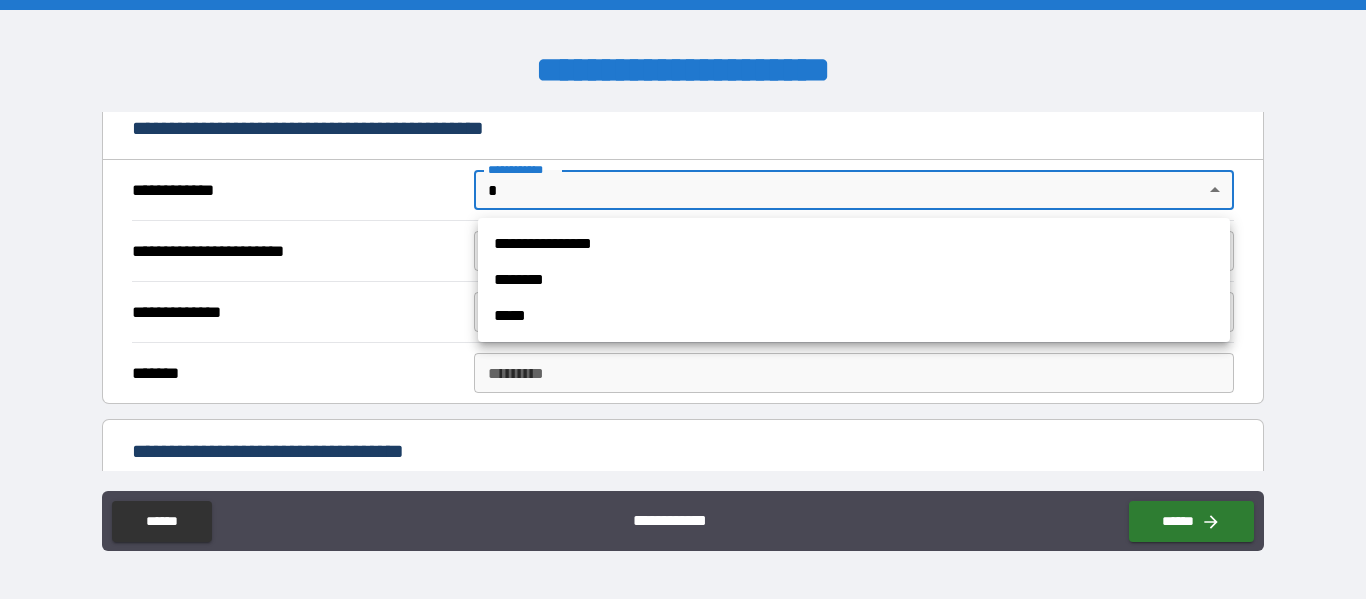 click on "**********" at bounding box center [683, 299] 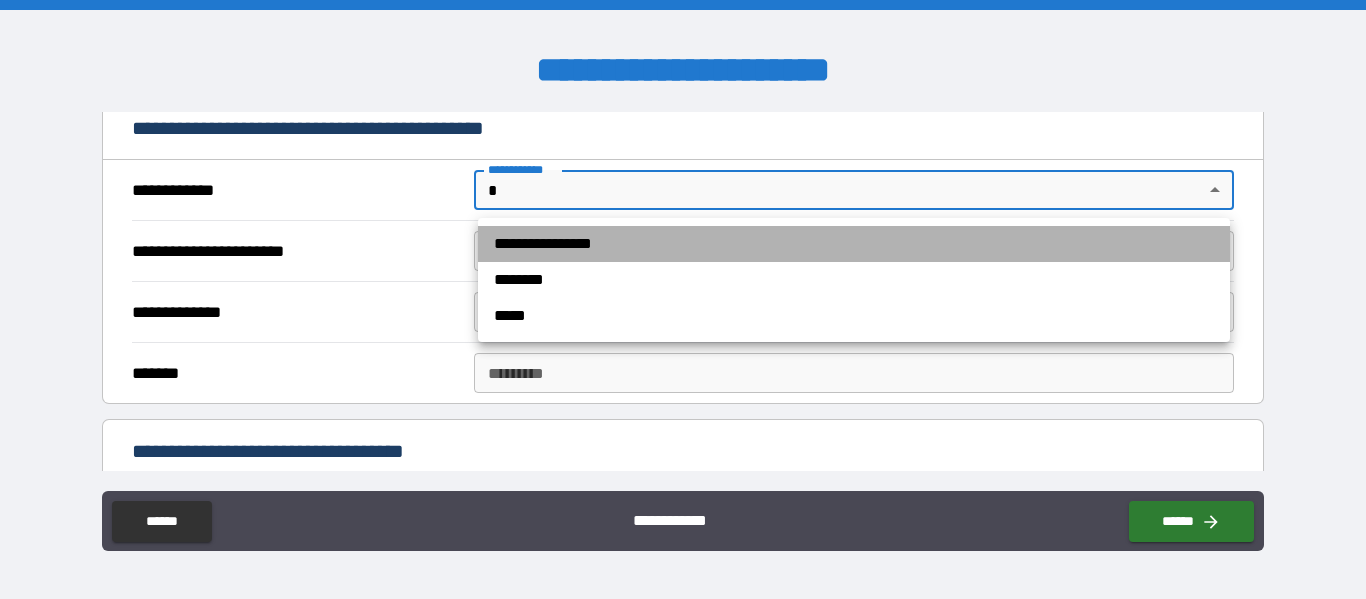 click on "**********" at bounding box center (854, 244) 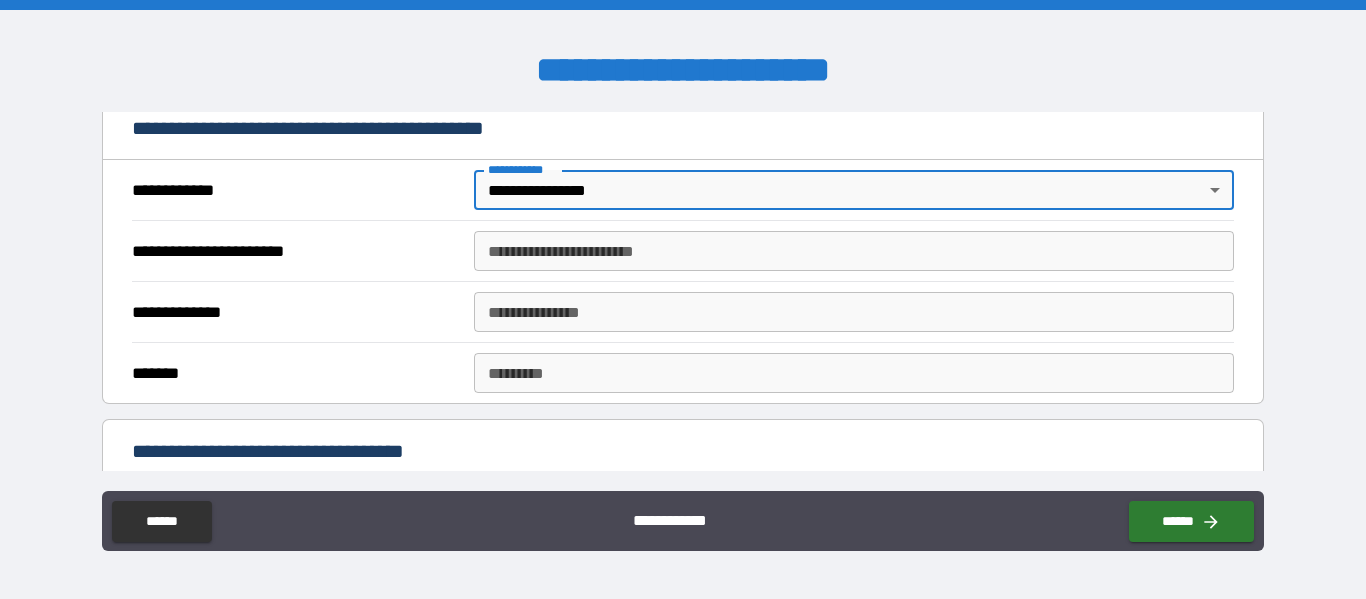 click on "**********" at bounding box center [854, 251] 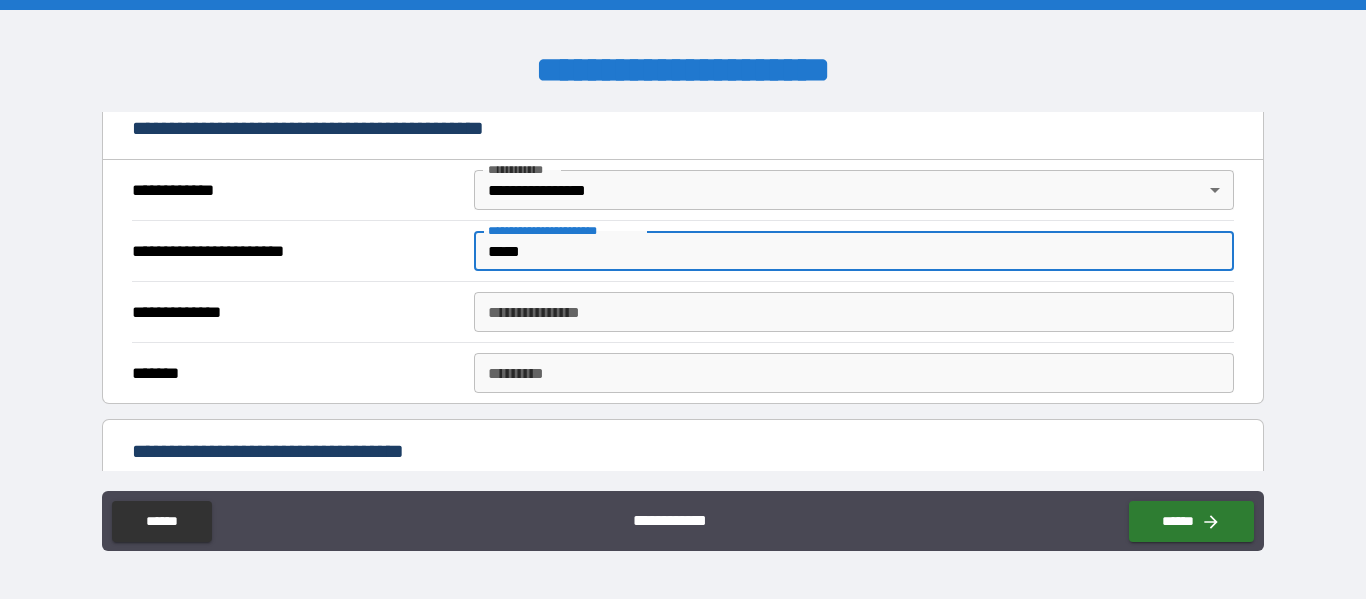 type on "*****" 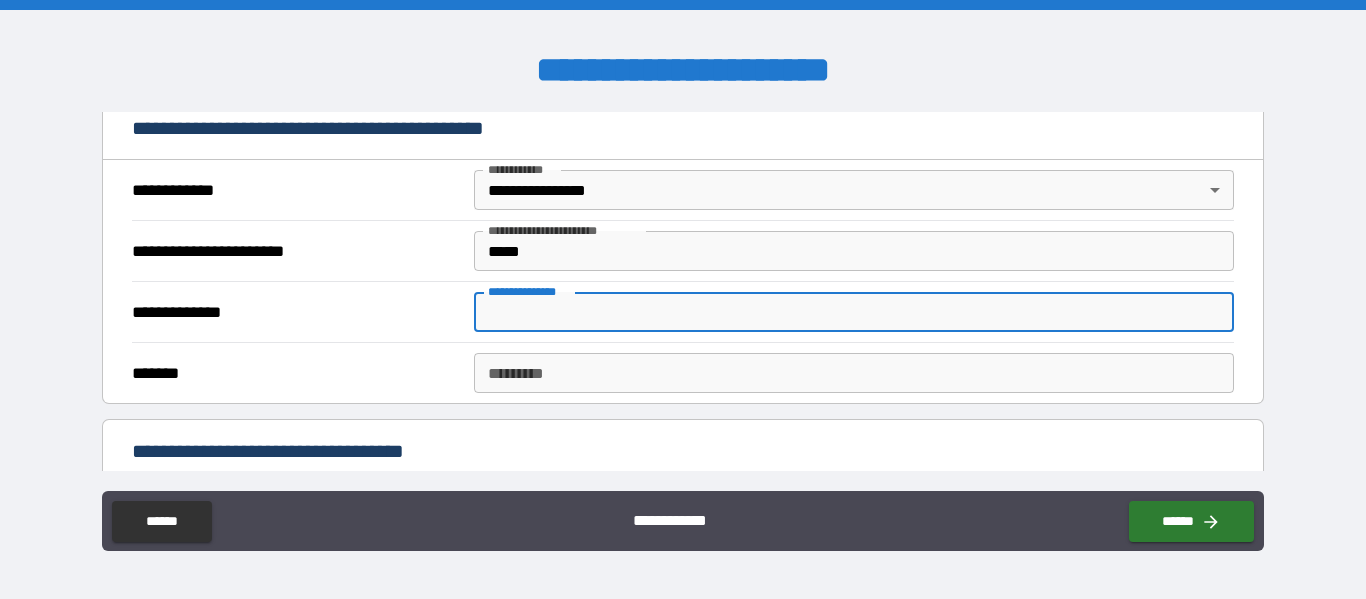 click on "**********" at bounding box center (854, 312) 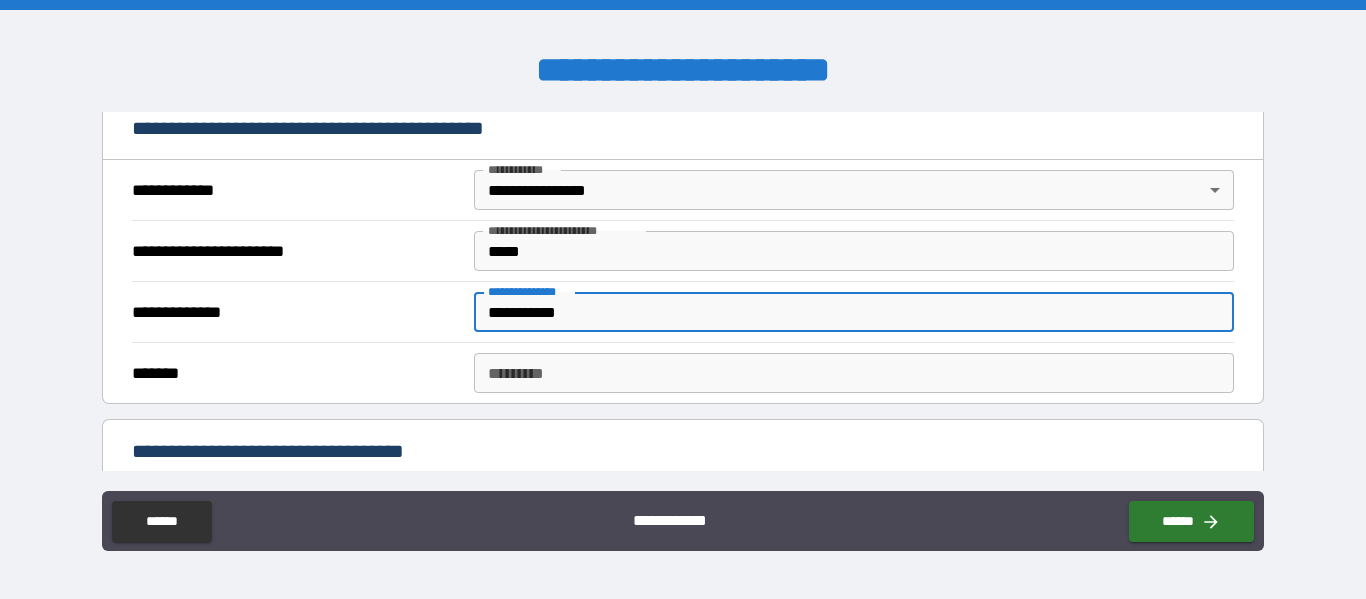 type on "**********" 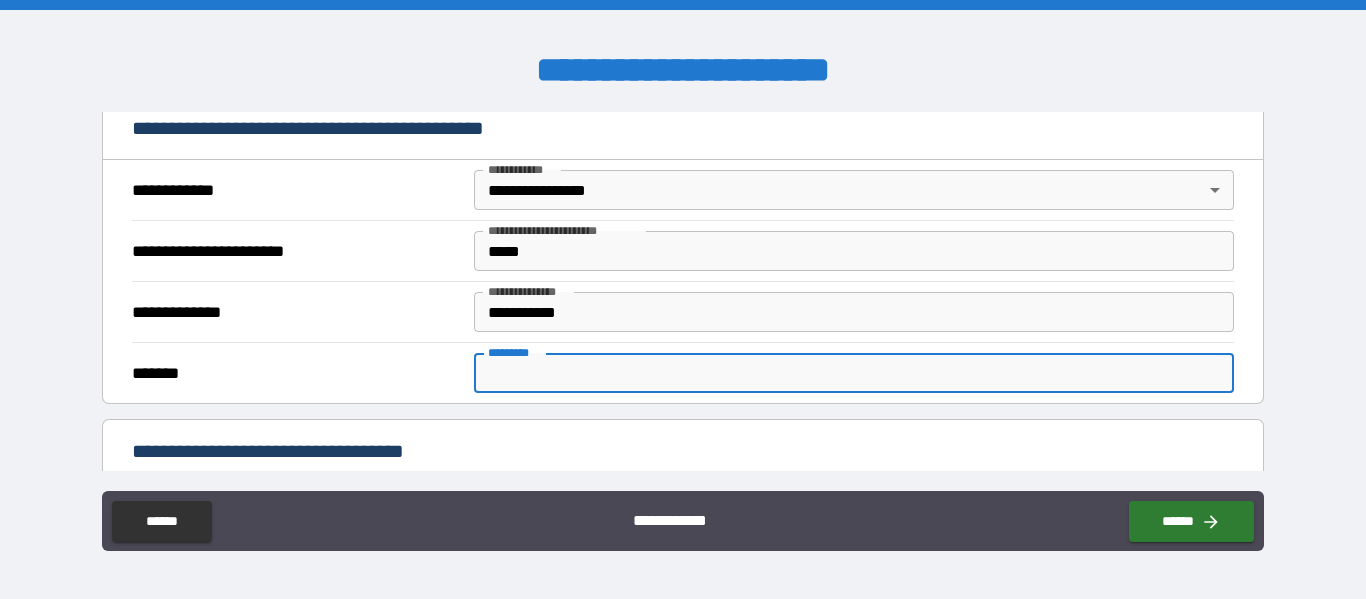 click on "*******   *" at bounding box center [854, 373] 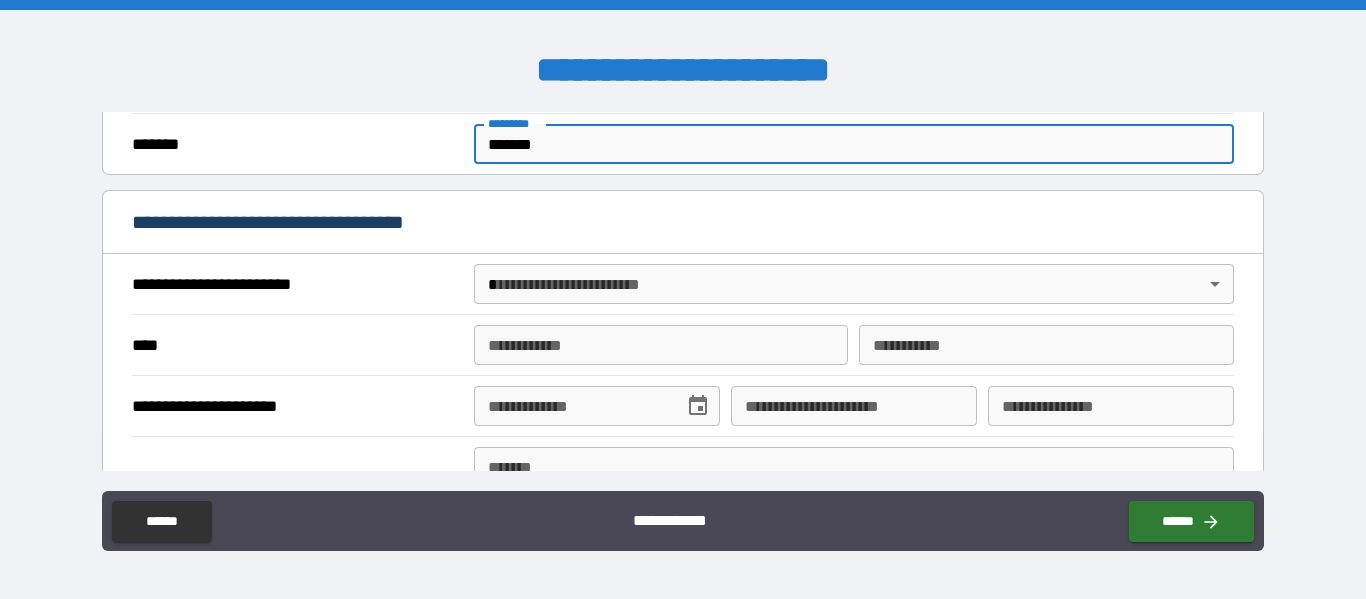 scroll, scrollTop: 644, scrollLeft: 0, axis: vertical 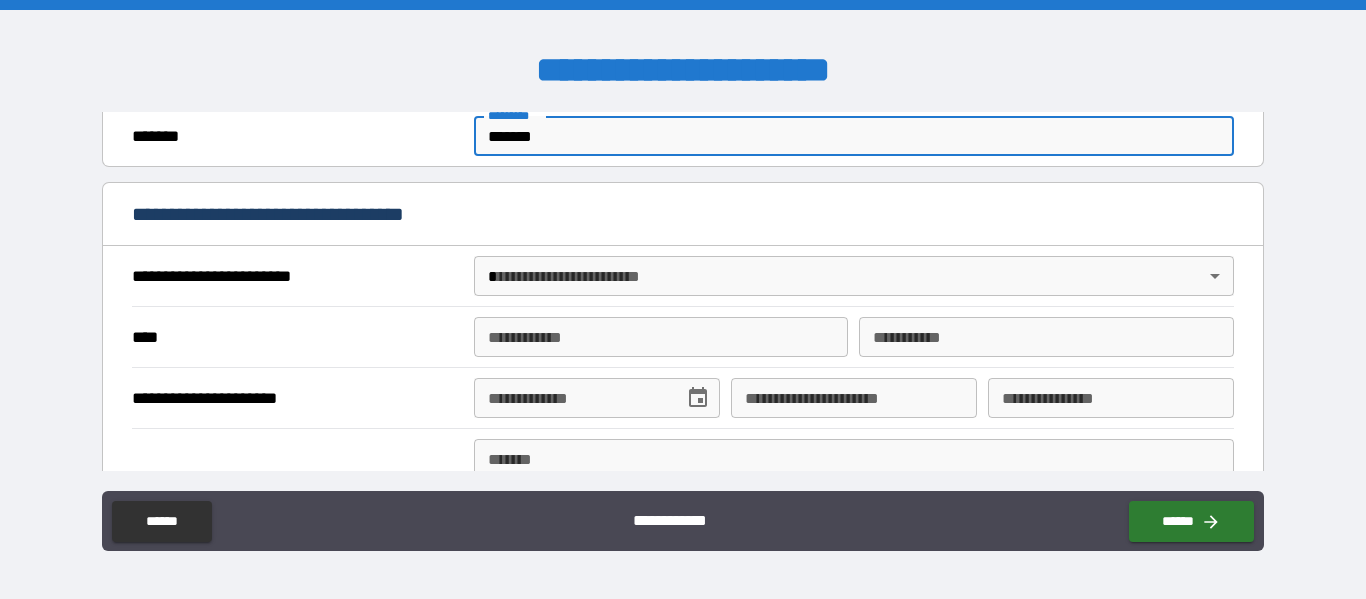 type on "*******" 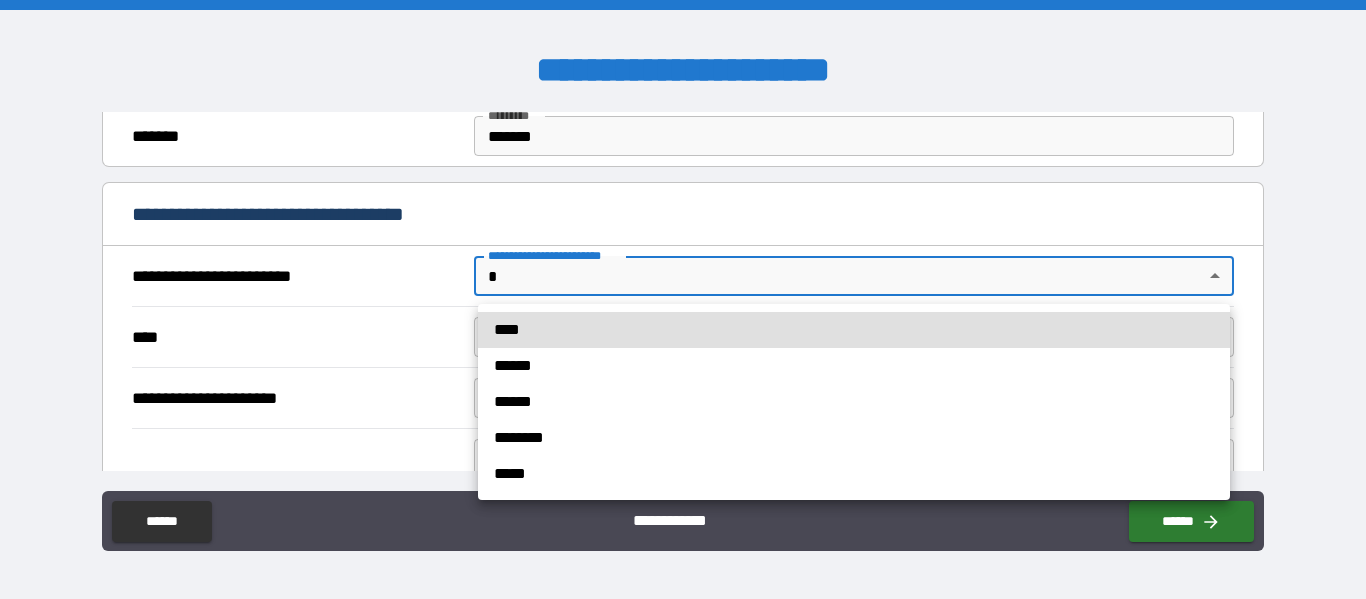 click on "**********" at bounding box center (683, 299) 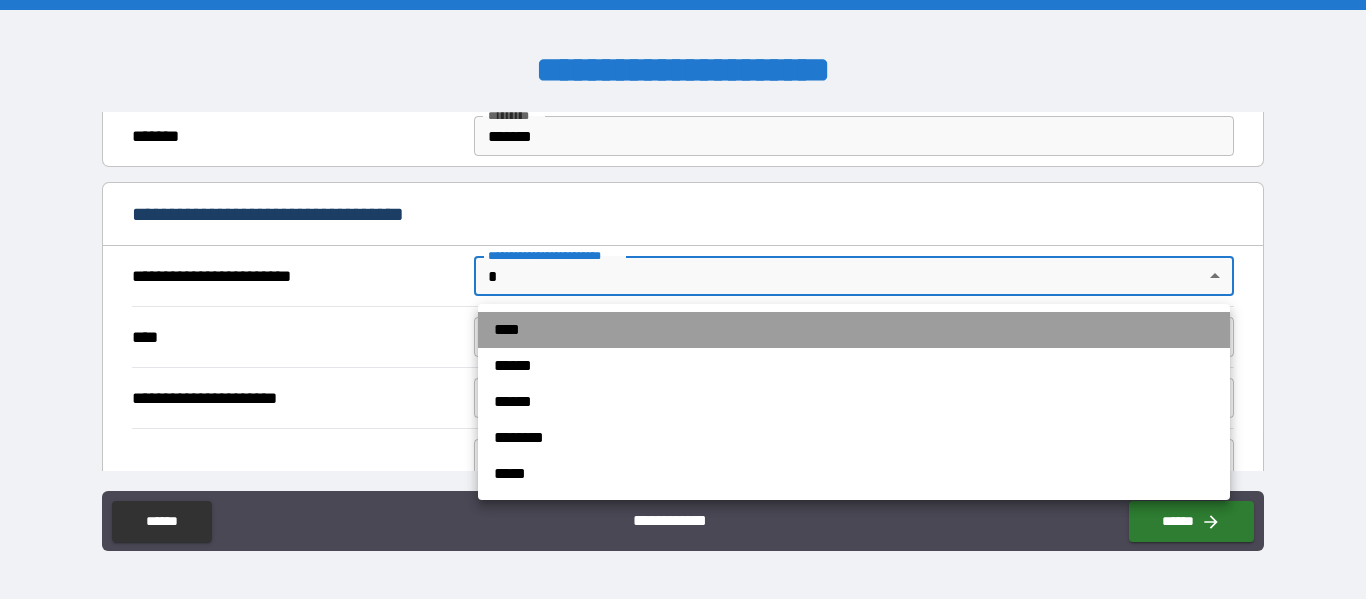 click on "****" at bounding box center (854, 330) 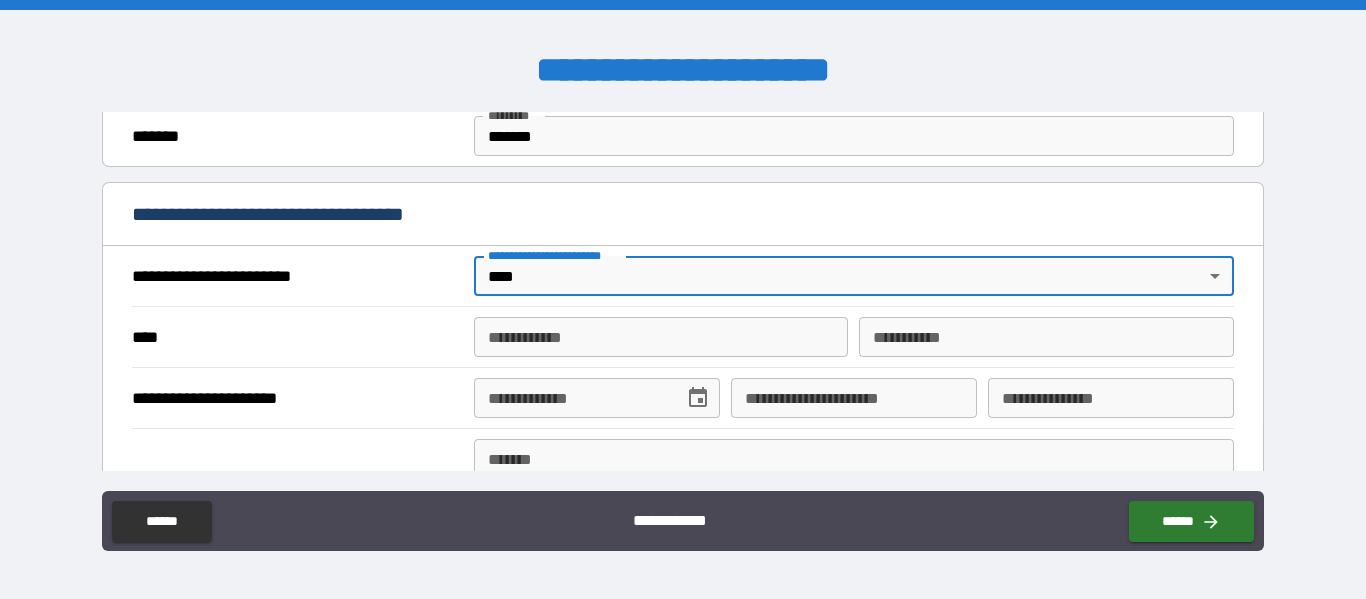 click on "**********" at bounding box center (661, 337) 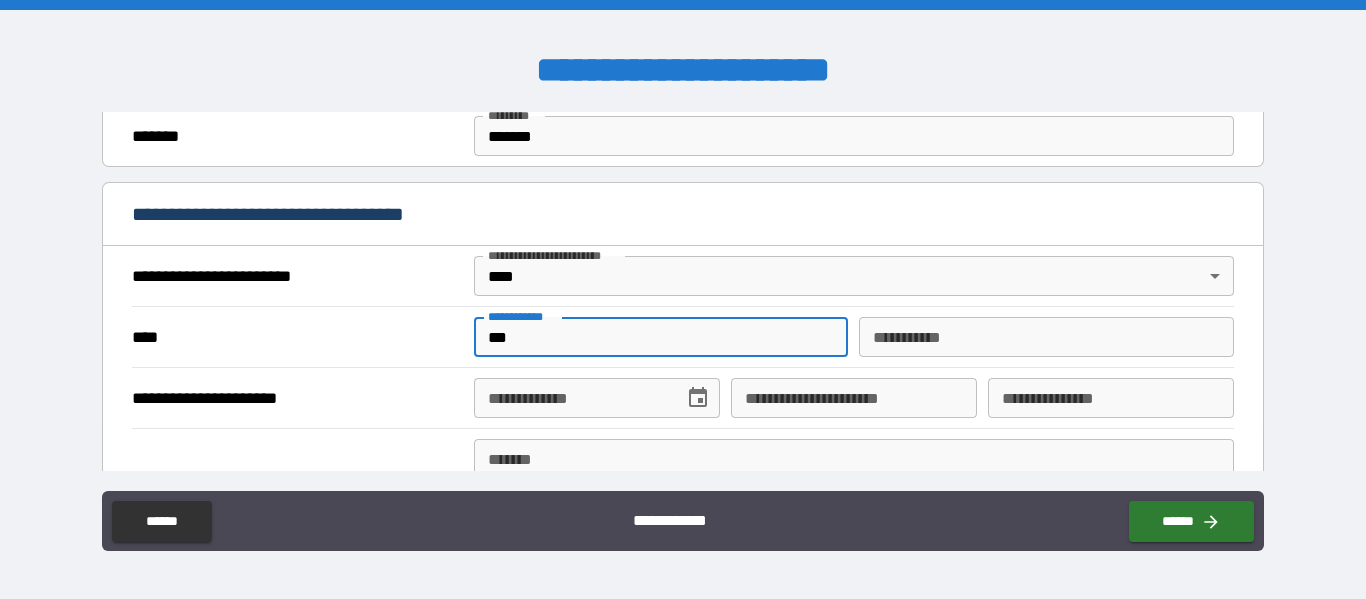 type on "***" 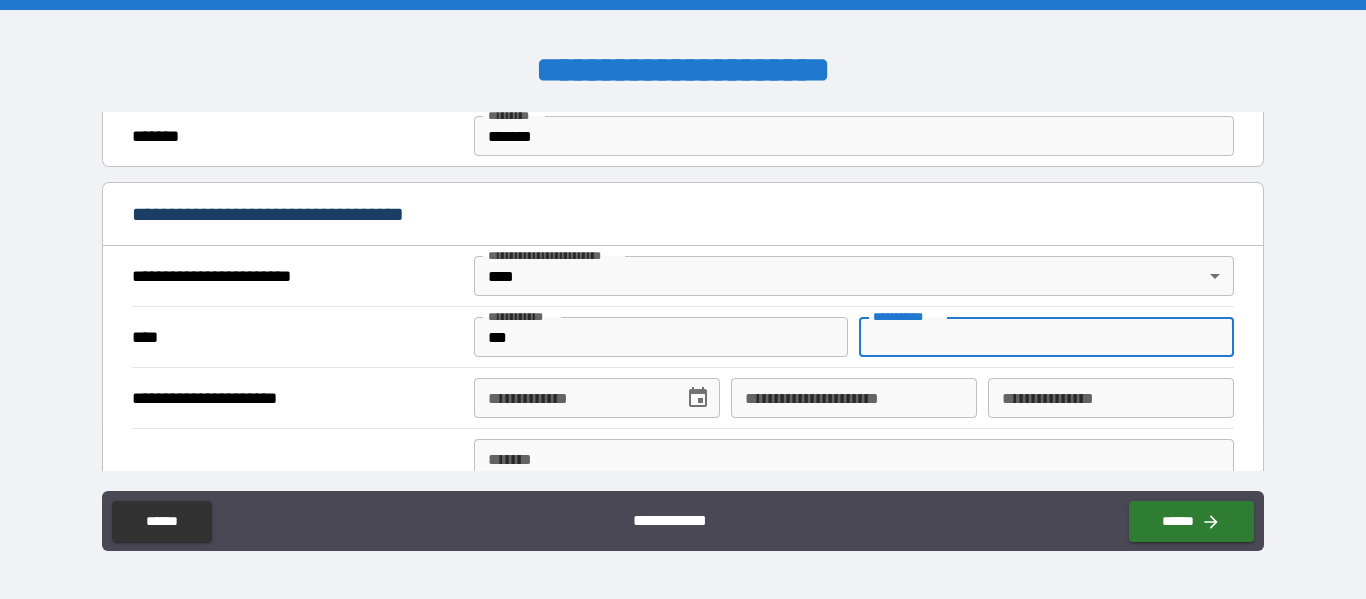 click on "*********   *" at bounding box center (1046, 337) 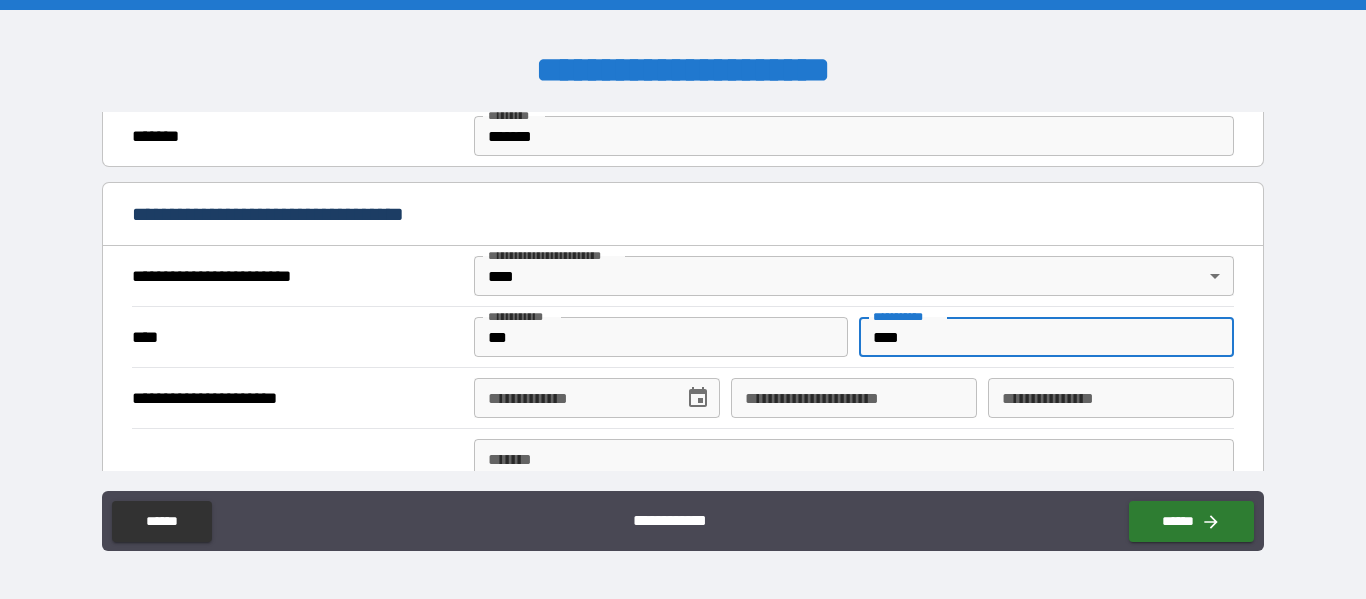type on "****" 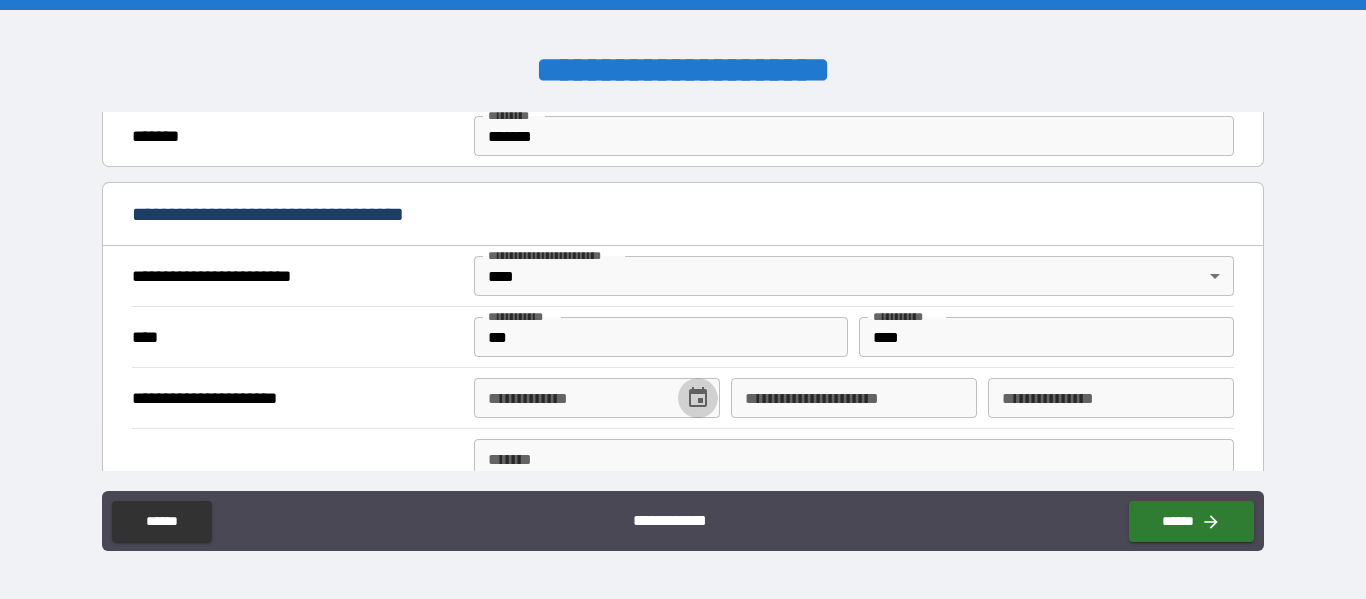 click 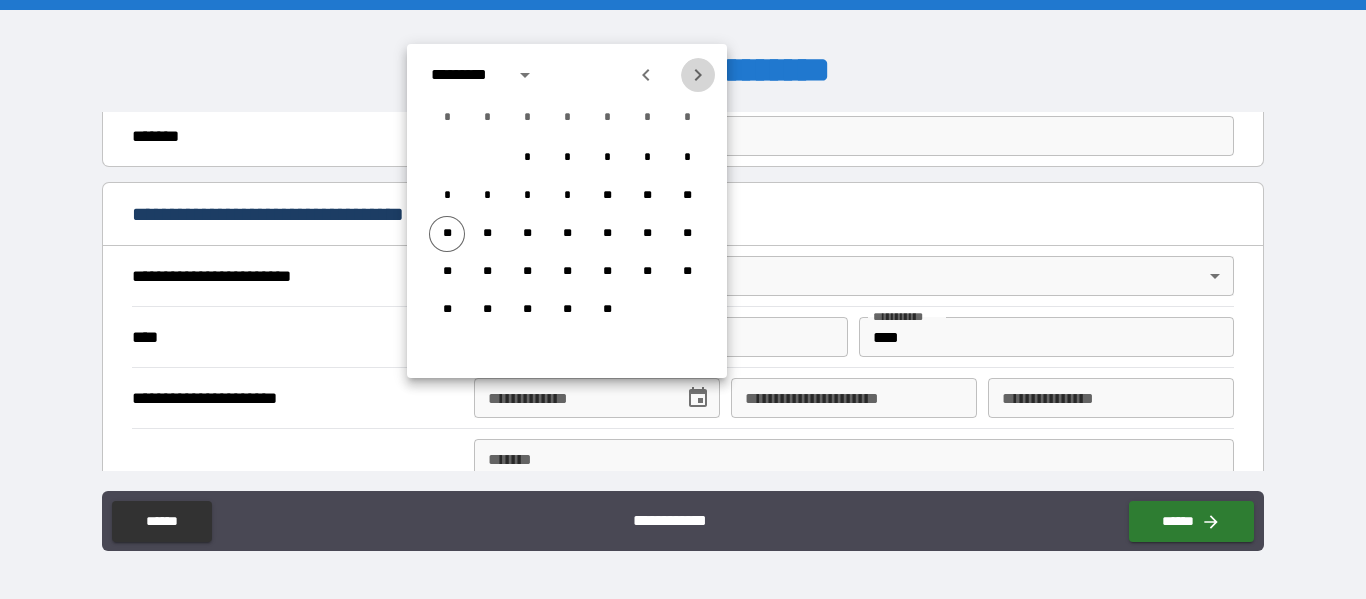 click 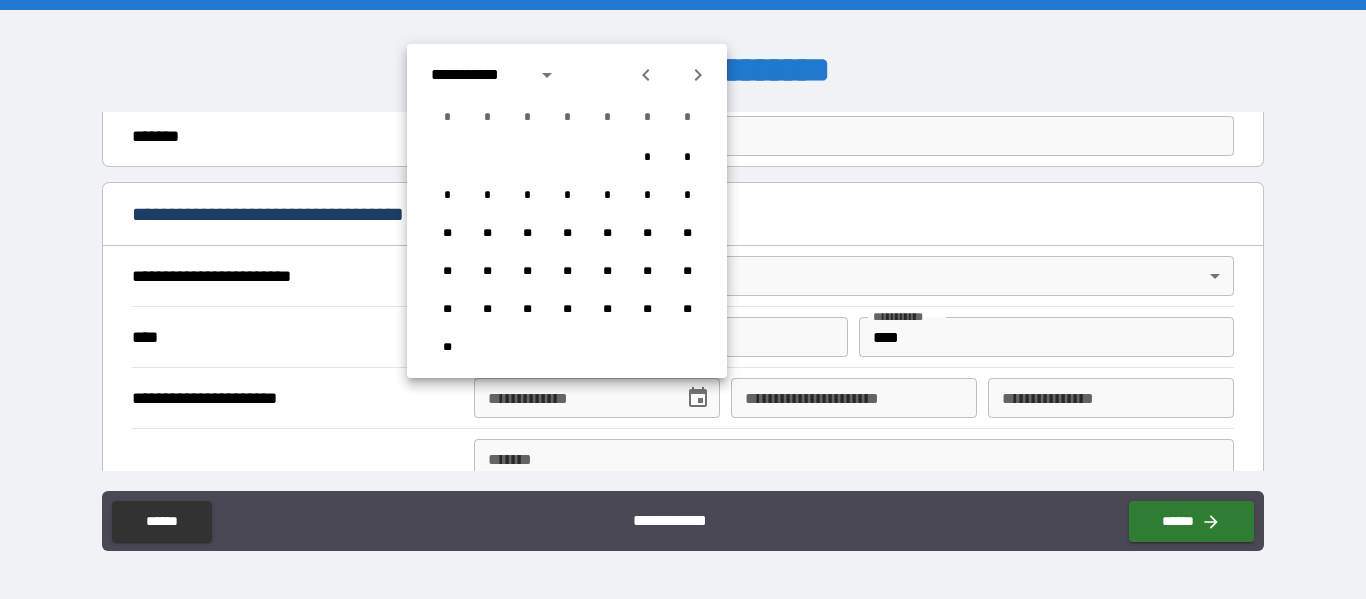 click 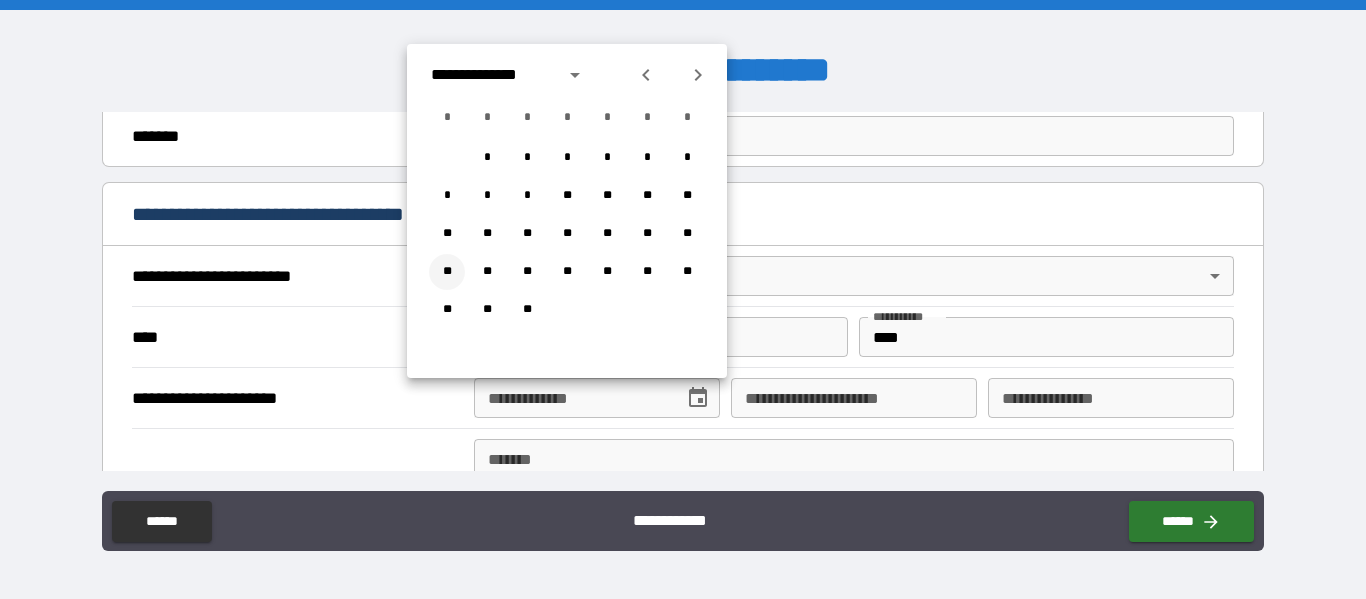 click on "**" at bounding box center (447, 272) 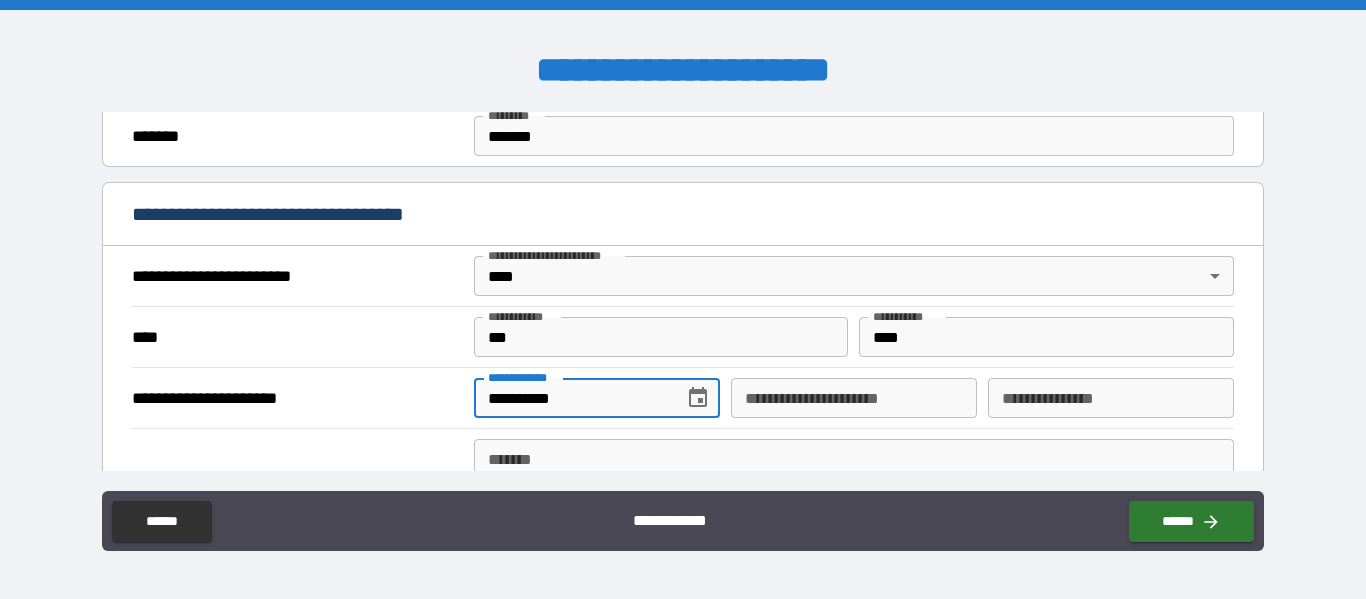click on "**********" at bounding box center (572, 398) 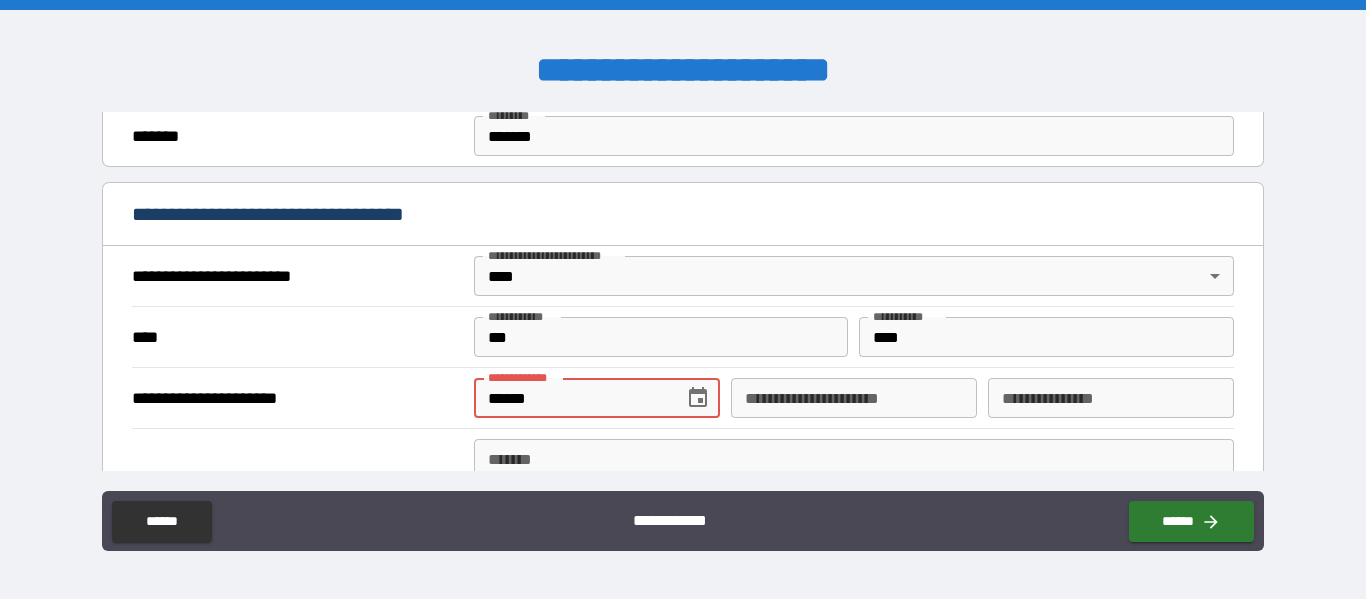 click on "******" at bounding box center (572, 398) 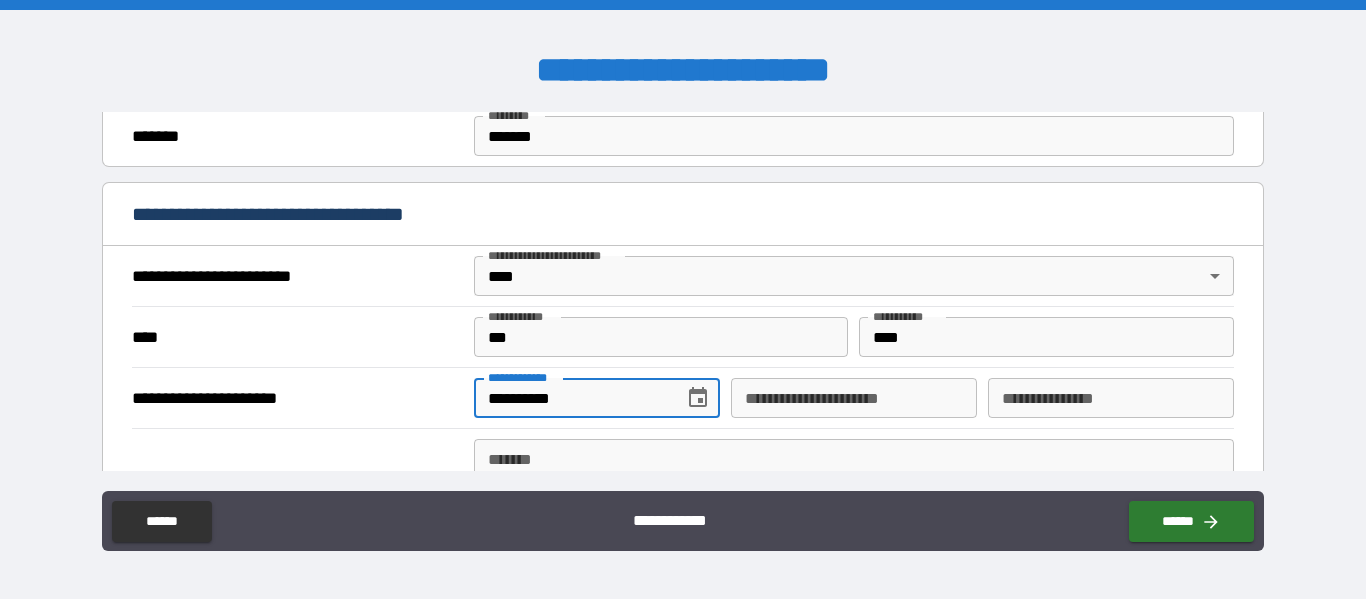 type on "**********" 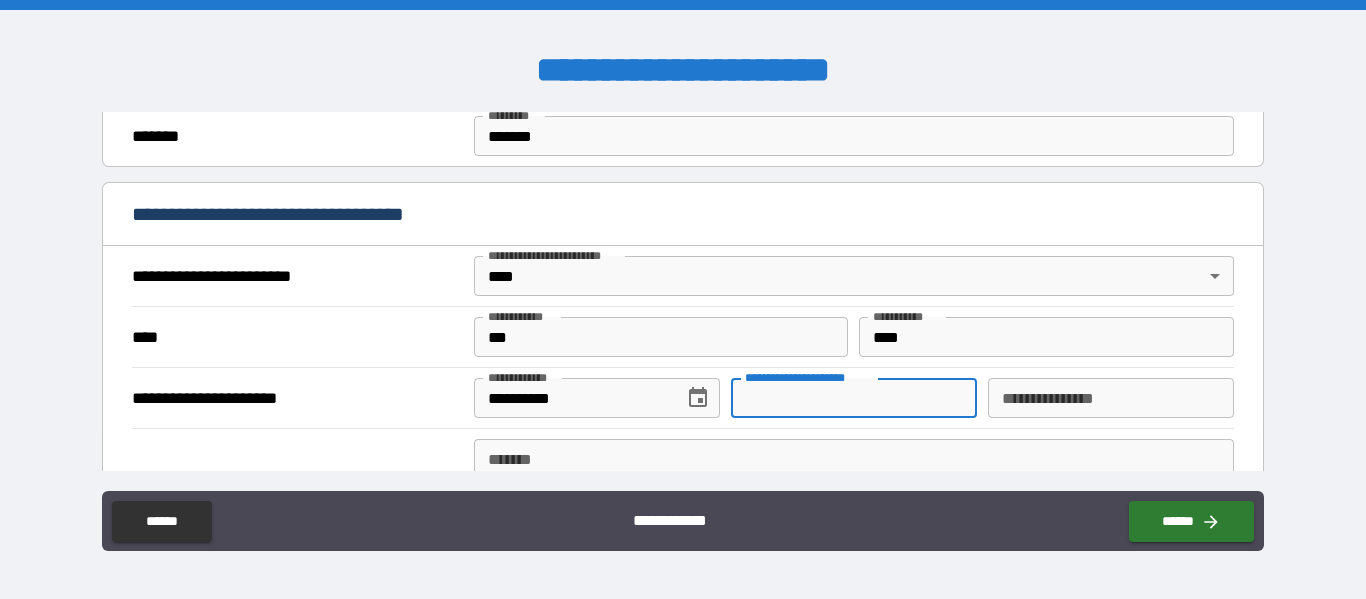 click on "**********" at bounding box center (854, 398) 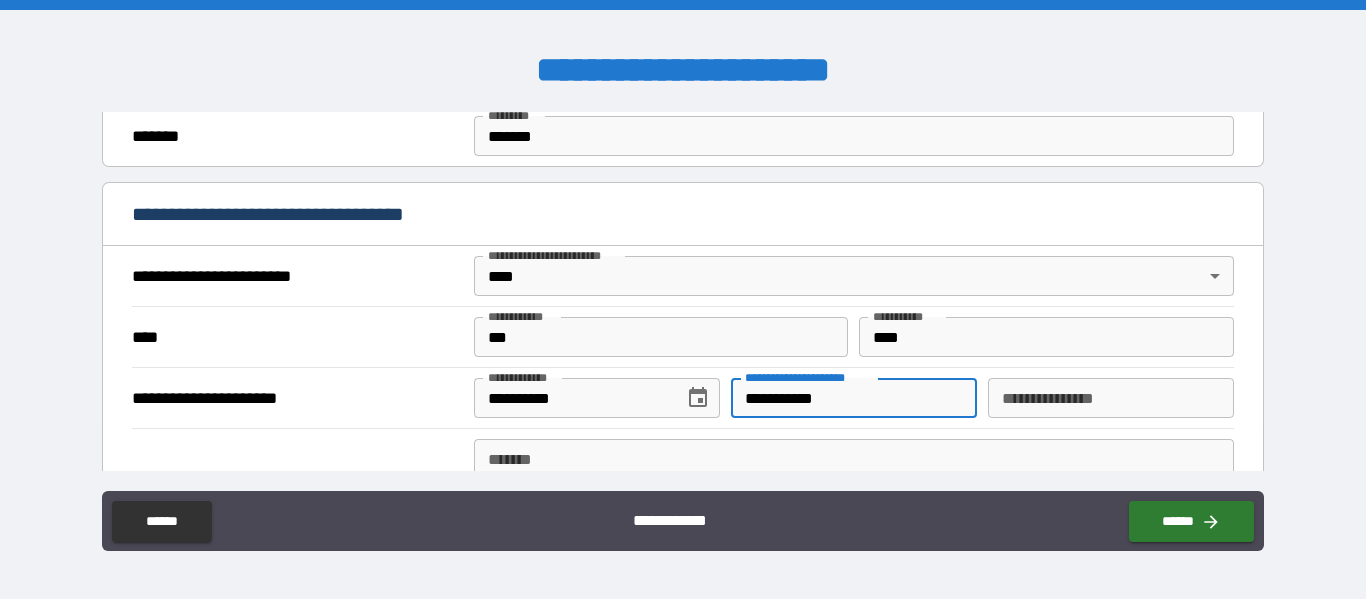 type on "**********" 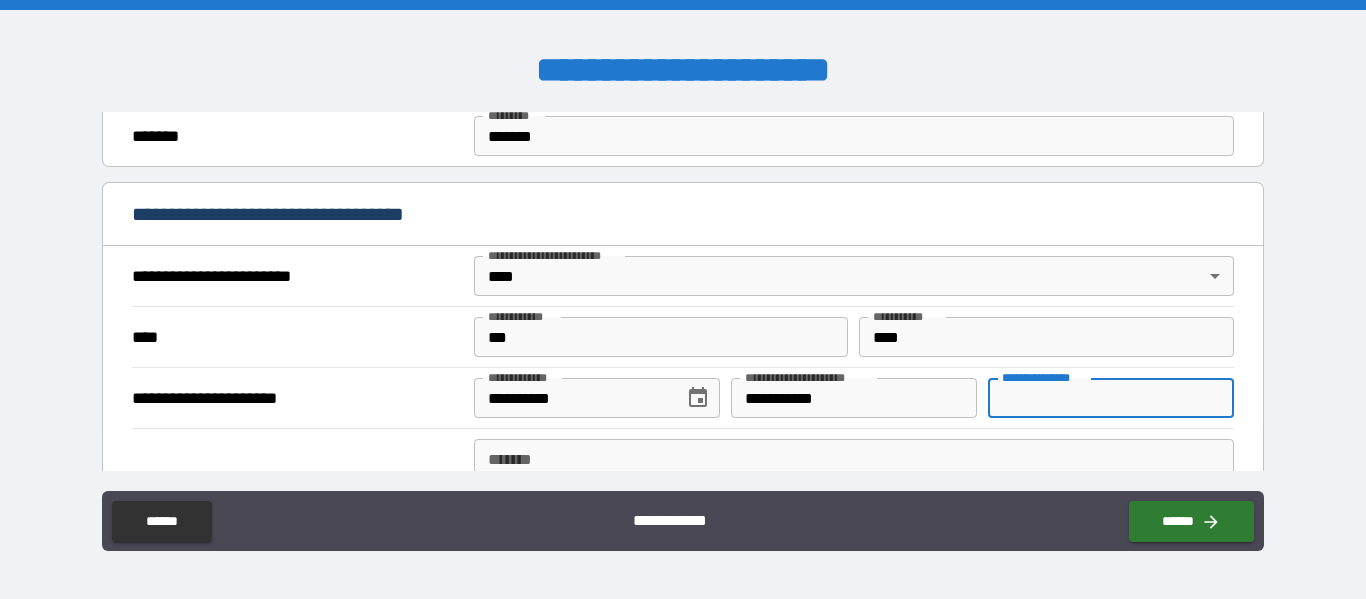 click on "**********" at bounding box center [1111, 398] 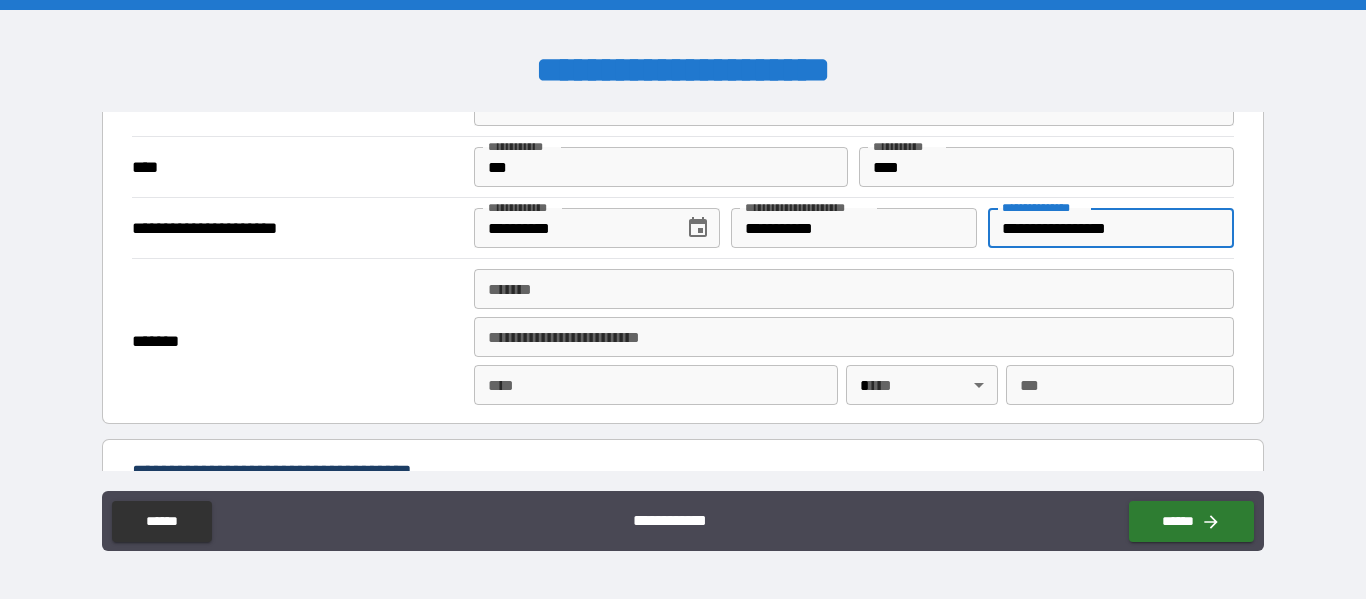 scroll, scrollTop: 822, scrollLeft: 0, axis: vertical 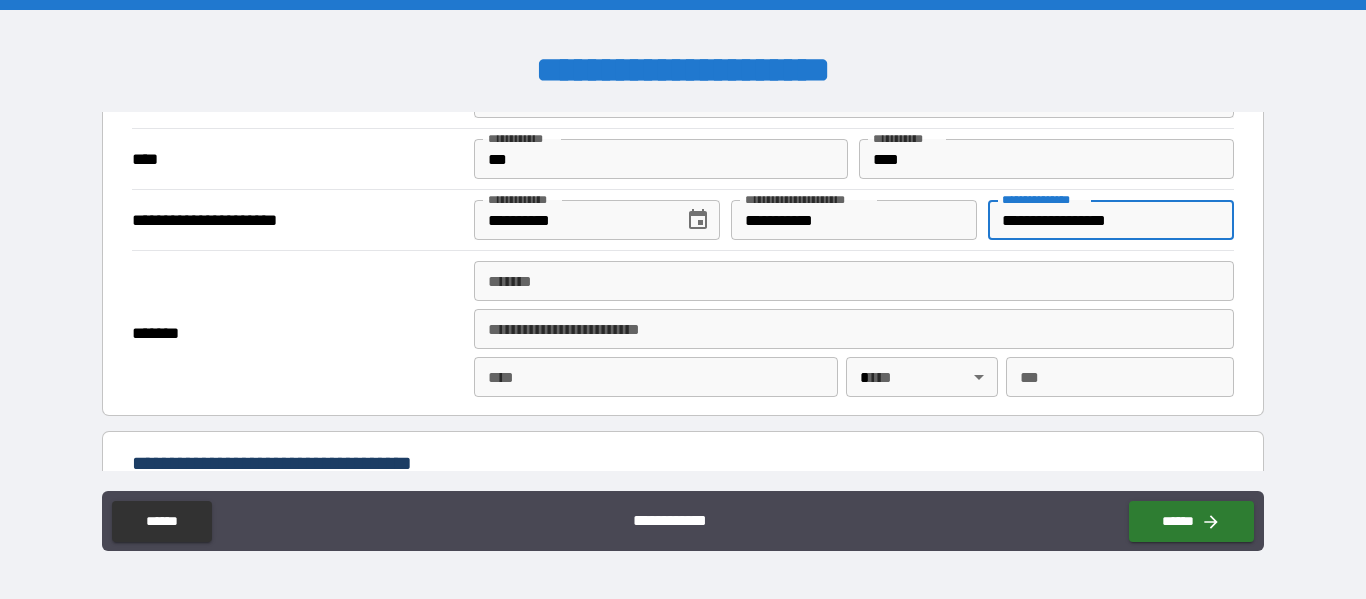 type on "**********" 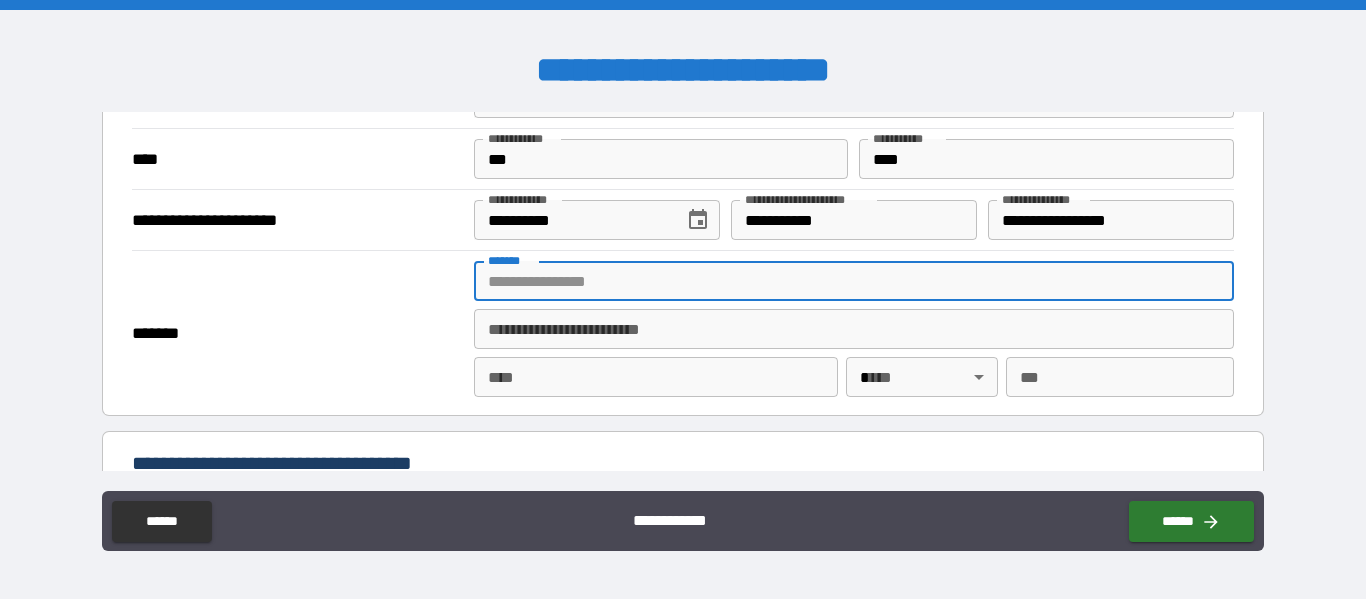 click on "*******" at bounding box center [854, 281] 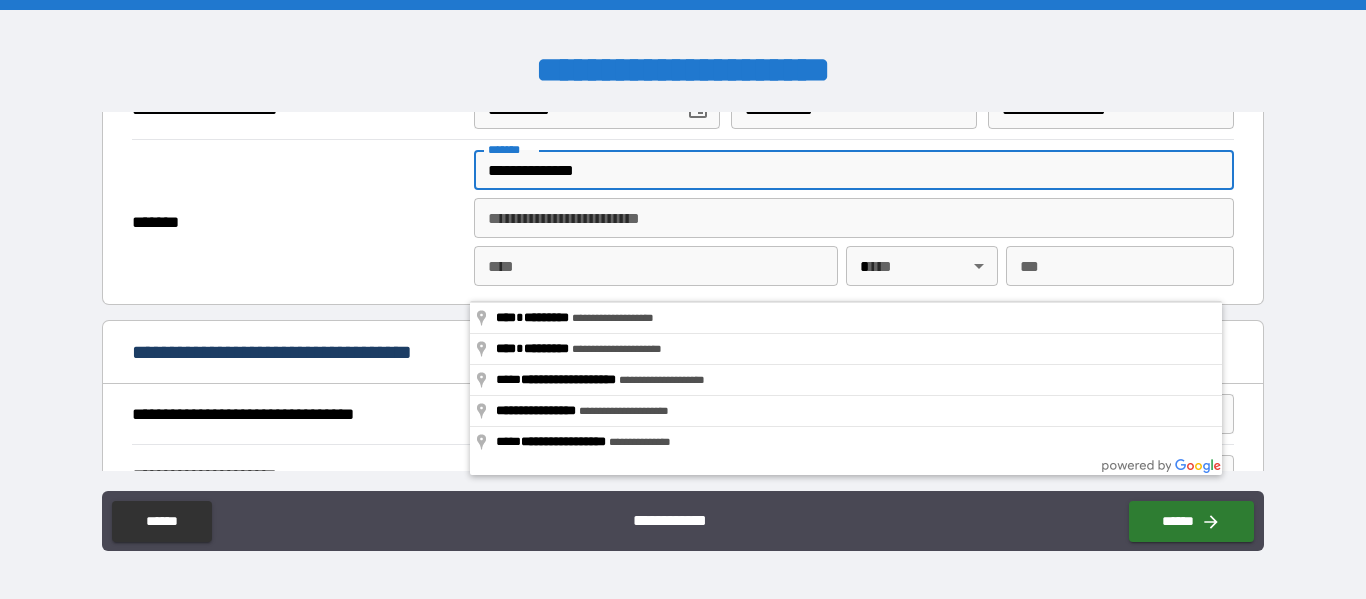 scroll, scrollTop: 941, scrollLeft: 0, axis: vertical 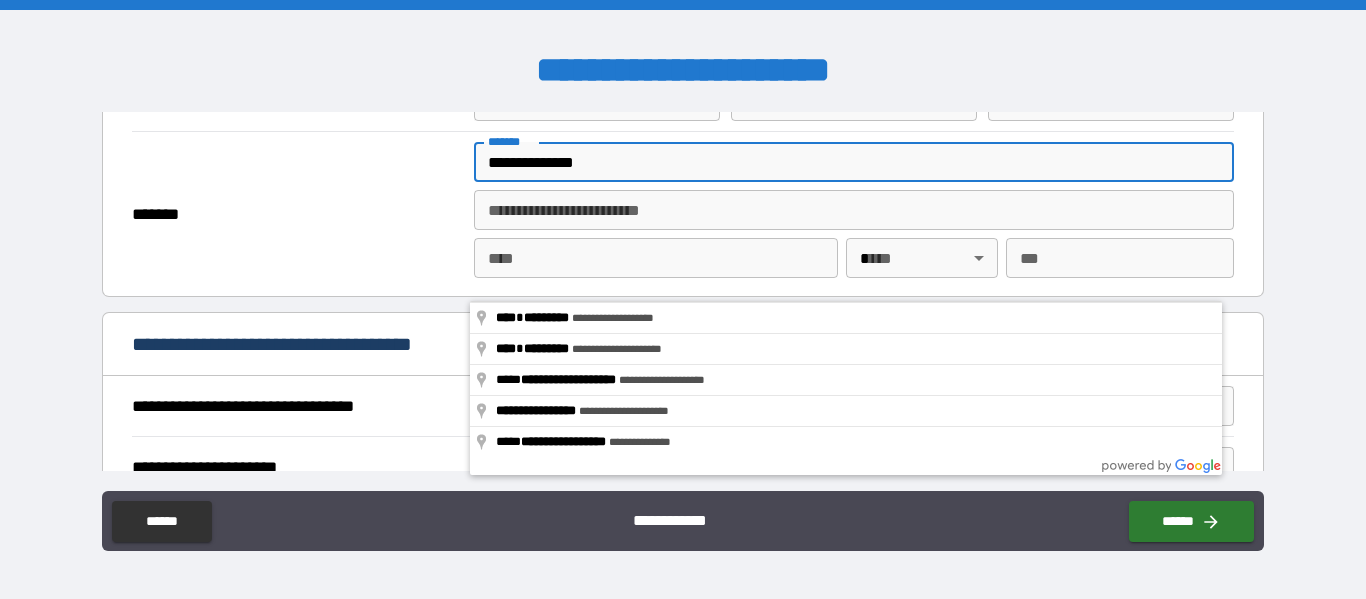 type on "**********" 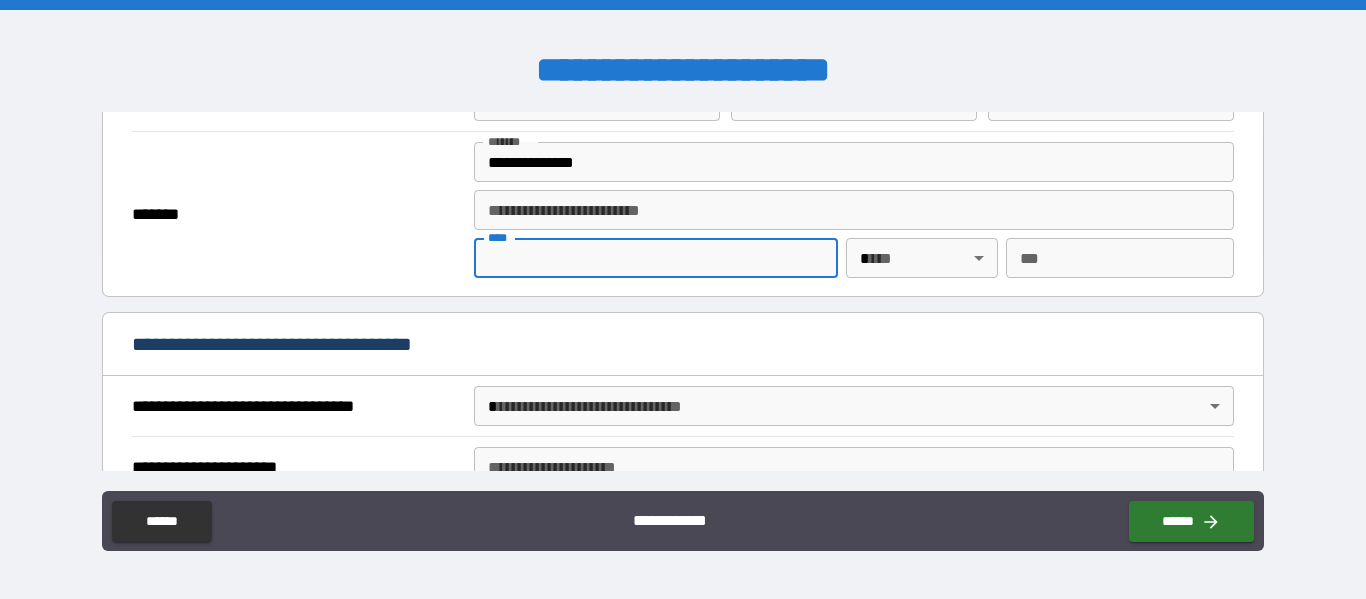 click on "****" at bounding box center (656, 258) 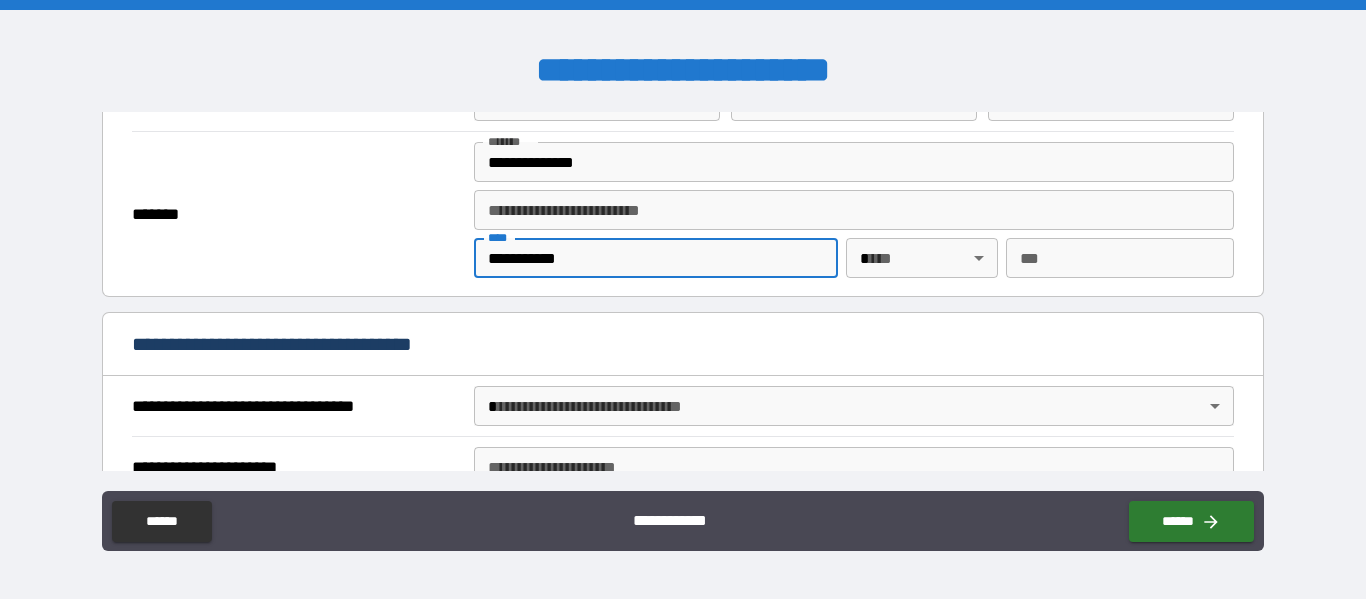 type on "**********" 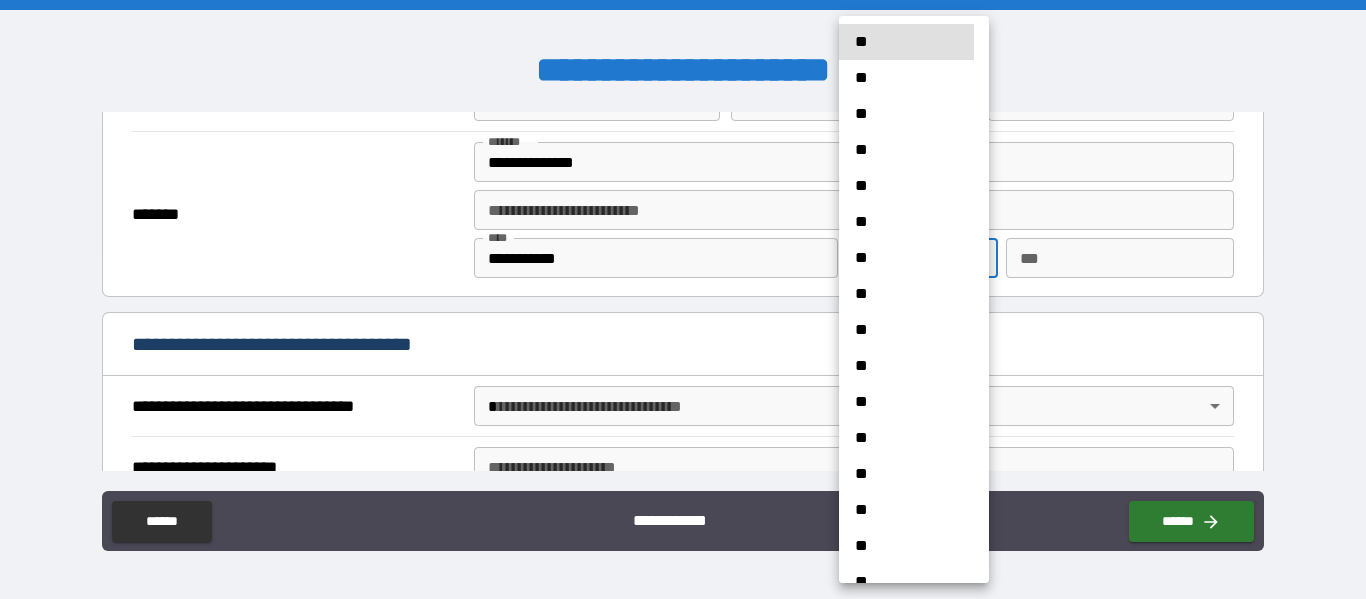 click on "**********" at bounding box center [683, 299] 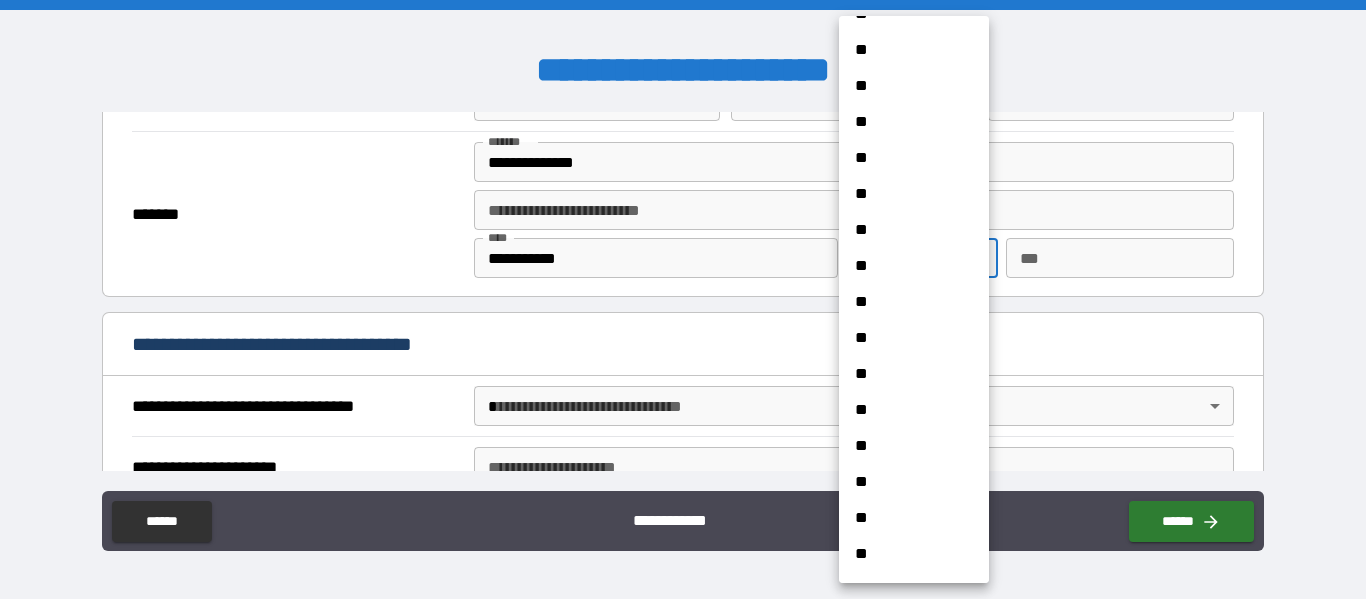 scroll, scrollTop: 428, scrollLeft: 0, axis: vertical 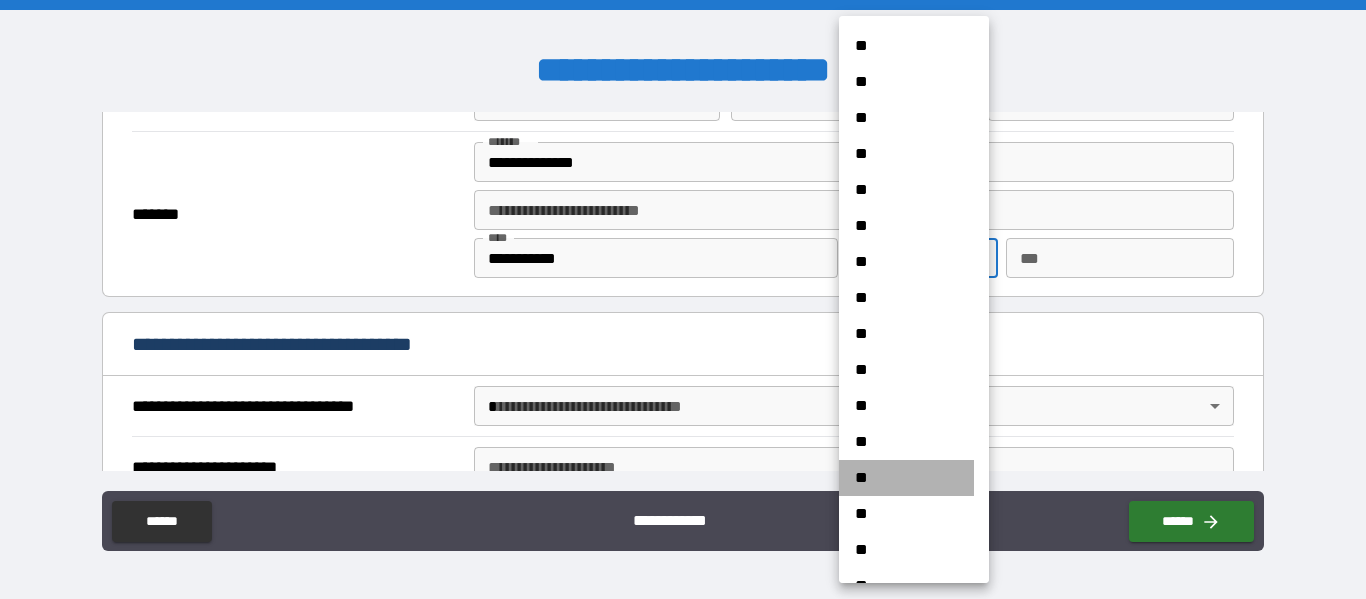 click on "**" at bounding box center (906, 478) 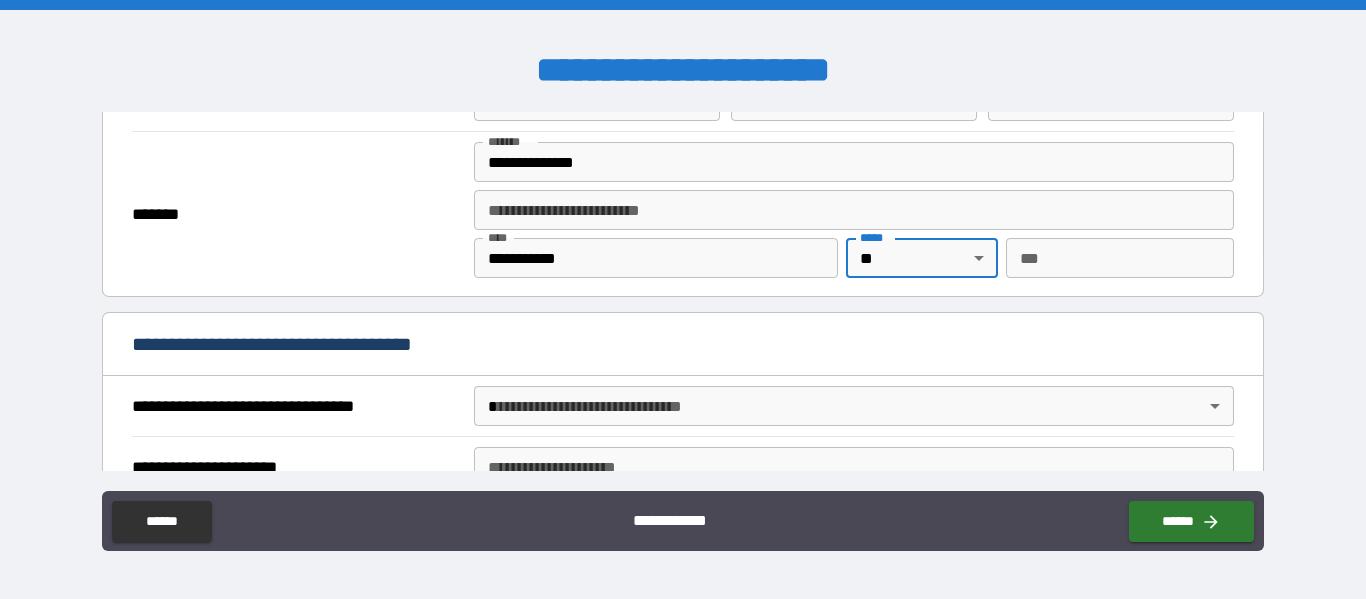click on "***" at bounding box center (1120, 258) 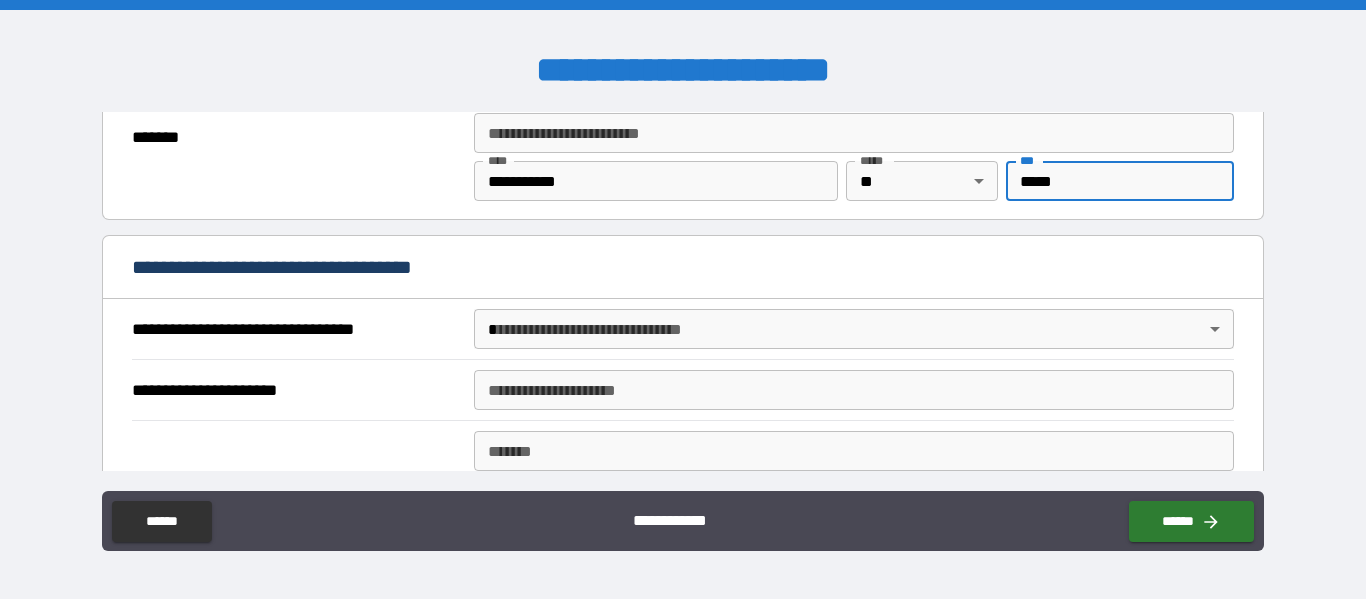 scroll, scrollTop: 1043, scrollLeft: 0, axis: vertical 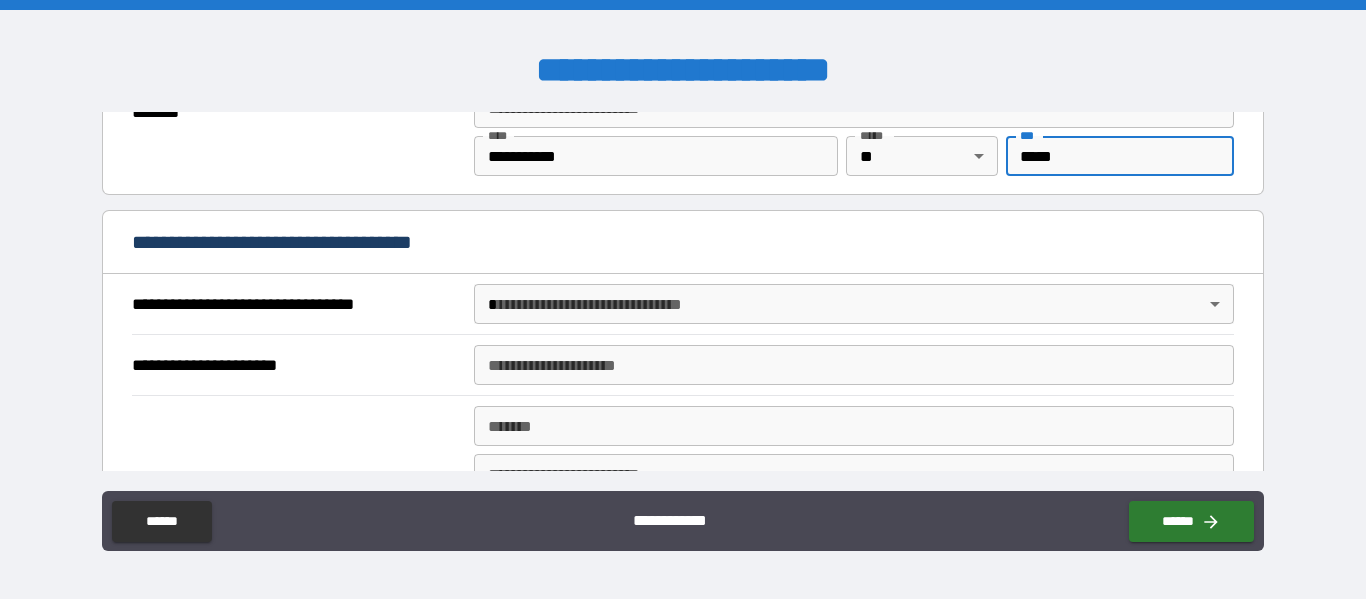 type on "*****" 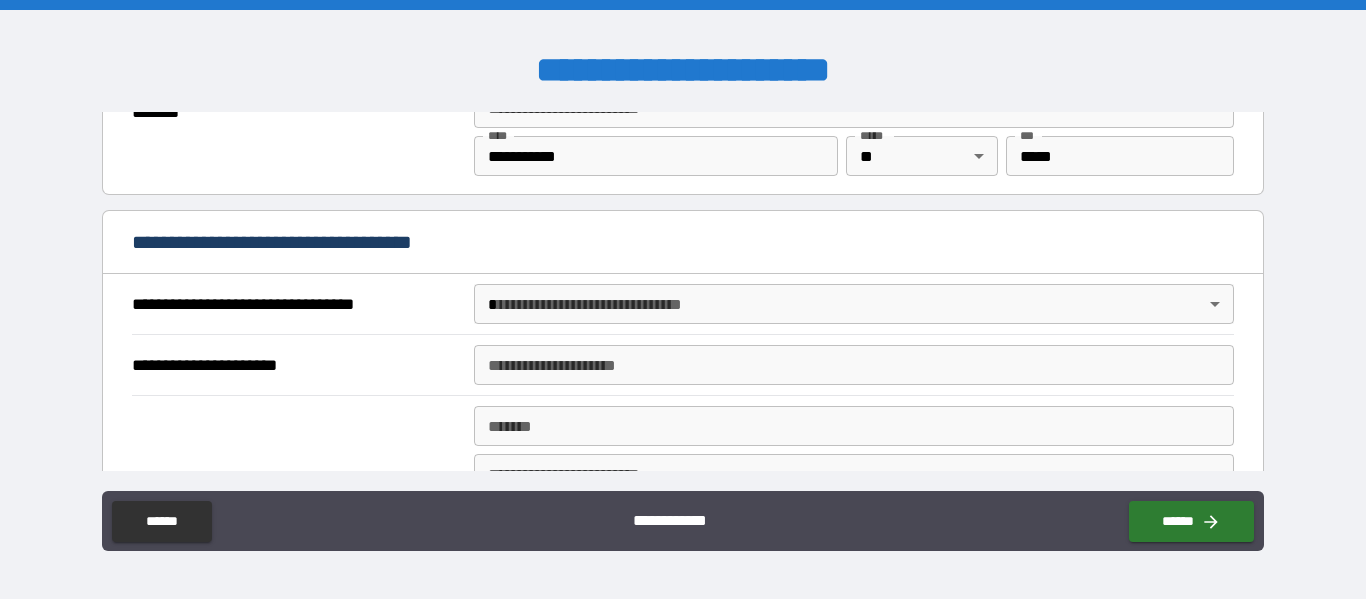 click on "**********" at bounding box center [682, 244] 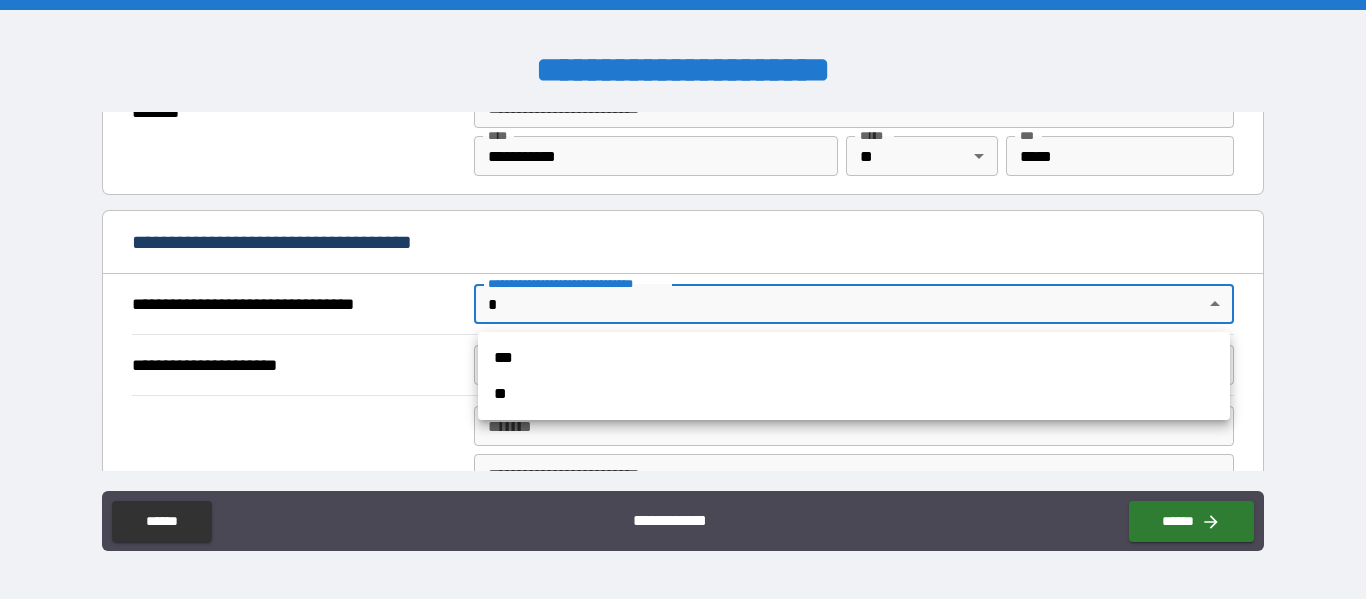 click on "**********" at bounding box center [683, 299] 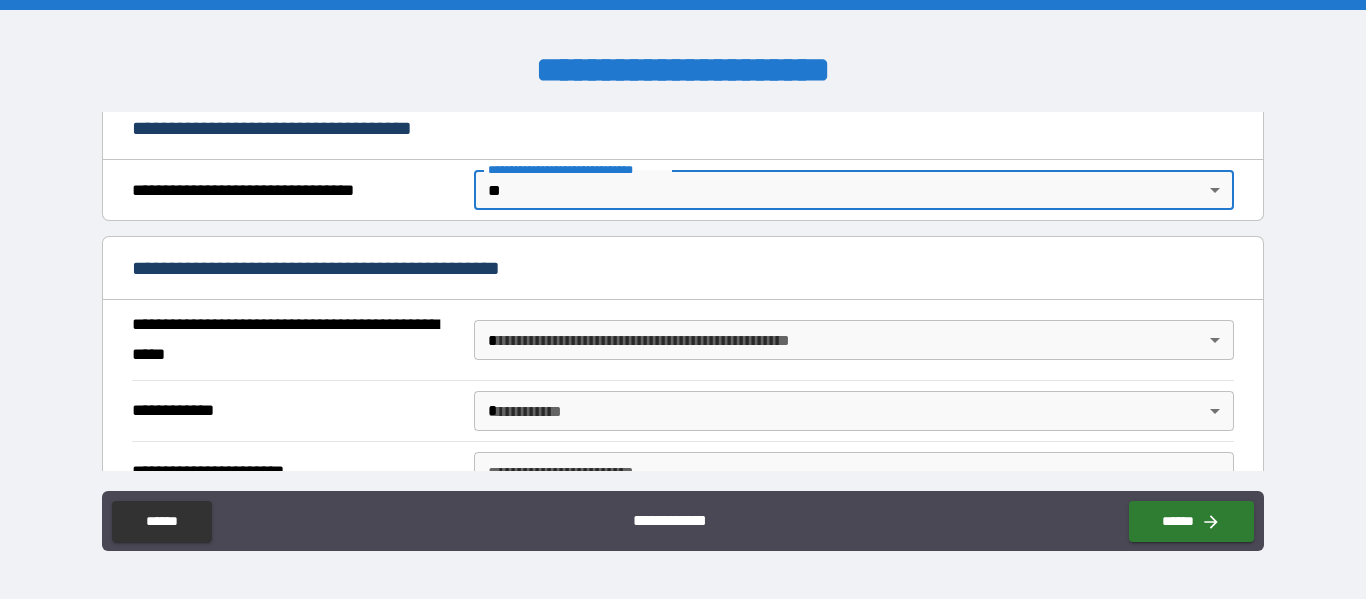 scroll, scrollTop: 1219, scrollLeft: 0, axis: vertical 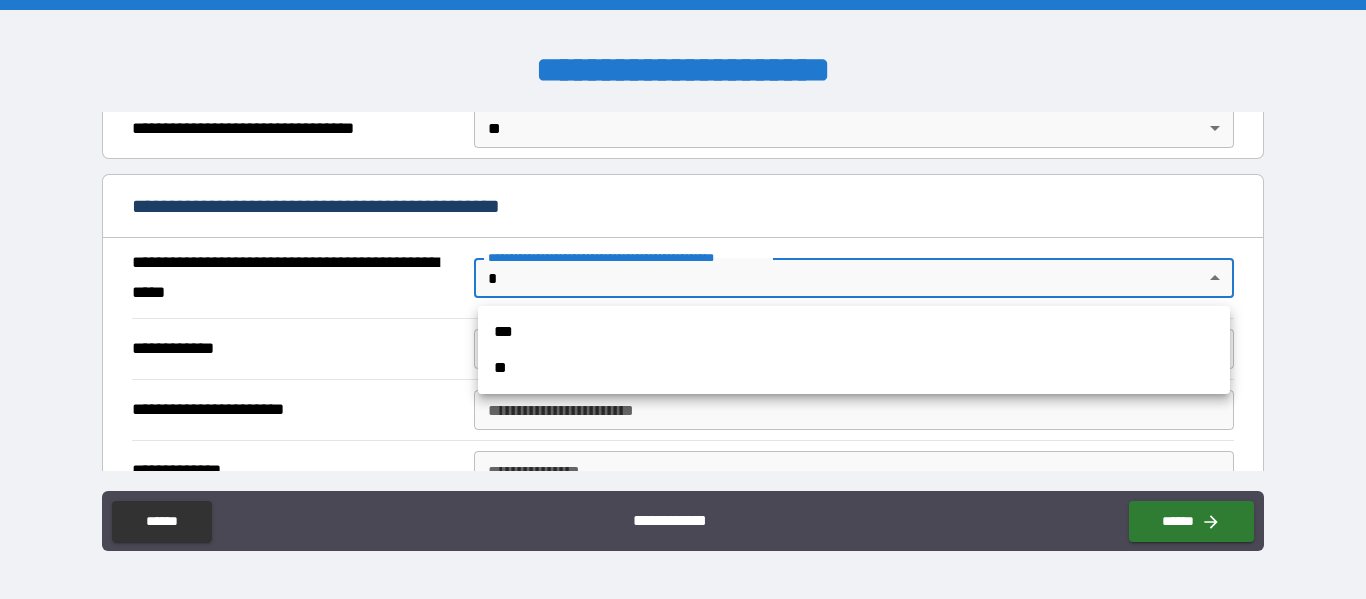 click on "**********" at bounding box center [683, 299] 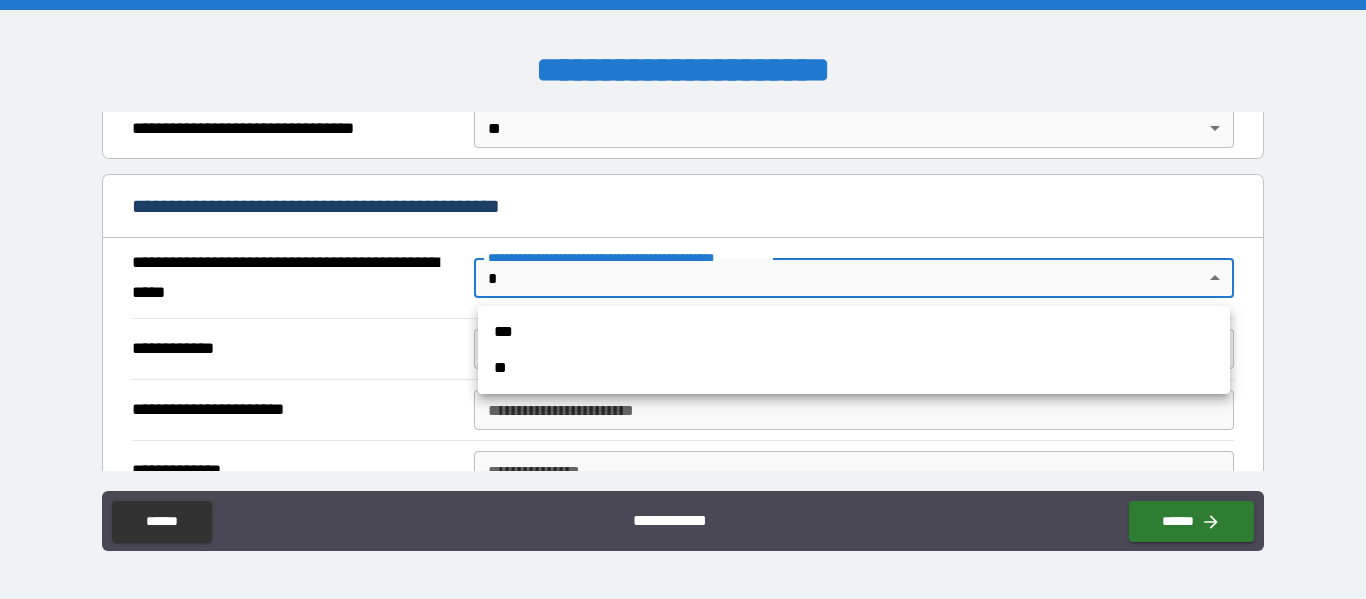 click on "**" at bounding box center [854, 368] 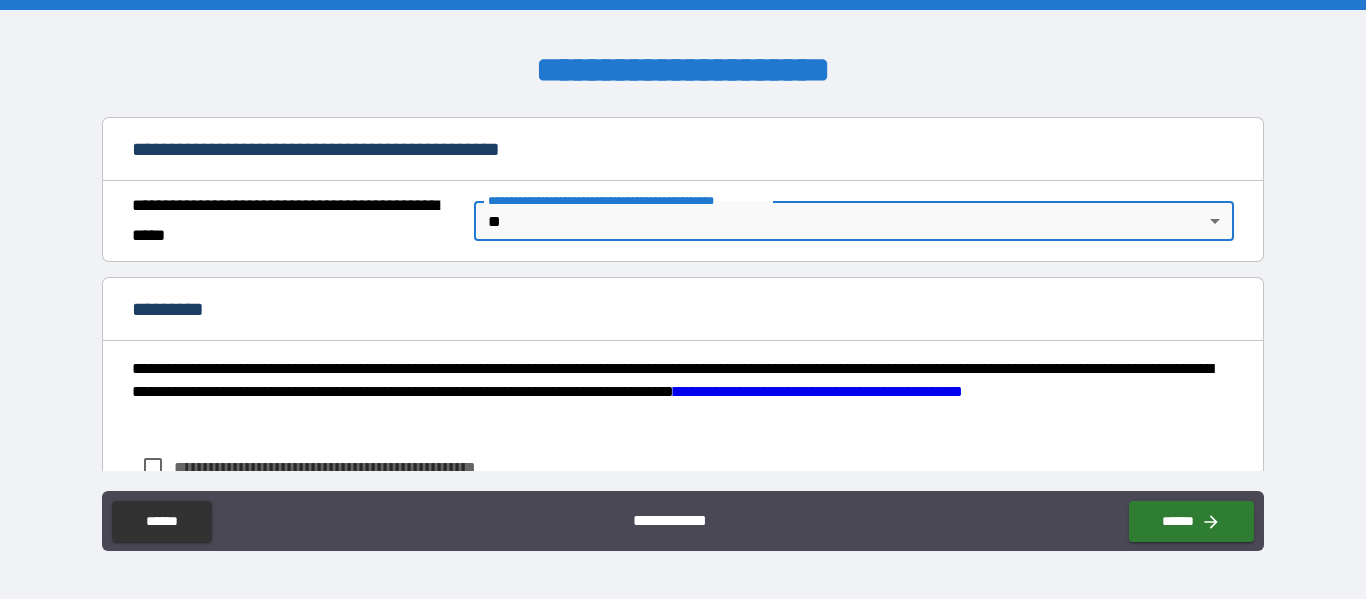 scroll, scrollTop: 1296, scrollLeft: 0, axis: vertical 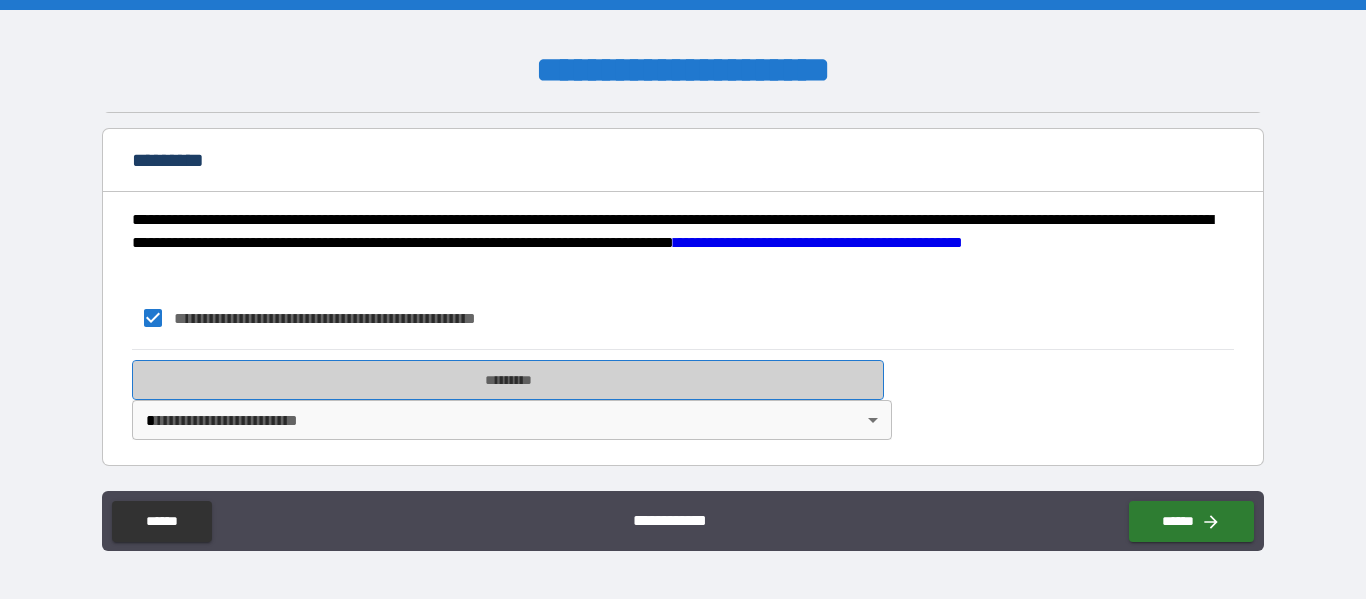 click on "*********" at bounding box center [508, 380] 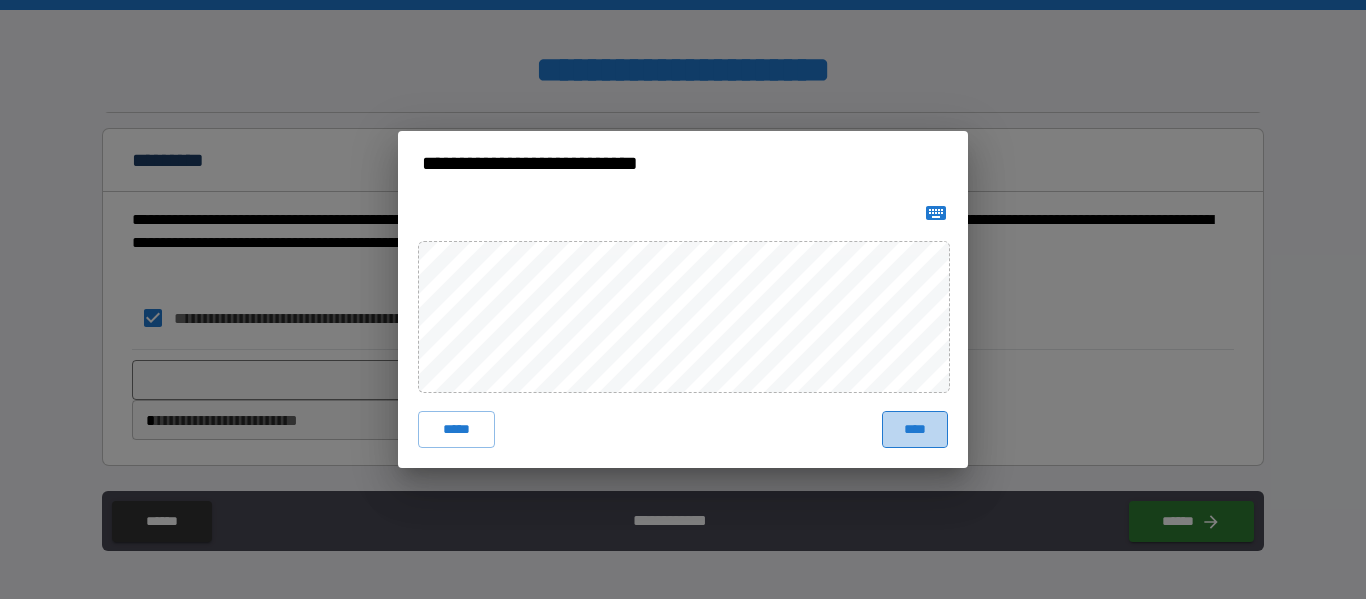 click on "****" at bounding box center (915, 429) 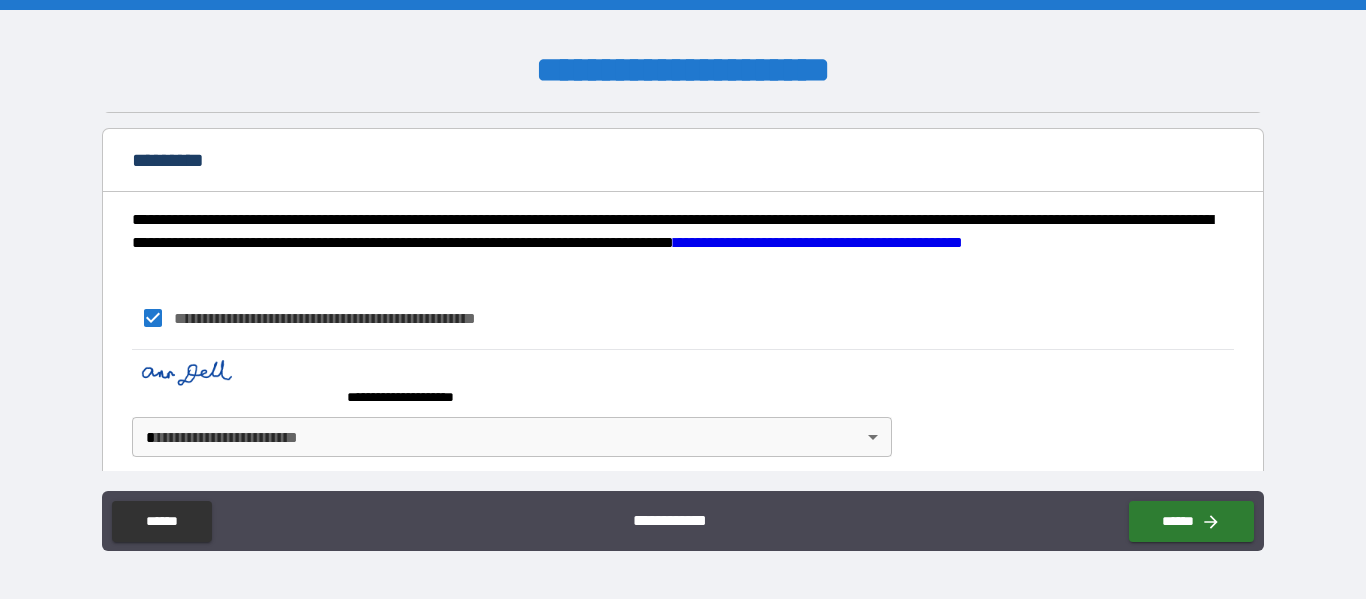 click on "**********" at bounding box center [683, 299] 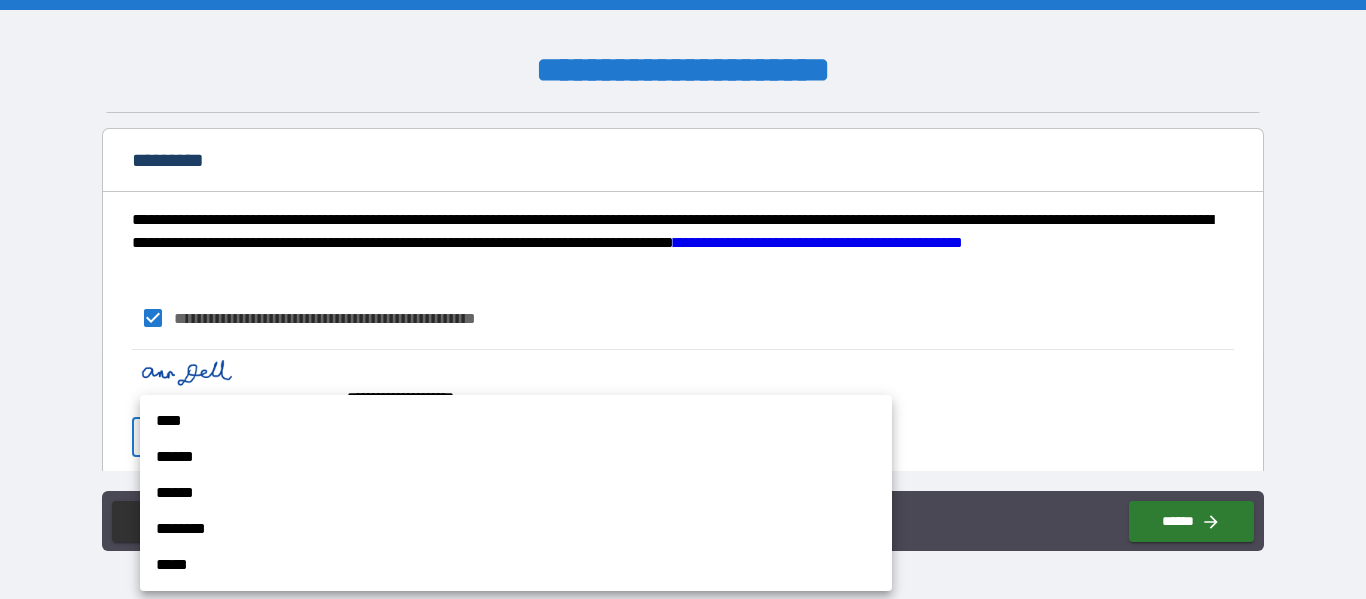 click on "****" at bounding box center [516, 421] 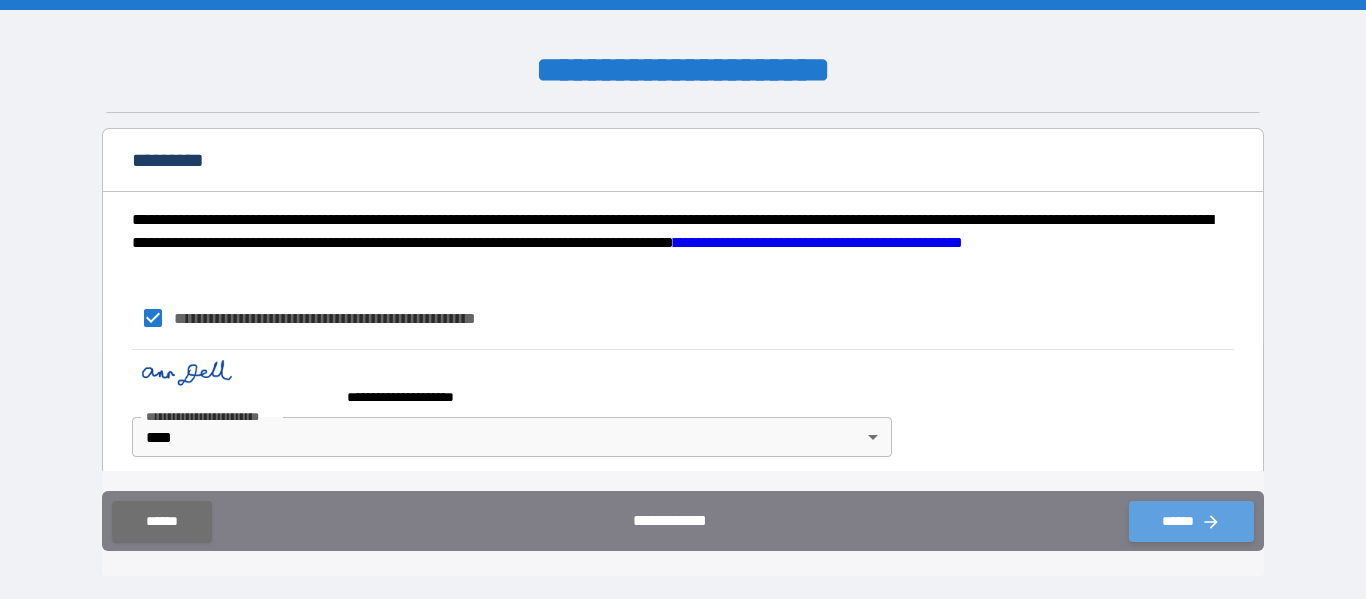 click on "******" at bounding box center (1191, 521) 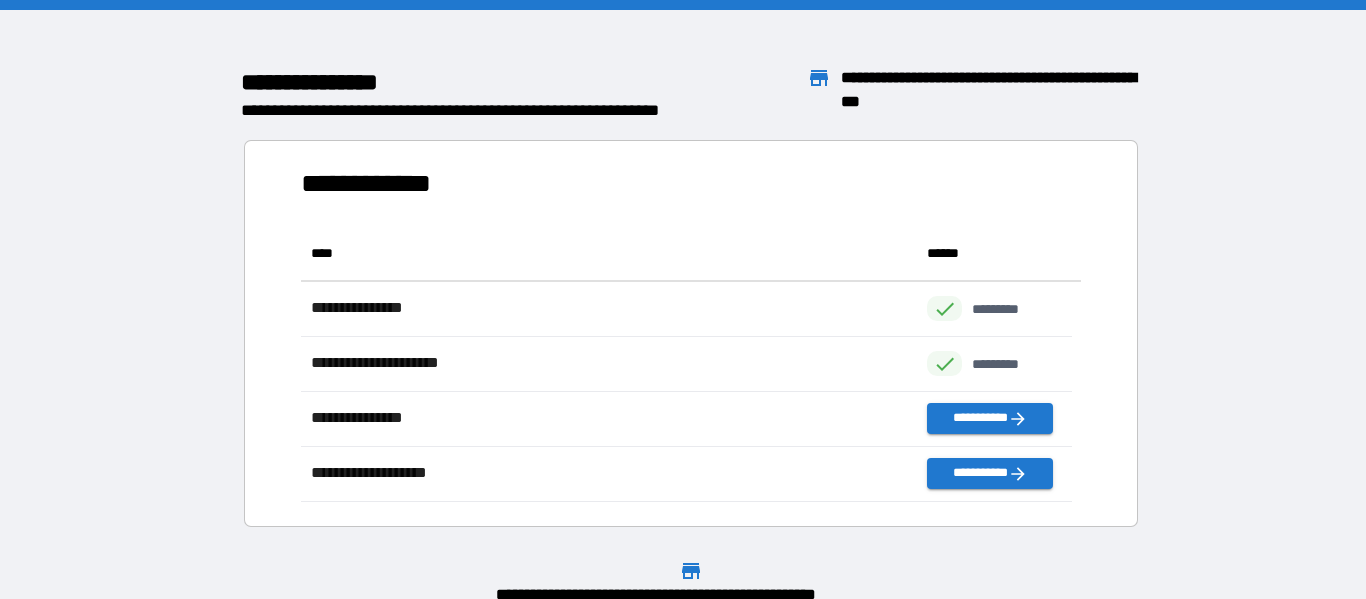 scroll, scrollTop: 16, scrollLeft: 16, axis: both 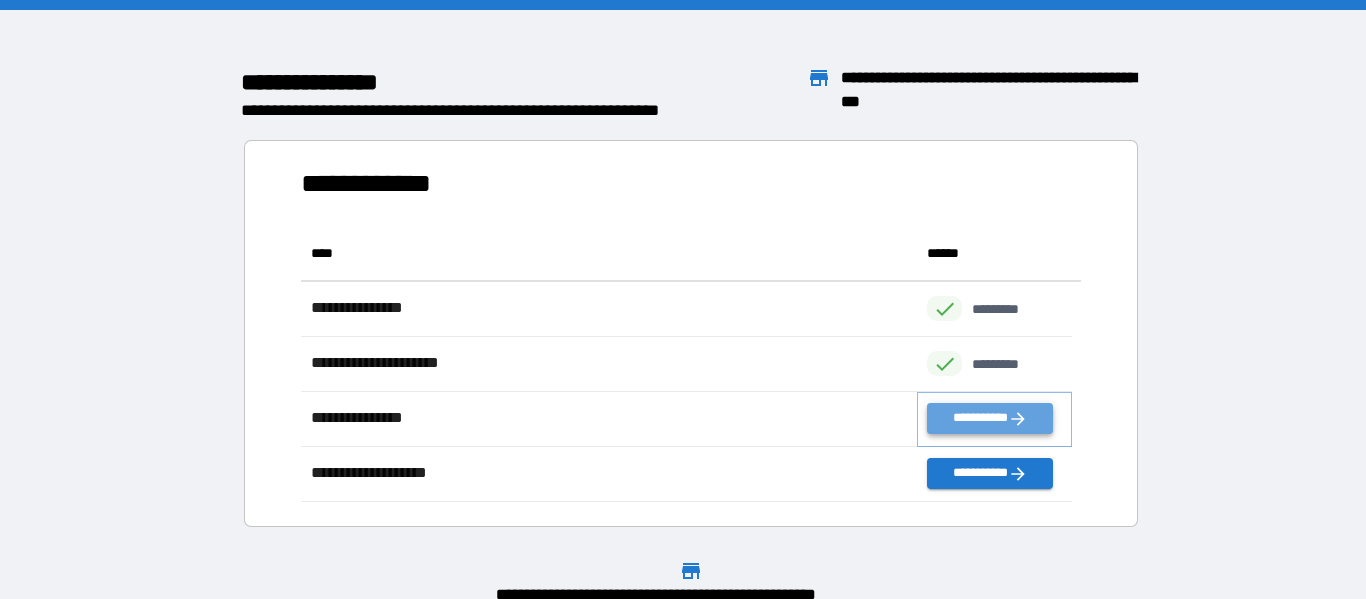 click on "**********" at bounding box center [989, 418] 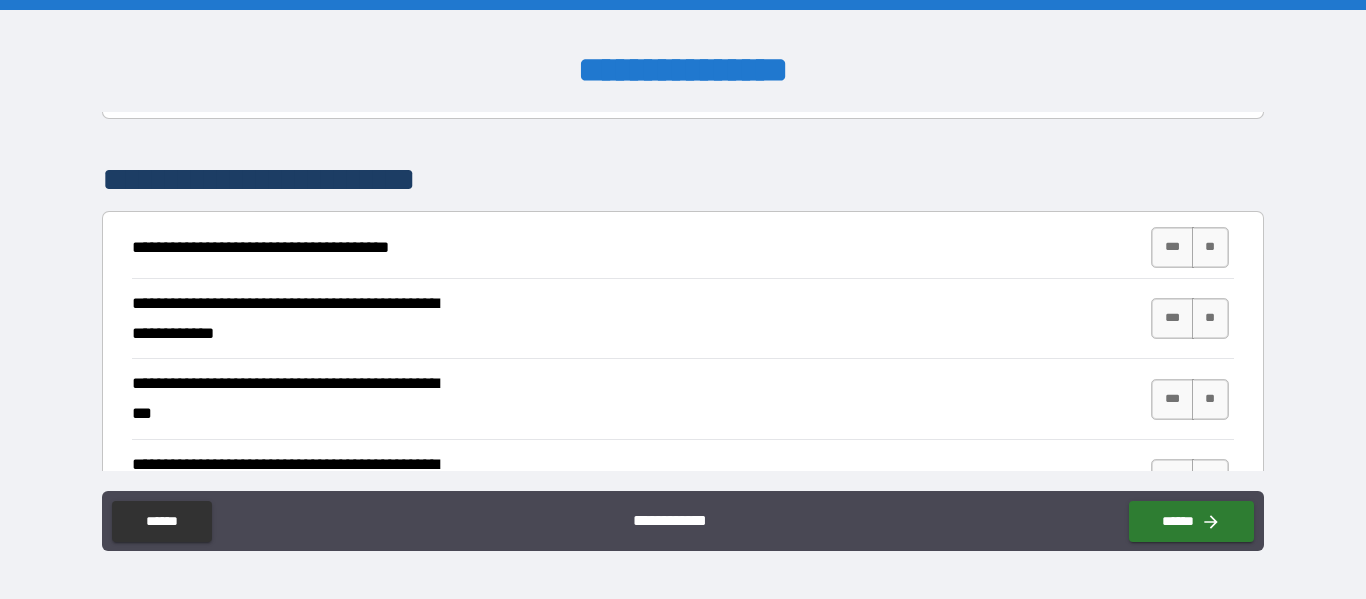 scroll, scrollTop: 370, scrollLeft: 0, axis: vertical 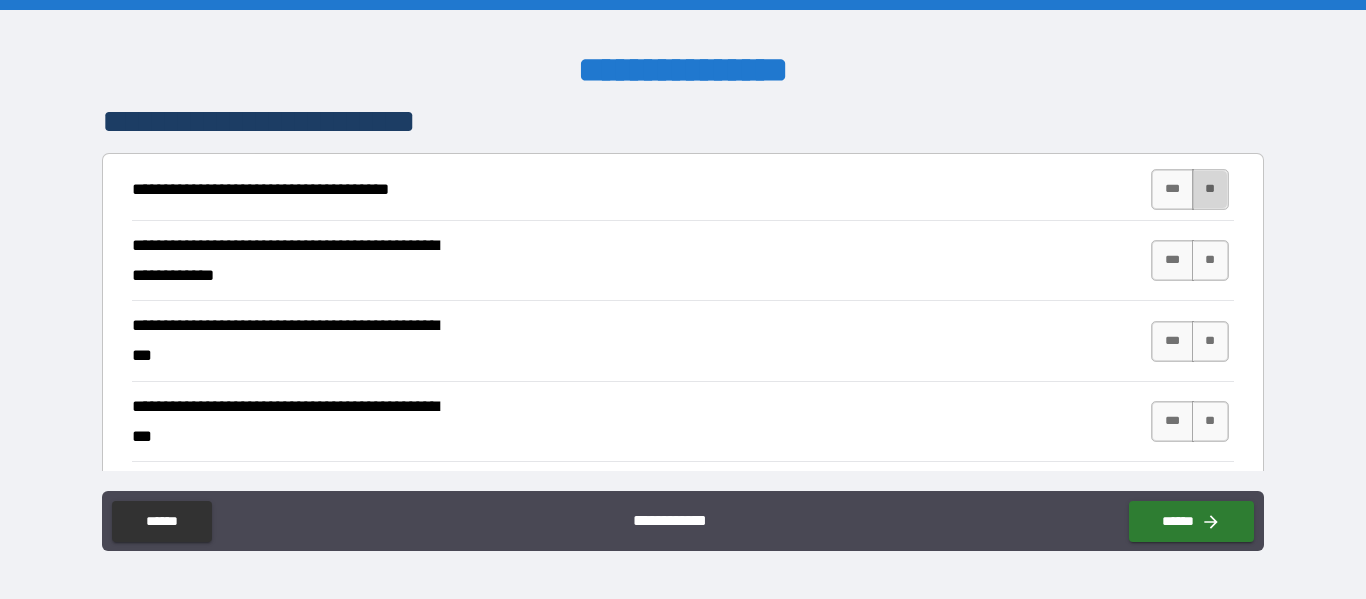 click on "**" at bounding box center [1210, 189] 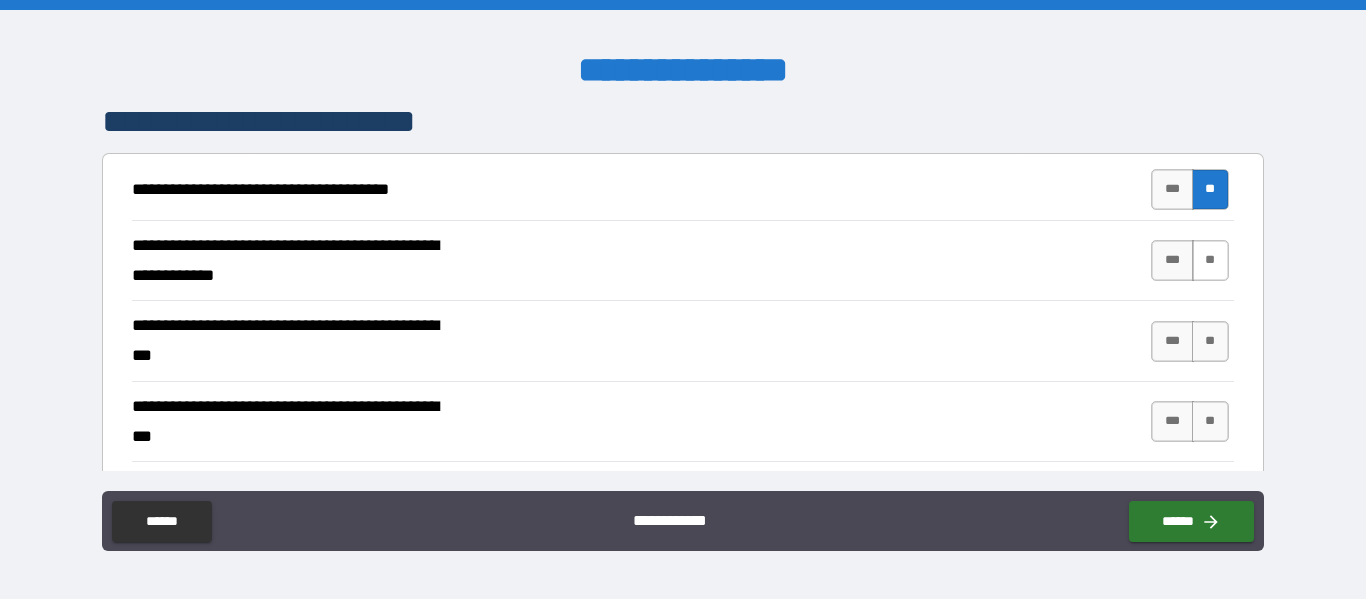 click on "**" at bounding box center (1210, 260) 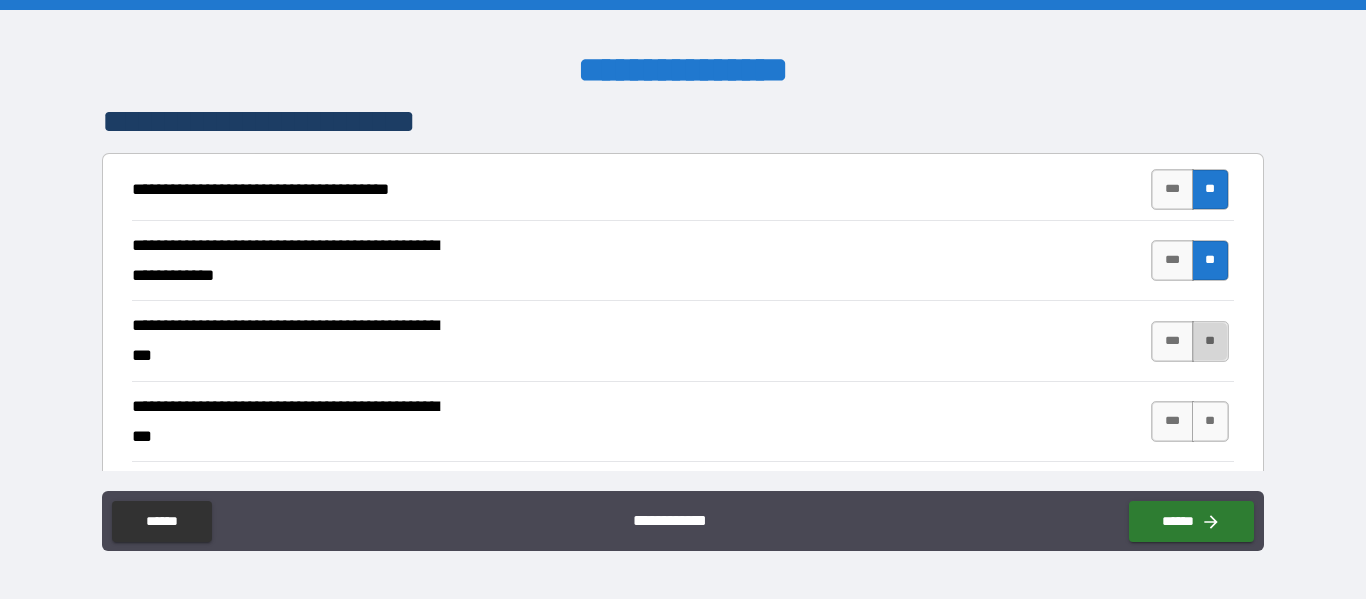 click on "**" at bounding box center (1210, 341) 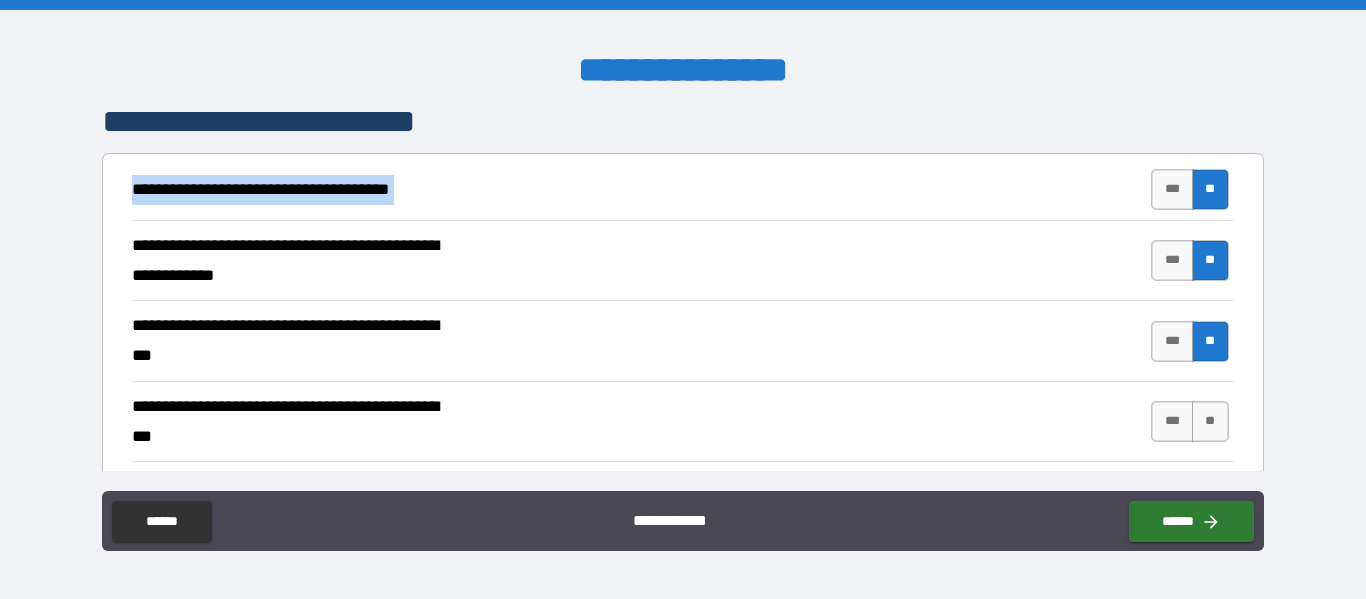 drag, startPoint x: 1264, startPoint y: 149, endPoint x: 1264, endPoint y: 160, distance: 11 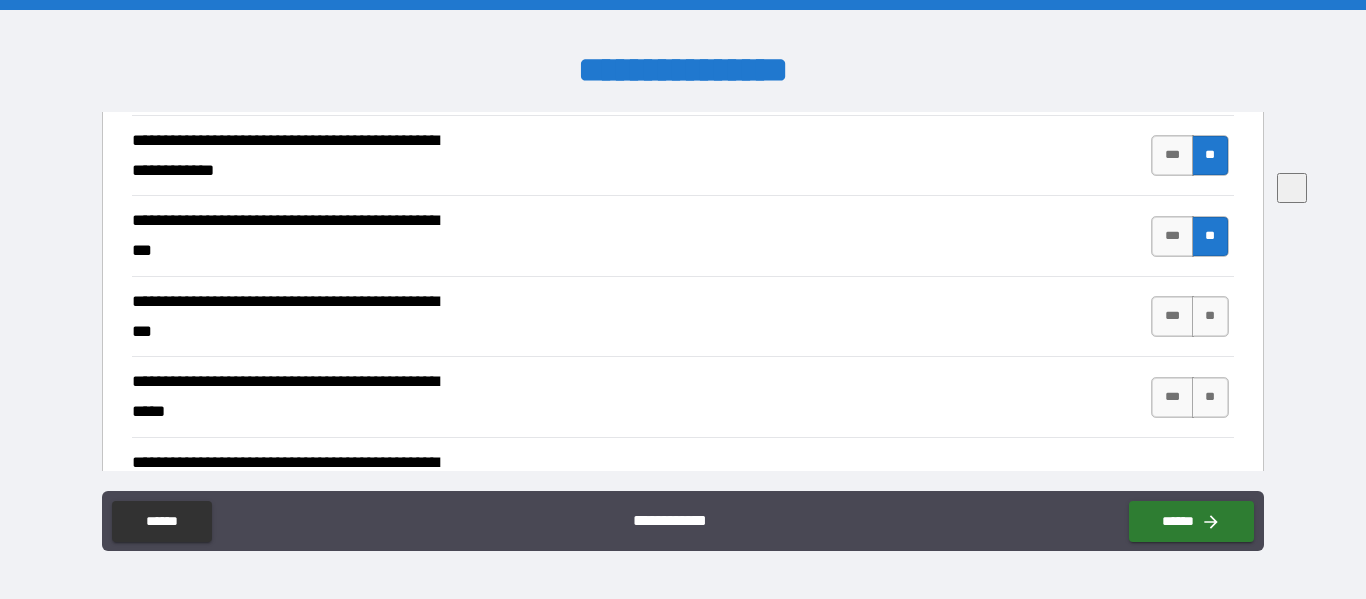 scroll, scrollTop: 519, scrollLeft: 0, axis: vertical 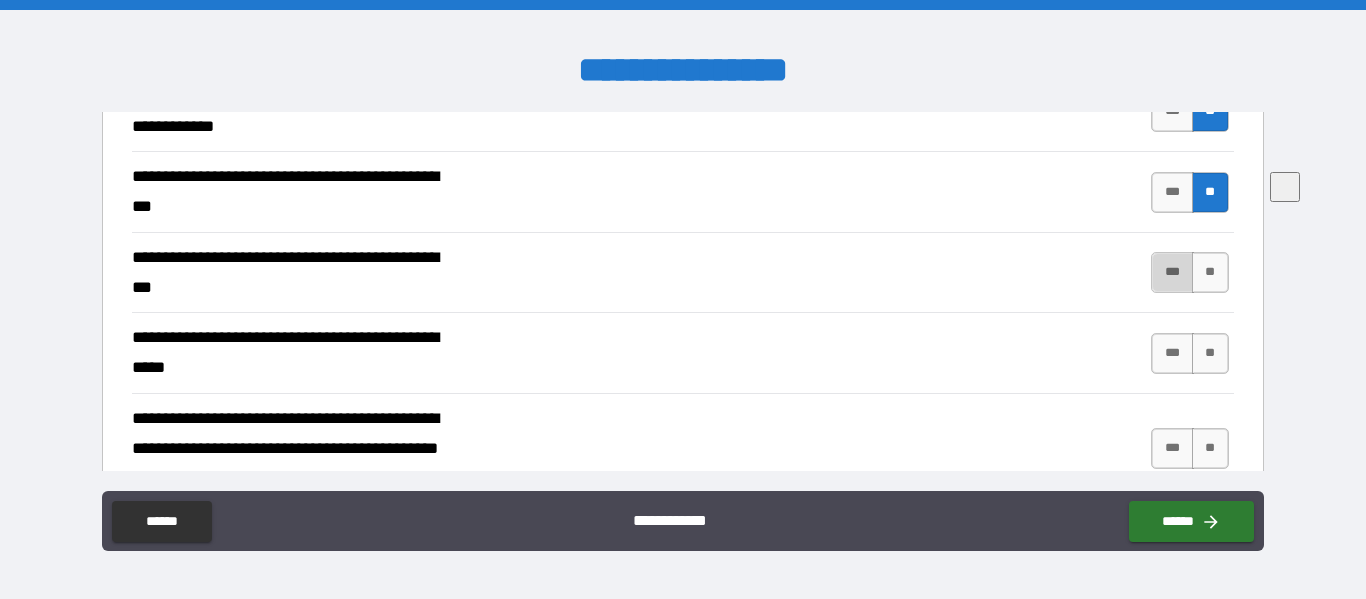 click on "***" at bounding box center [1172, 272] 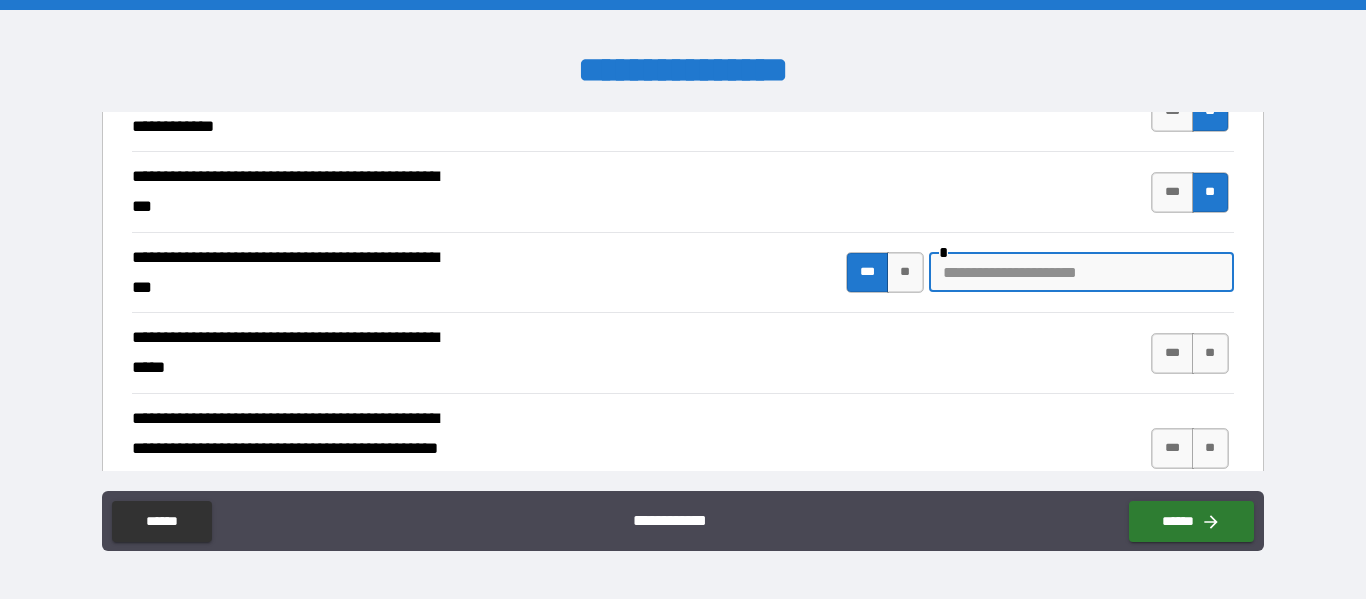 click at bounding box center [1081, 272] 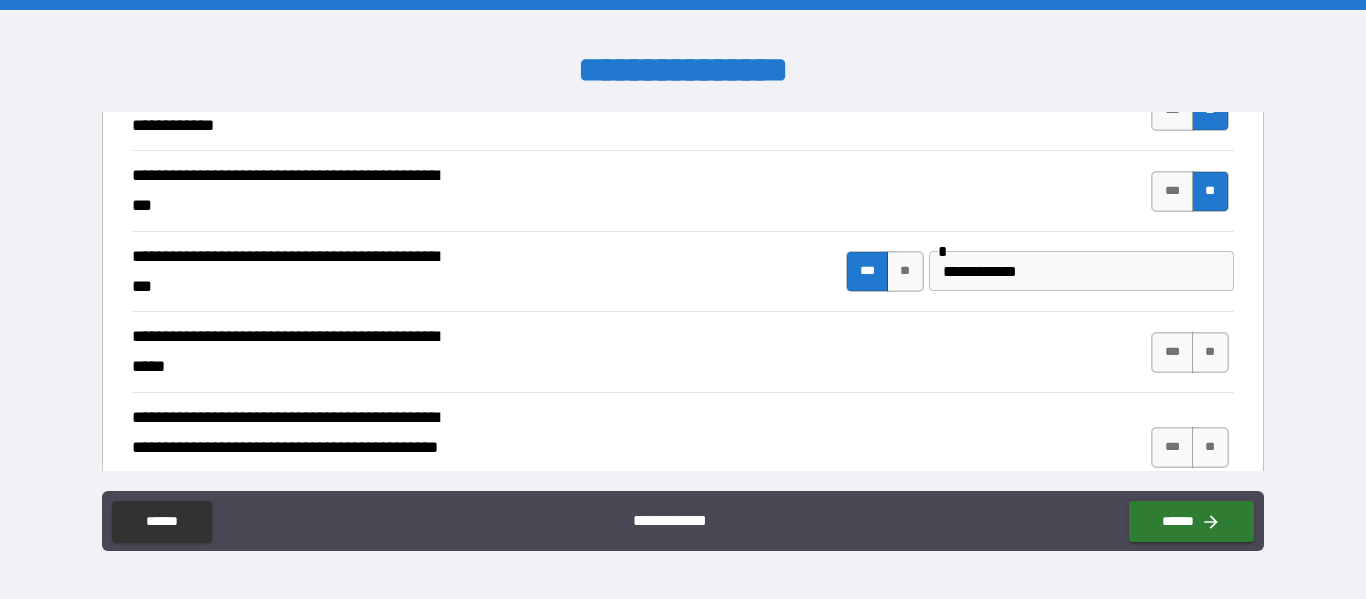 drag, startPoint x: 999, startPoint y: 256, endPoint x: 841, endPoint y: 191, distance: 170.84789 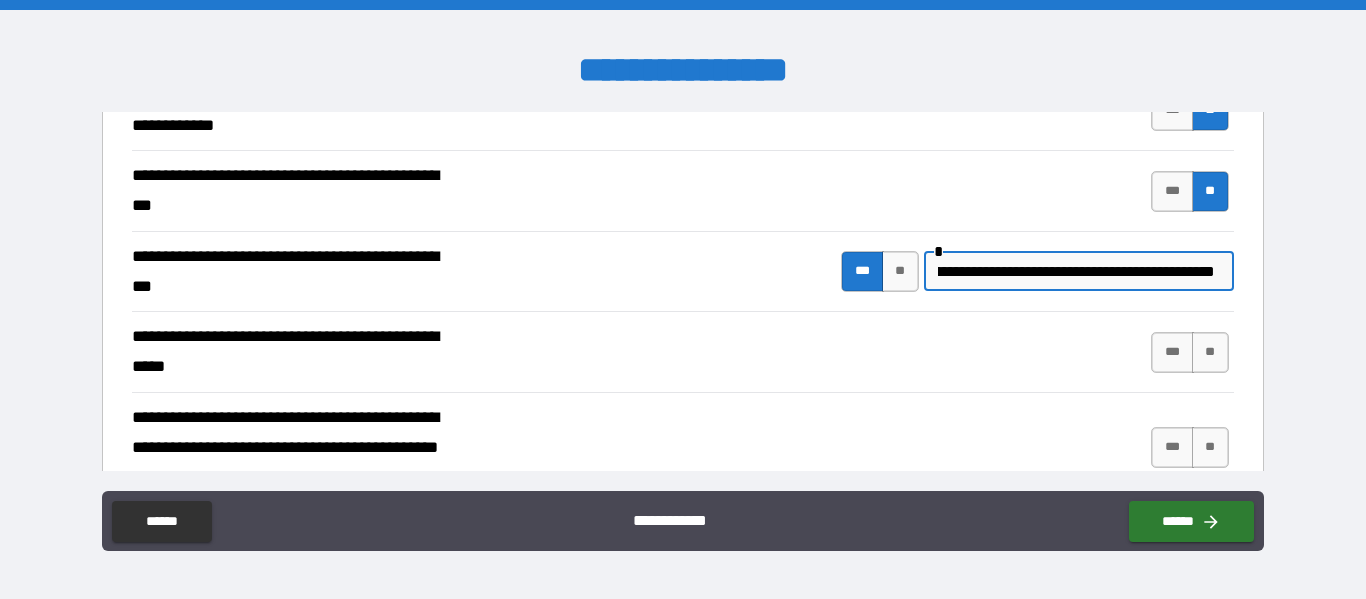 scroll, scrollTop: 0, scrollLeft: 127, axis: horizontal 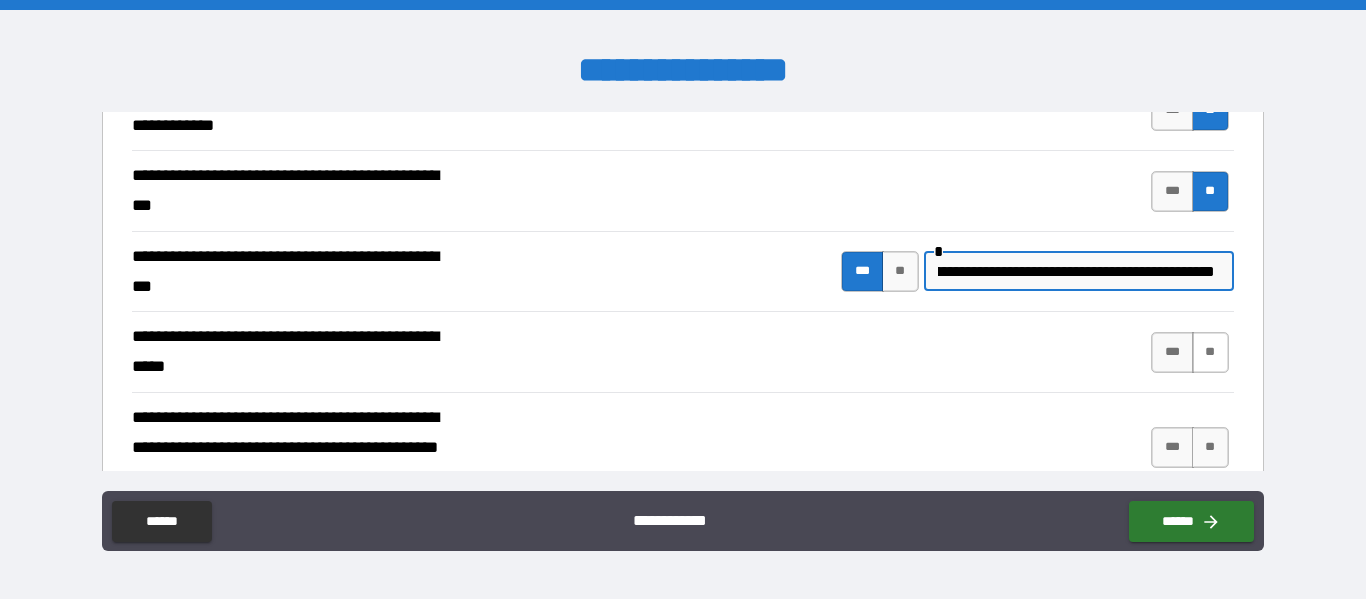 type on "**********" 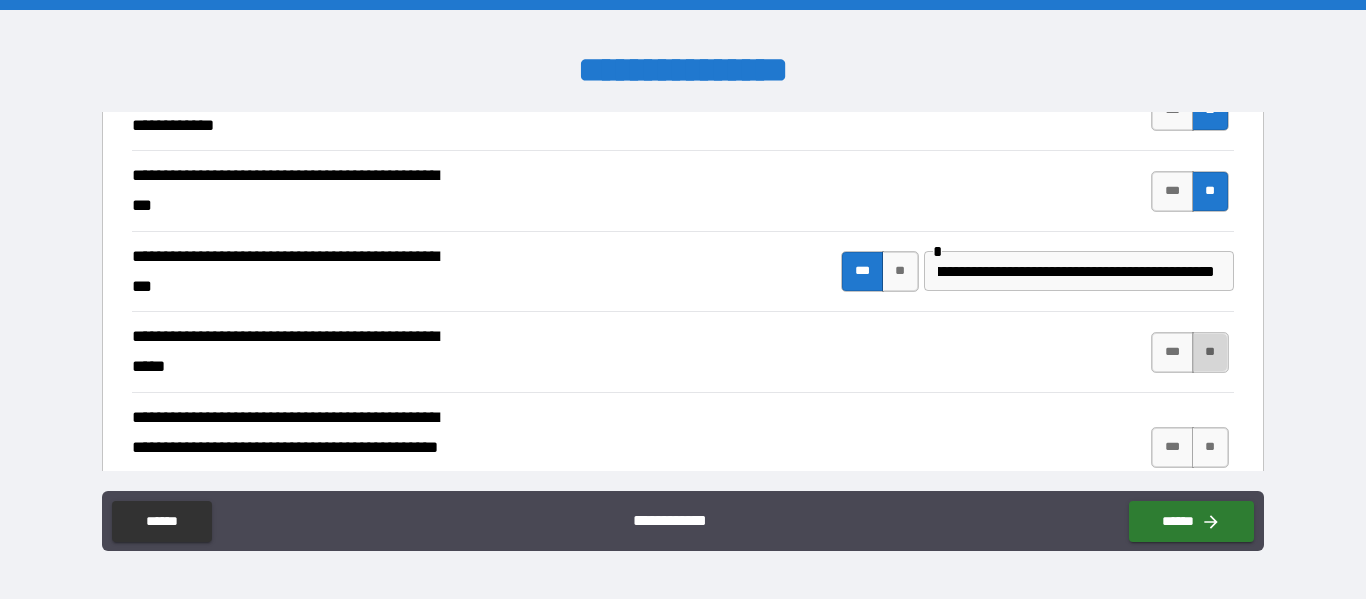 scroll, scrollTop: 0, scrollLeft: 0, axis: both 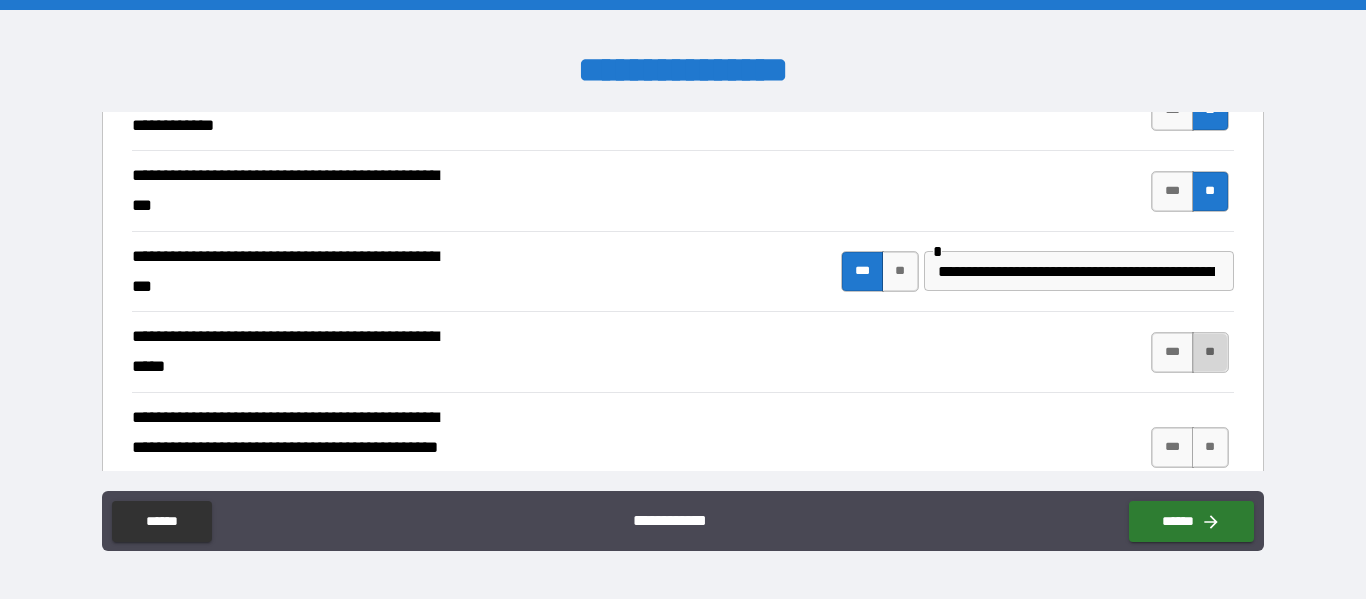 click on "**" at bounding box center [1210, 352] 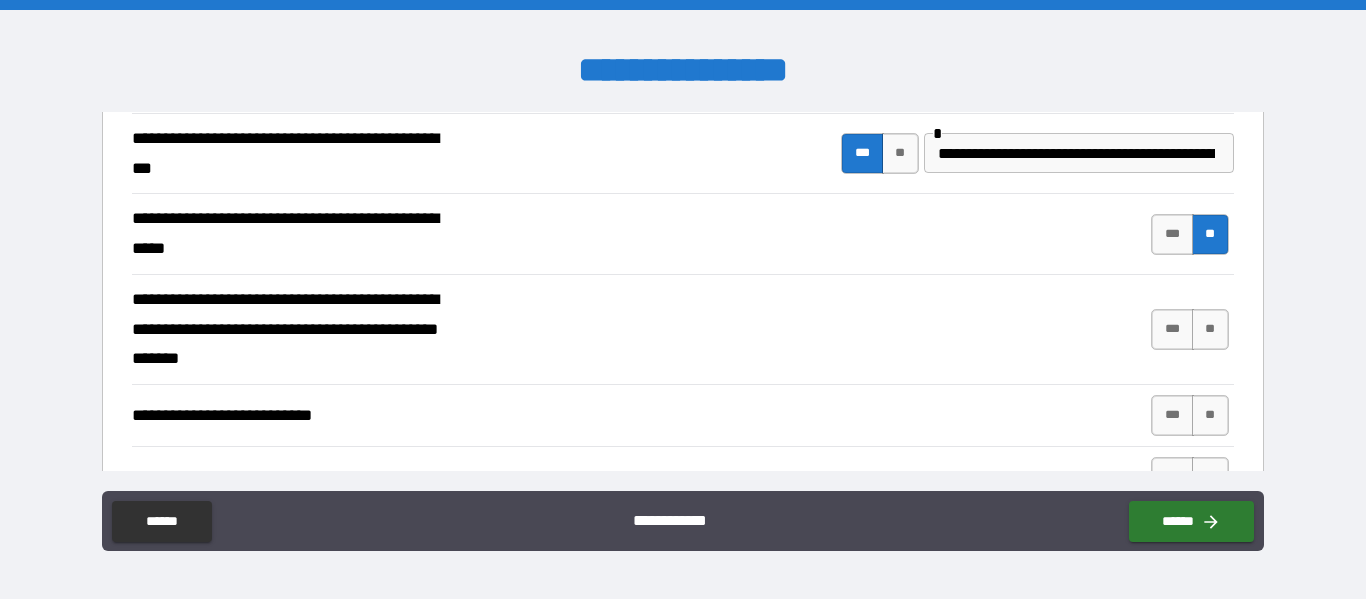 scroll, scrollTop: 668, scrollLeft: 0, axis: vertical 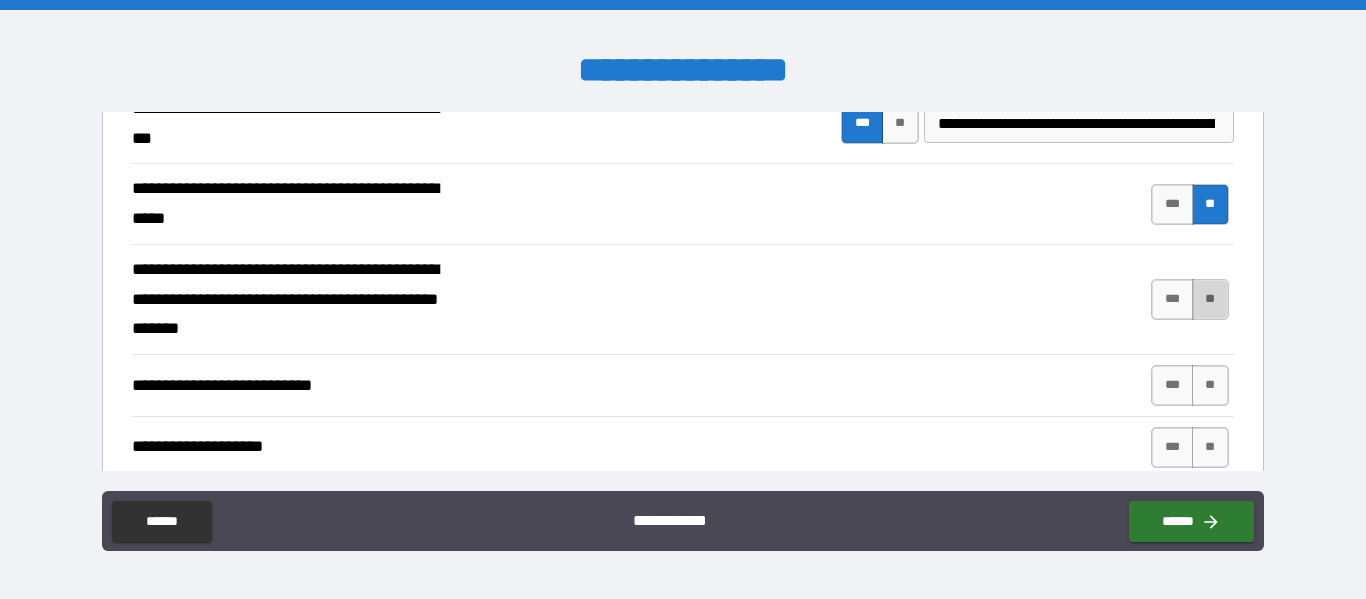 click on "**" at bounding box center [1210, 299] 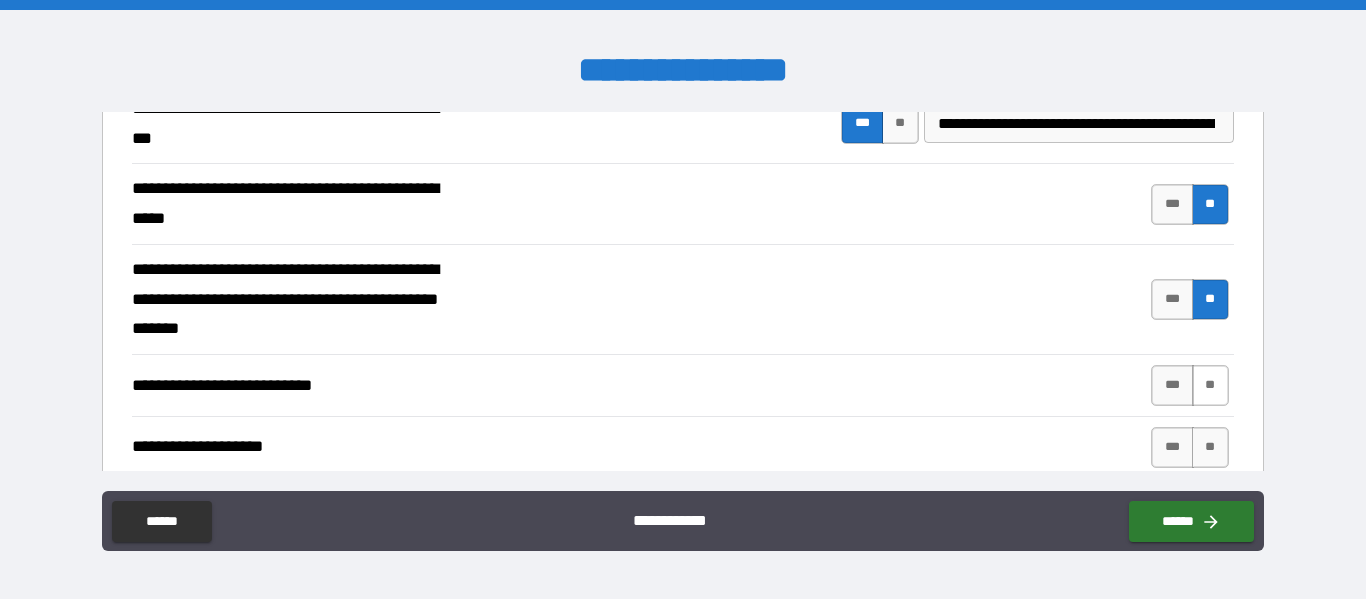 click on "**" at bounding box center (1210, 385) 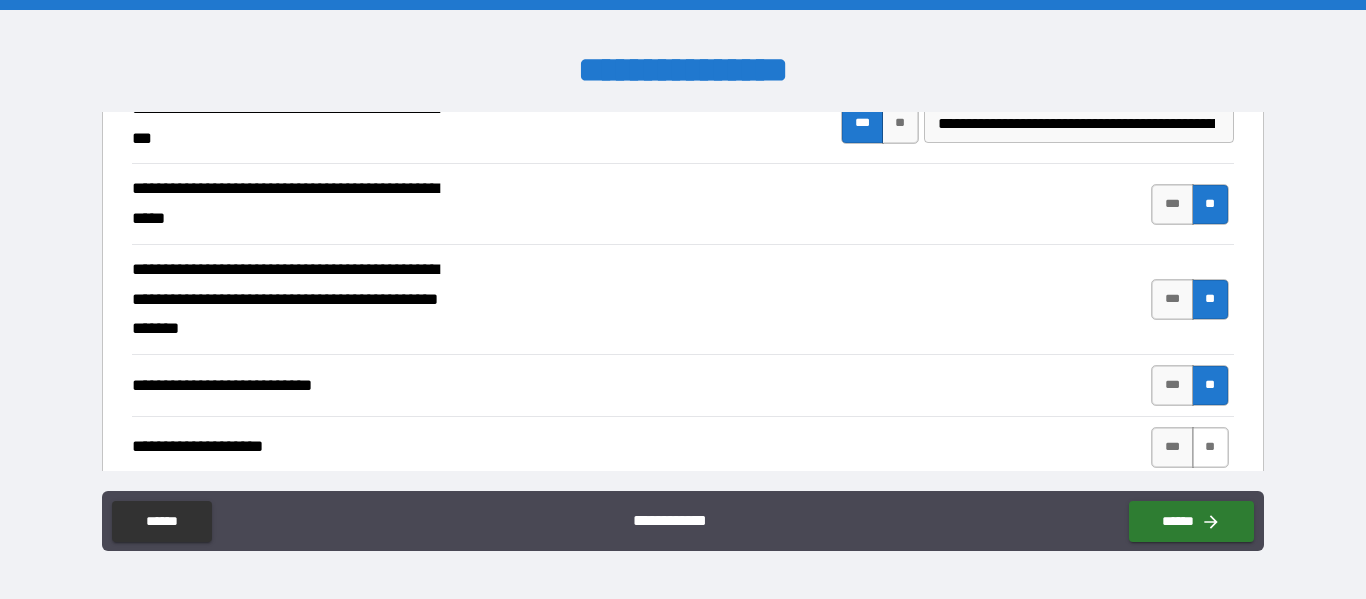 click on "**" at bounding box center [1210, 447] 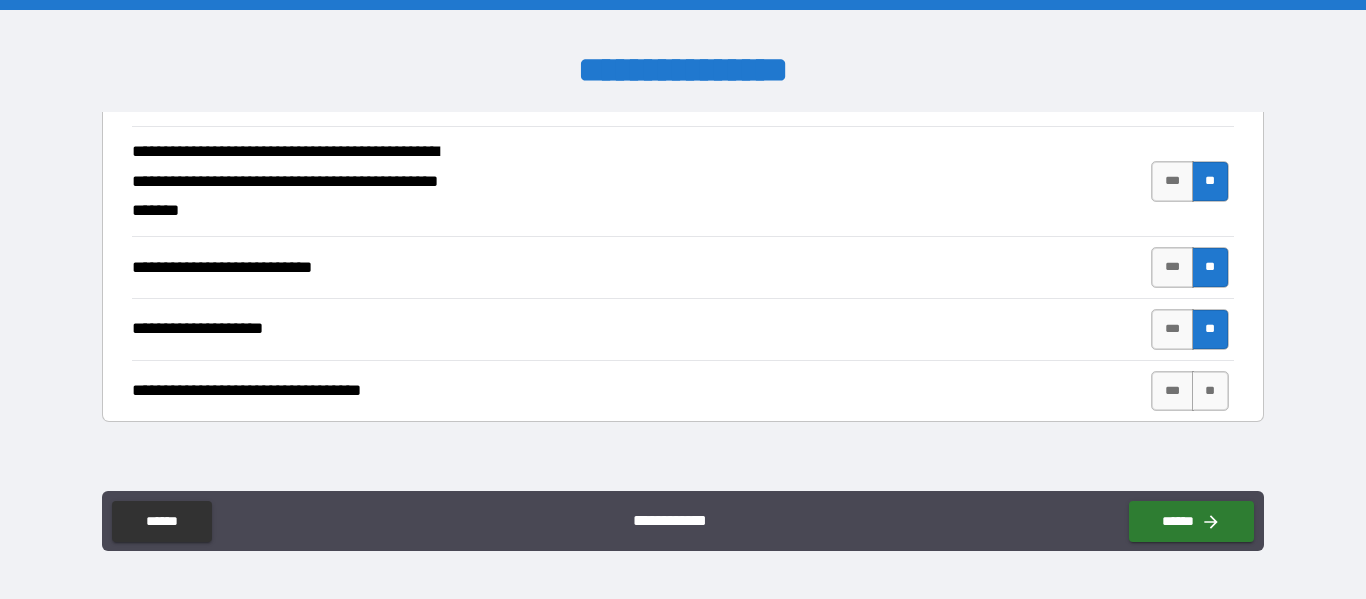 scroll, scrollTop: 801, scrollLeft: 0, axis: vertical 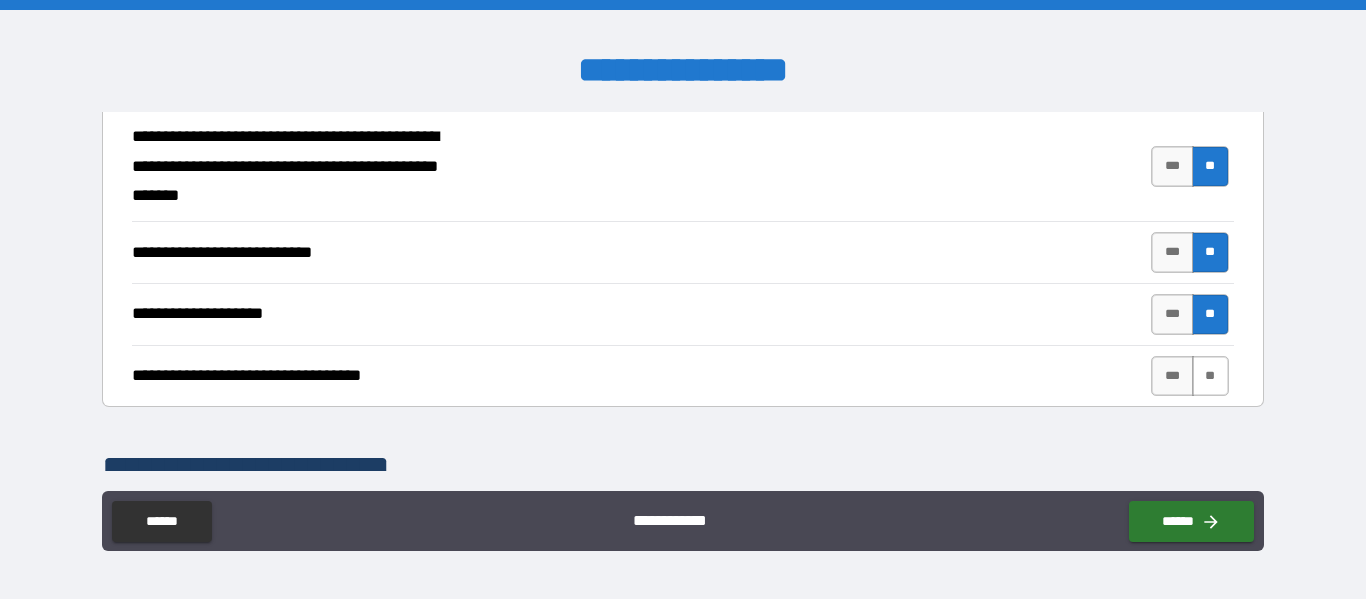 click on "**" at bounding box center [1210, 376] 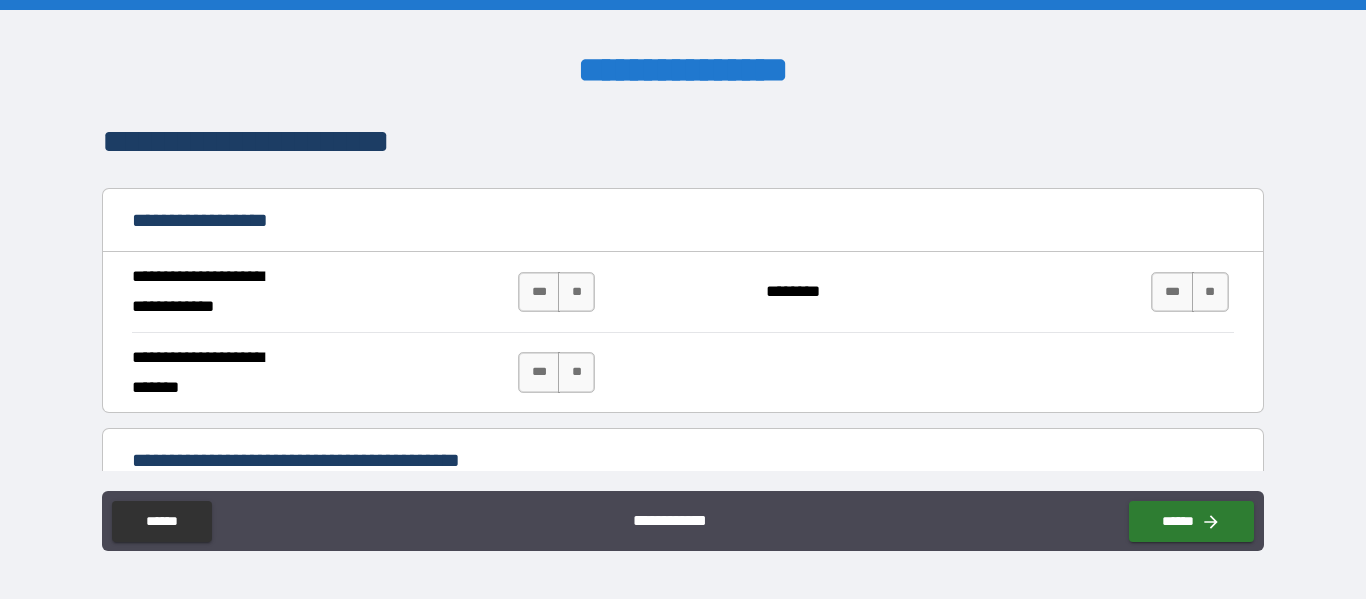 scroll, scrollTop: 1143, scrollLeft: 0, axis: vertical 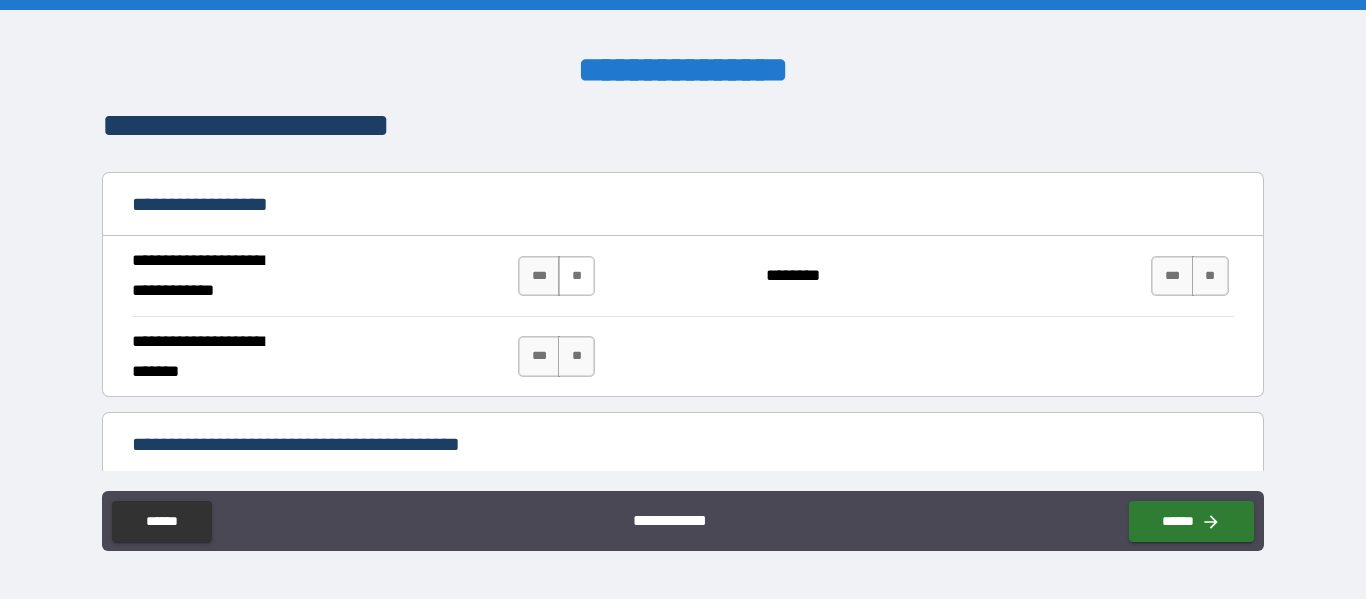 click on "**" at bounding box center [576, 276] 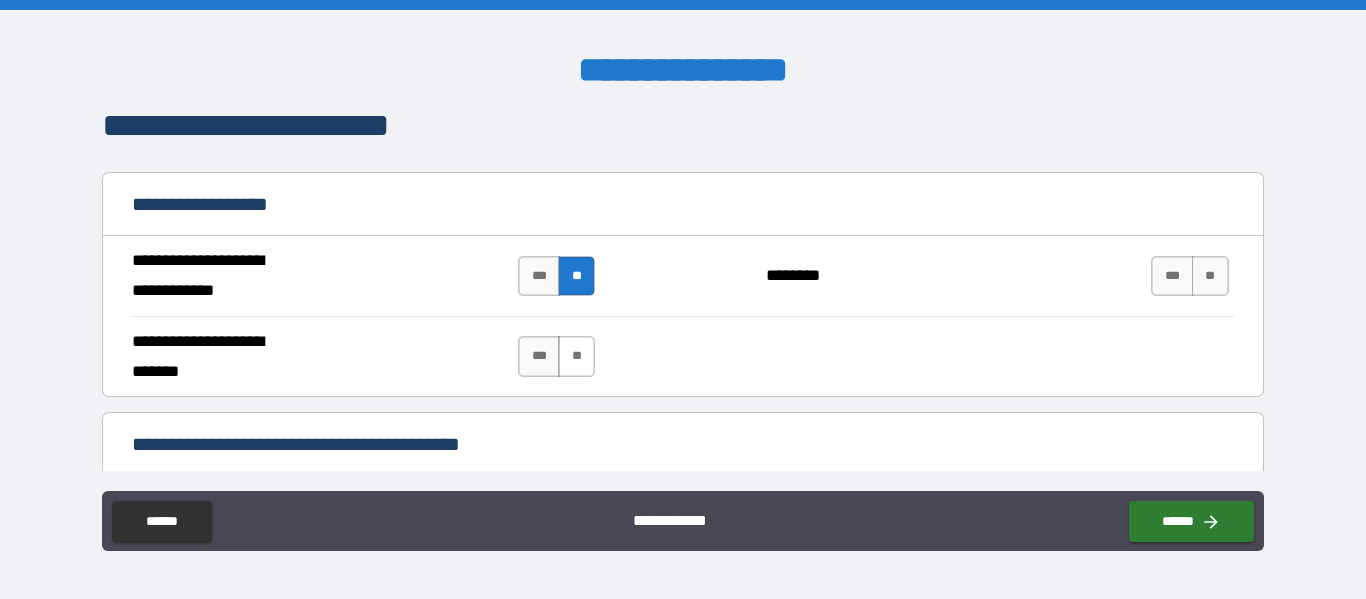 click on "**" at bounding box center [576, 356] 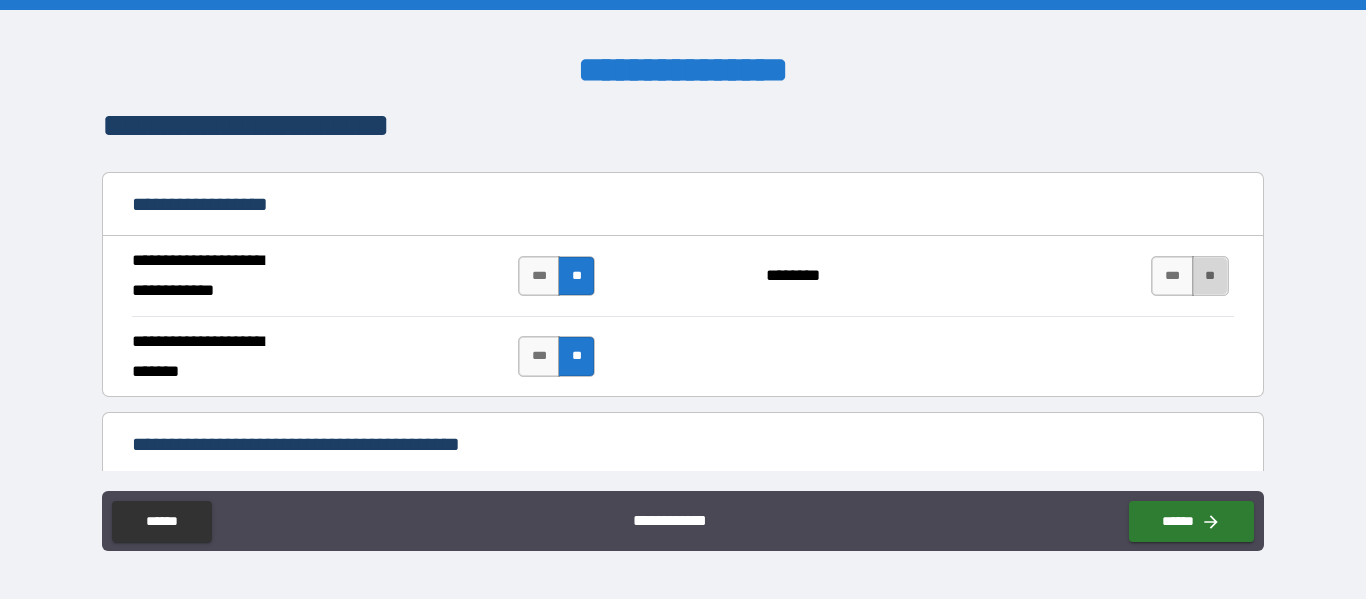 click on "**" at bounding box center (1210, 276) 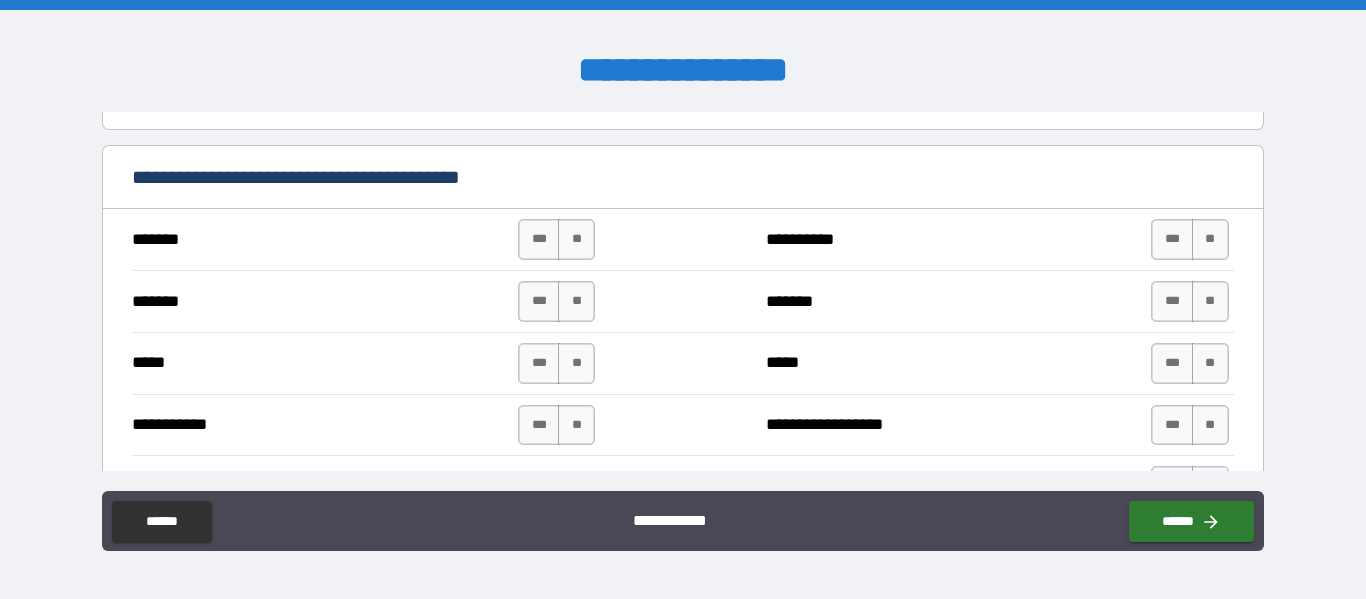 scroll, scrollTop: 1365, scrollLeft: 0, axis: vertical 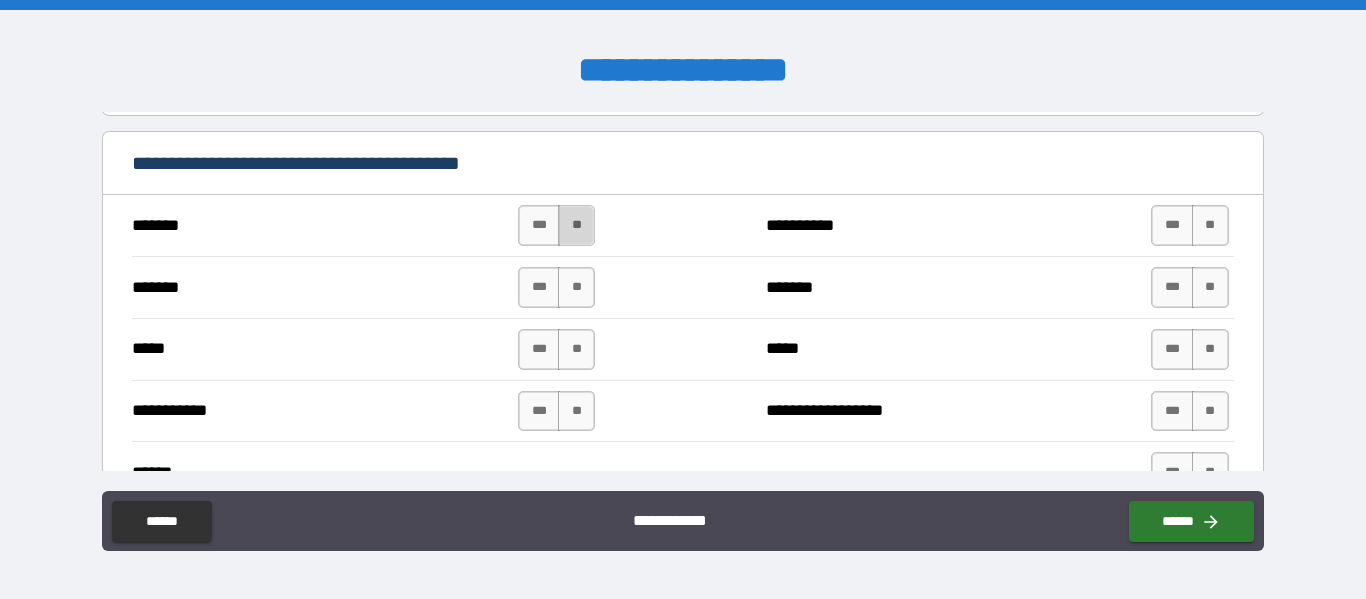 click on "**" at bounding box center [576, 225] 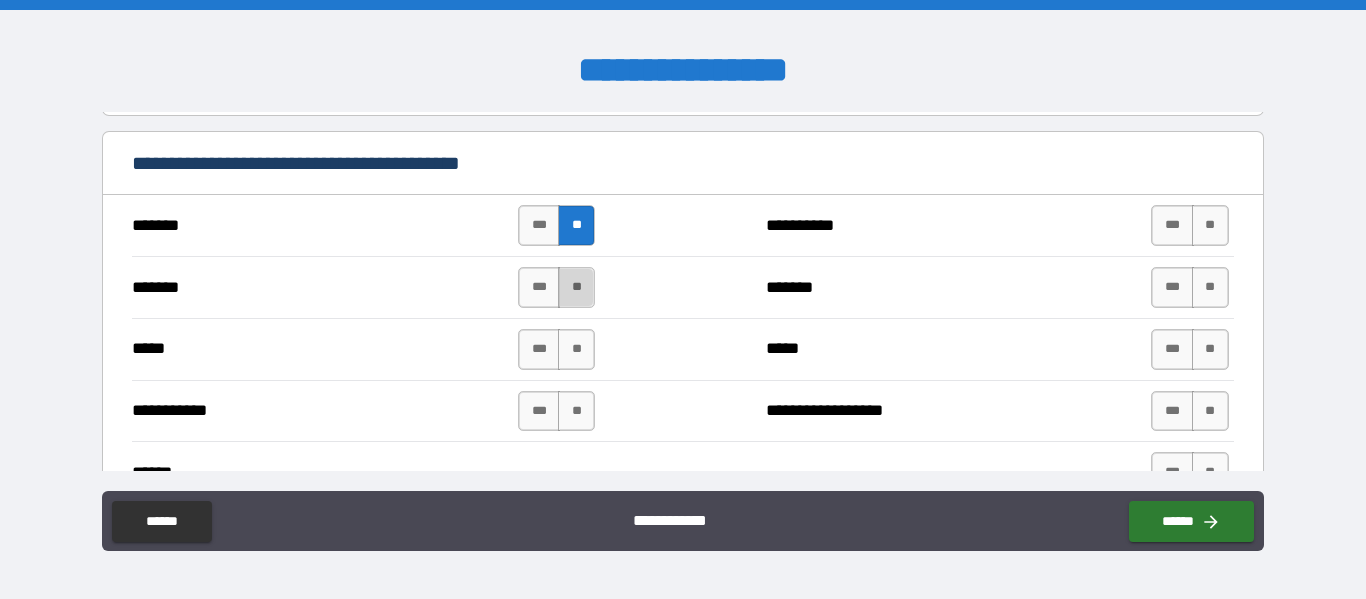 click on "**" at bounding box center [576, 287] 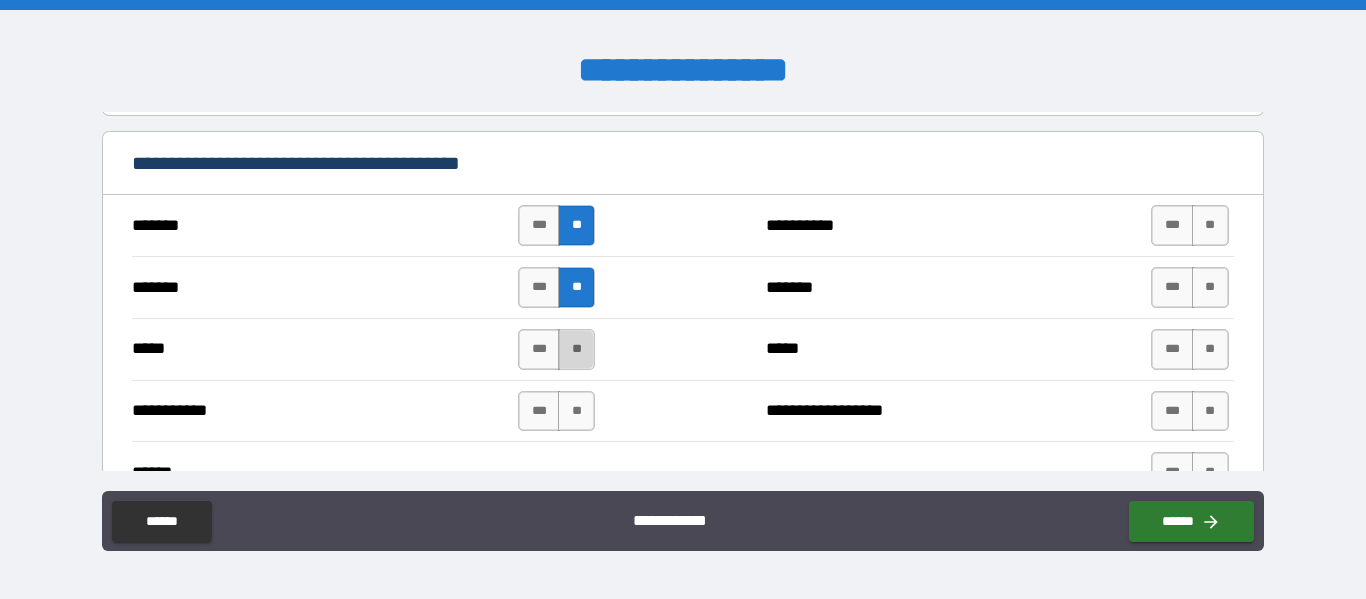 click on "**" at bounding box center [576, 349] 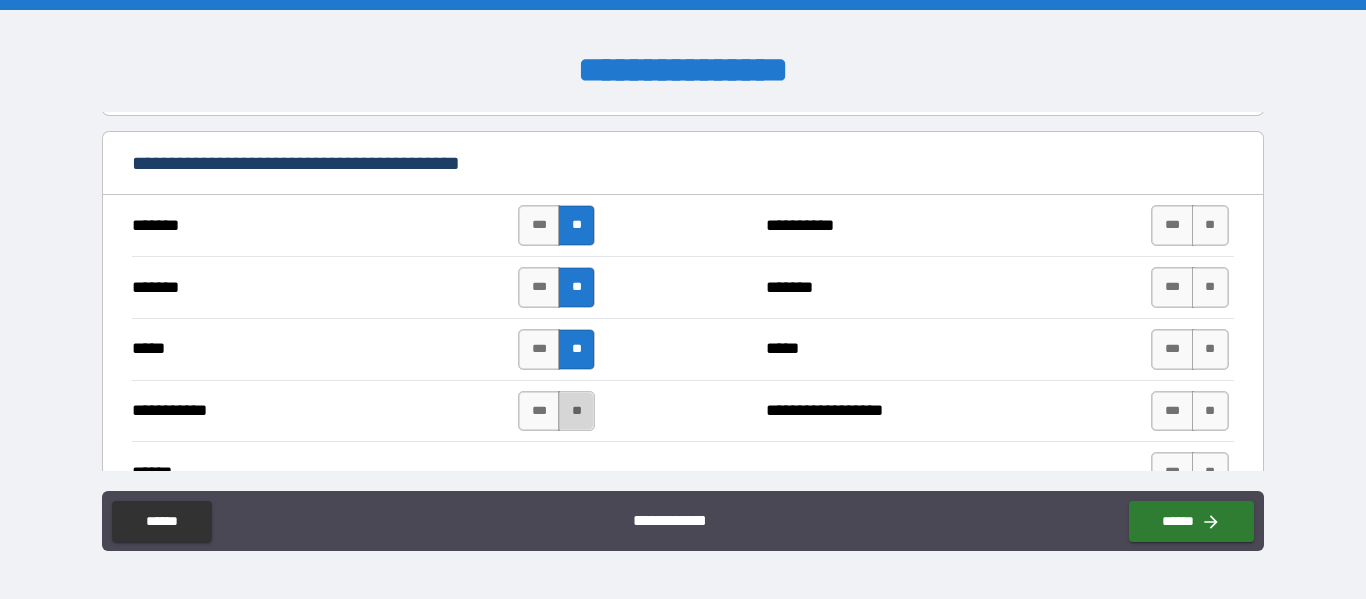 click on "**" at bounding box center [576, 411] 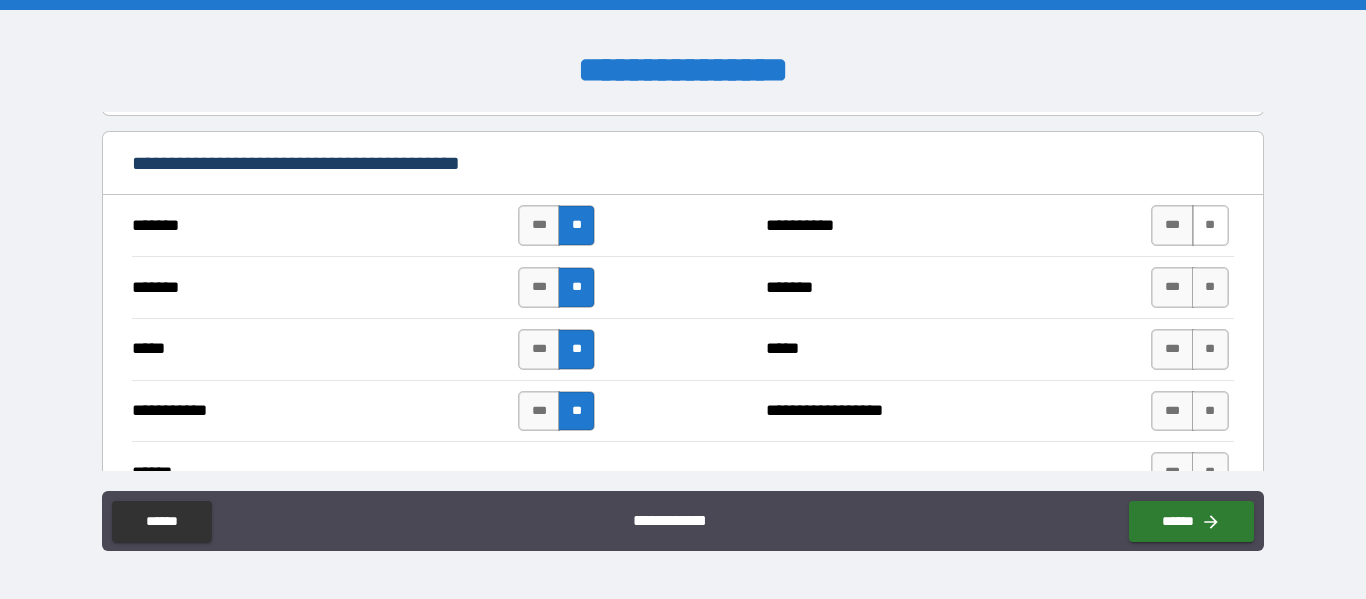 click on "**" at bounding box center (1210, 225) 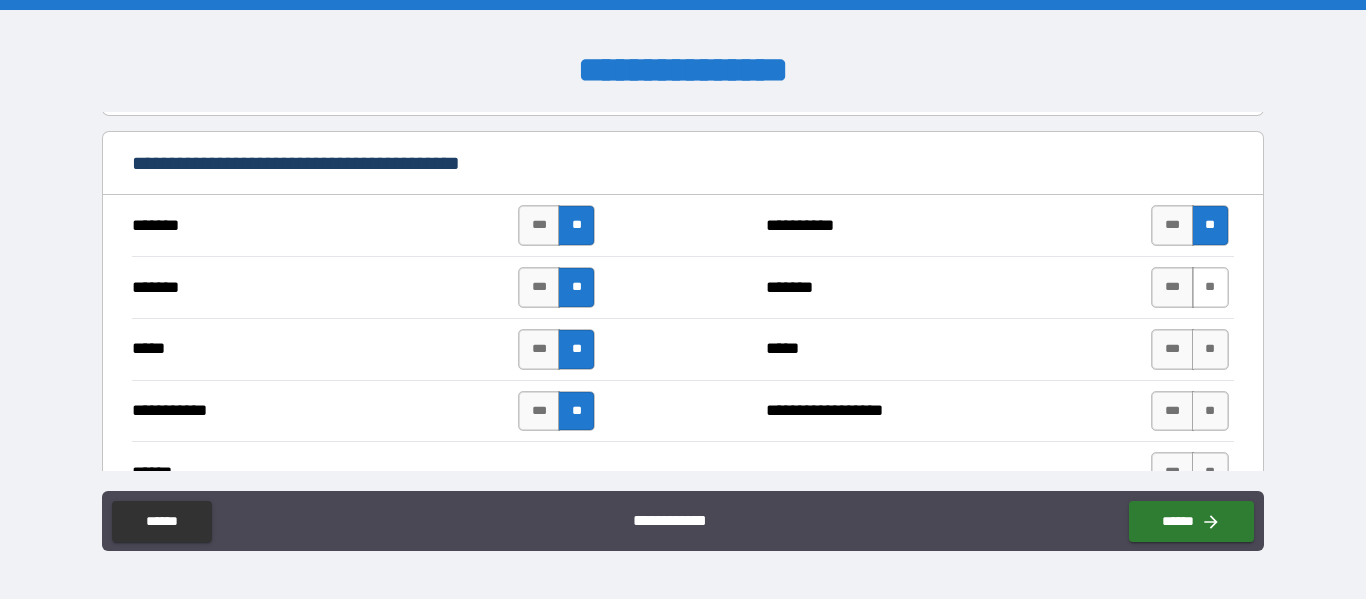 click on "**" at bounding box center [1210, 287] 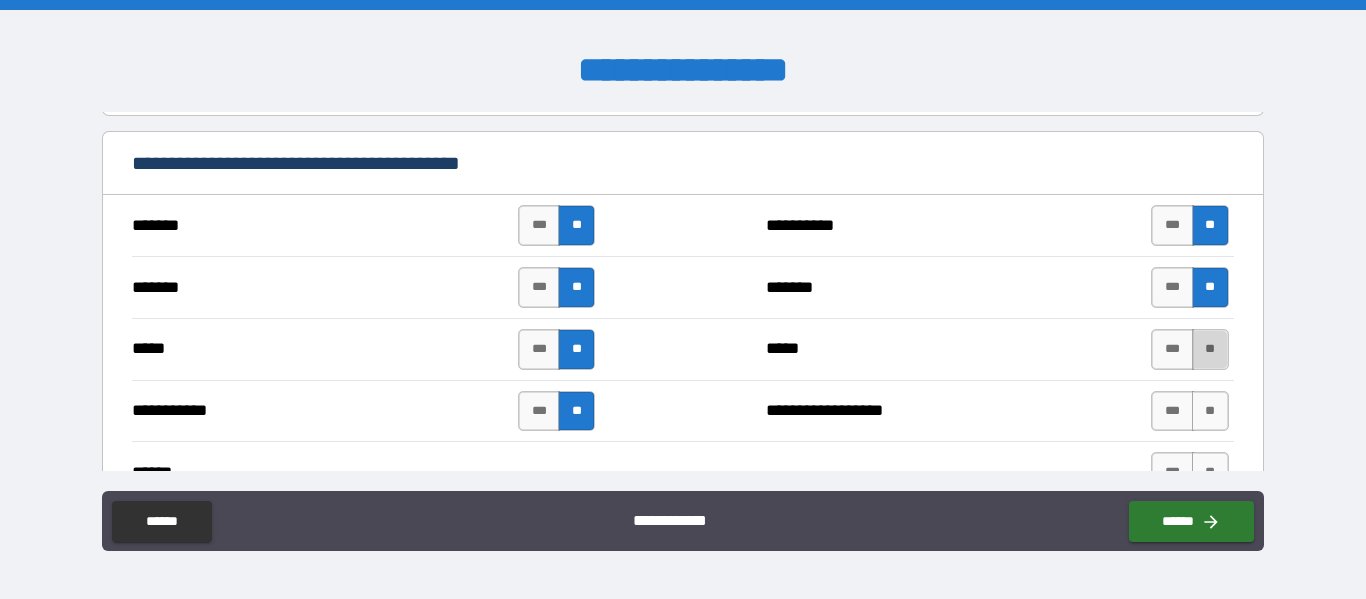 click on "**" at bounding box center (1210, 349) 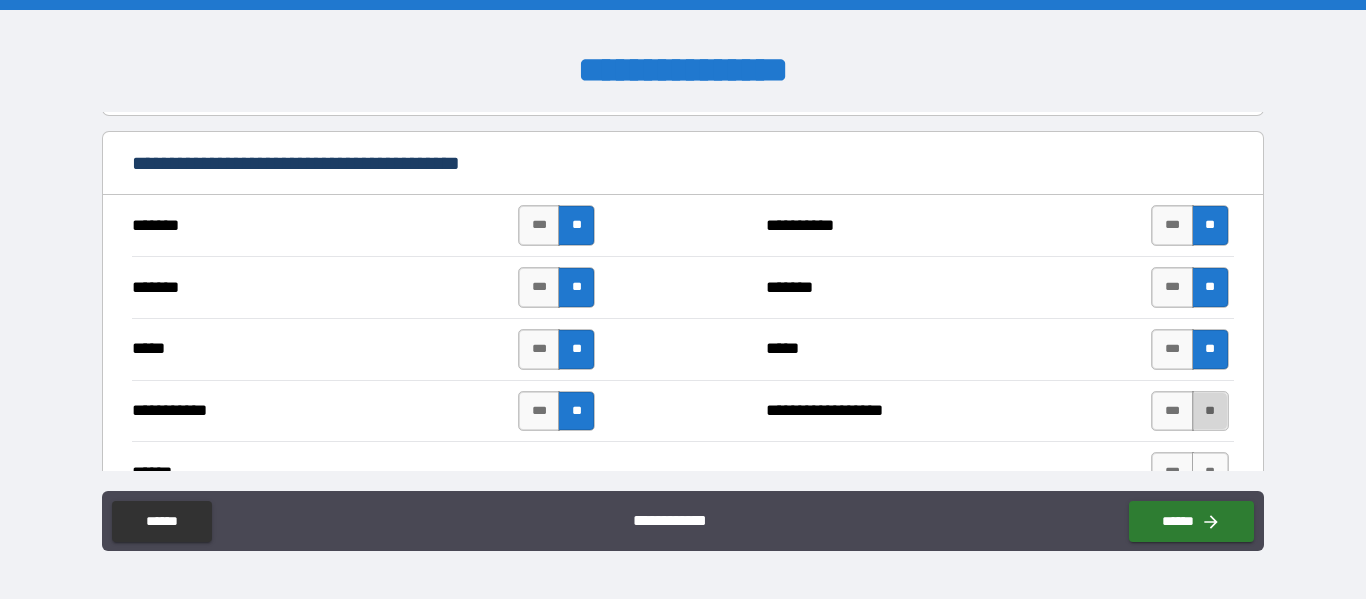 click on "**" at bounding box center [1210, 411] 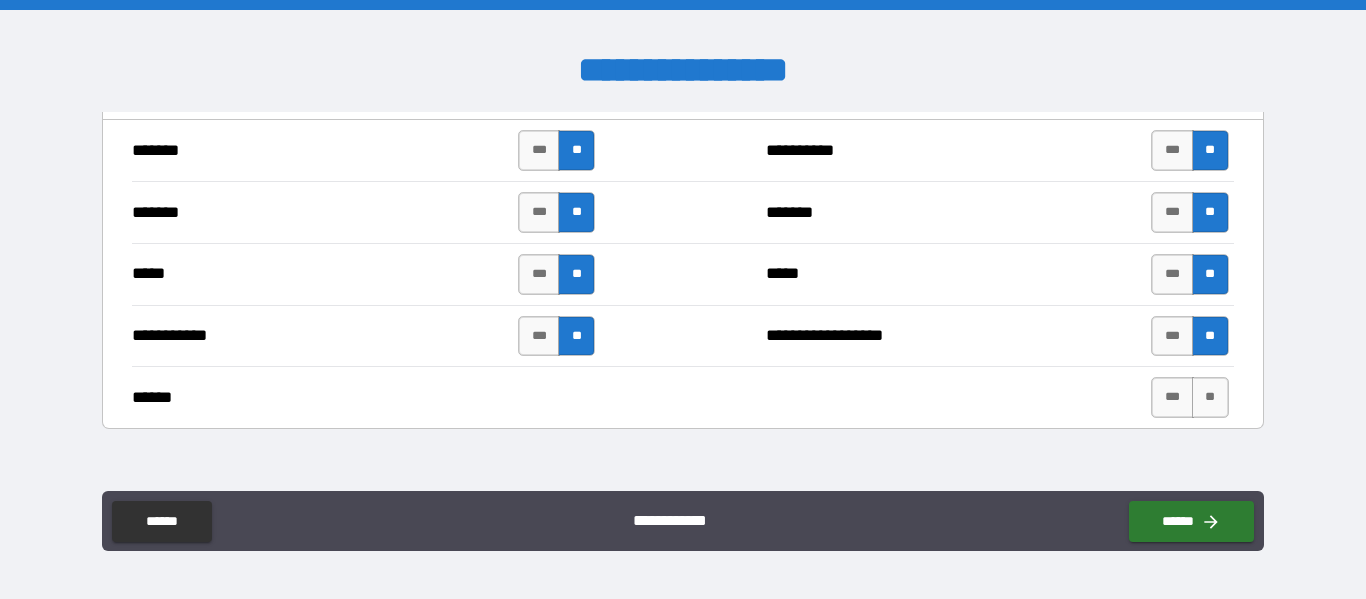 scroll, scrollTop: 1528, scrollLeft: 0, axis: vertical 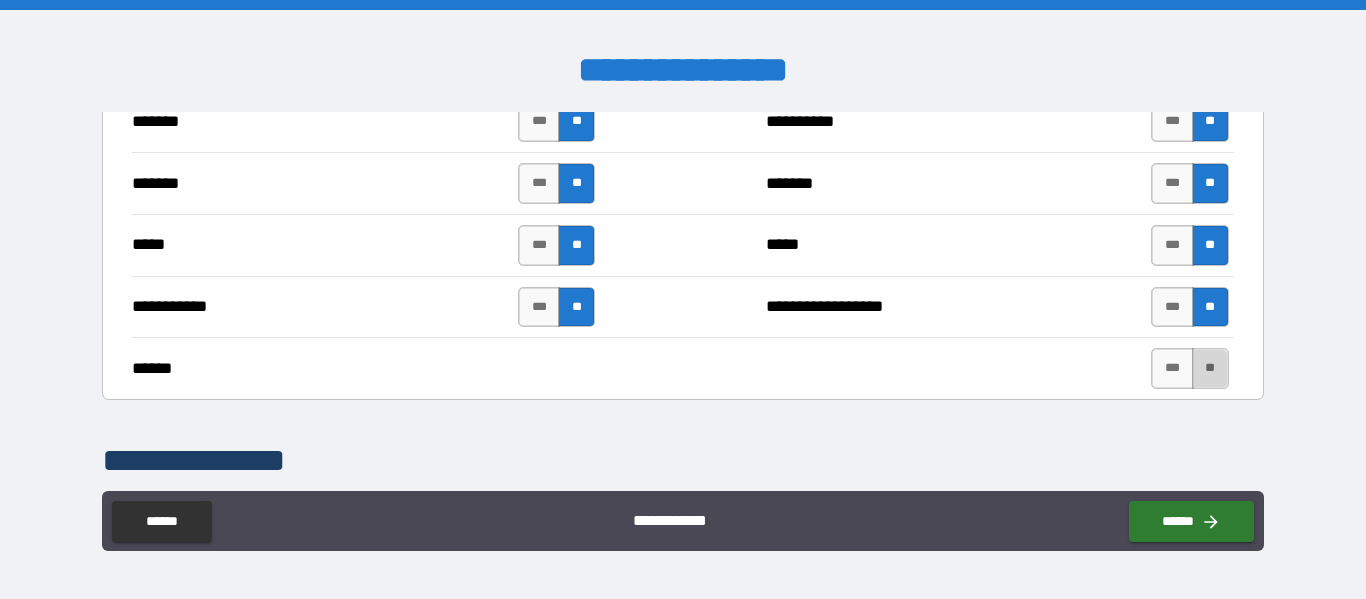 click on "**" at bounding box center (1210, 368) 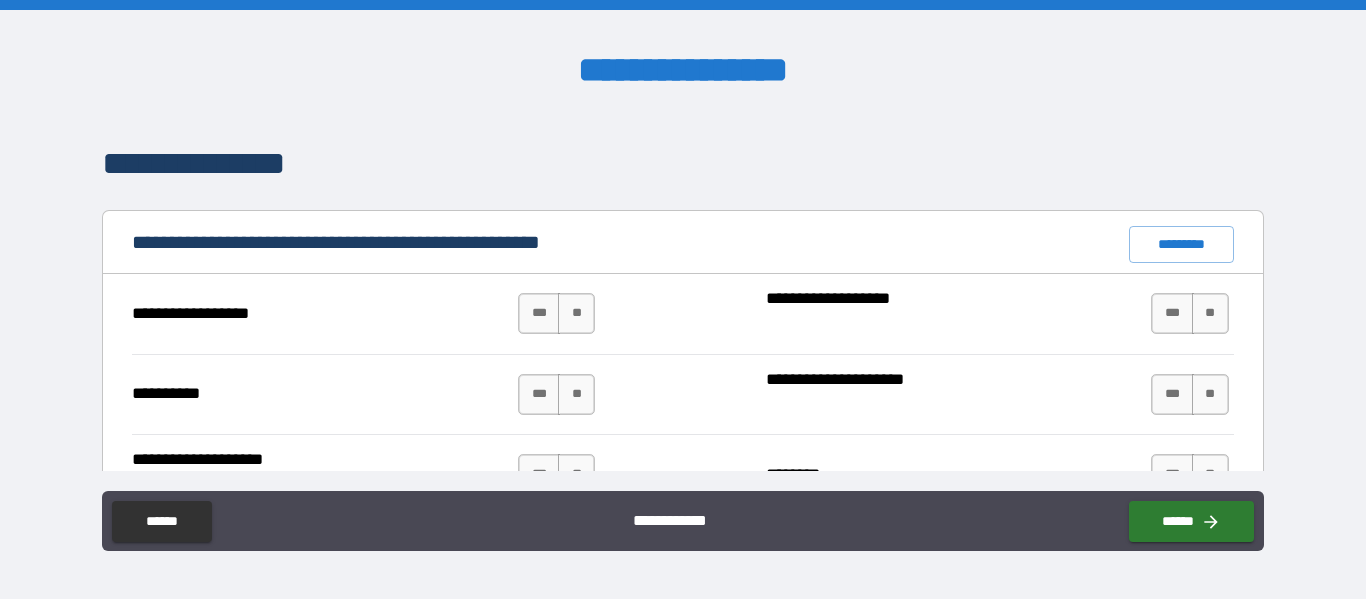 scroll, scrollTop: 1840, scrollLeft: 0, axis: vertical 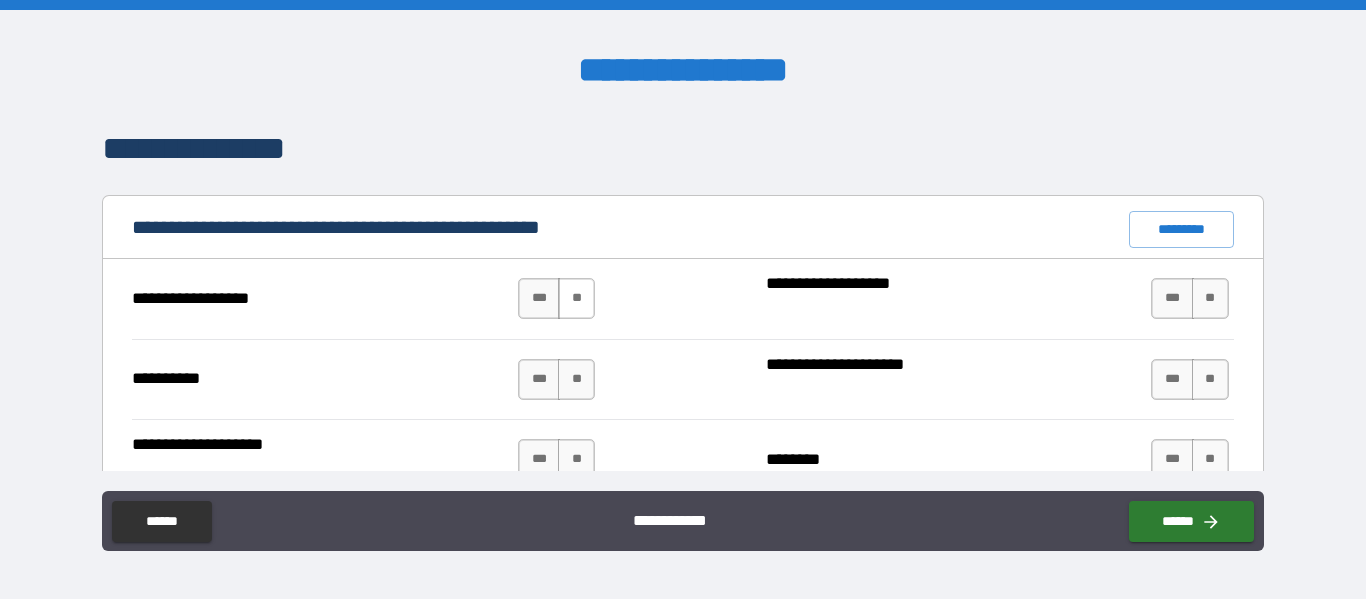 click on "**" at bounding box center [576, 298] 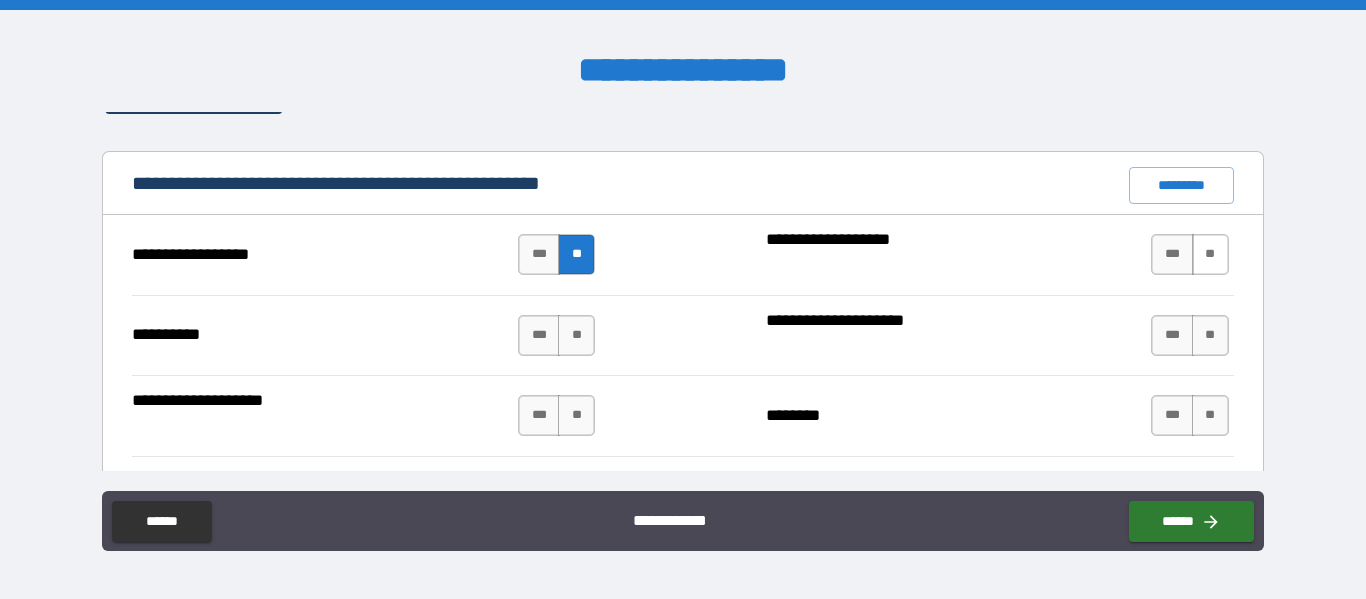 scroll, scrollTop: 1885, scrollLeft: 0, axis: vertical 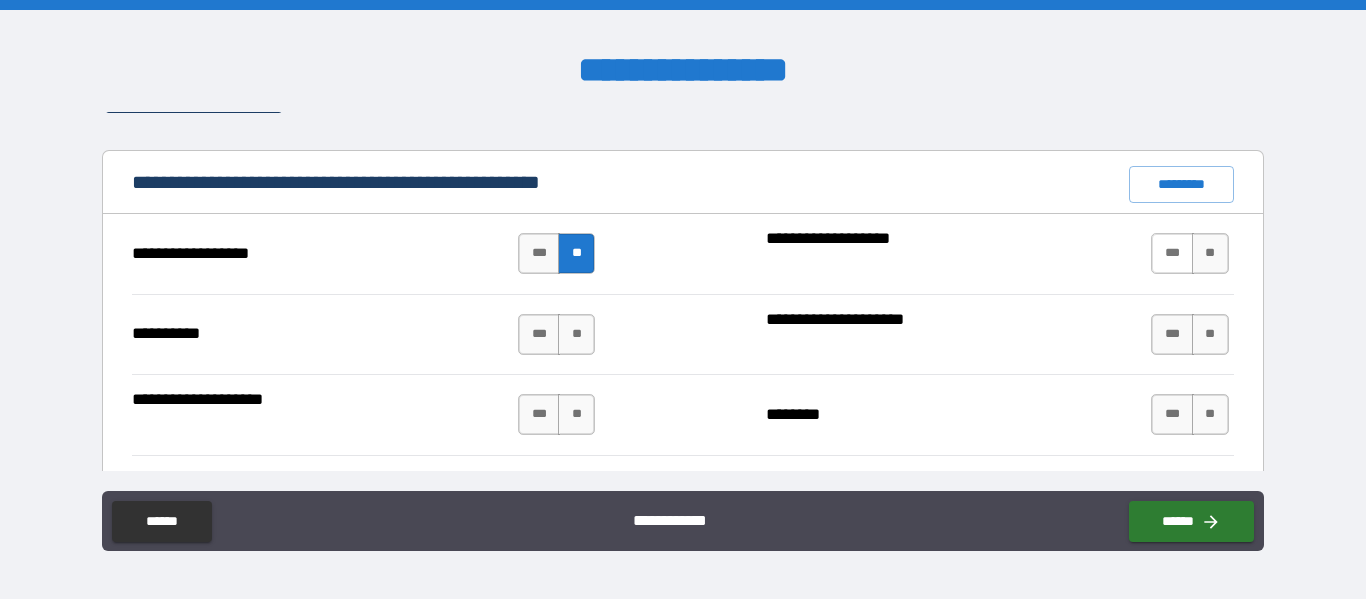 click on "***" at bounding box center [1172, 253] 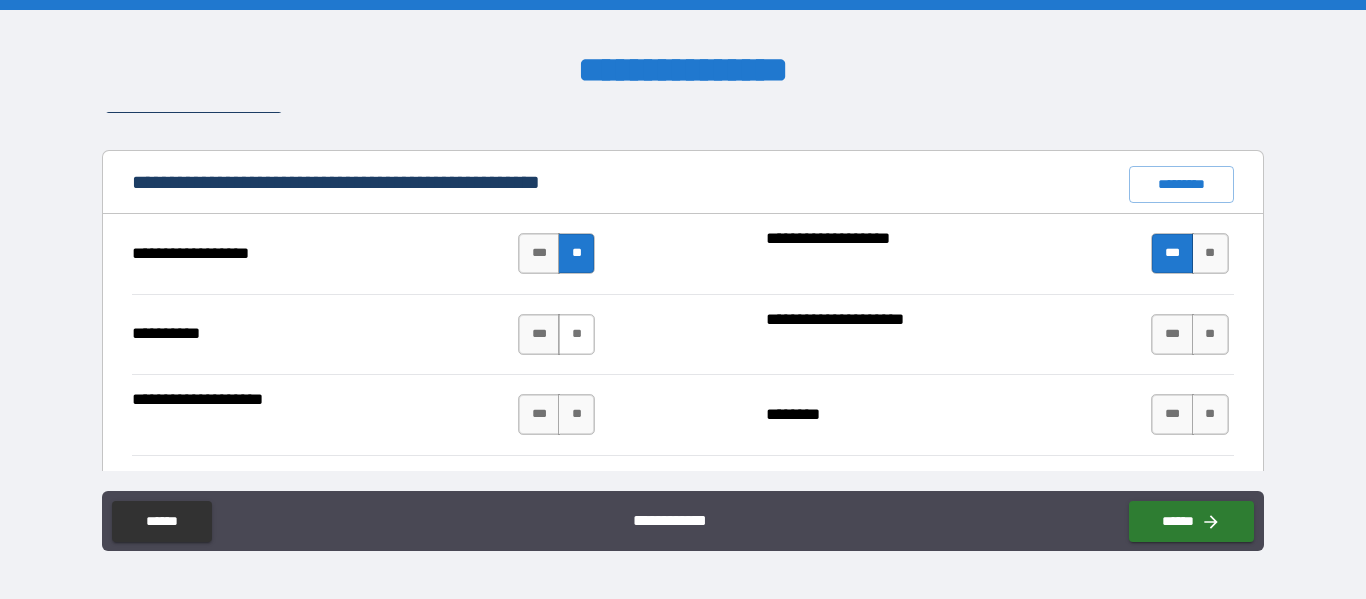 click on "**" at bounding box center [576, 334] 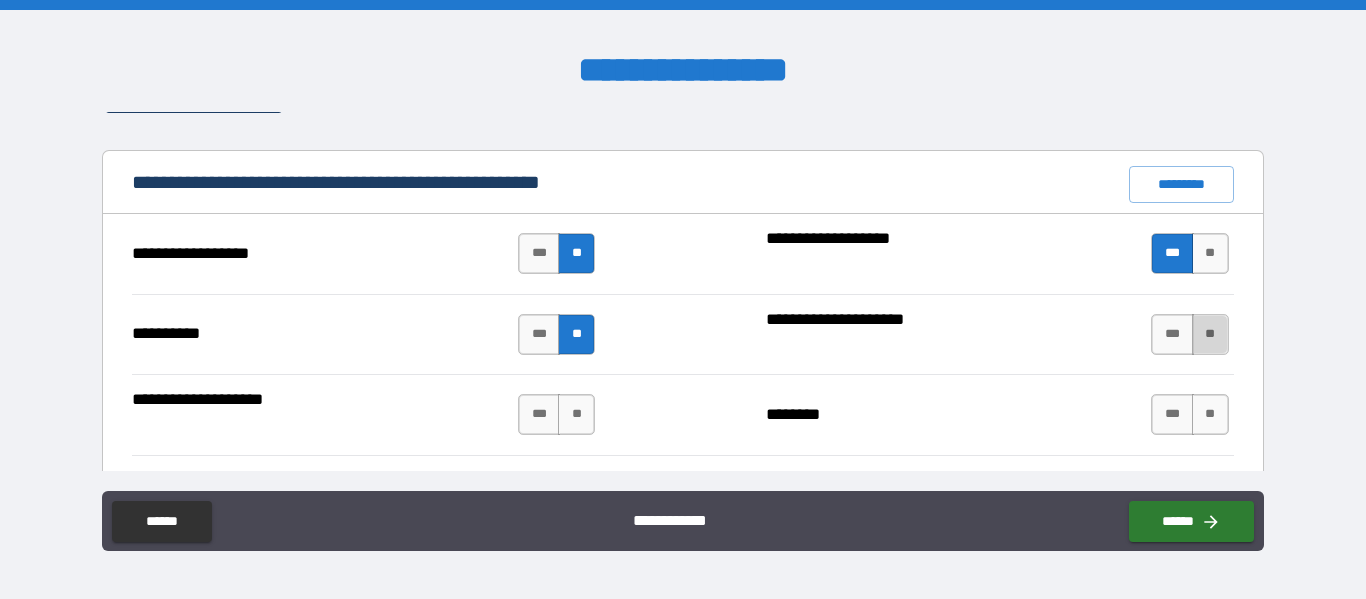 click on "**" at bounding box center [1210, 334] 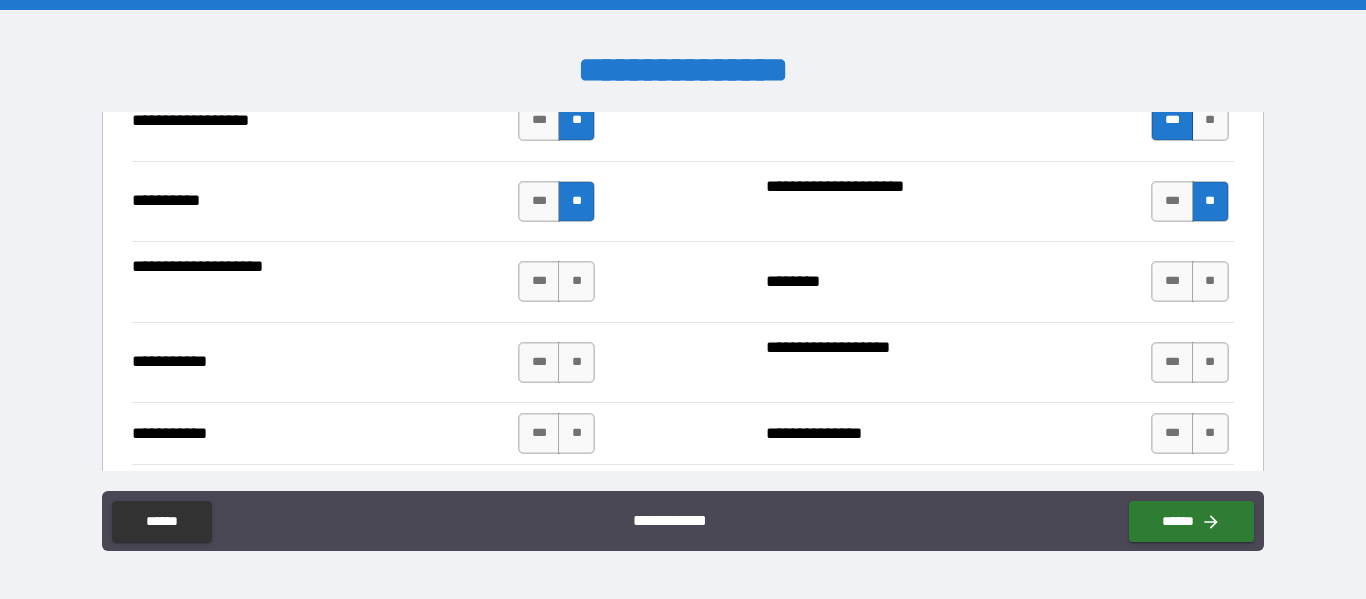 scroll, scrollTop: 2048, scrollLeft: 0, axis: vertical 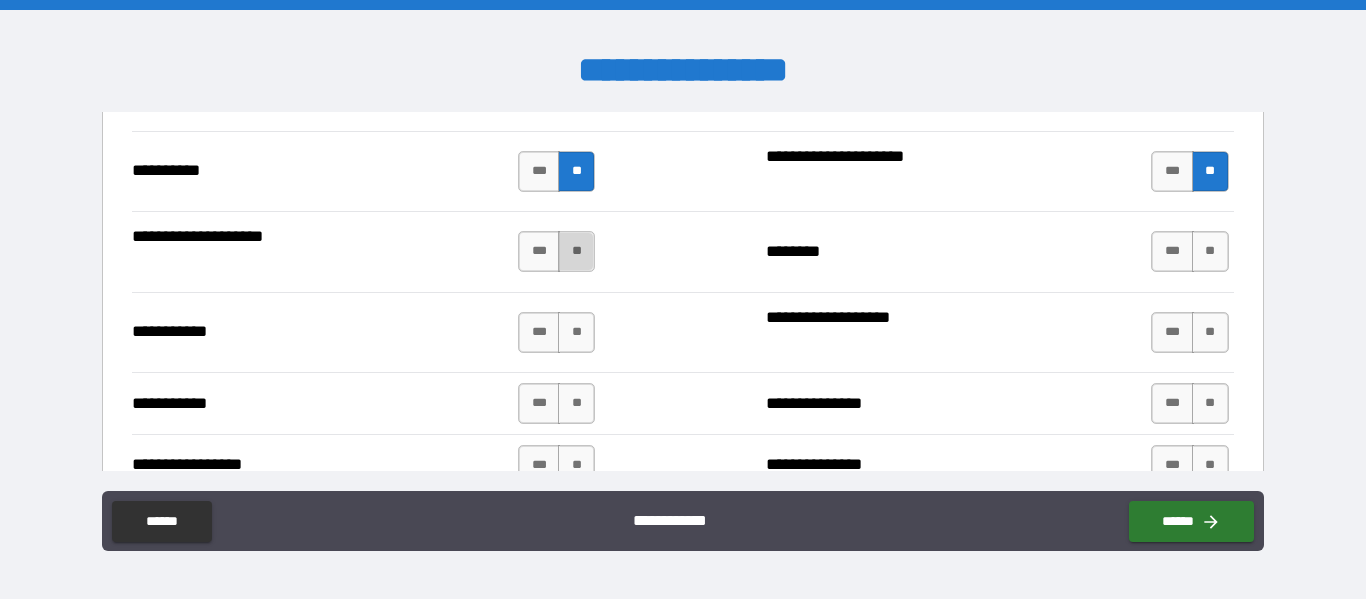 click on "**" at bounding box center [576, 251] 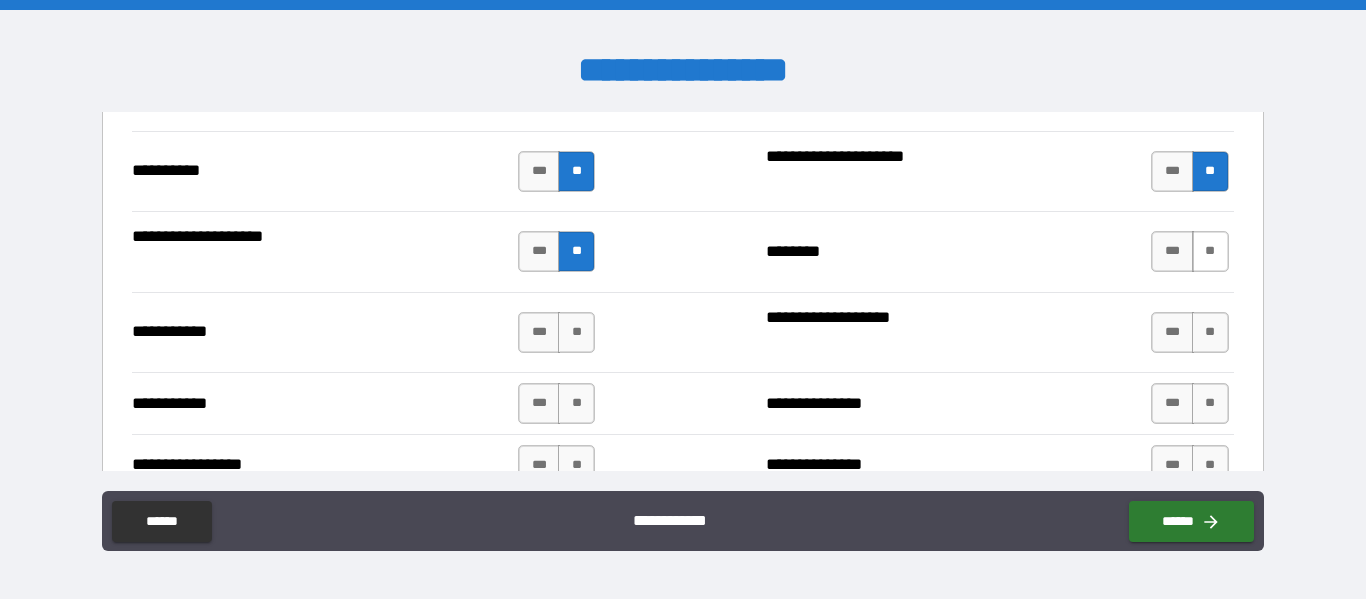 click on "**" at bounding box center (1210, 251) 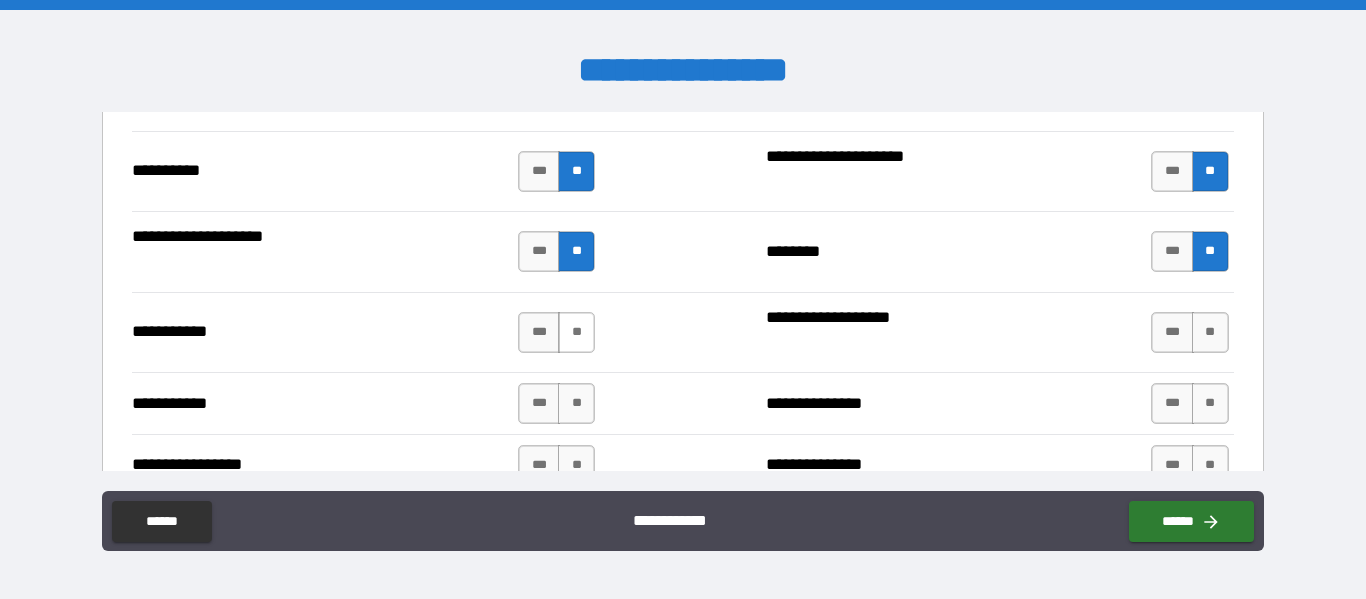 click on "**" at bounding box center [576, 332] 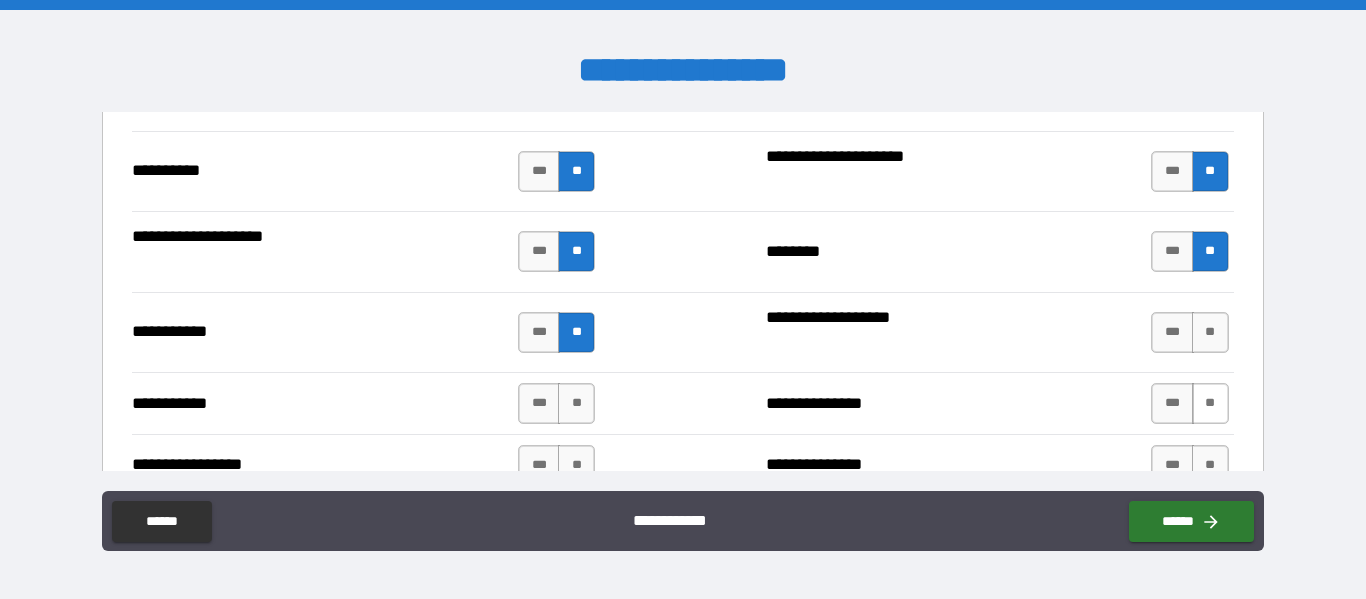 drag, startPoint x: 1199, startPoint y: 333, endPoint x: 1214, endPoint y: 390, distance: 58.940647 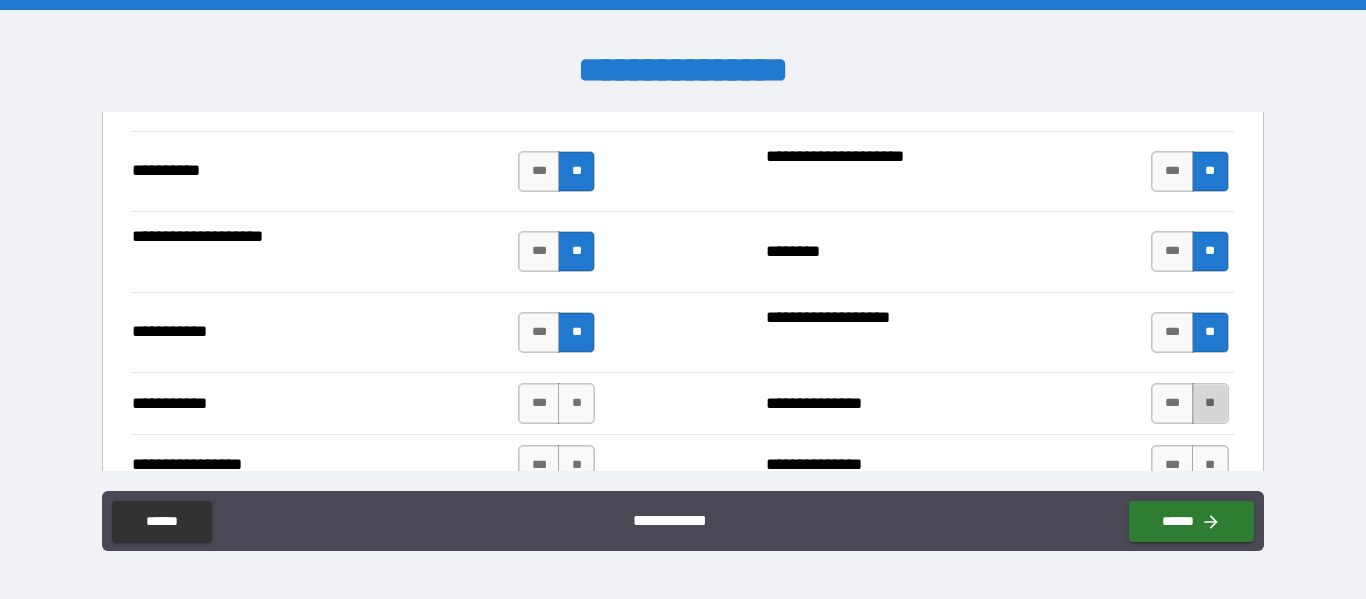 click on "**" at bounding box center [1210, 403] 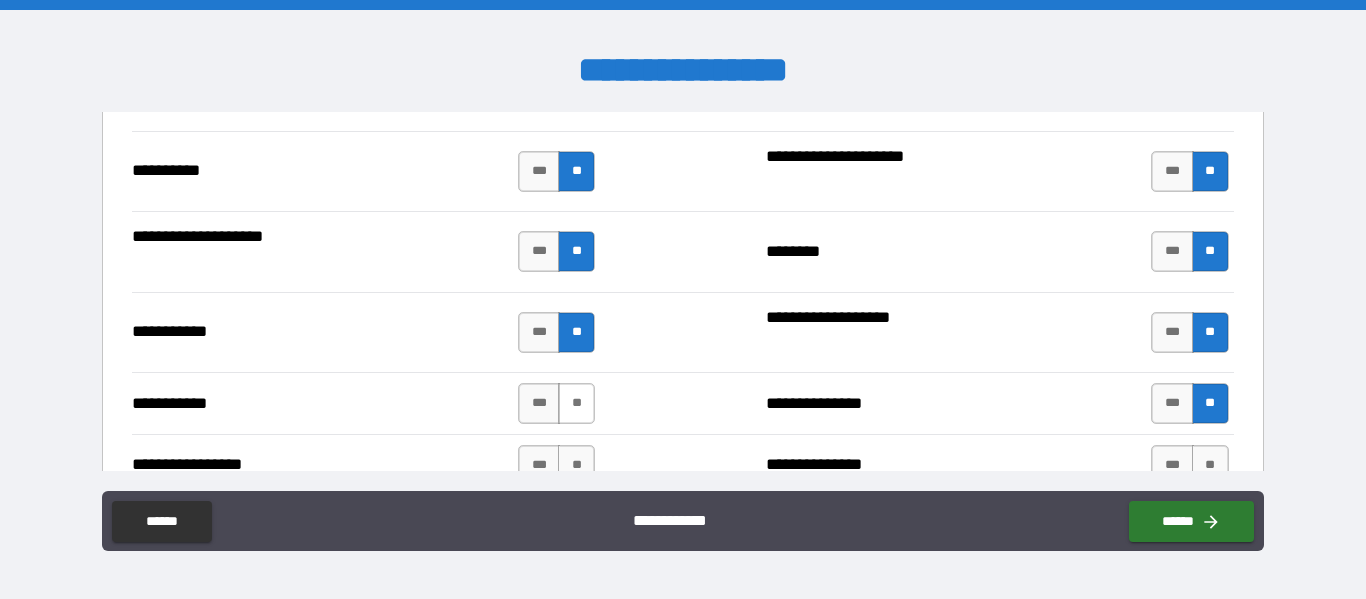 click on "**" at bounding box center (576, 403) 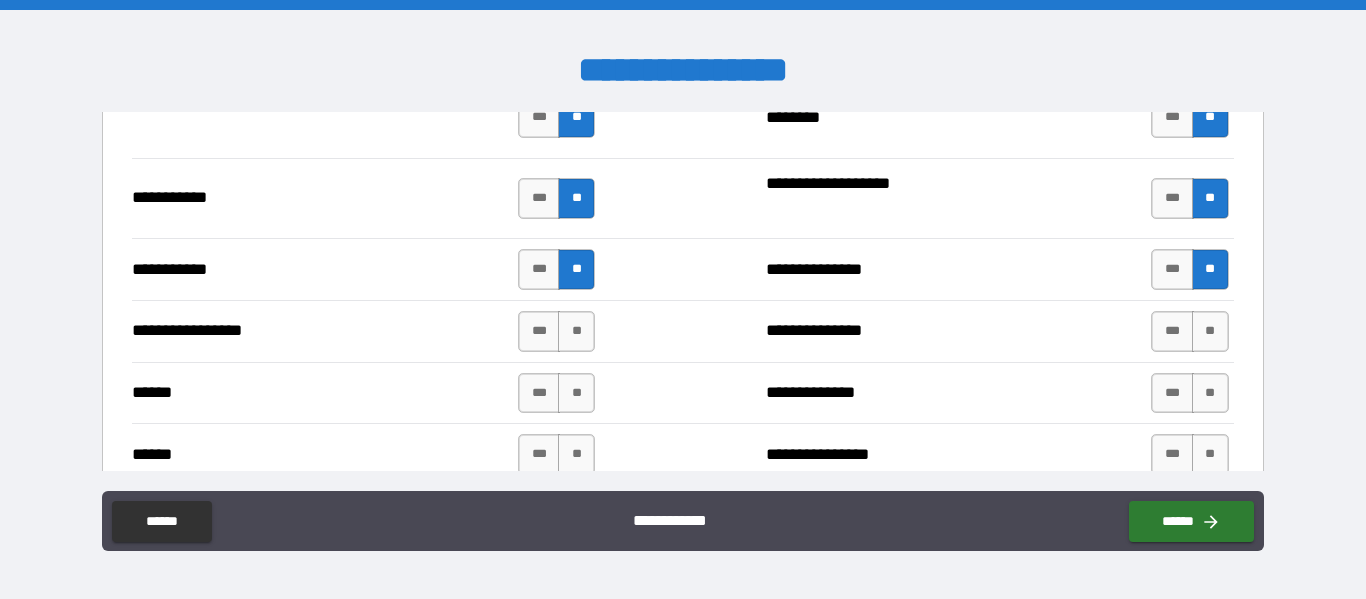 scroll, scrollTop: 2196, scrollLeft: 0, axis: vertical 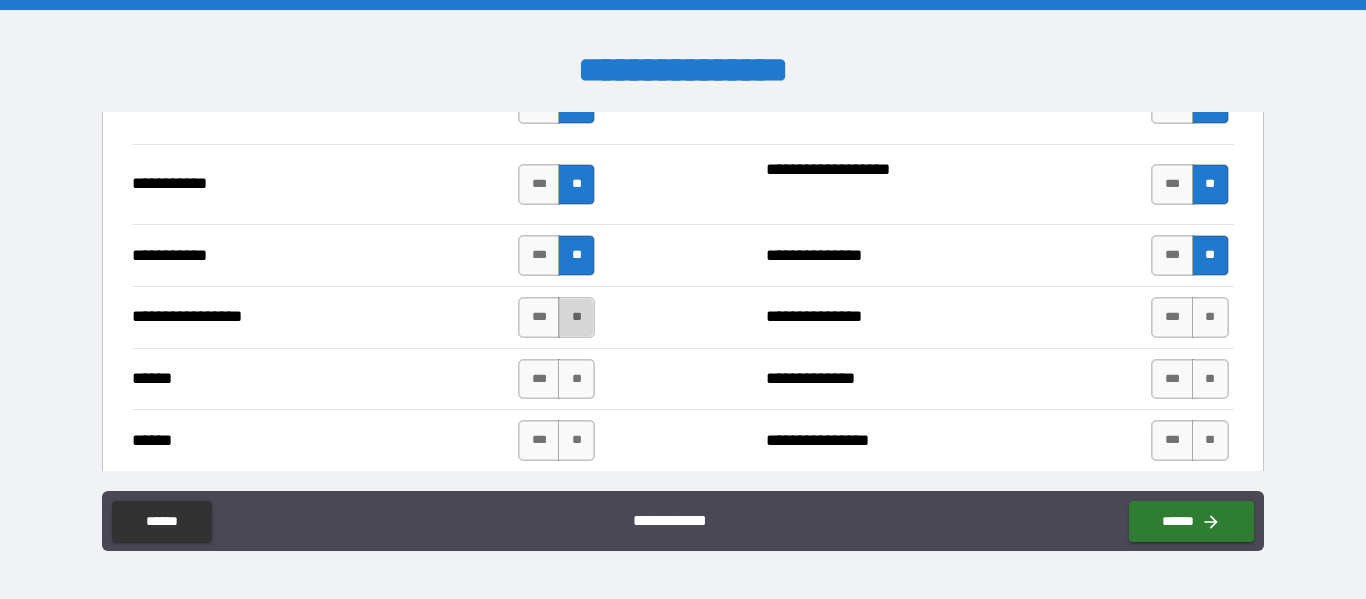 click on "**" at bounding box center (576, 317) 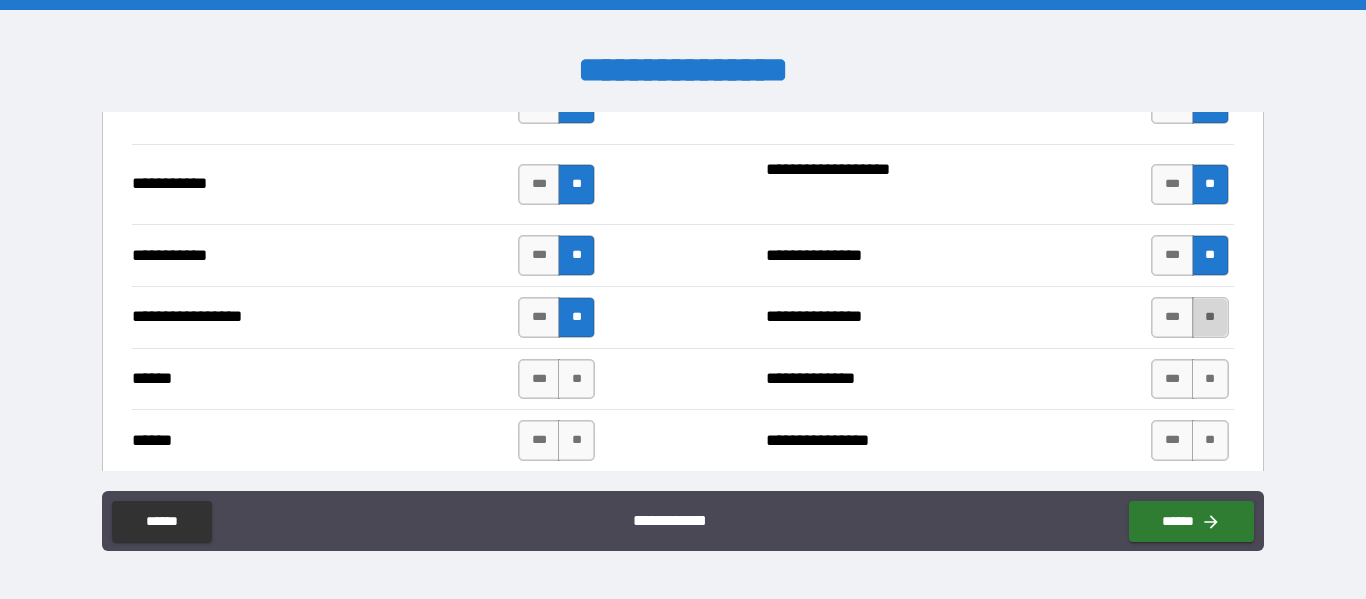 click on "**" at bounding box center (1210, 317) 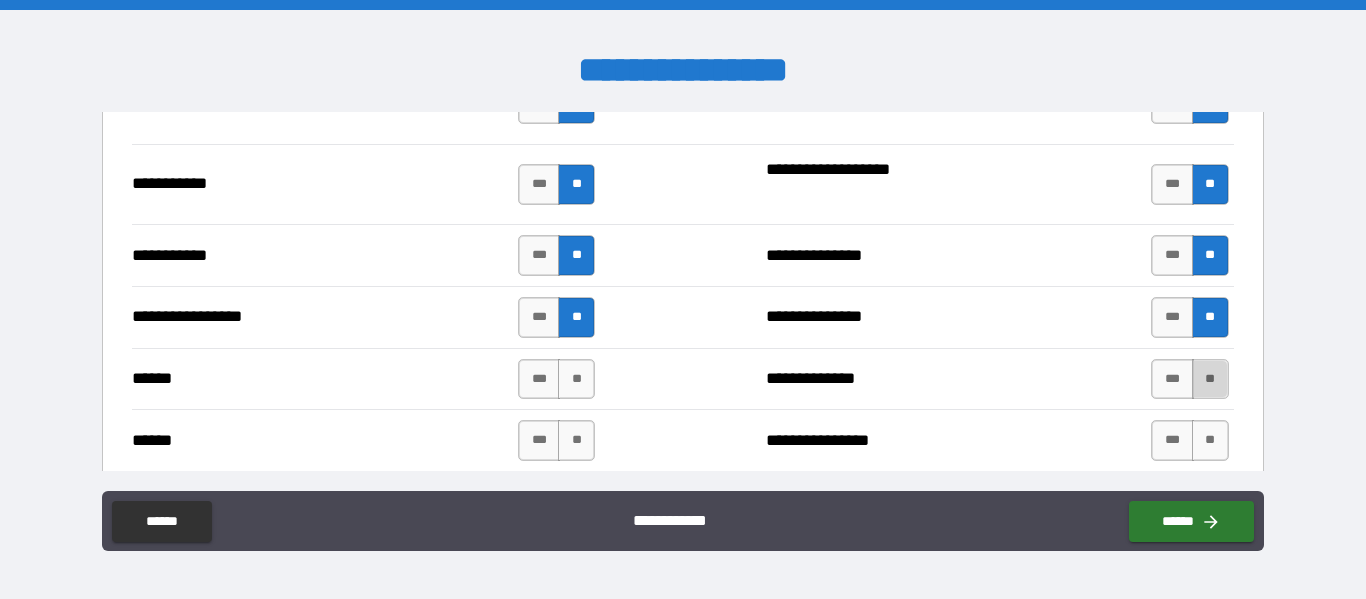 click on "**" at bounding box center (1210, 379) 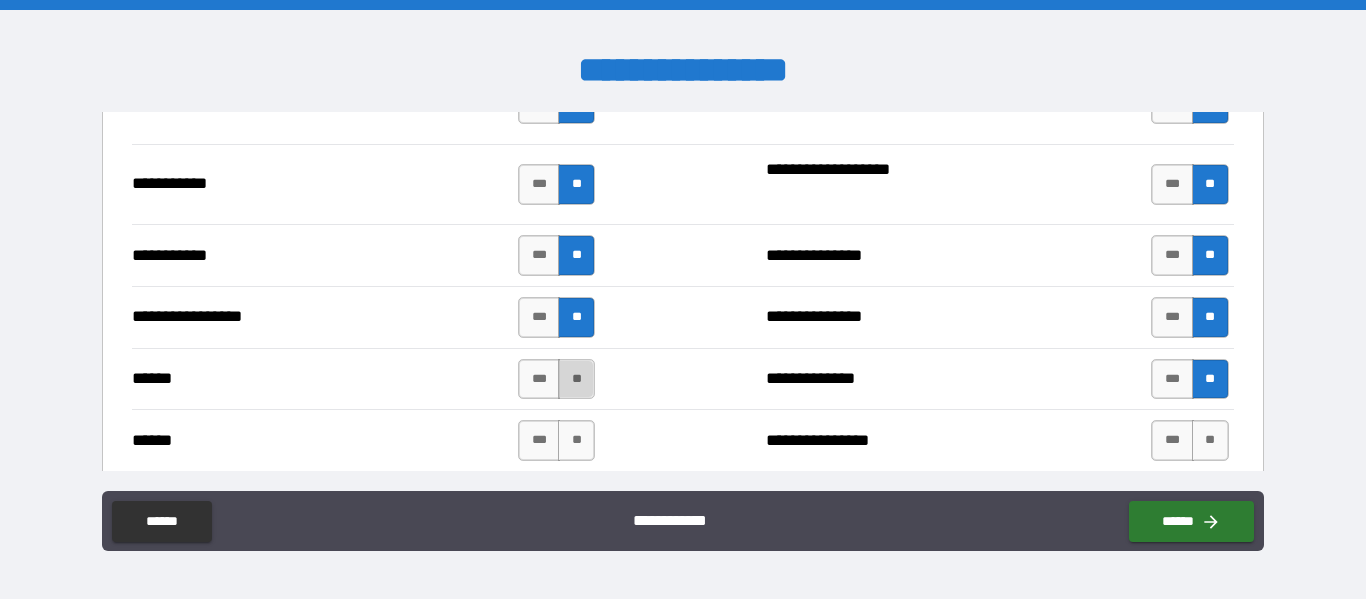 click on "**" at bounding box center [576, 379] 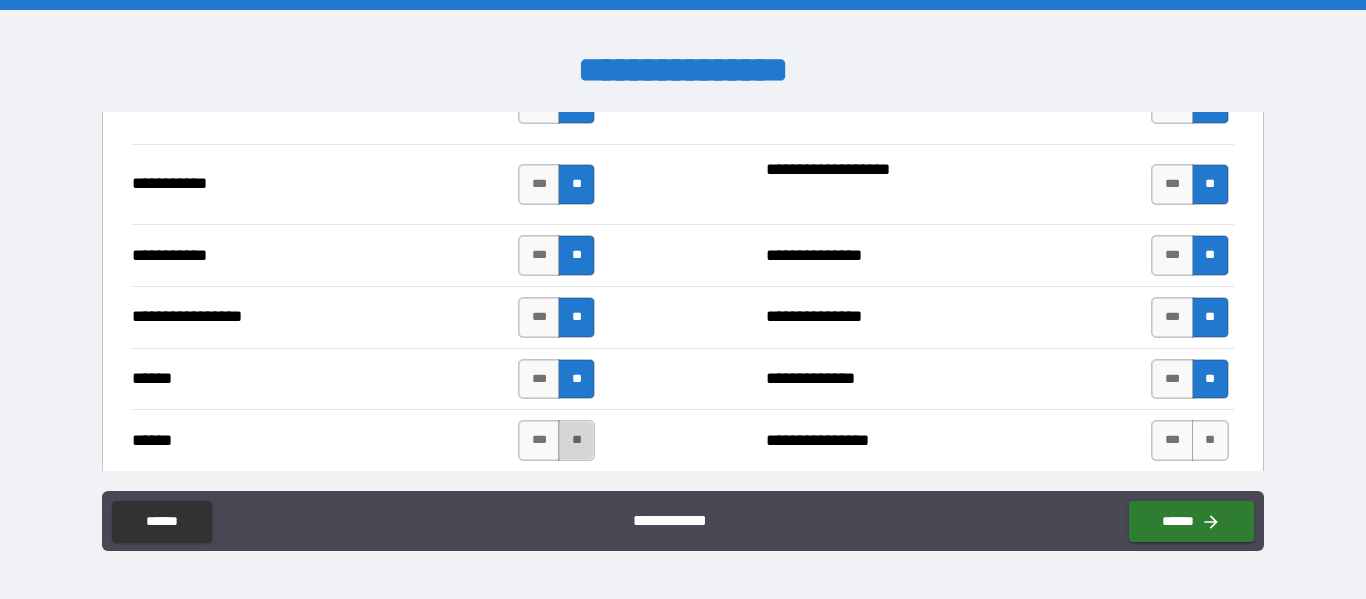 drag, startPoint x: 567, startPoint y: 434, endPoint x: 588, endPoint y: 433, distance: 21.023796 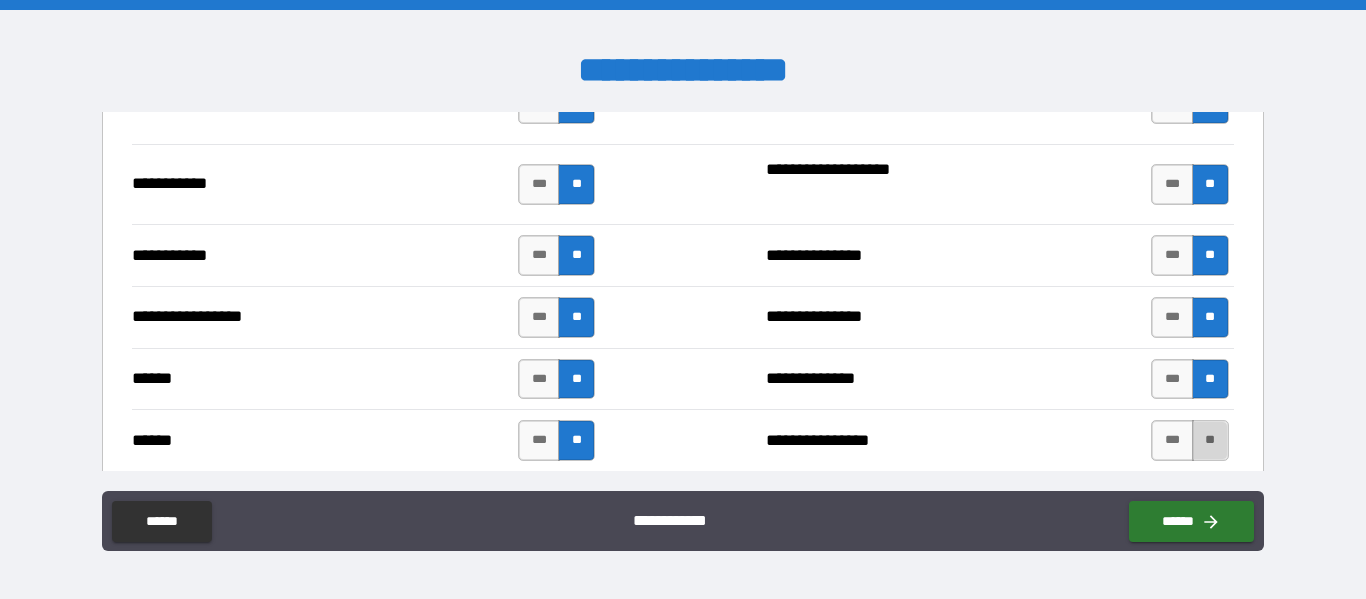 click on "**" at bounding box center (1210, 440) 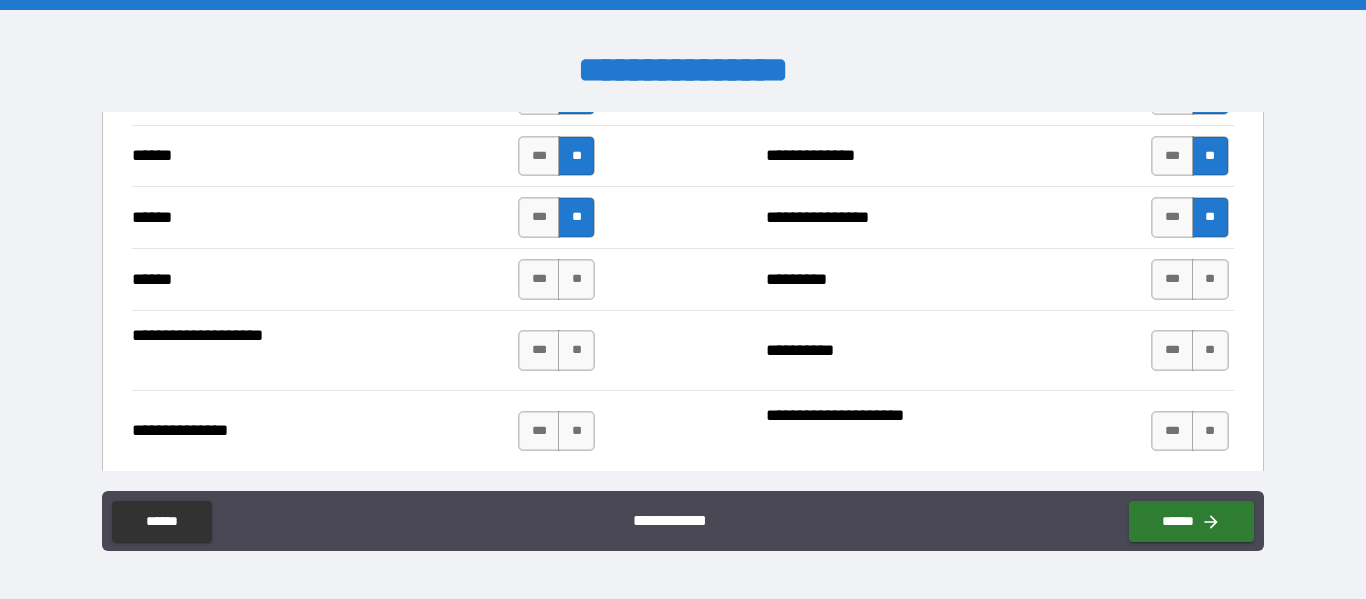 scroll, scrollTop: 2433, scrollLeft: 0, axis: vertical 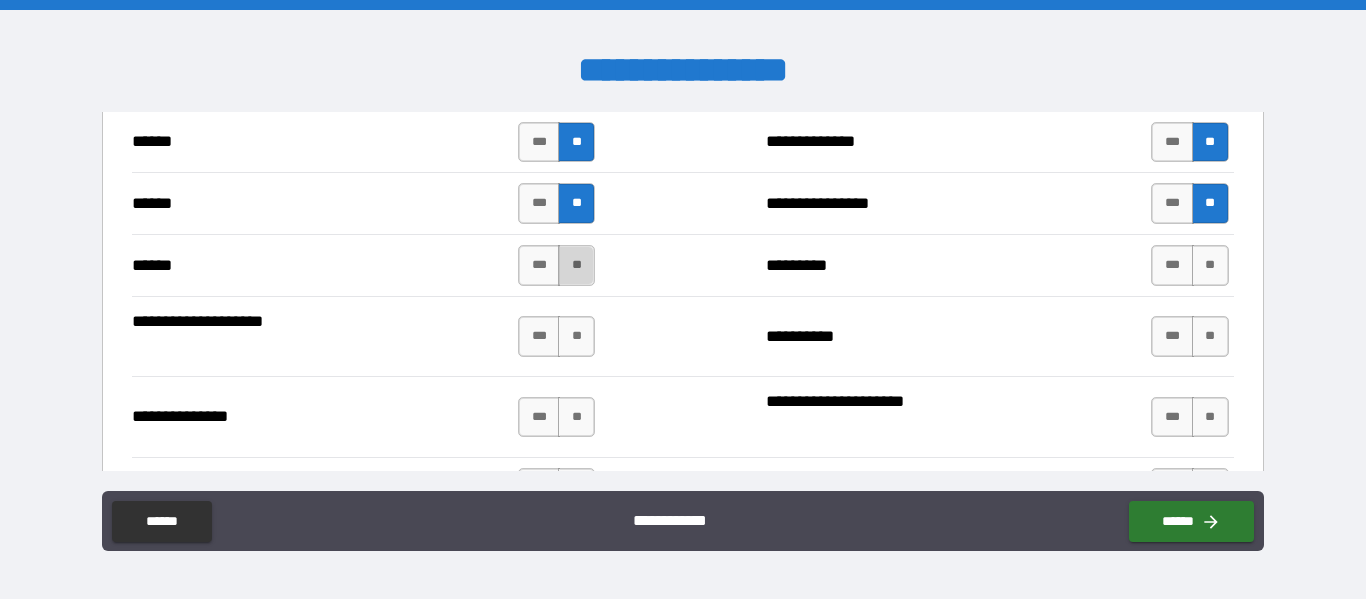 click on "**" at bounding box center (576, 265) 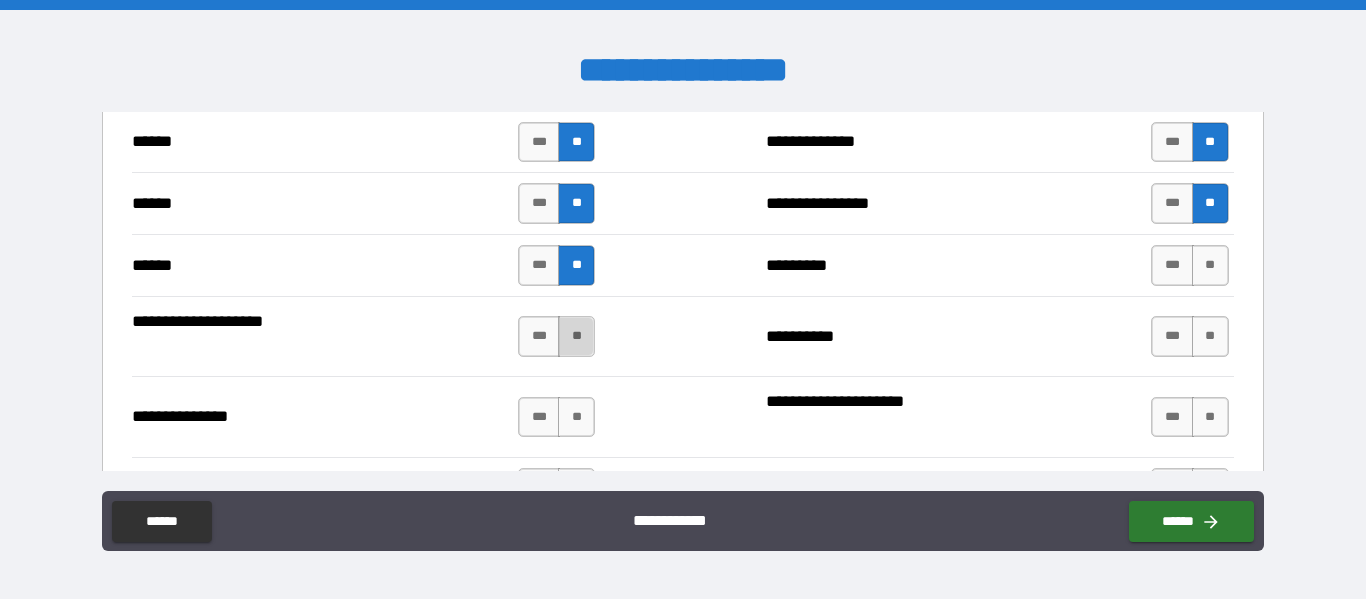click on "**" at bounding box center (576, 336) 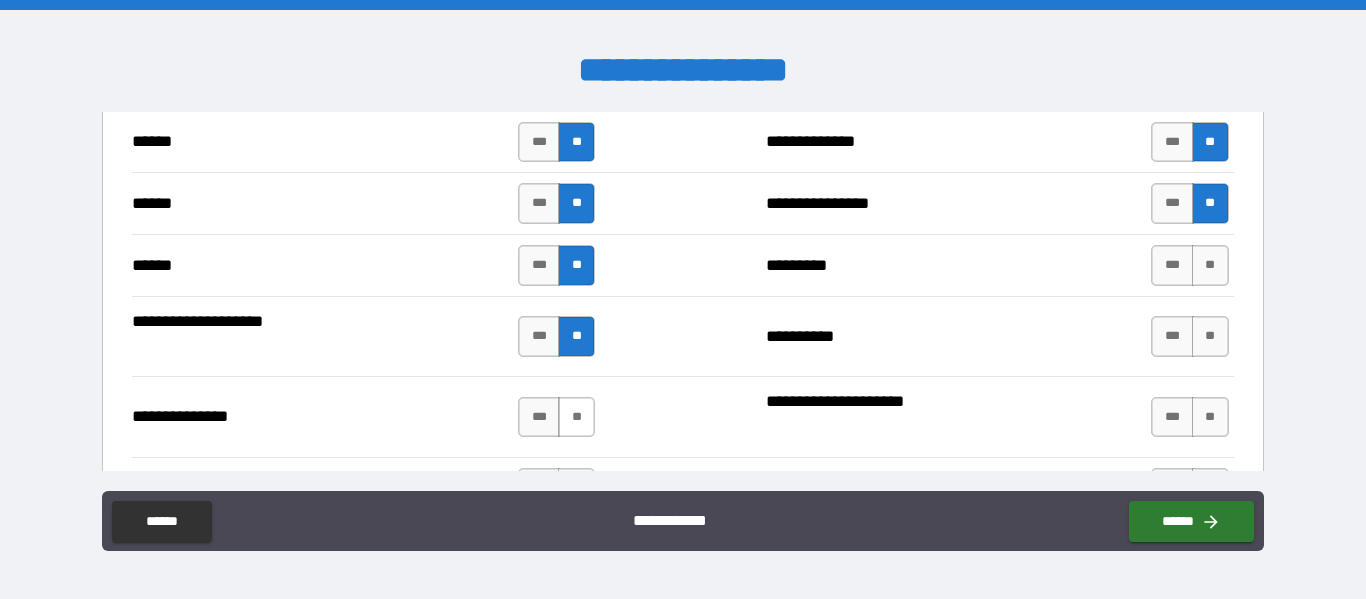 click on "**" at bounding box center [576, 417] 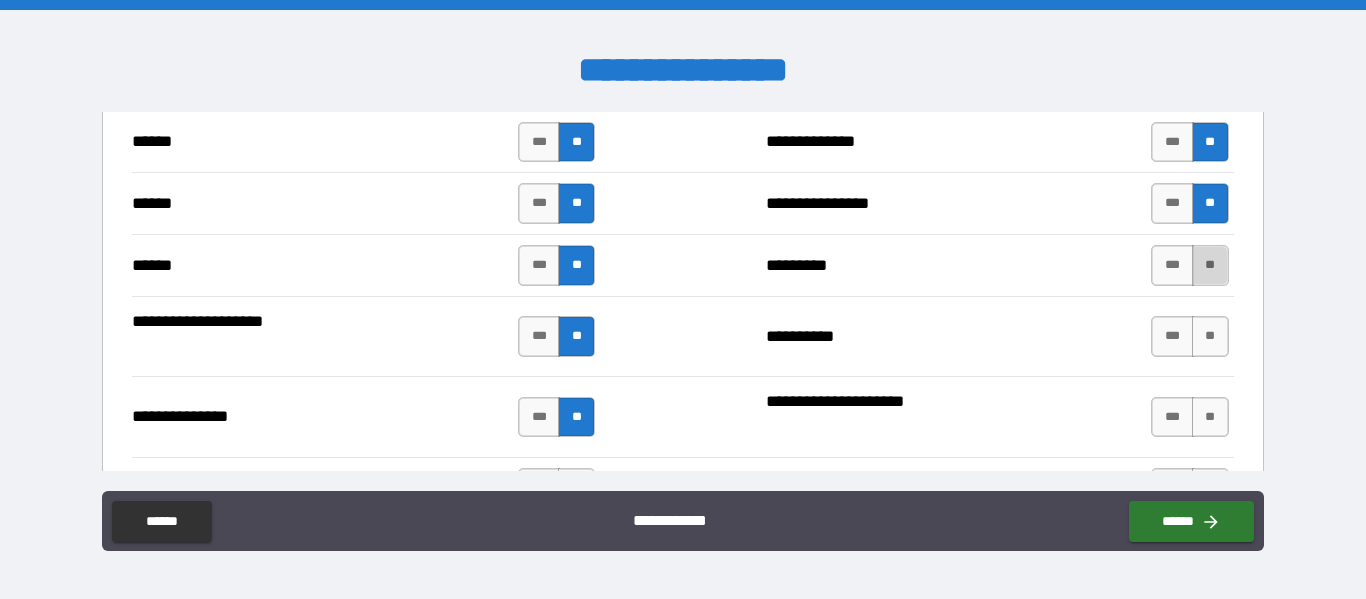 click on "**" at bounding box center (1210, 265) 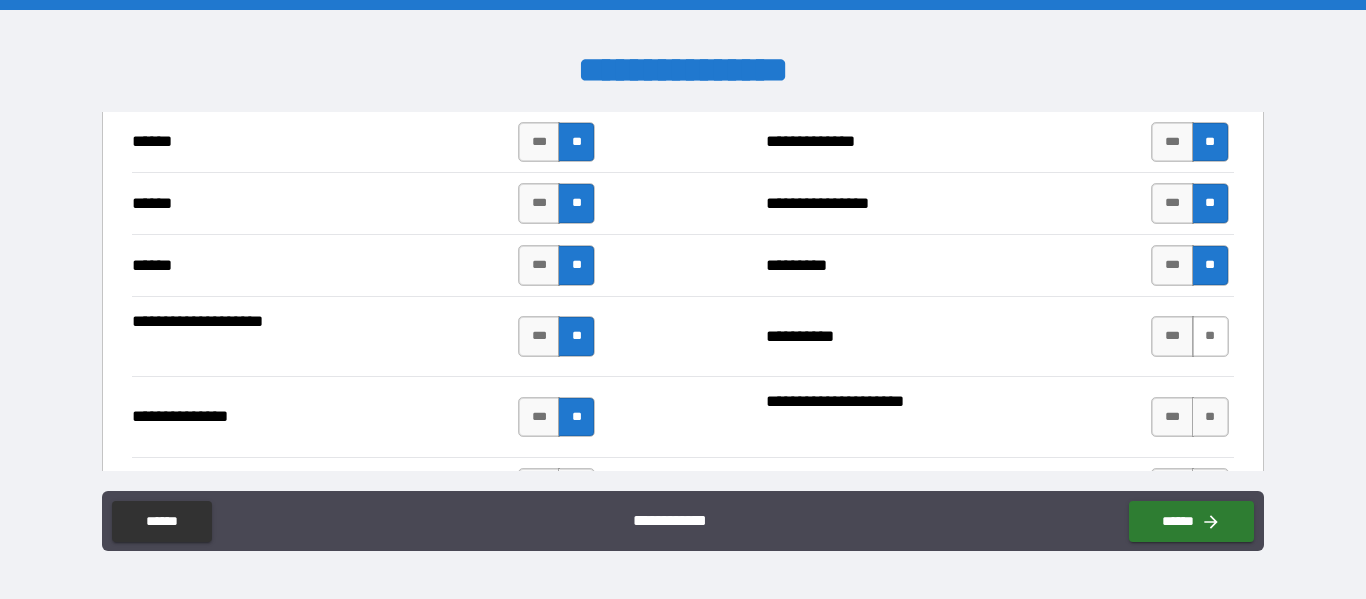 click on "**" at bounding box center (1210, 336) 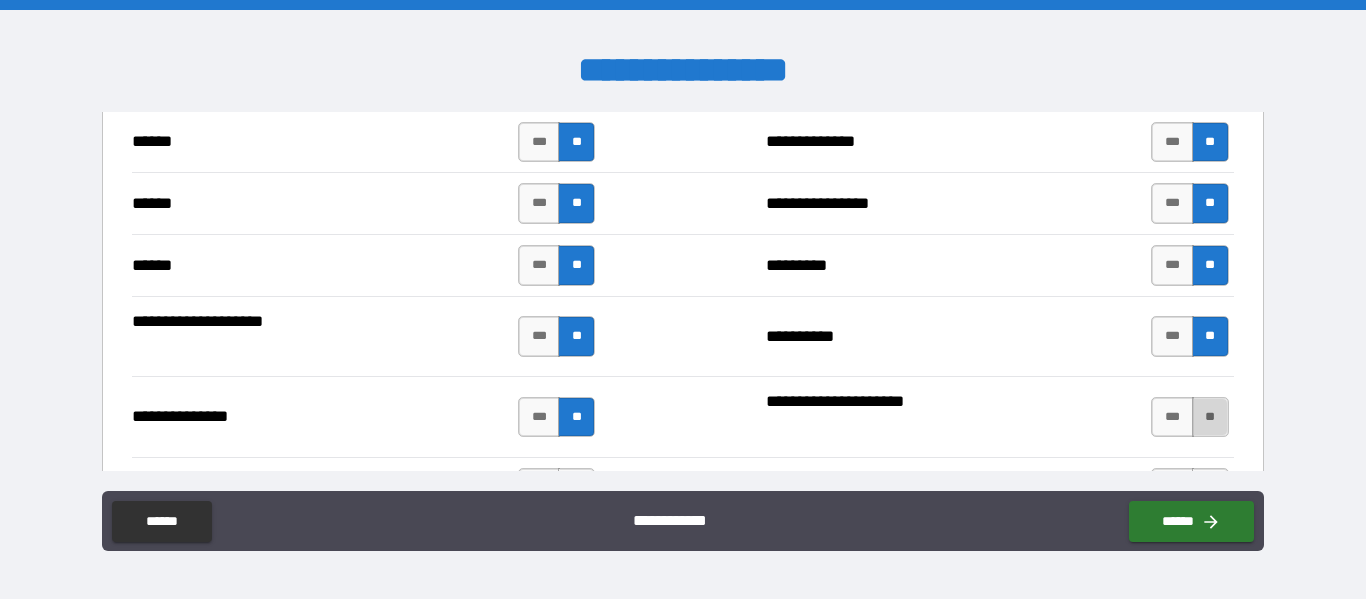 click on "**" at bounding box center (1210, 417) 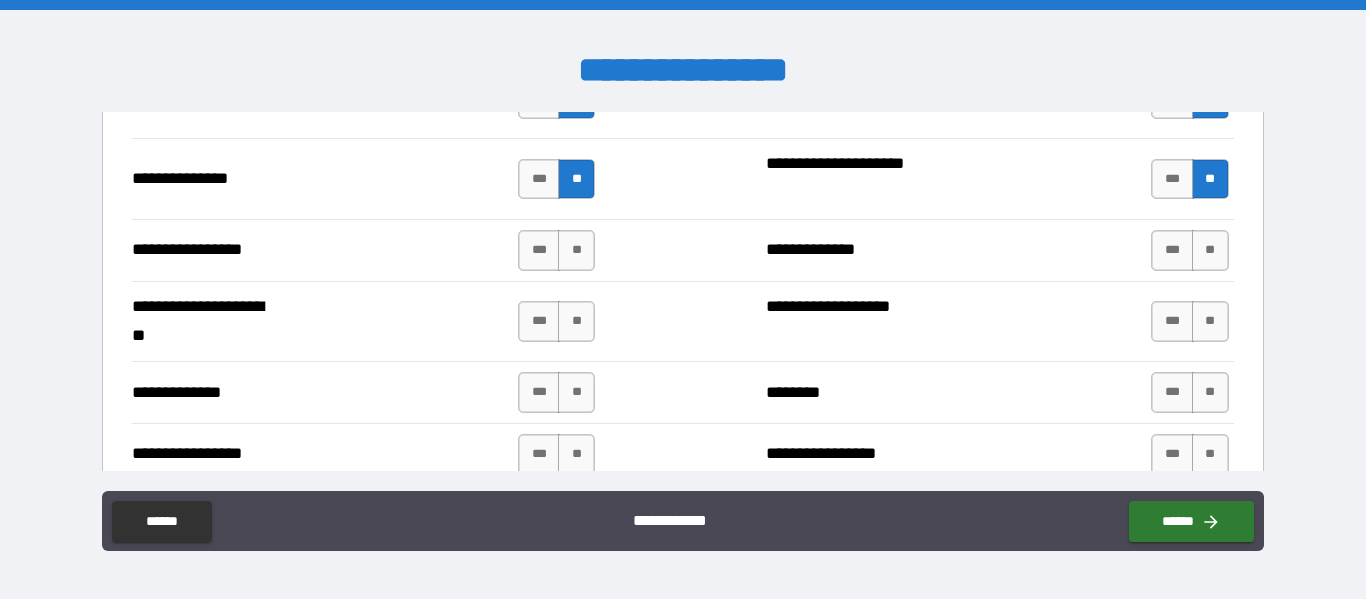 scroll, scrollTop: 2686, scrollLeft: 0, axis: vertical 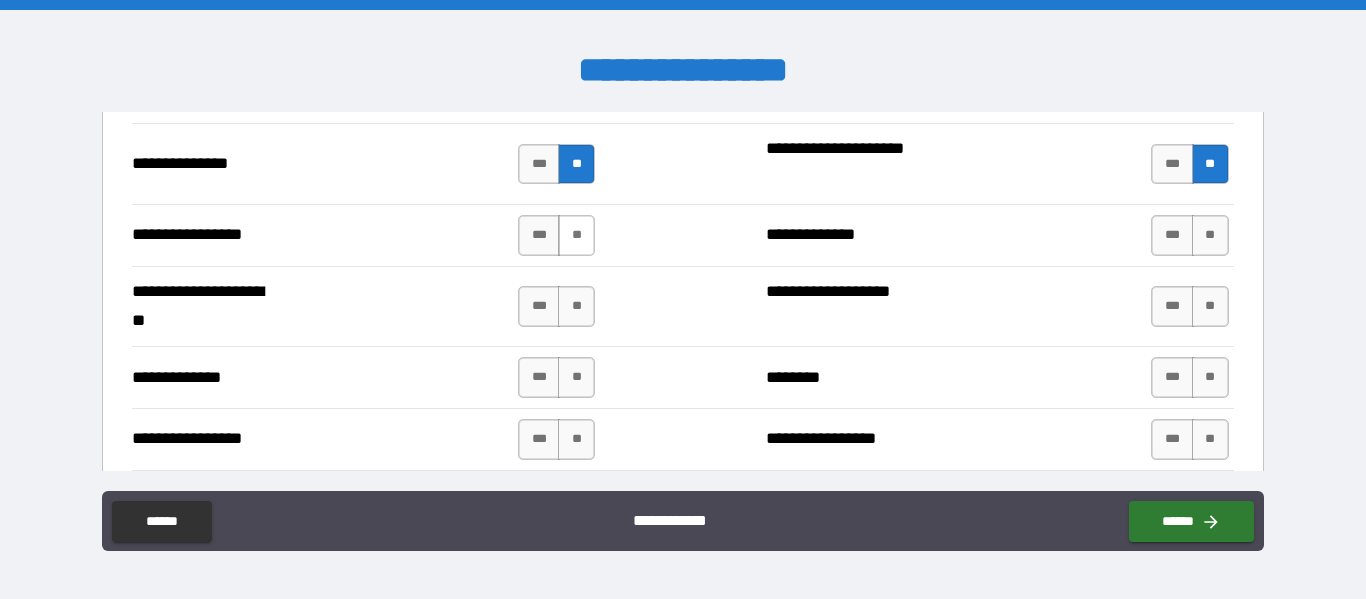 click on "**" at bounding box center (576, 235) 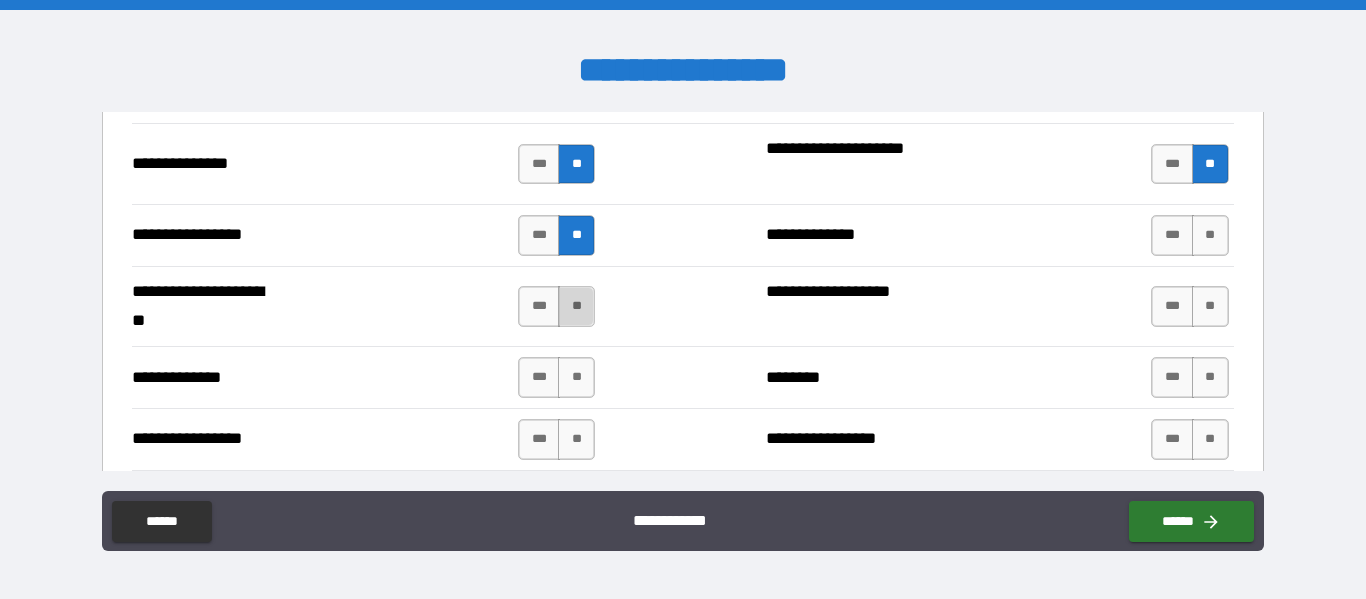 click on "**" at bounding box center [576, 306] 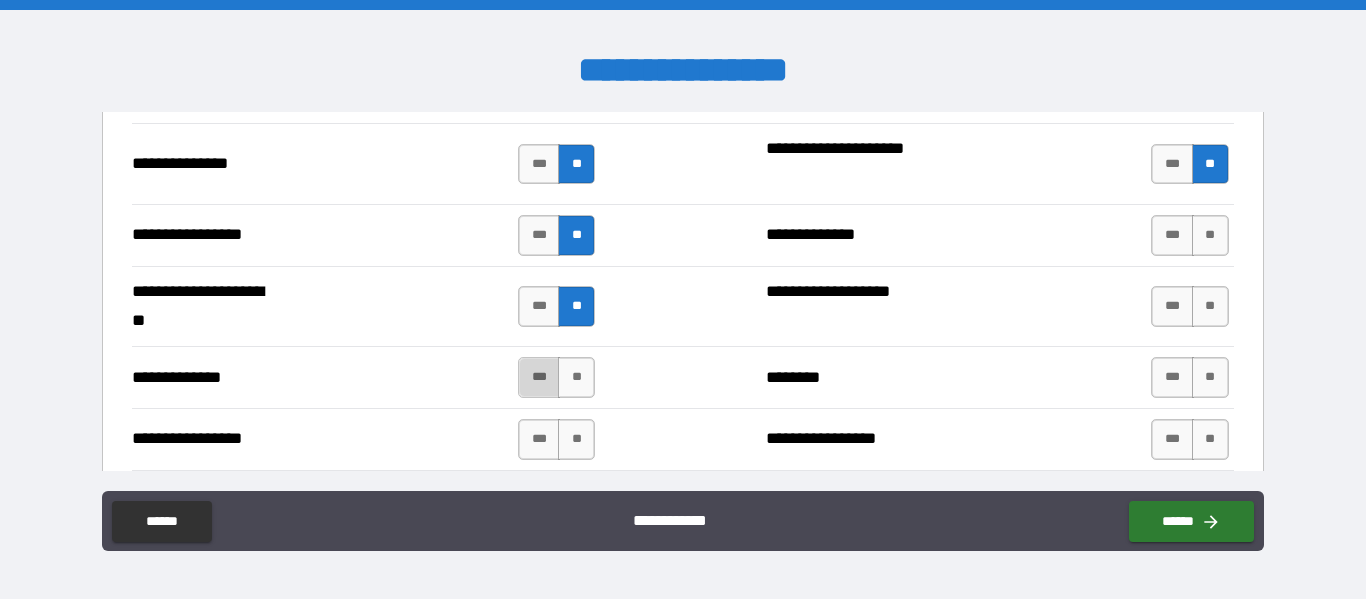 click on "***" at bounding box center (539, 377) 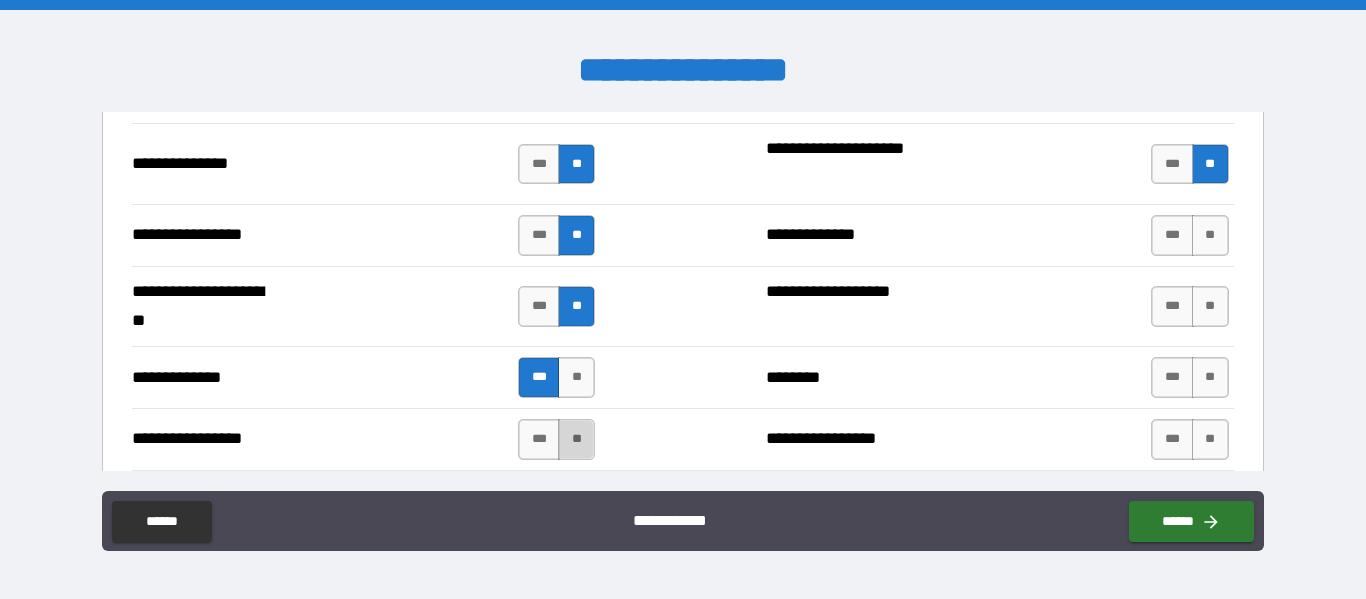 click on "**" at bounding box center (576, 439) 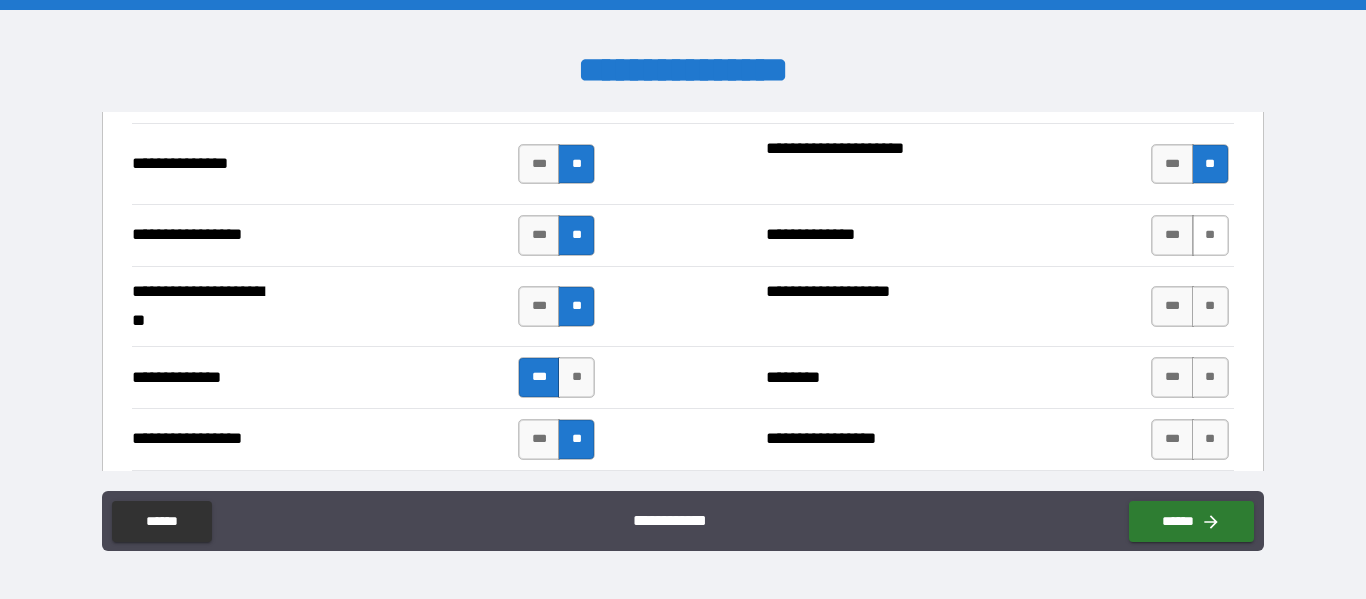 click on "**" at bounding box center [1210, 235] 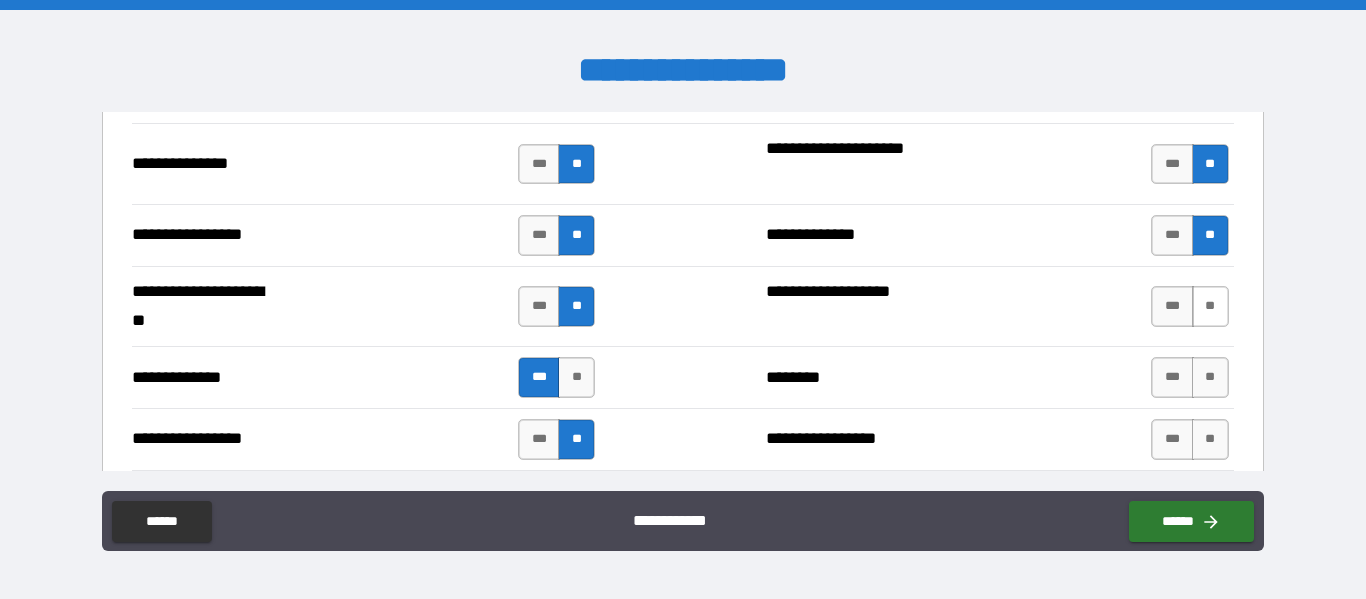 click on "**" at bounding box center (1210, 306) 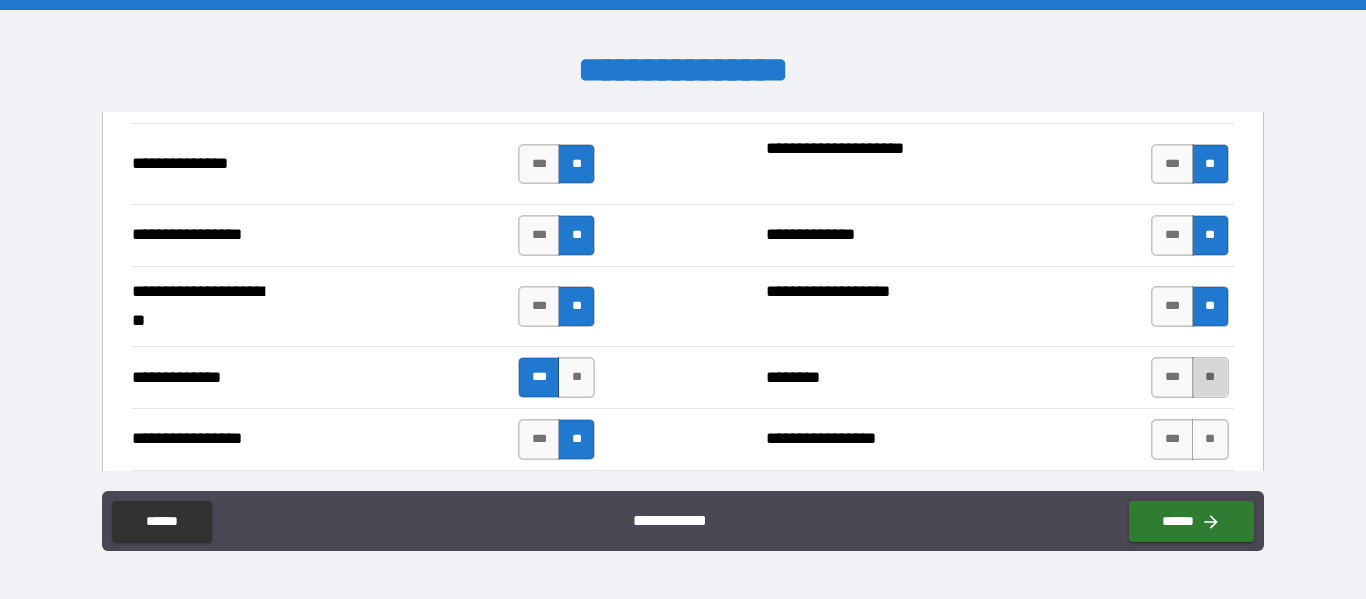 click on "**" at bounding box center [1210, 377] 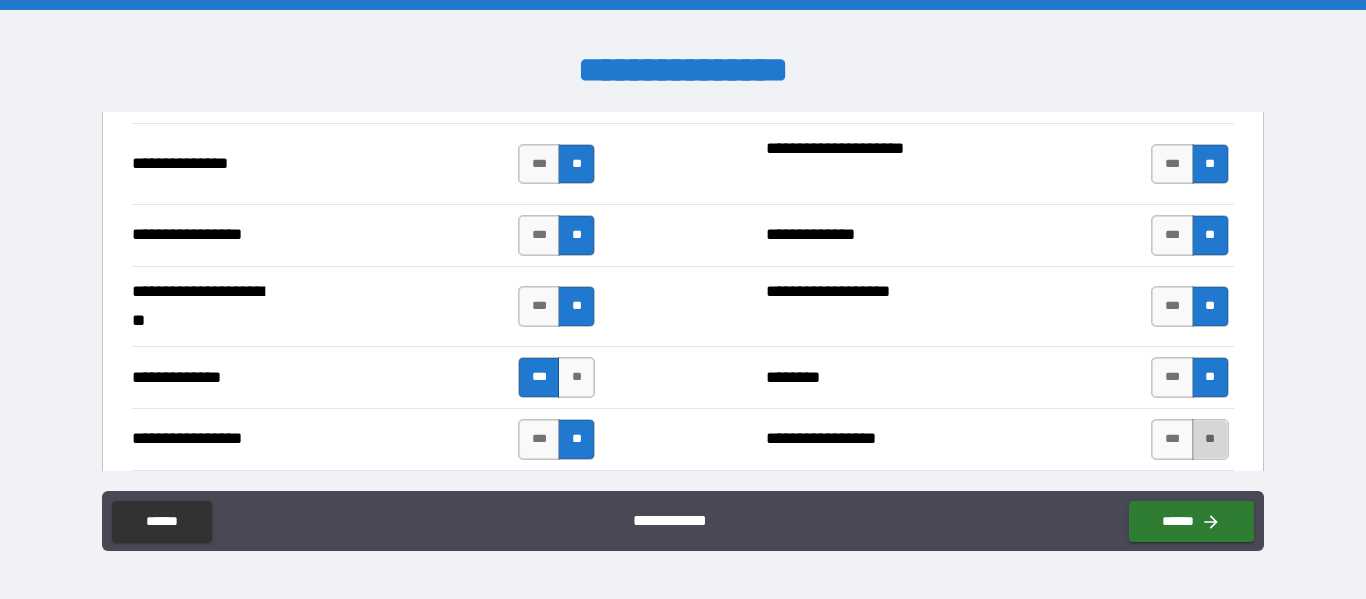 click on "**" at bounding box center (1210, 439) 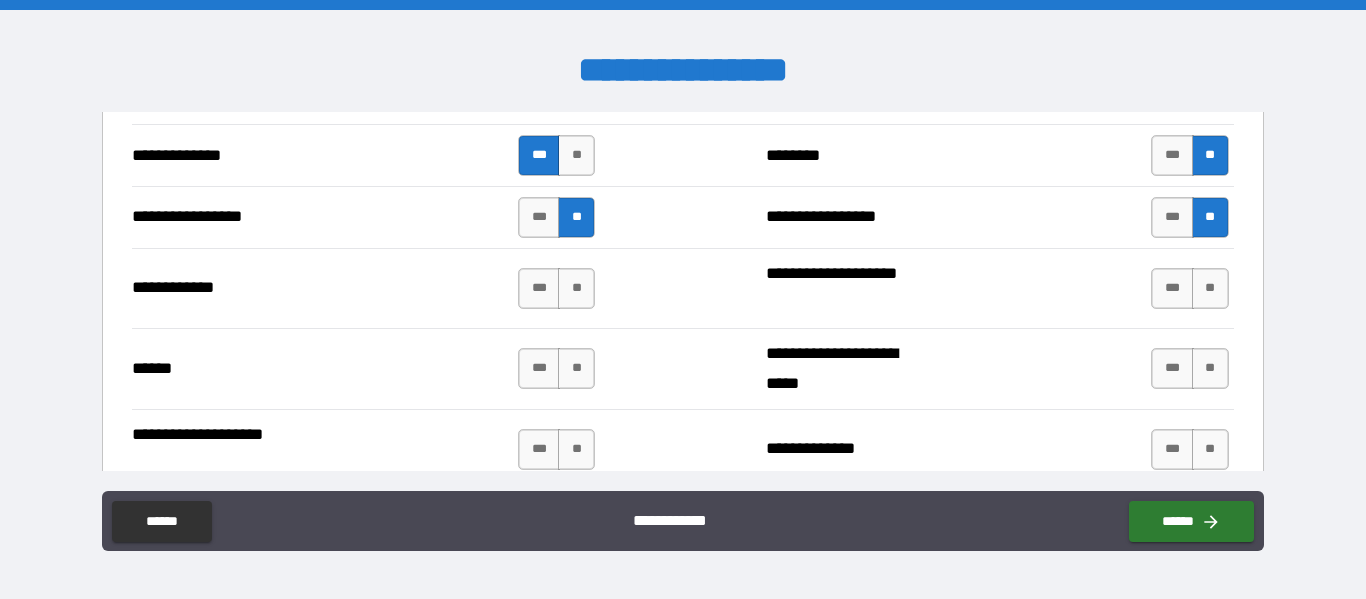 scroll, scrollTop: 2967, scrollLeft: 0, axis: vertical 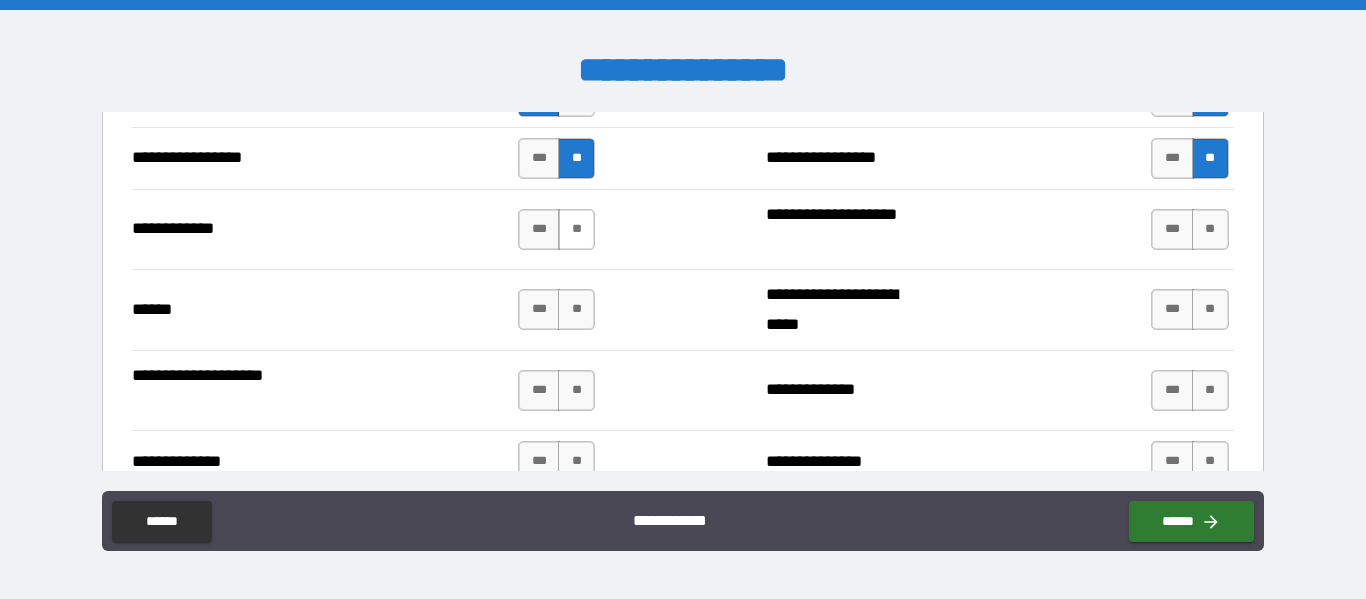 click on "**" at bounding box center (576, 229) 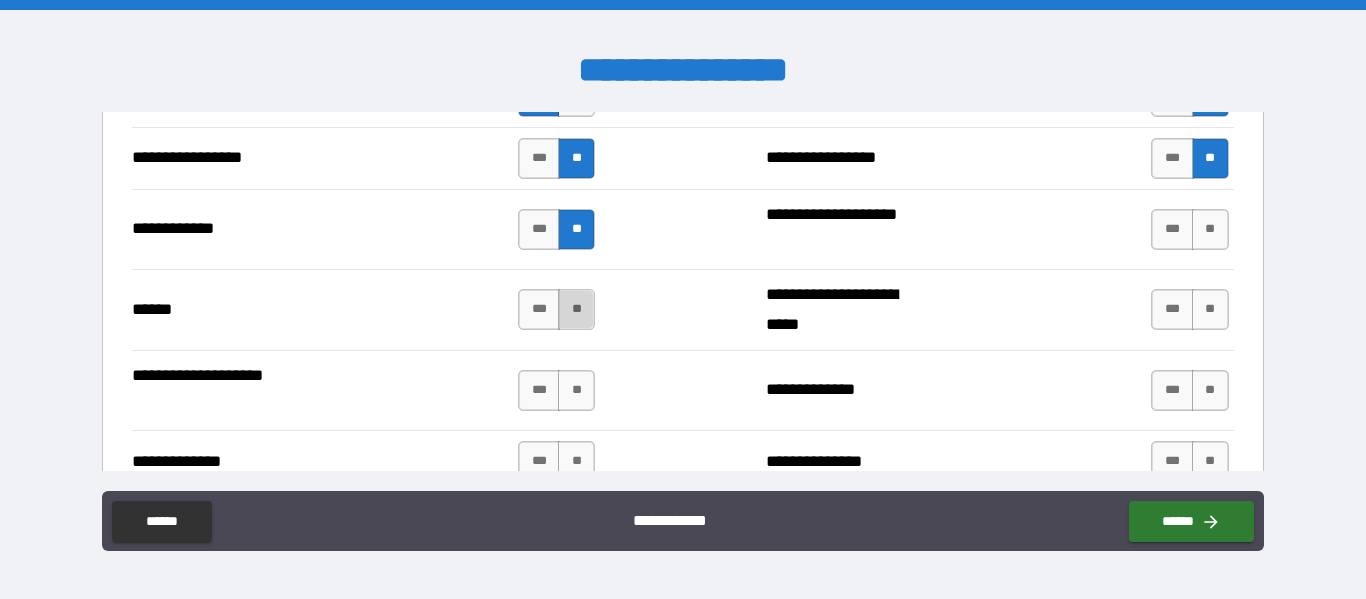click on "**" at bounding box center (576, 309) 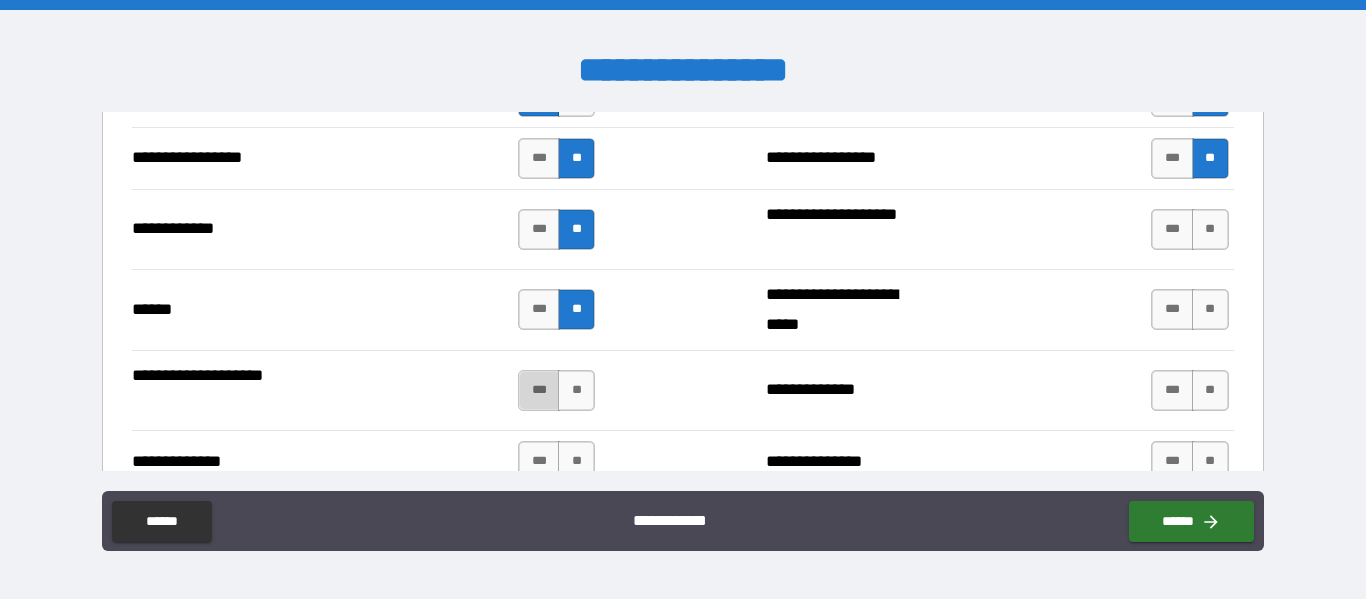 click on "***" at bounding box center (539, 390) 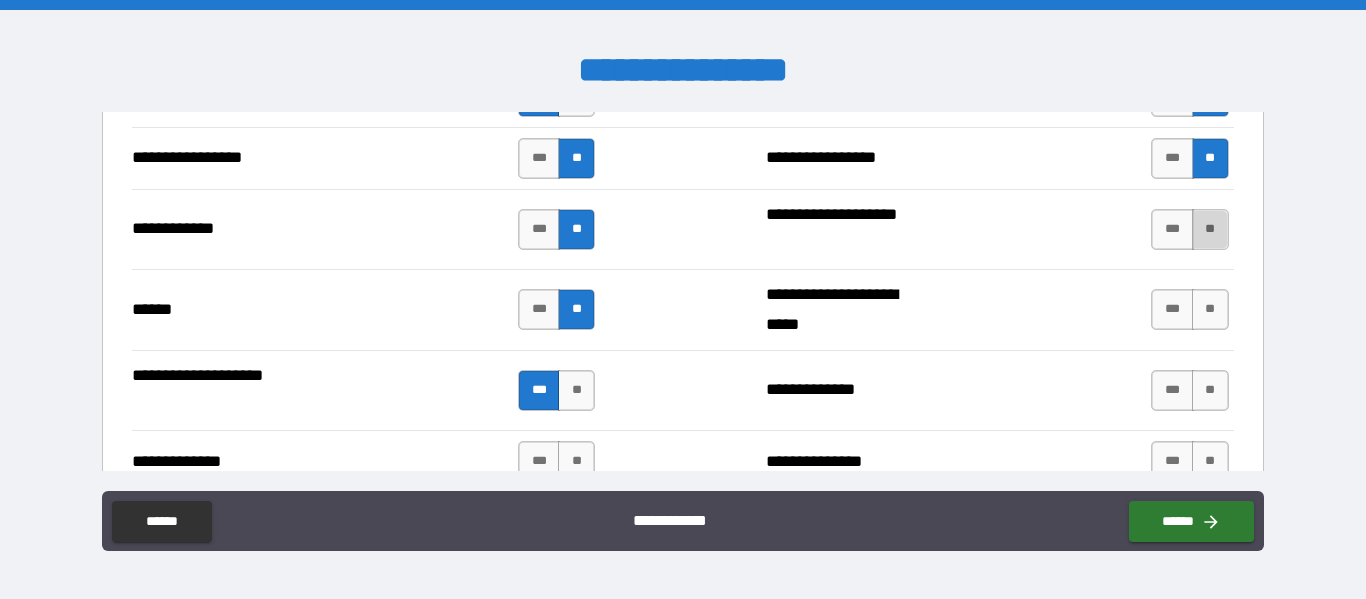 click on "**" at bounding box center (1210, 229) 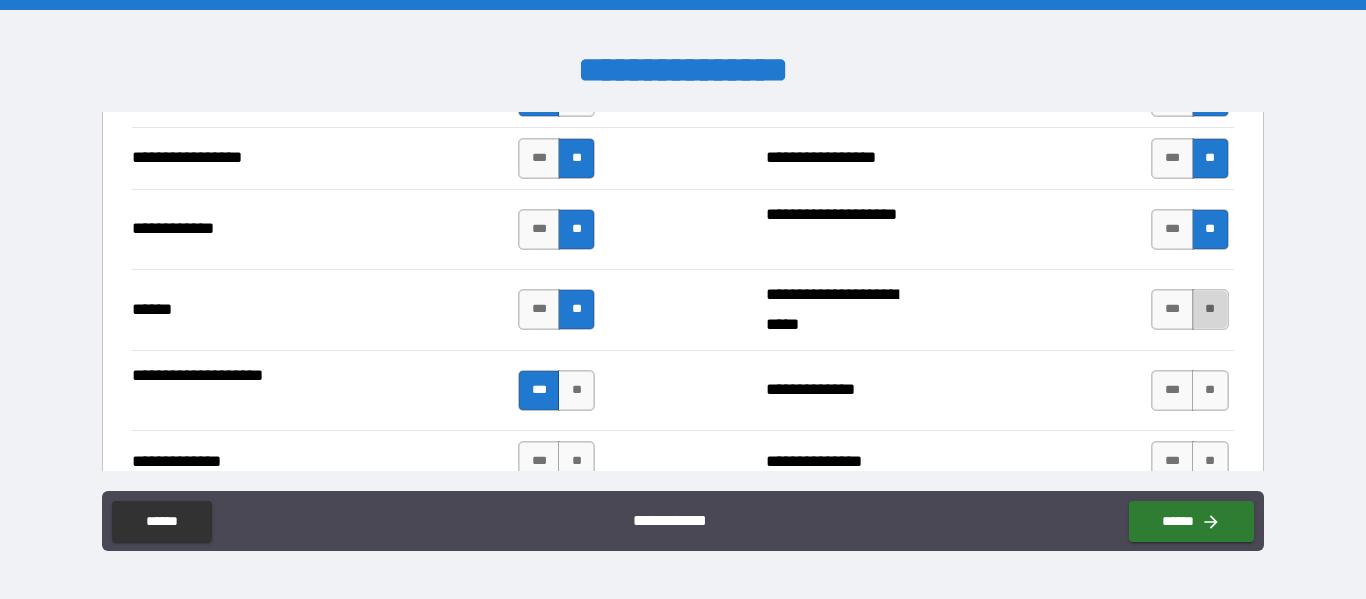 click on "**" at bounding box center (1210, 309) 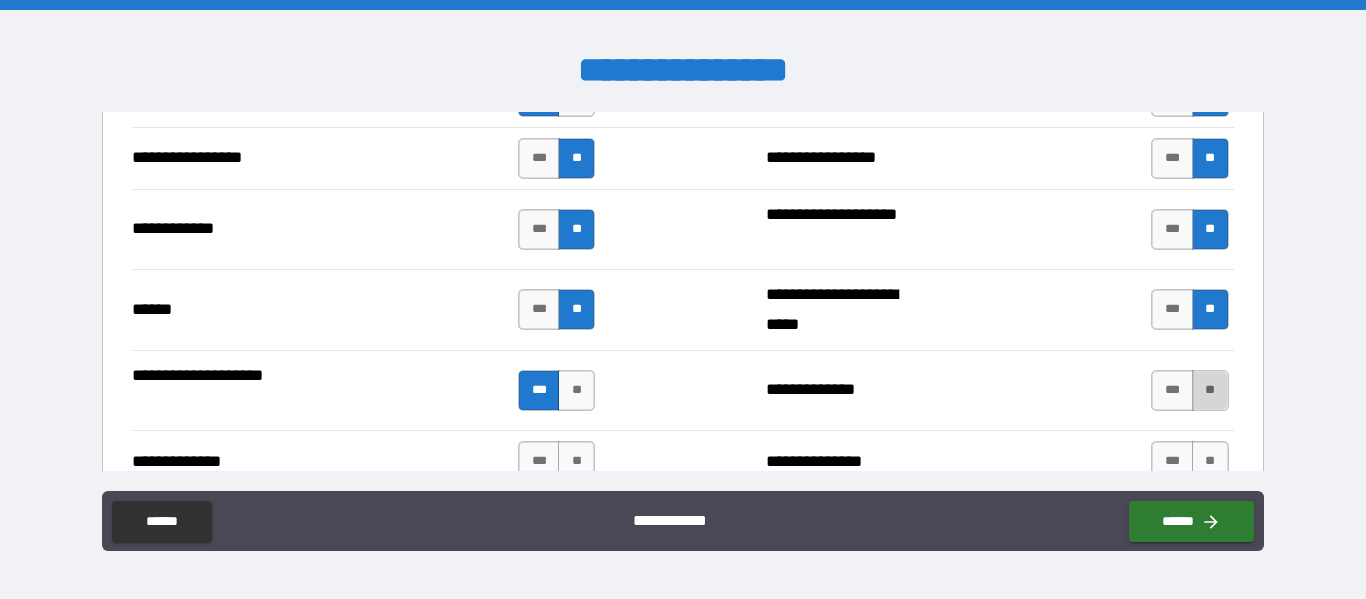 click on "**" at bounding box center (1210, 390) 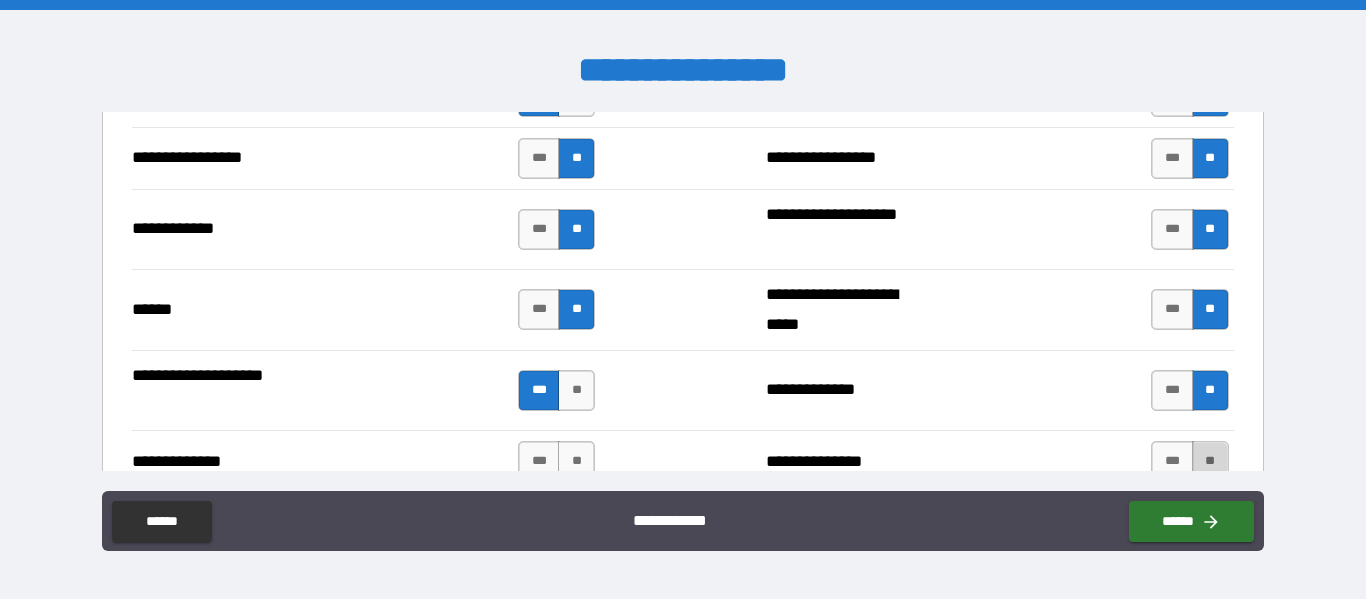 click on "**" at bounding box center [1210, 461] 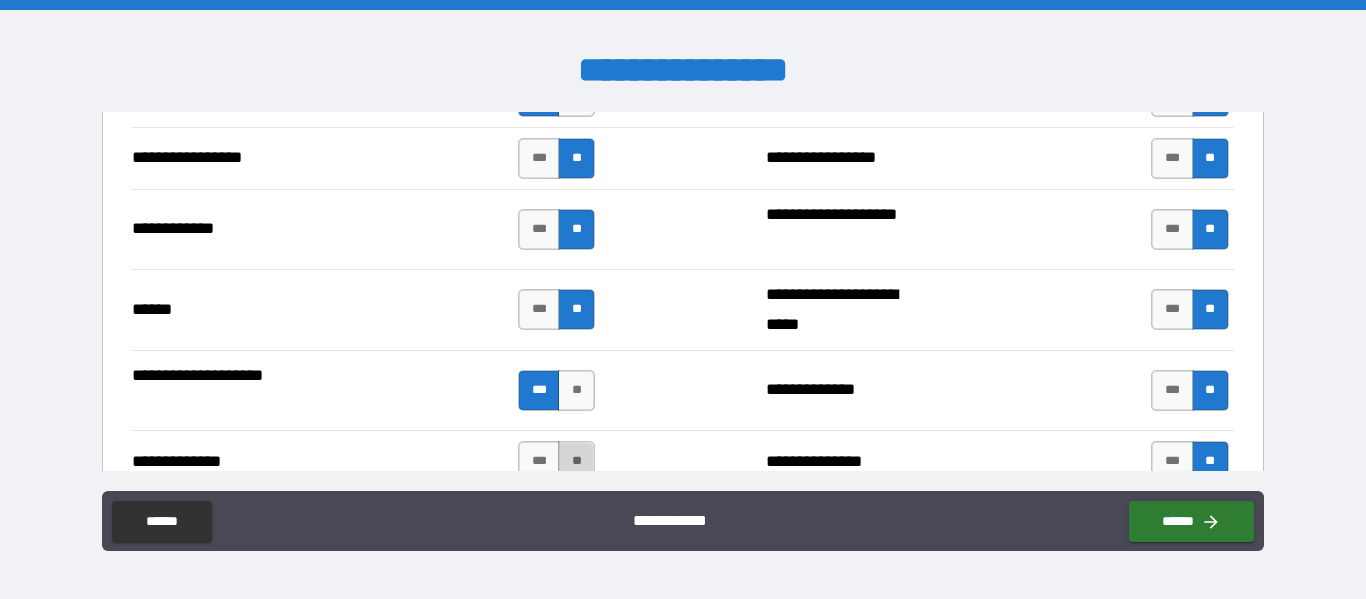 click on "**" at bounding box center [576, 461] 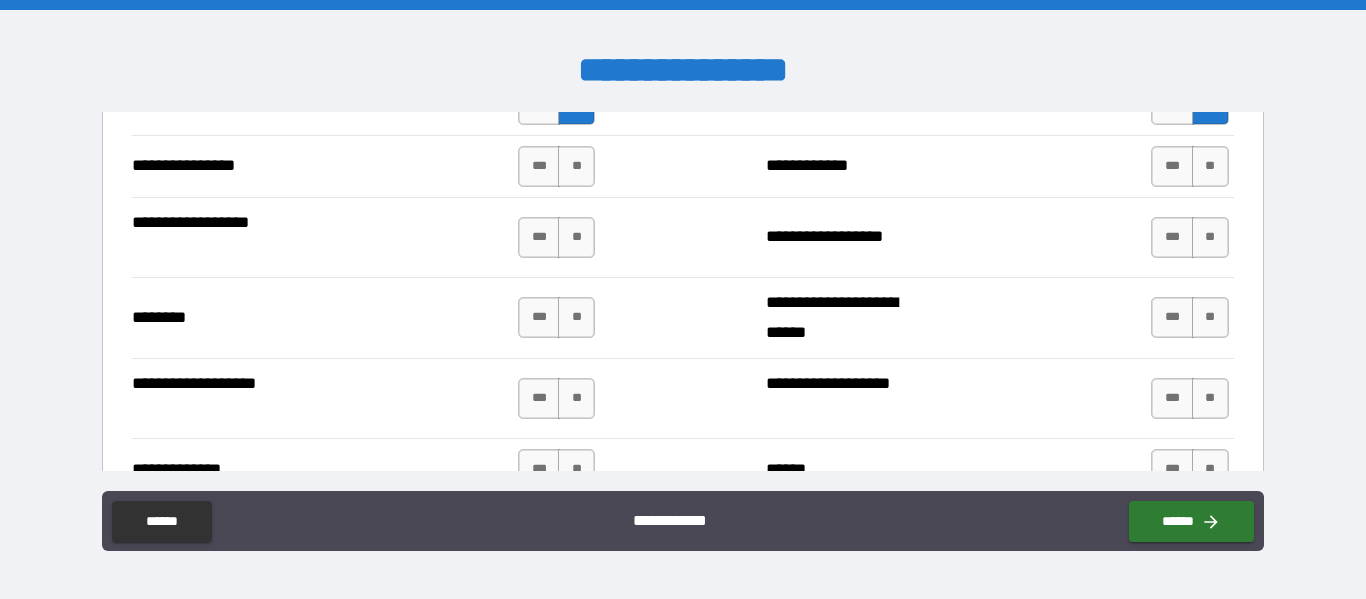 scroll, scrollTop: 3309, scrollLeft: 0, axis: vertical 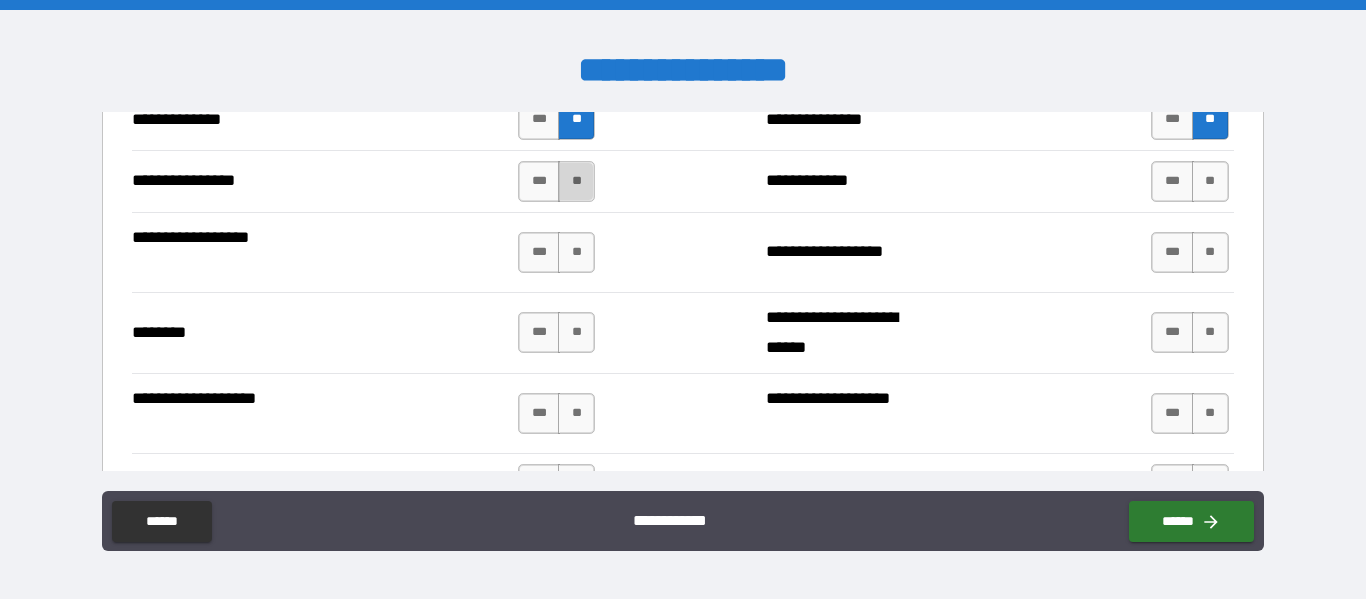 click on "**" at bounding box center [576, 181] 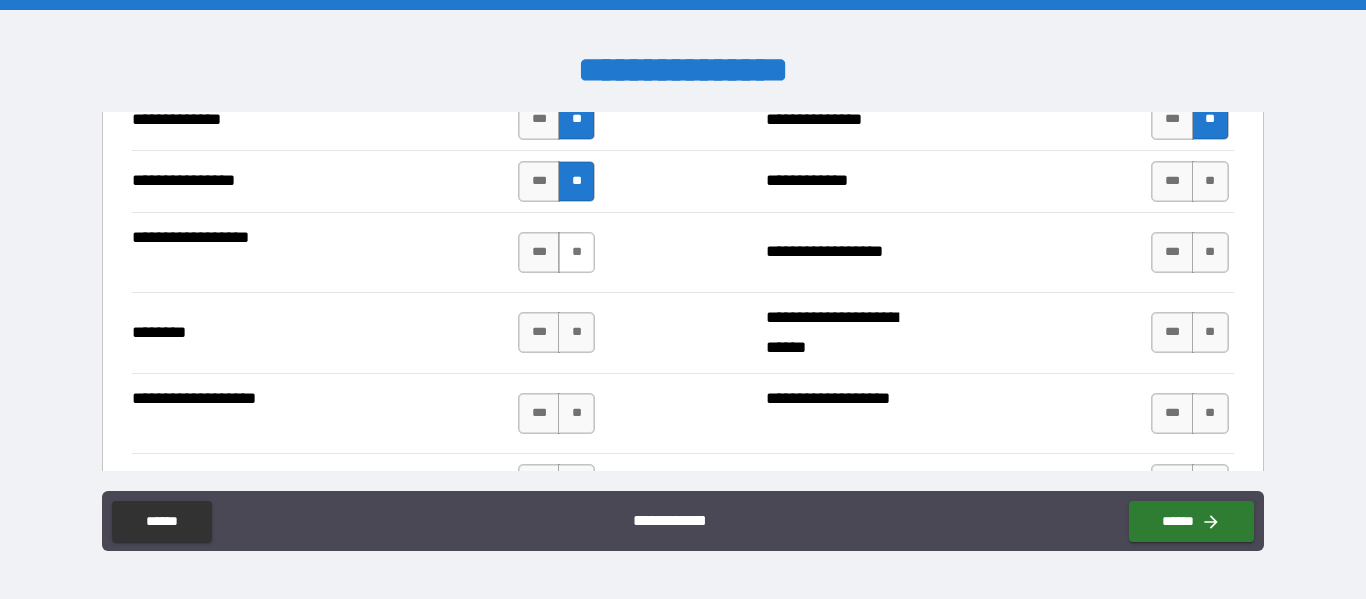 click on "**" at bounding box center (576, 252) 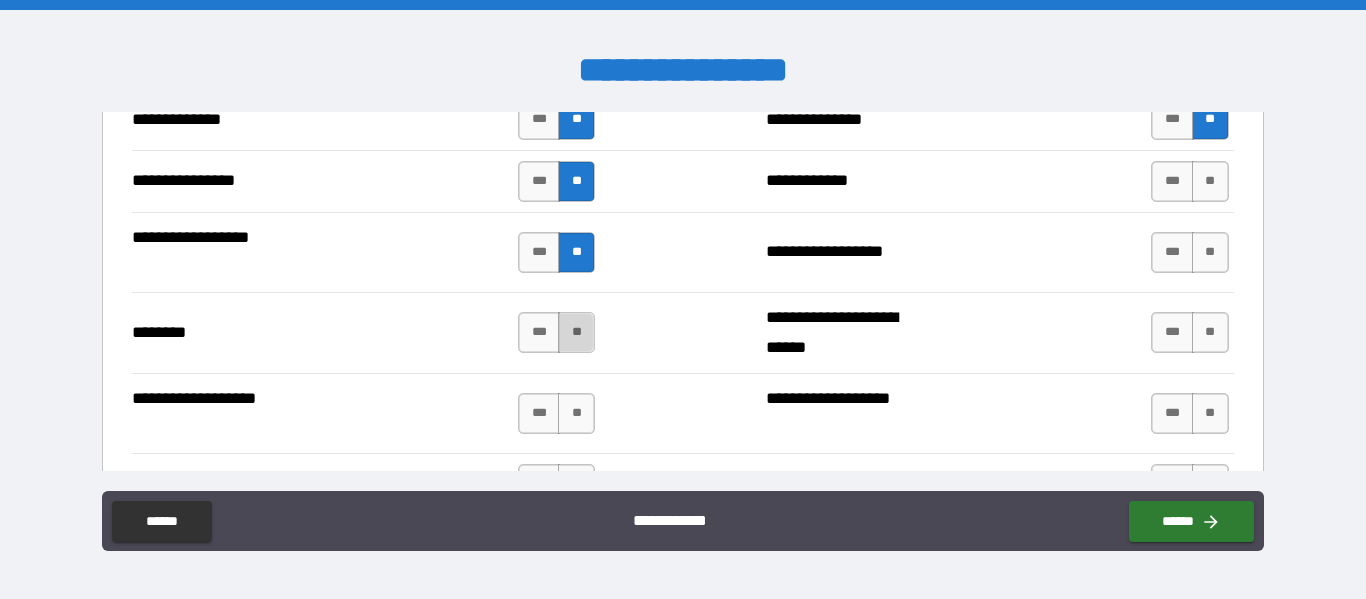 click on "**" at bounding box center [576, 332] 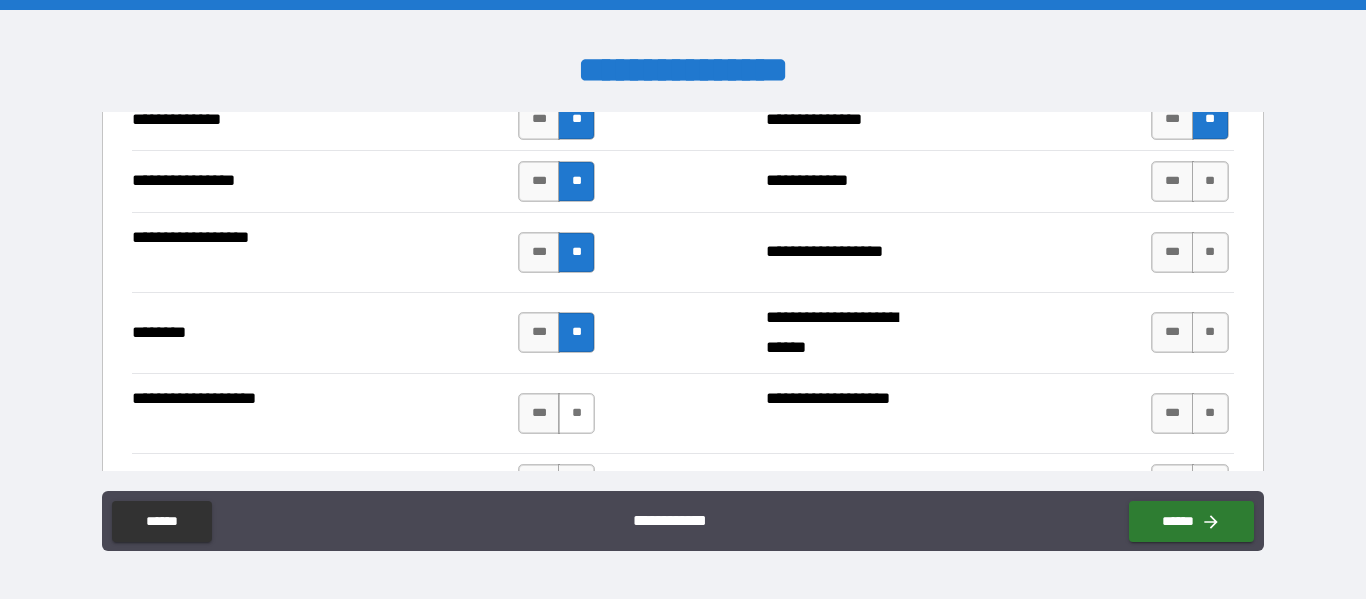 click on "**" at bounding box center [576, 413] 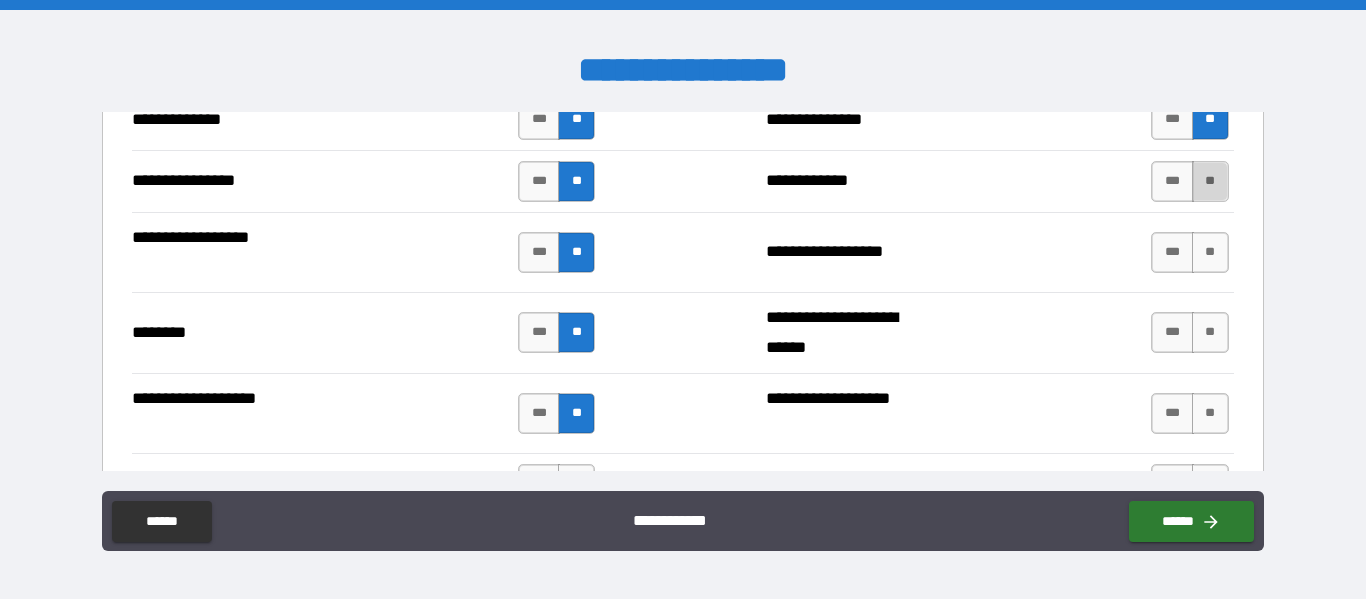 click on "**" at bounding box center [1210, 181] 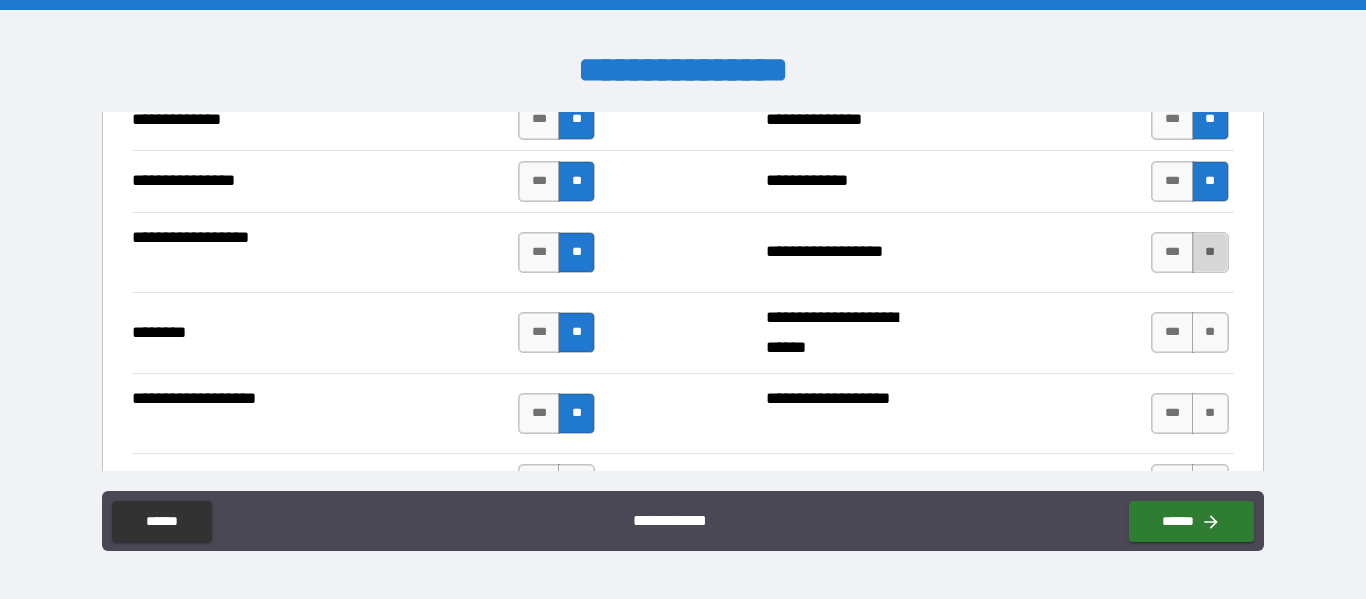 click on "**" at bounding box center [1210, 252] 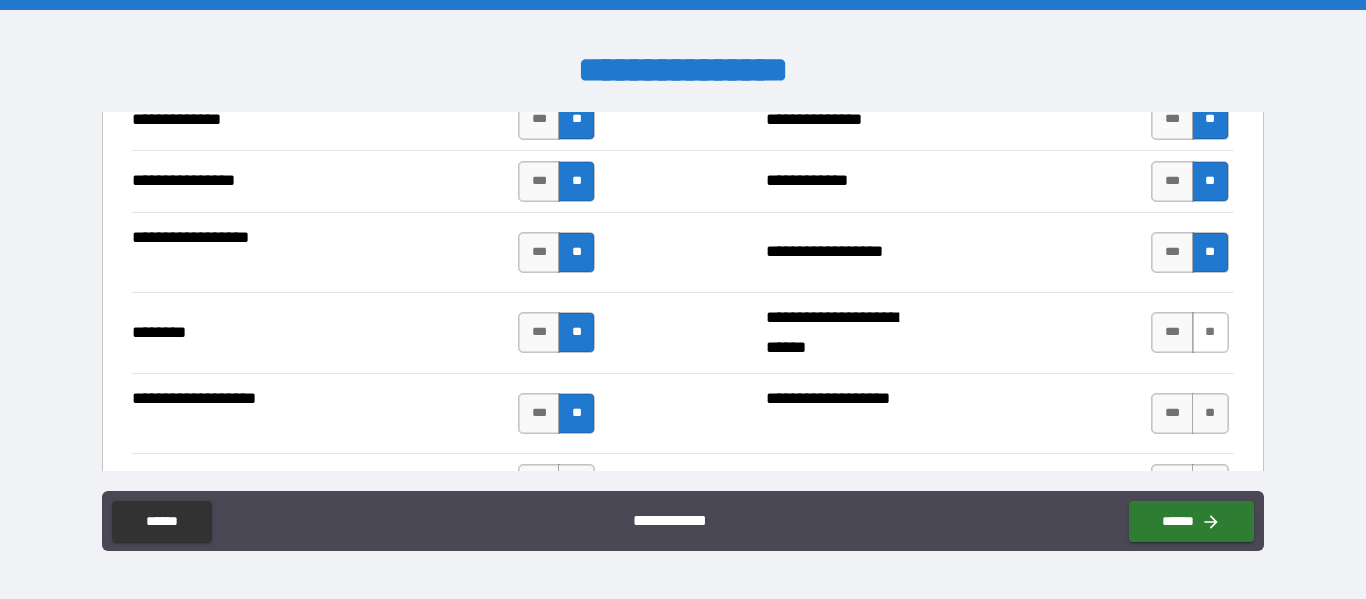 click on "**" at bounding box center [1210, 332] 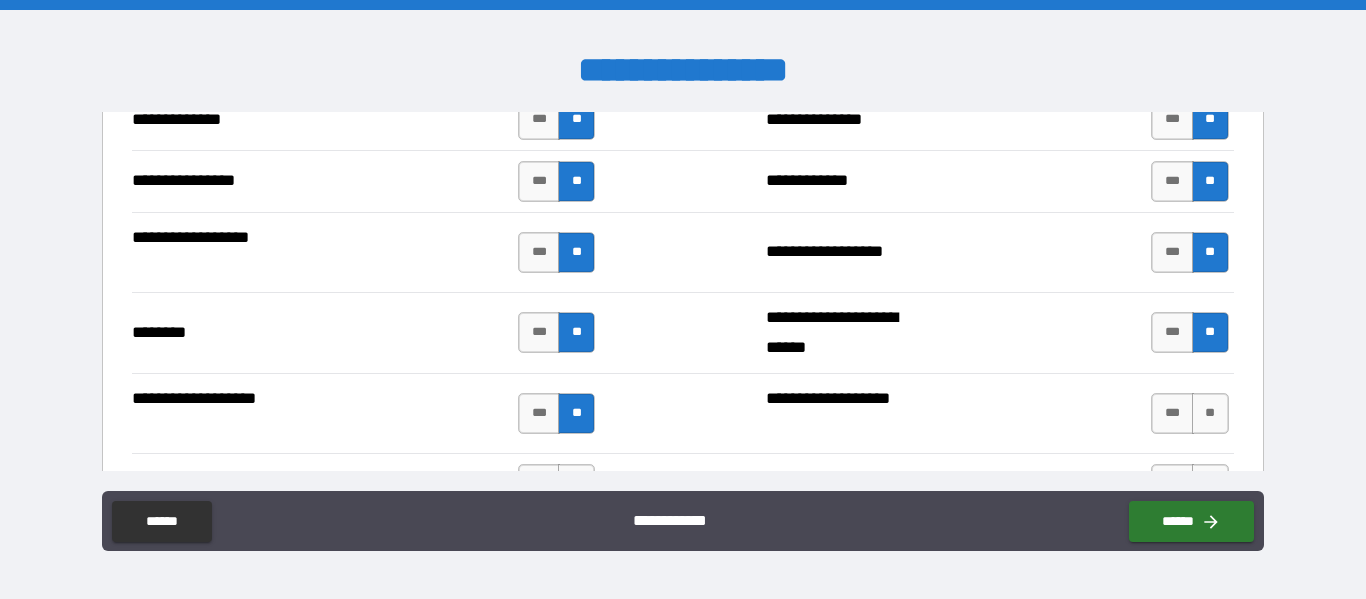 drag, startPoint x: 1203, startPoint y: 416, endPoint x: 1222, endPoint y: 389, distance: 33.01515 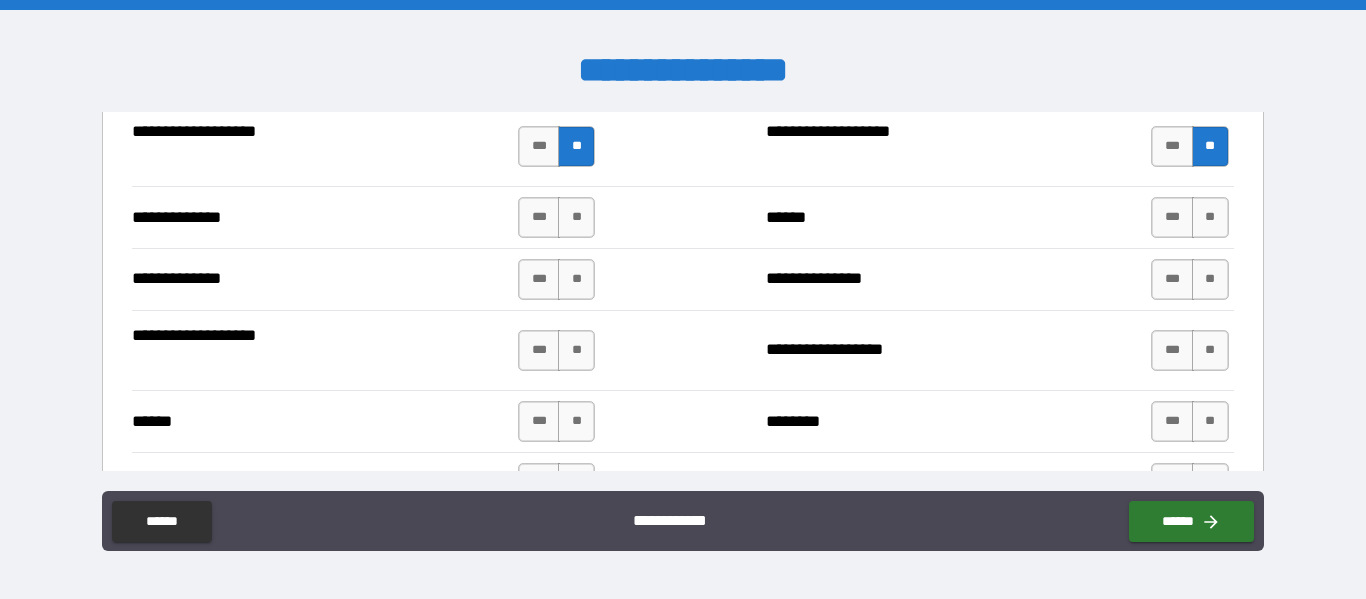 scroll, scrollTop: 3591, scrollLeft: 0, axis: vertical 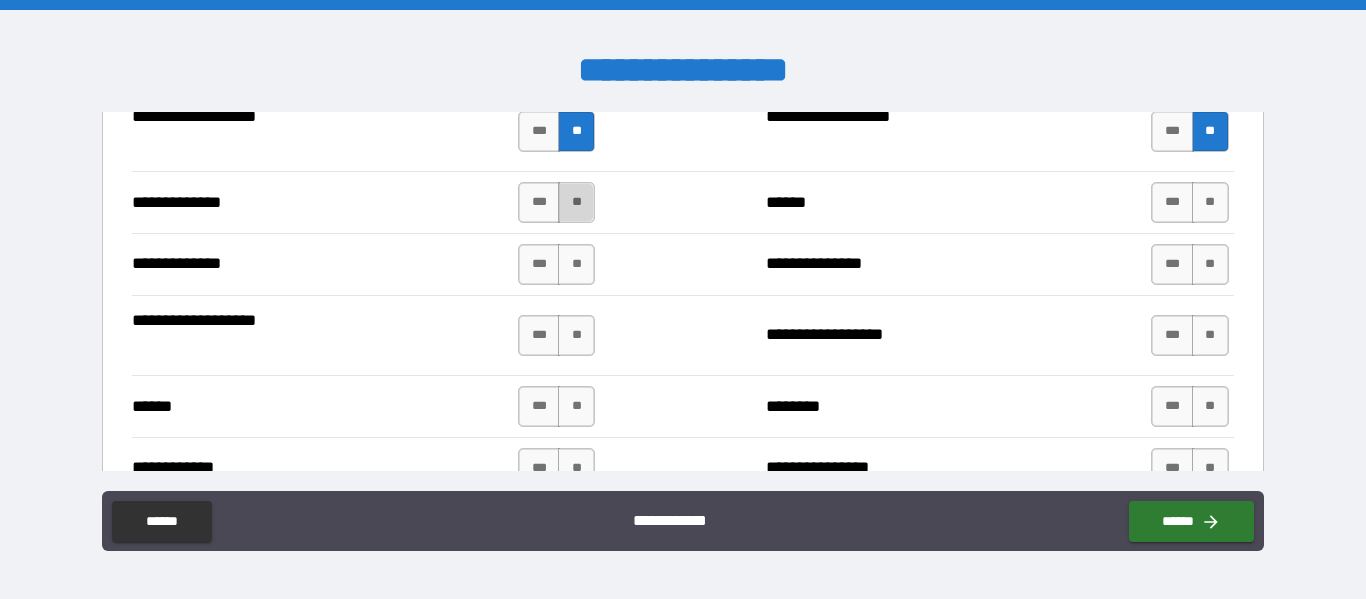 click on "**" at bounding box center (576, 202) 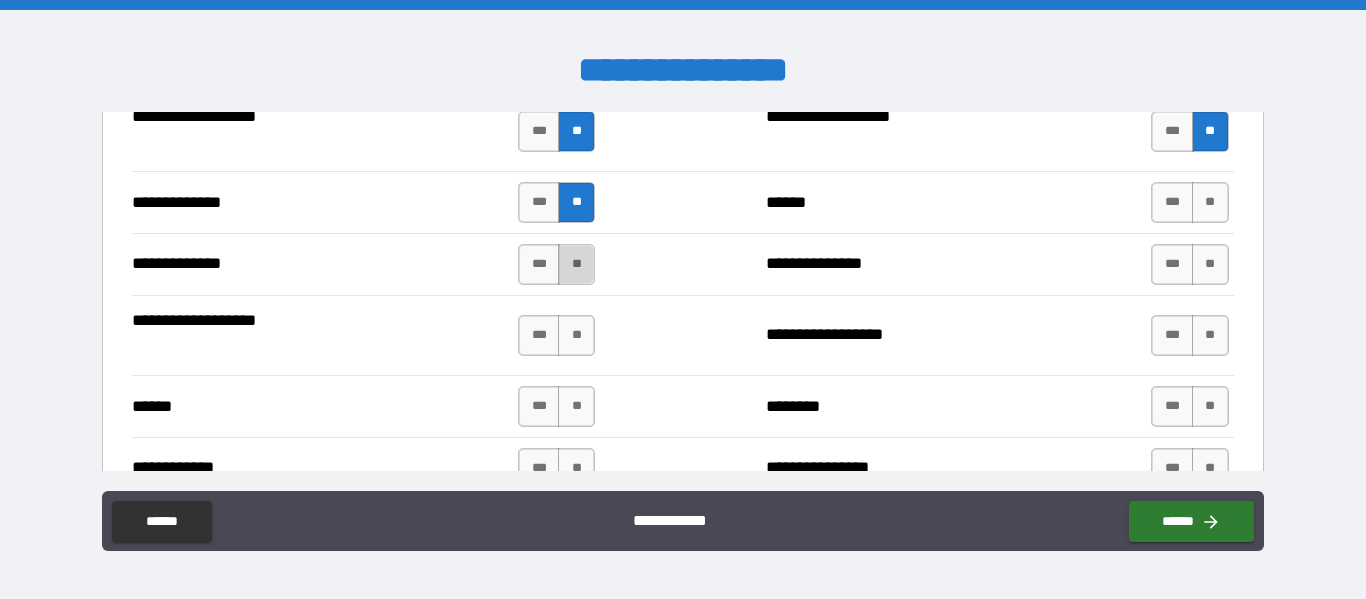 click on "**" at bounding box center (576, 264) 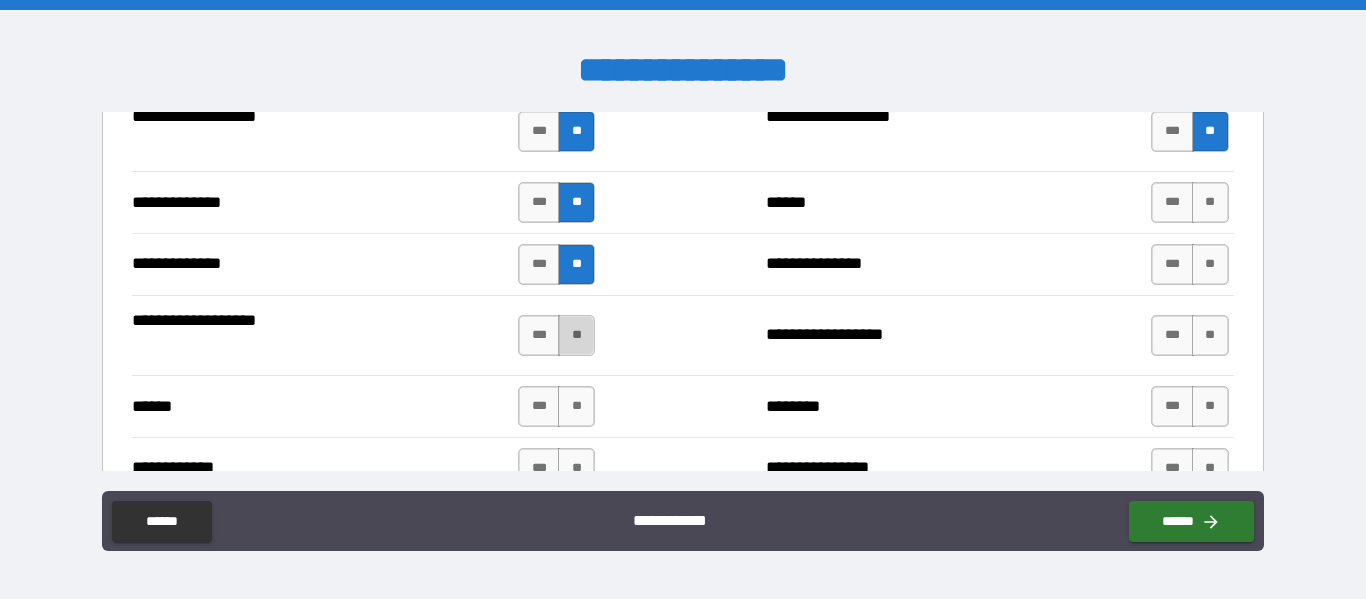 click on "**" at bounding box center (576, 335) 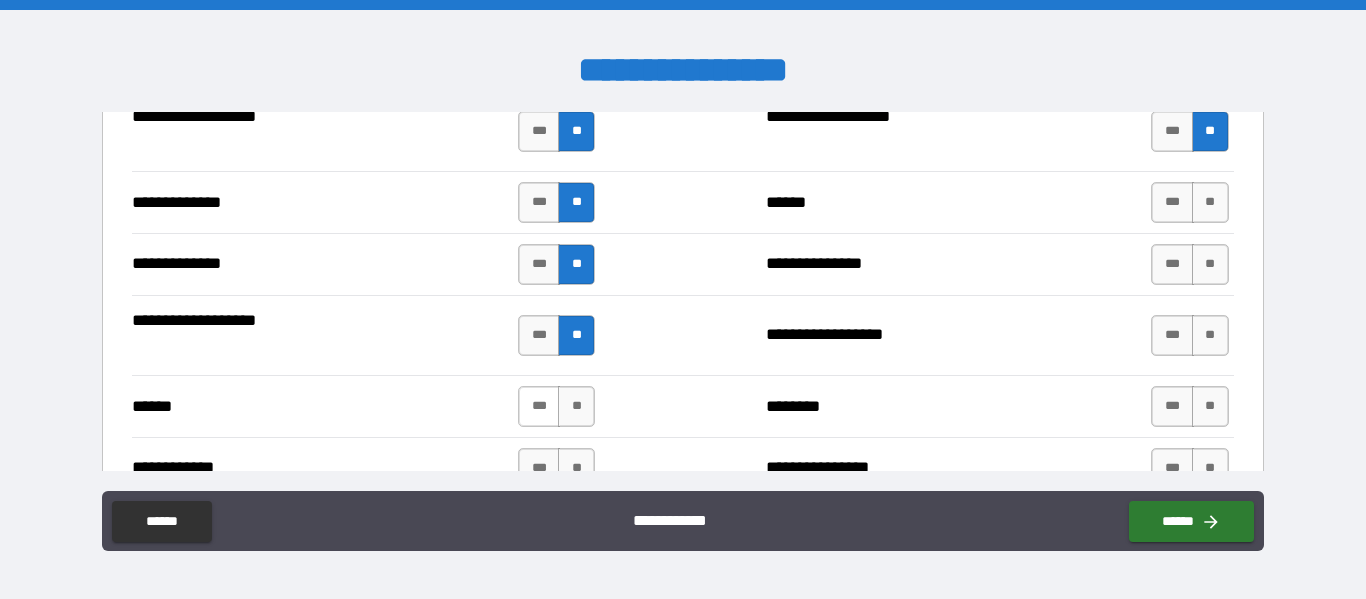 click on "***" at bounding box center [539, 406] 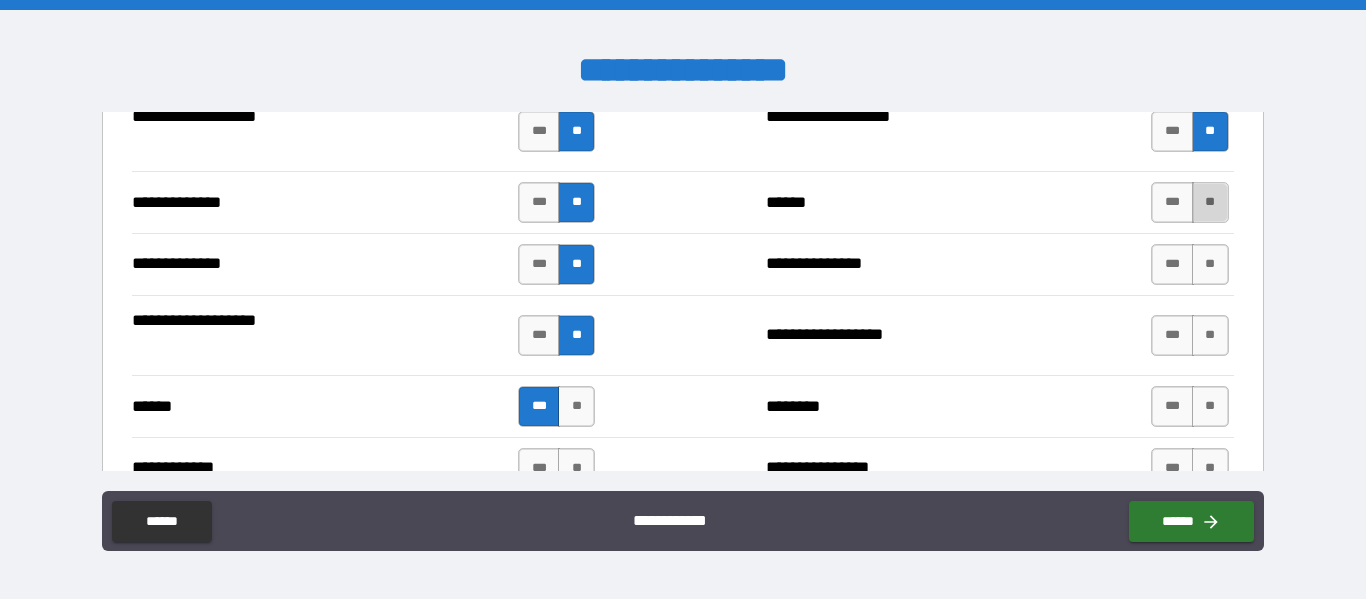 click on "**" at bounding box center [1210, 202] 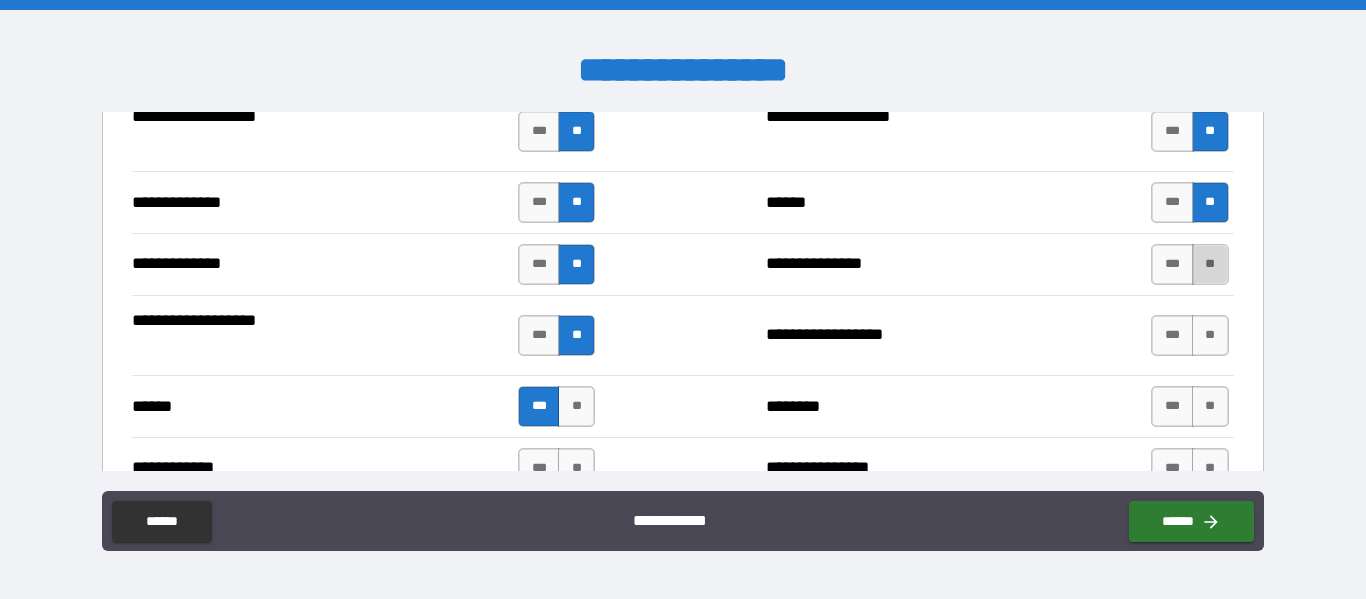 click on "**" at bounding box center [1210, 264] 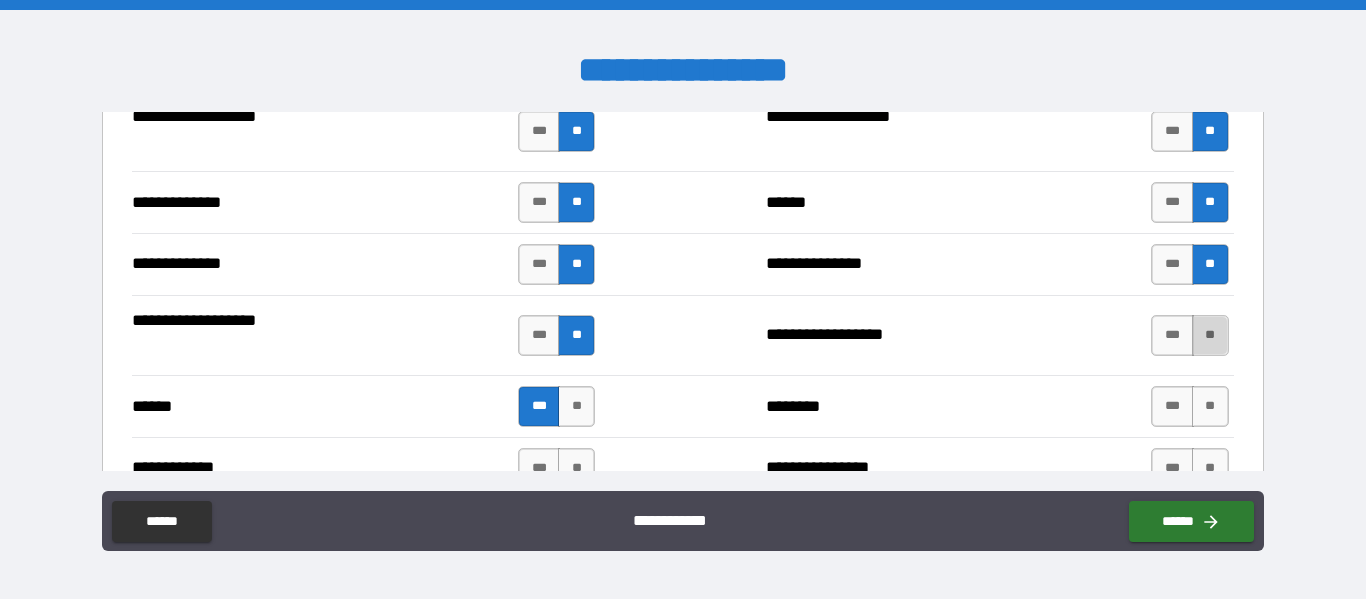 click on "**" at bounding box center (1210, 335) 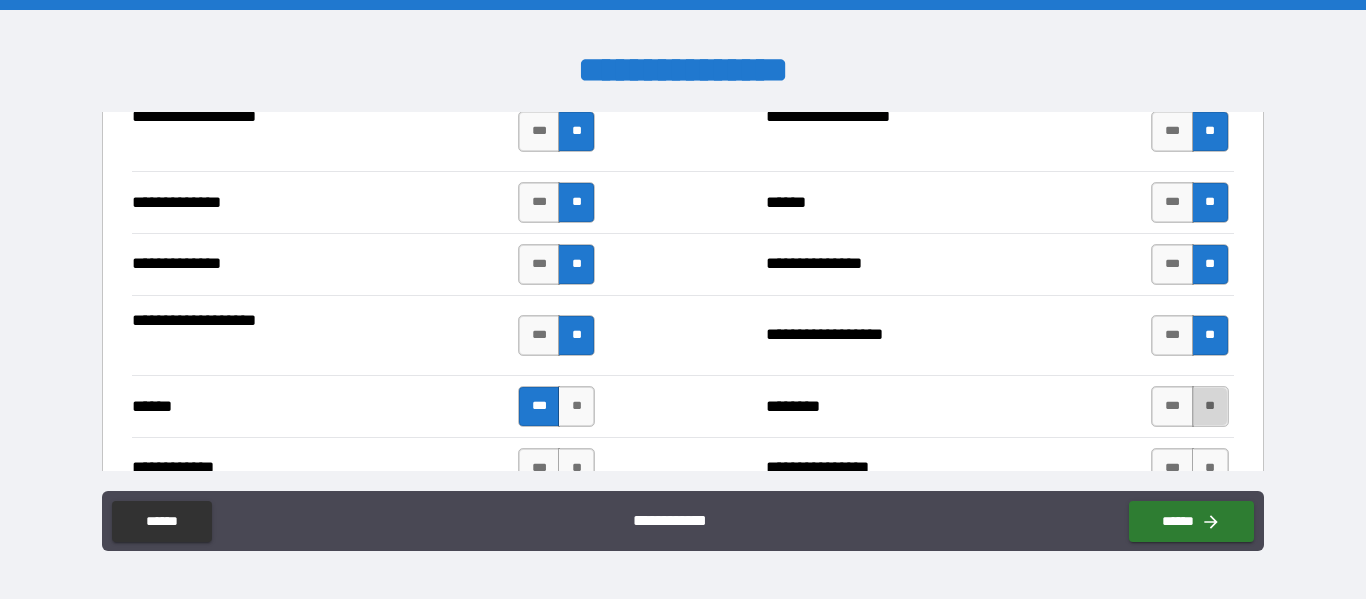 click on "**" at bounding box center [1210, 406] 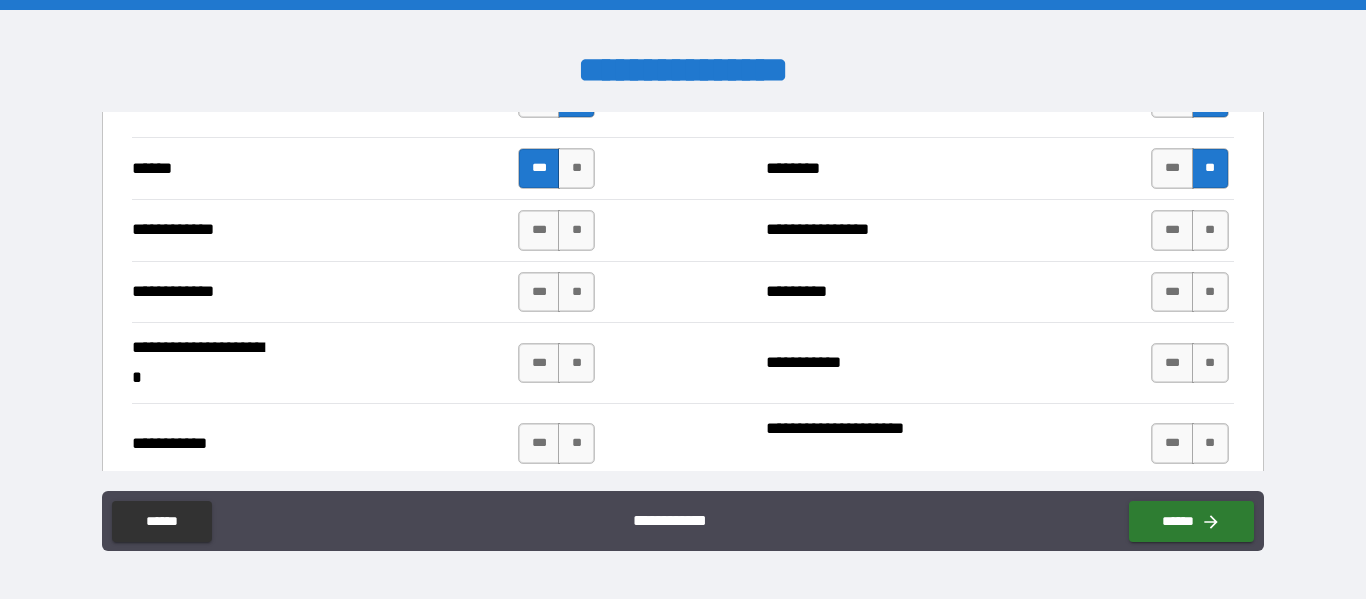 scroll, scrollTop: 3843, scrollLeft: 0, axis: vertical 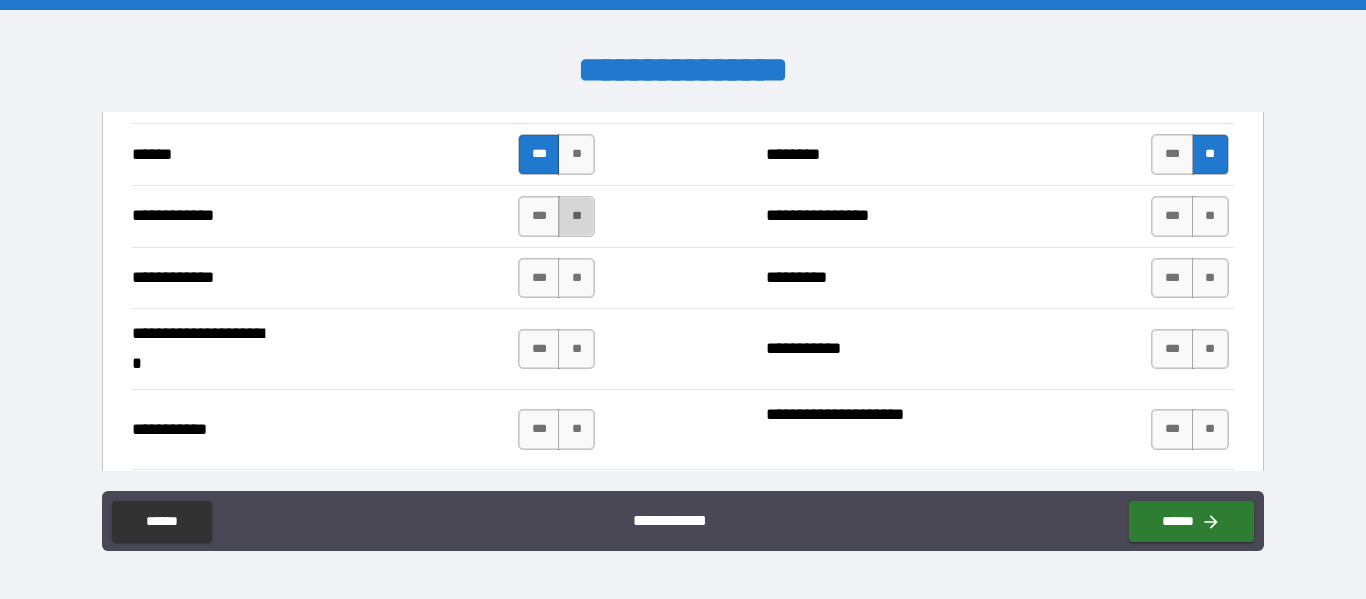 click on "**" at bounding box center [576, 216] 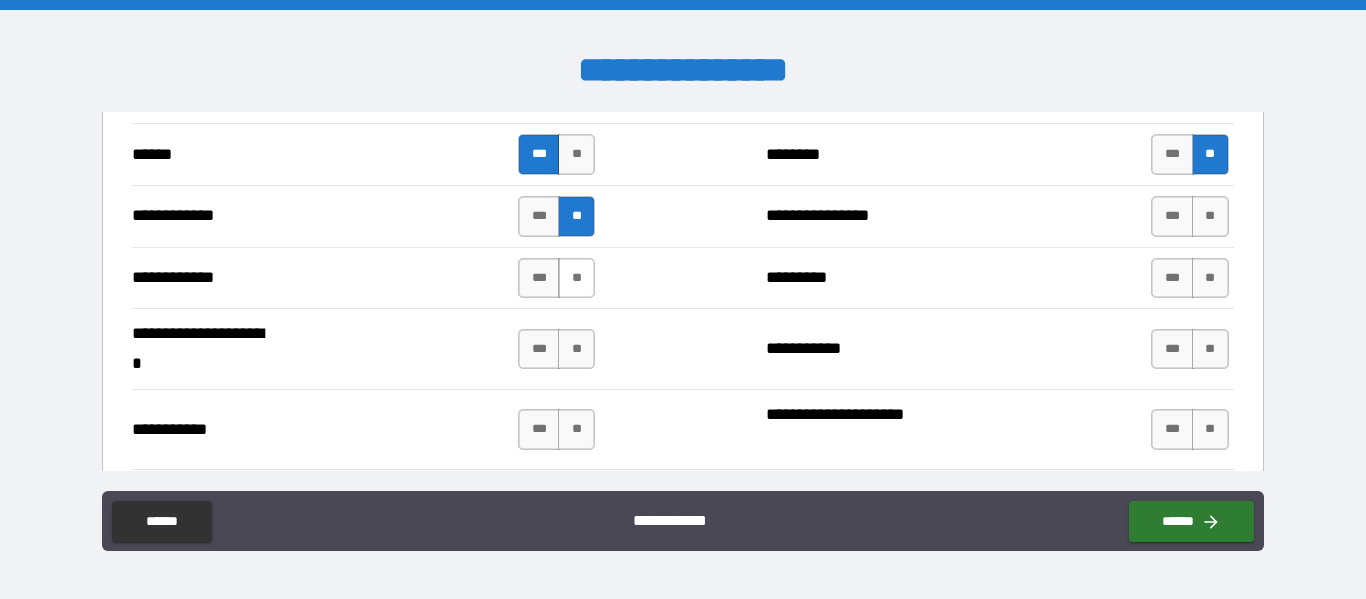 click on "**" at bounding box center [576, 278] 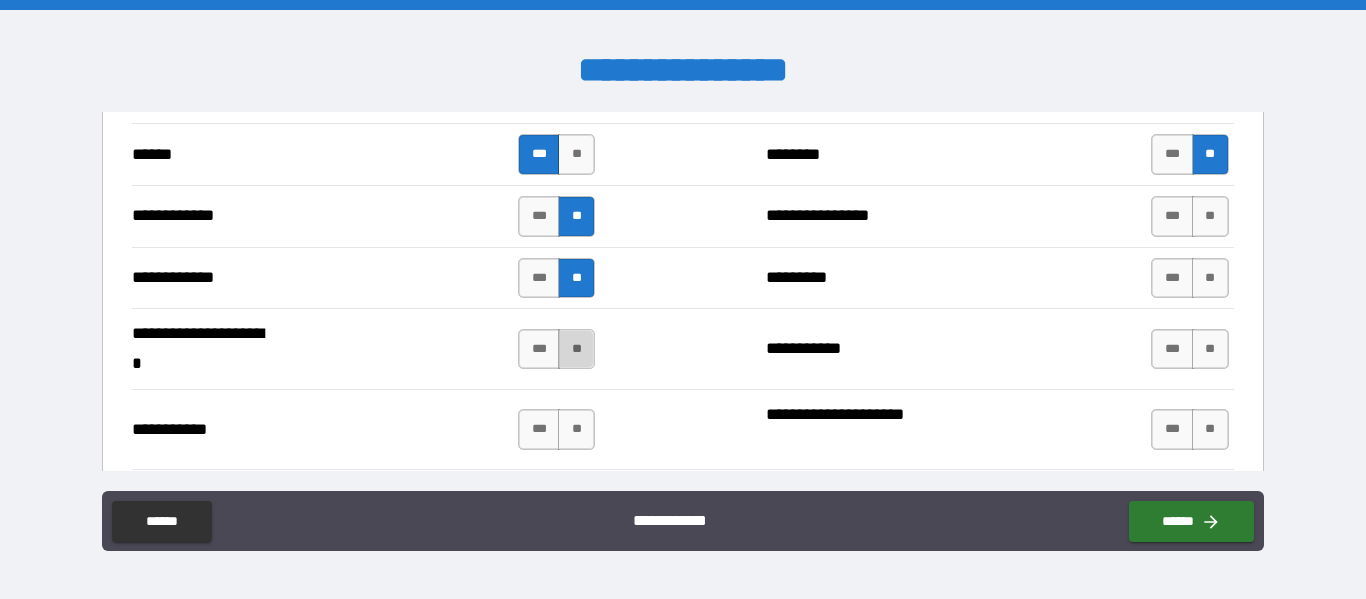 click on "**" at bounding box center [576, 349] 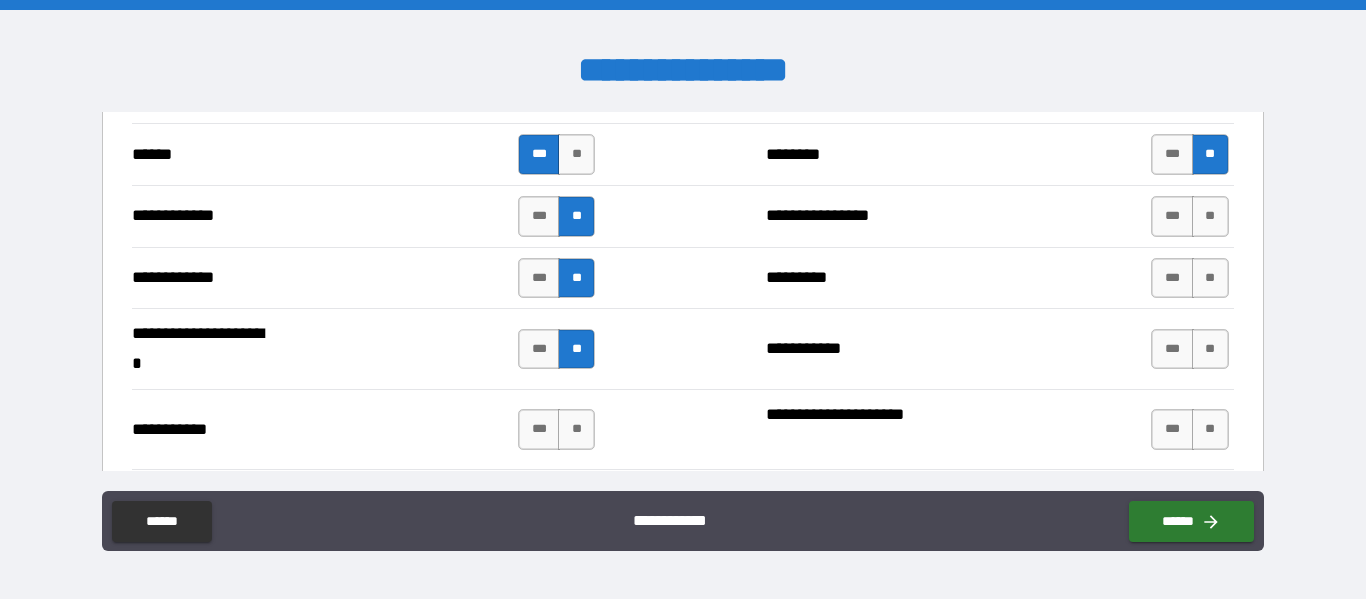 drag, startPoint x: 568, startPoint y: 424, endPoint x: 663, endPoint y: 386, distance: 102.31813 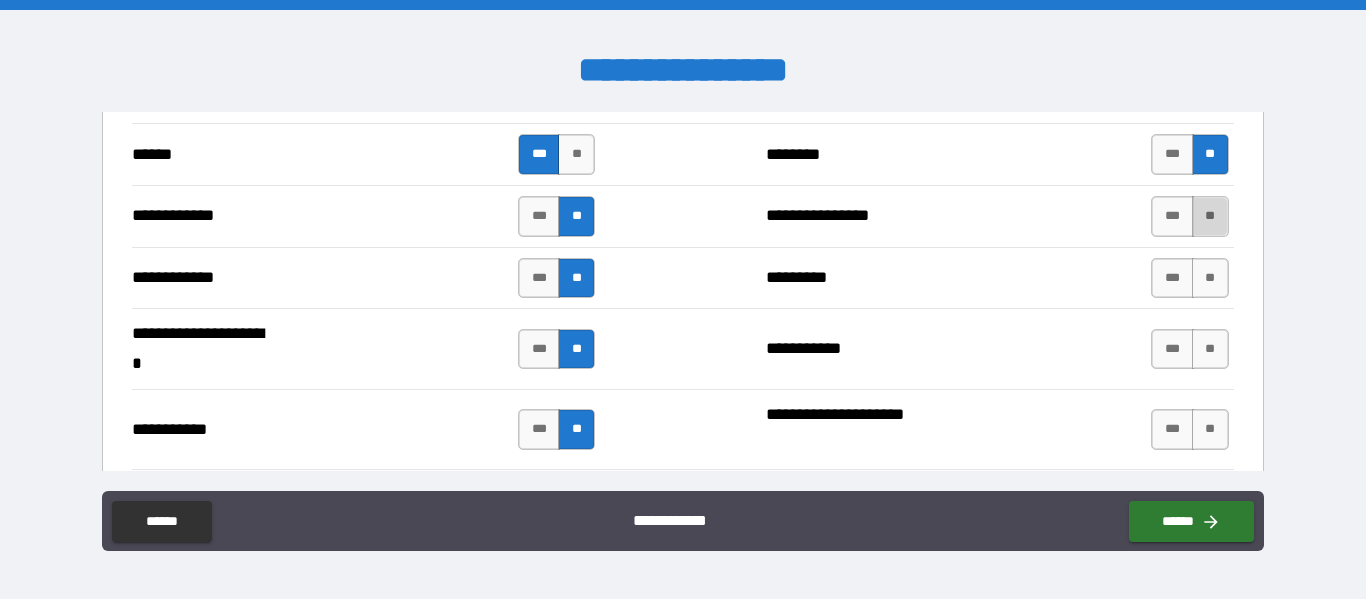 click on "**" at bounding box center [1210, 216] 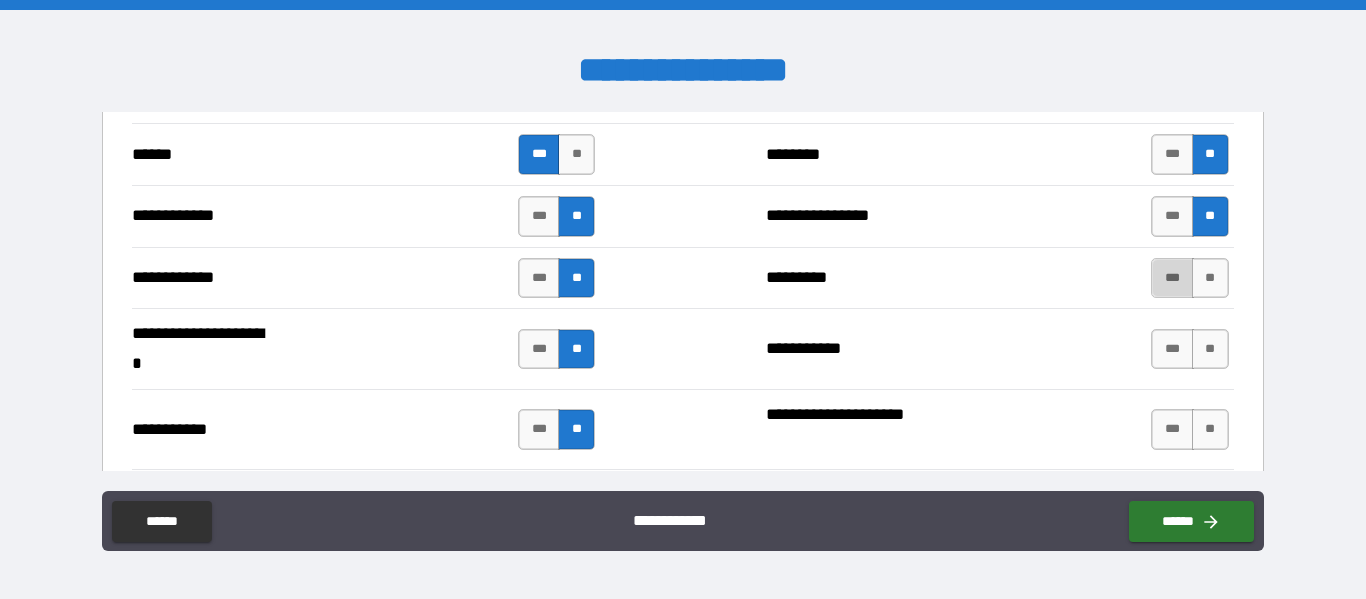 click on "***" at bounding box center [1172, 278] 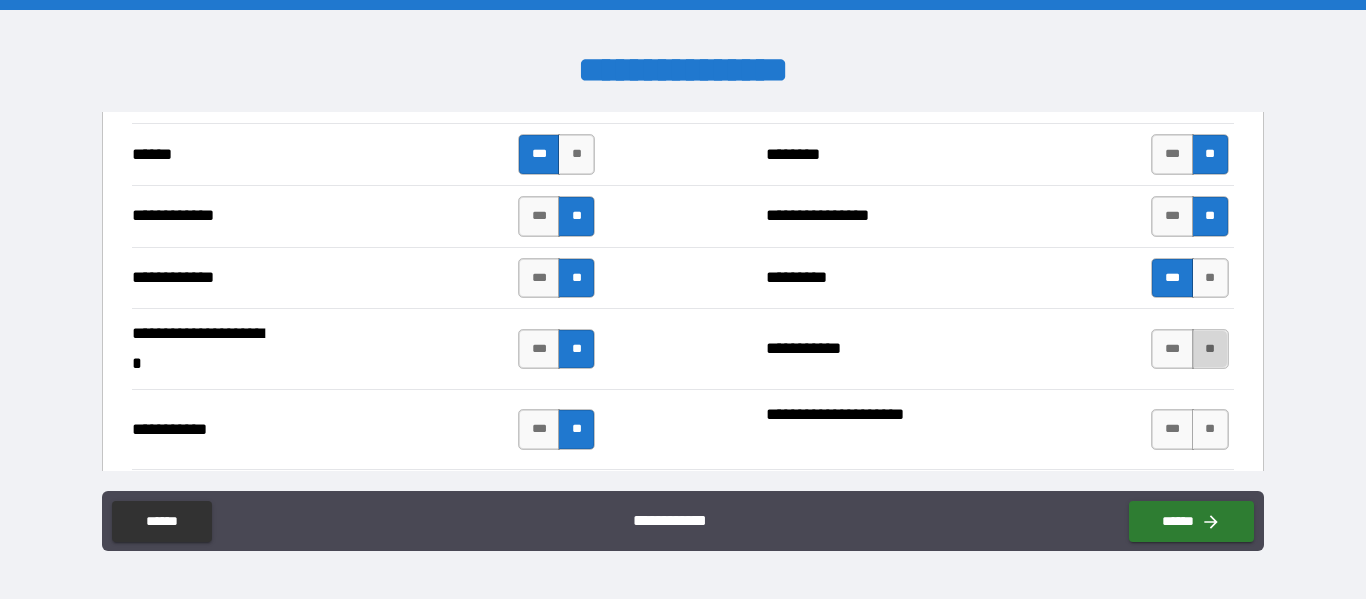 click on "**" at bounding box center (1210, 349) 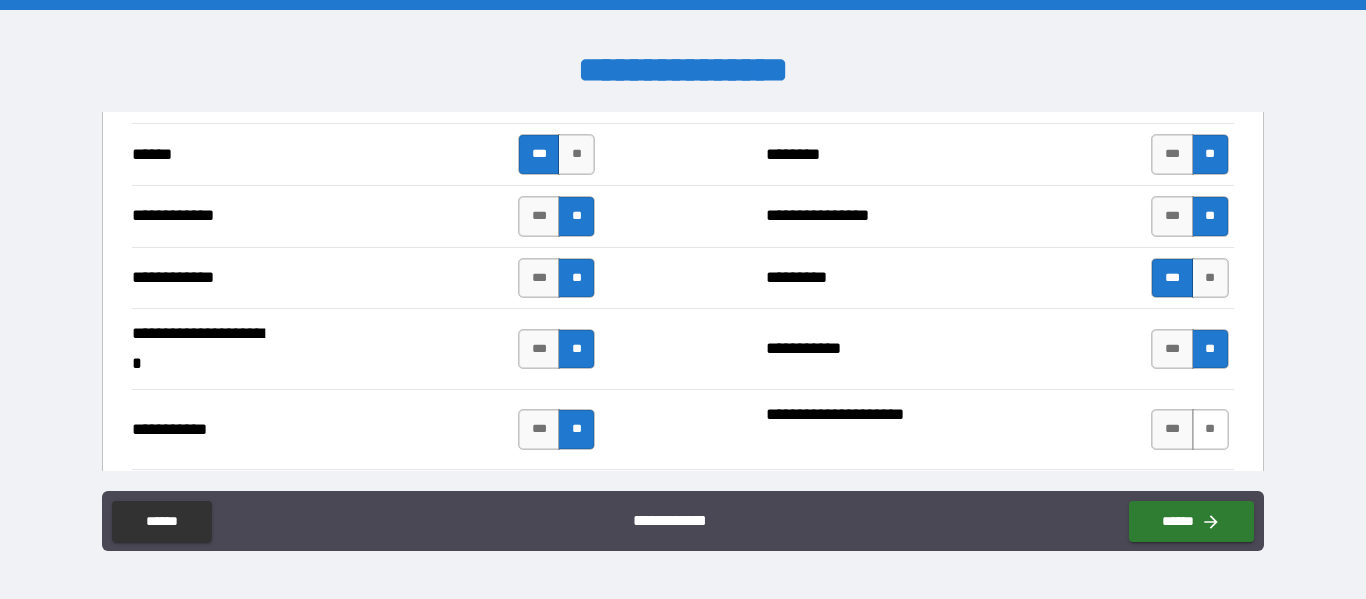 click on "**" at bounding box center [1210, 429] 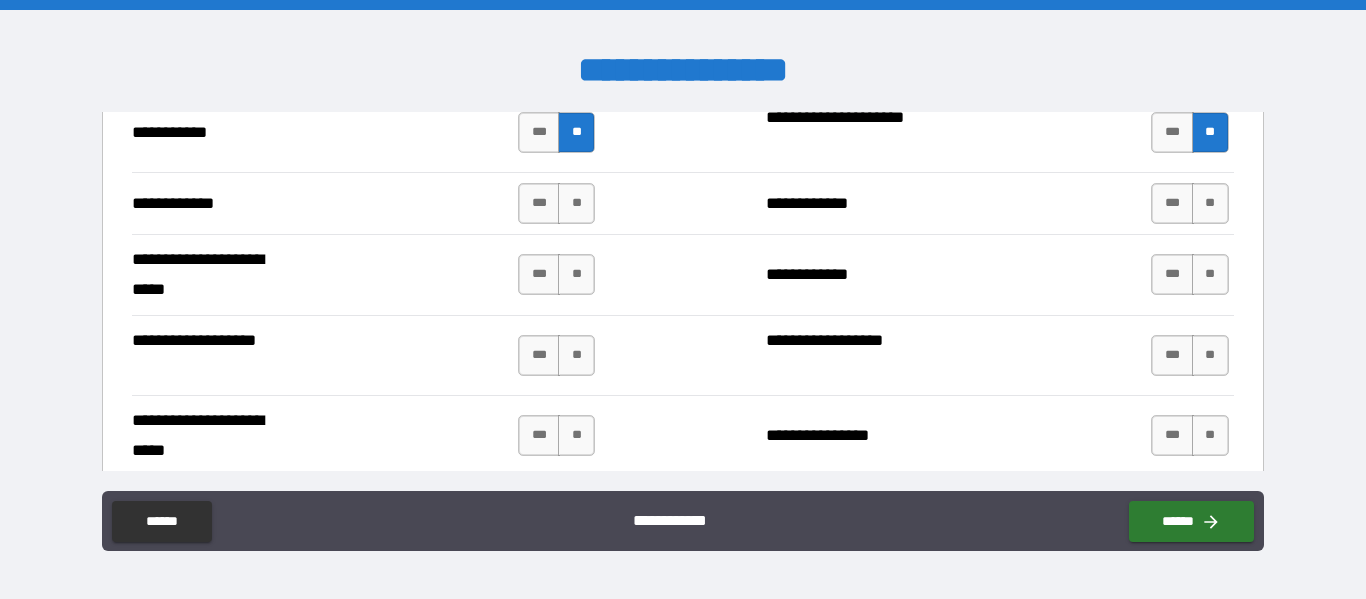 scroll, scrollTop: 4155, scrollLeft: 0, axis: vertical 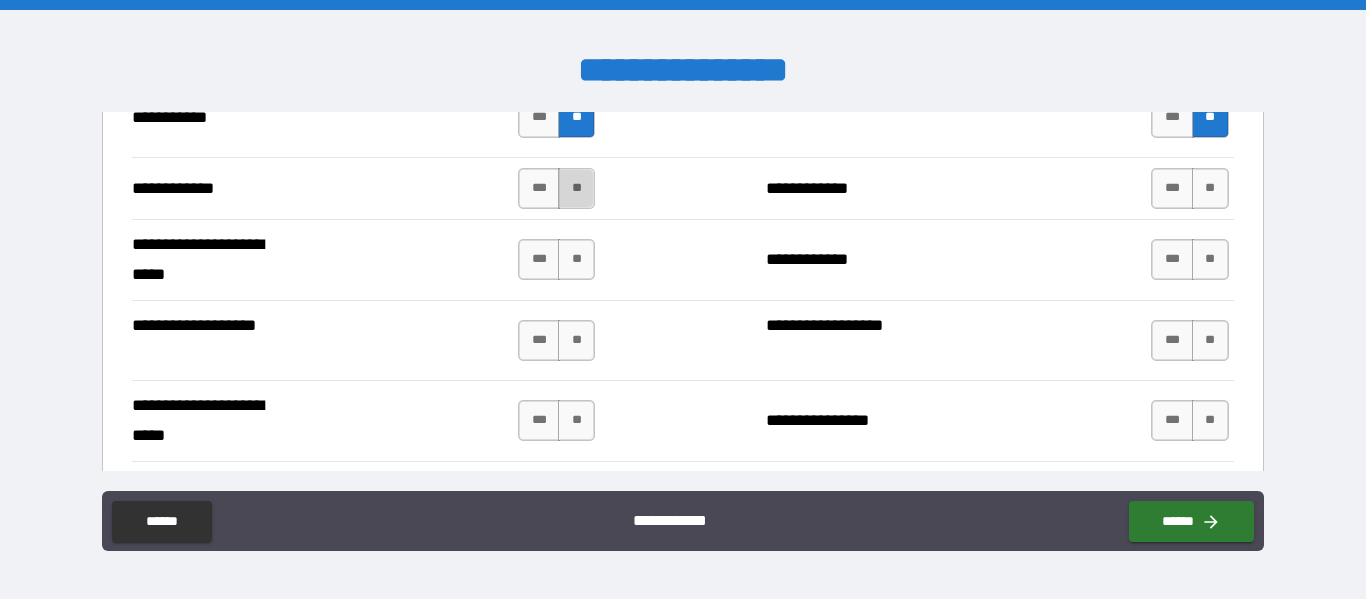 click on "**" at bounding box center (576, 188) 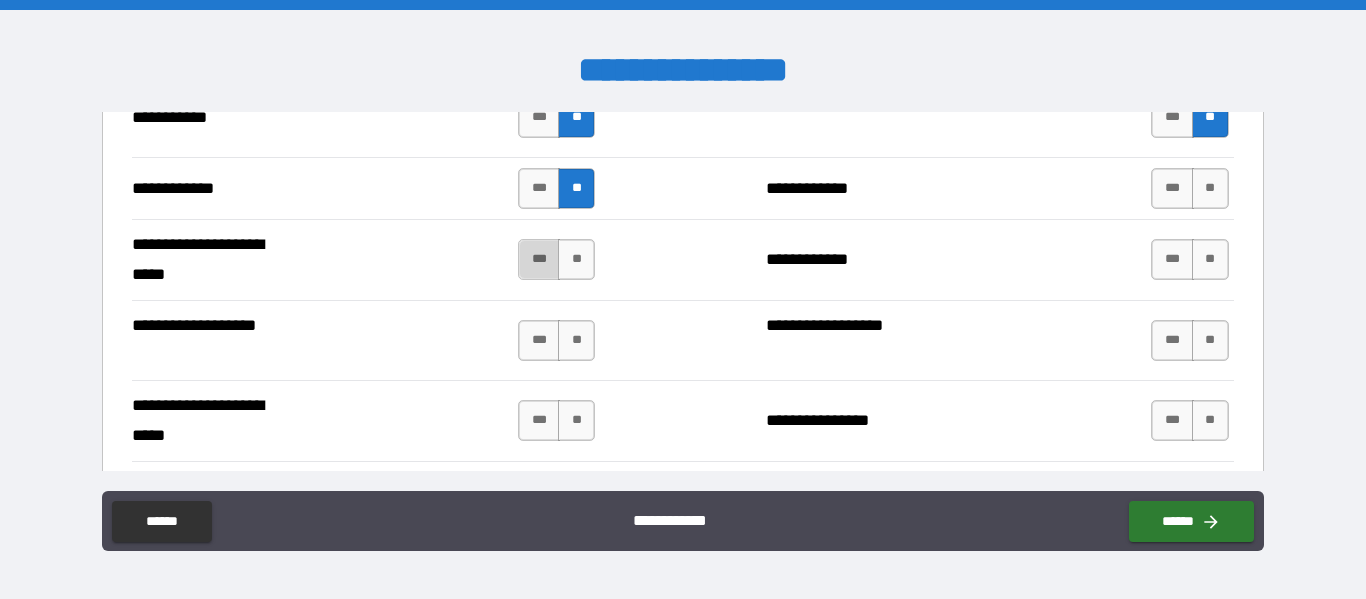 click on "***" at bounding box center [539, 259] 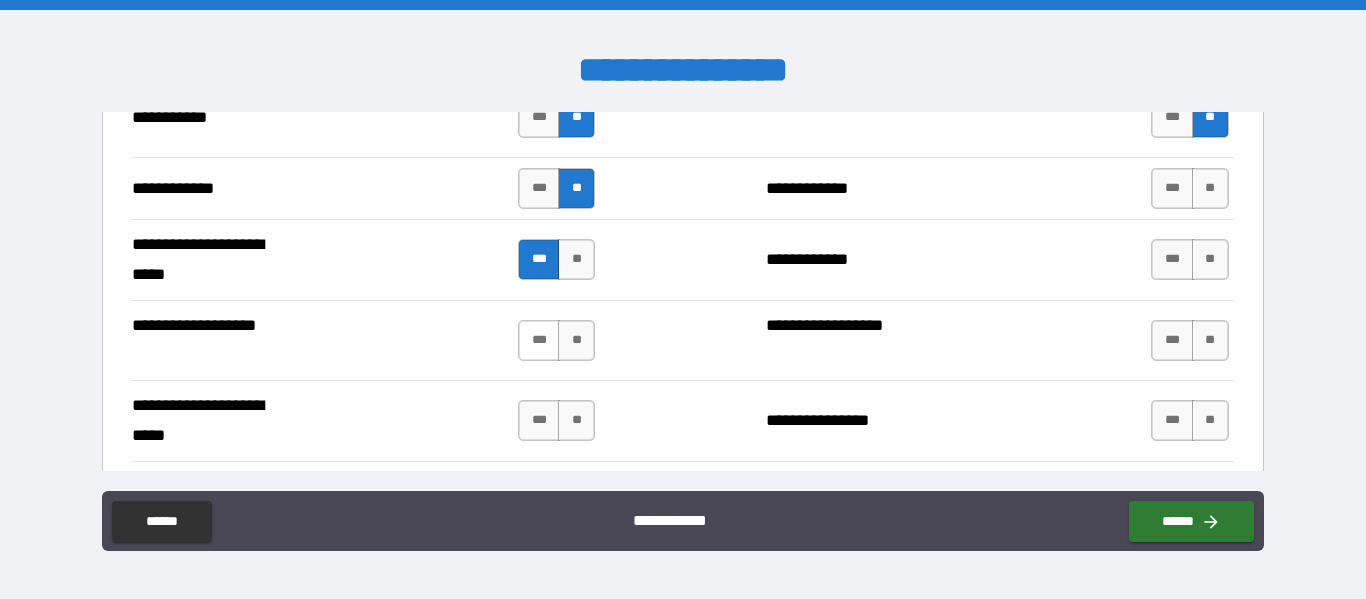 click on "***" at bounding box center (539, 340) 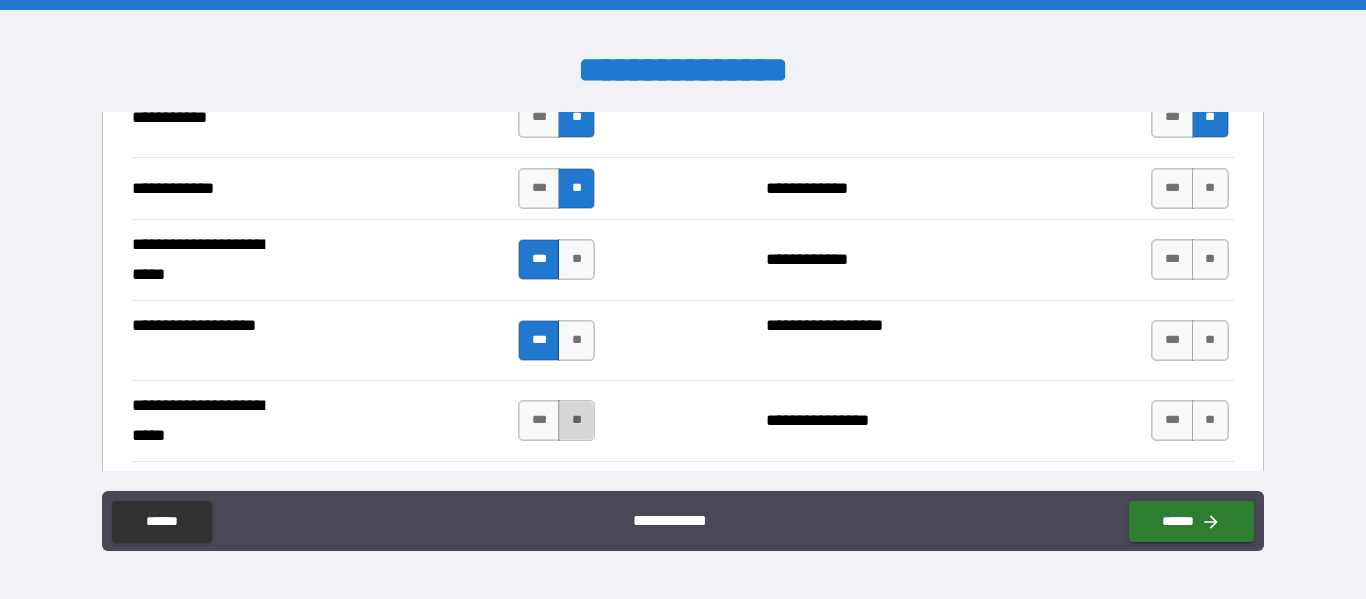 click on "**" at bounding box center (576, 420) 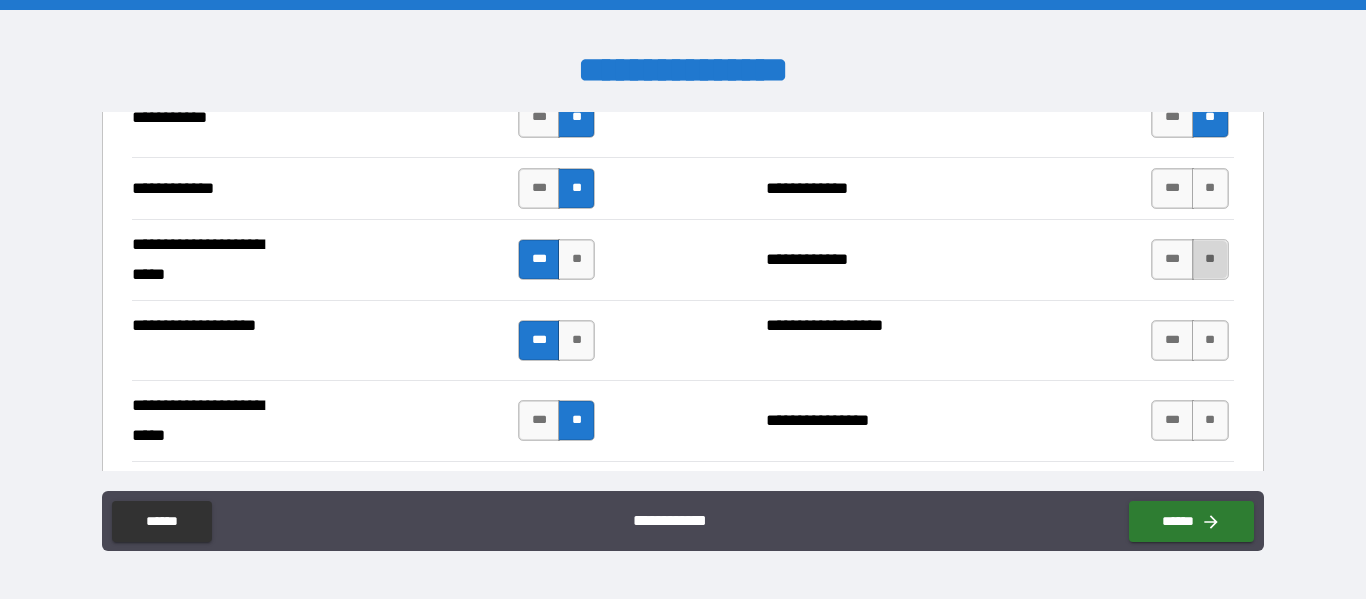 click on "**" at bounding box center (1210, 259) 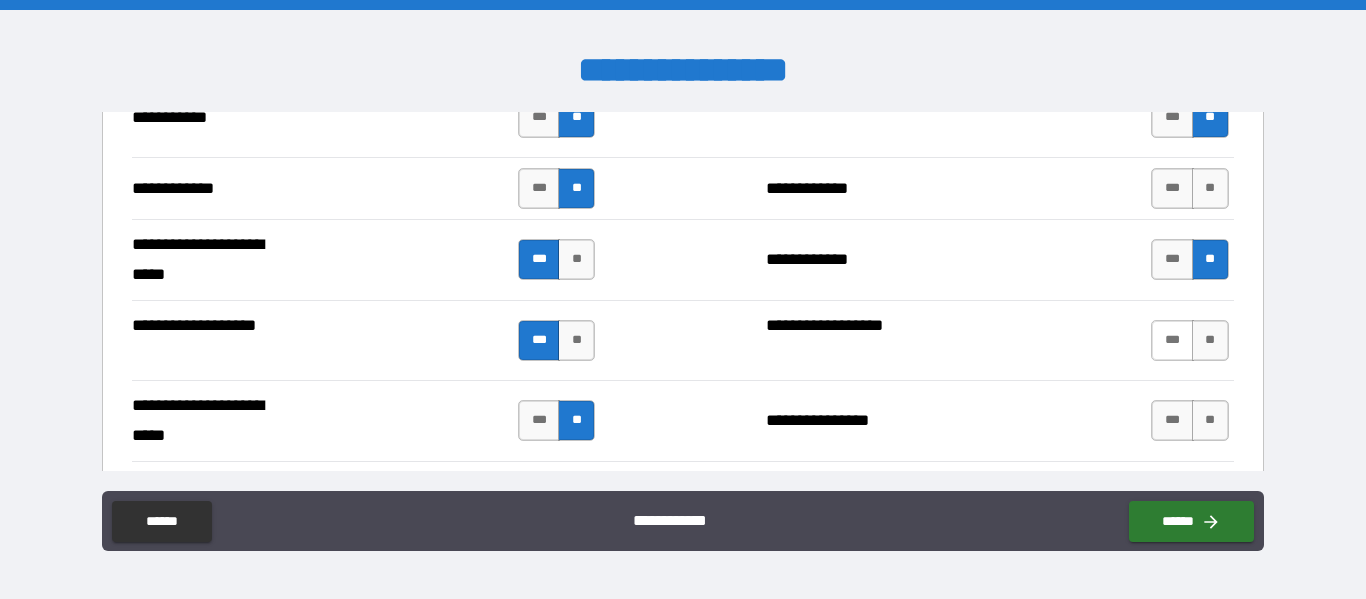 click on "***" at bounding box center [1172, 340] 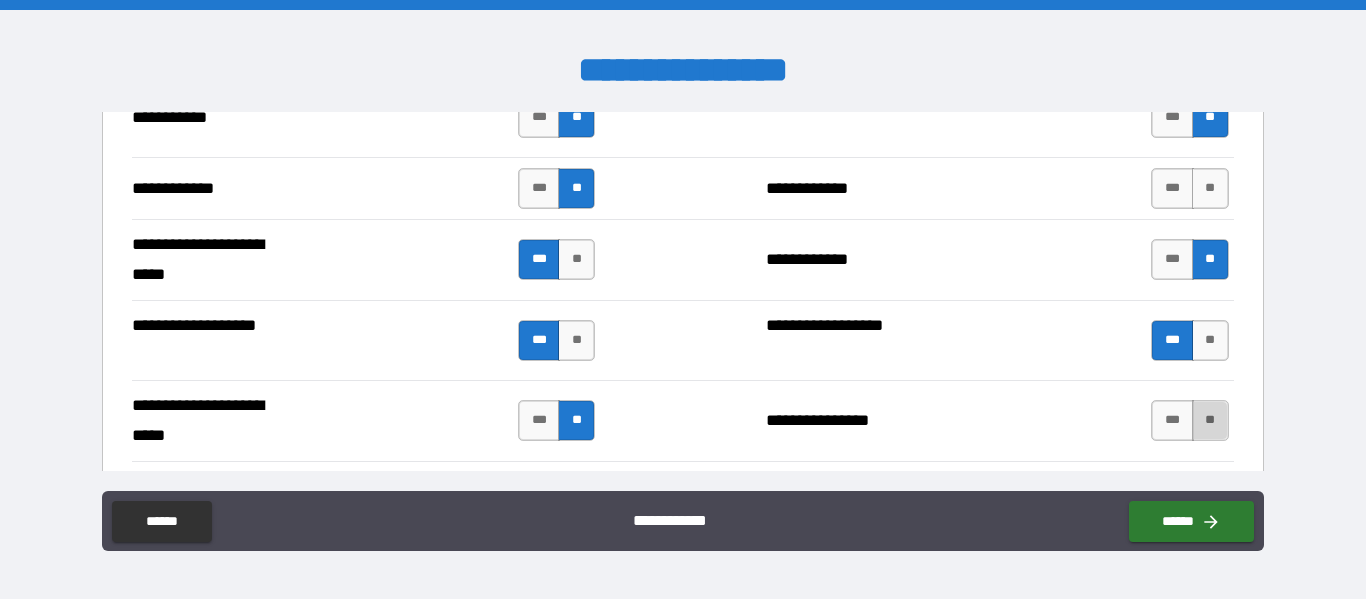 click on "**" at bounding box center [1210, 420] 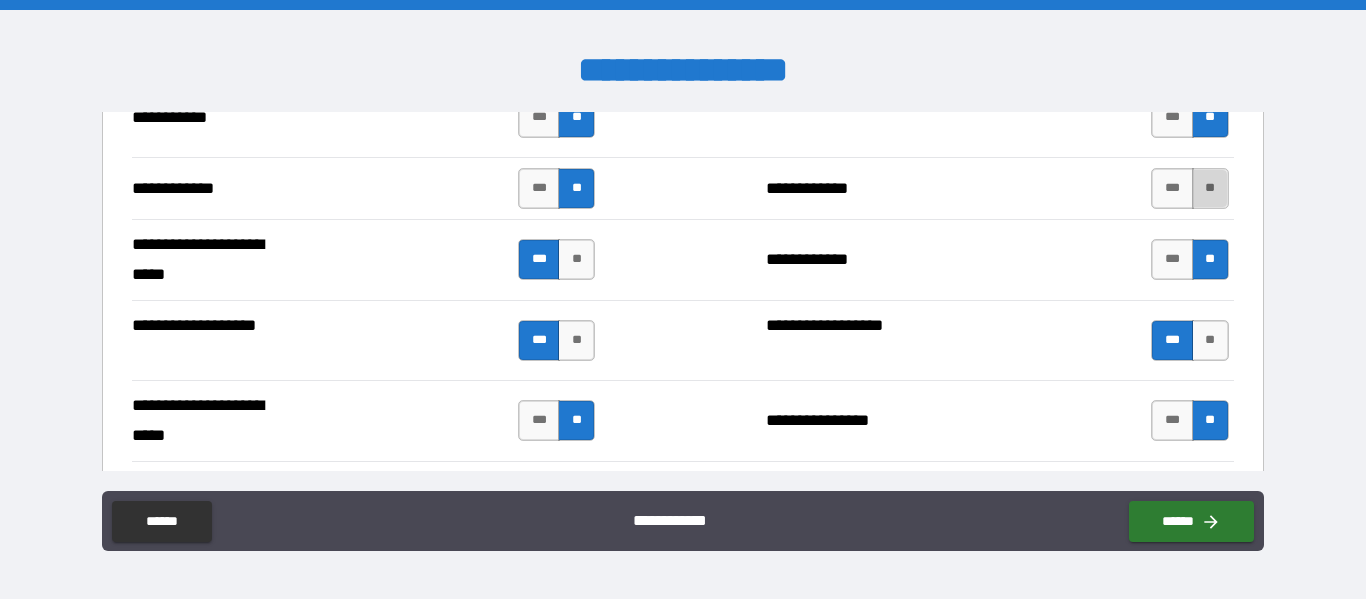 click on "**" at bounding box center (1210, 188) 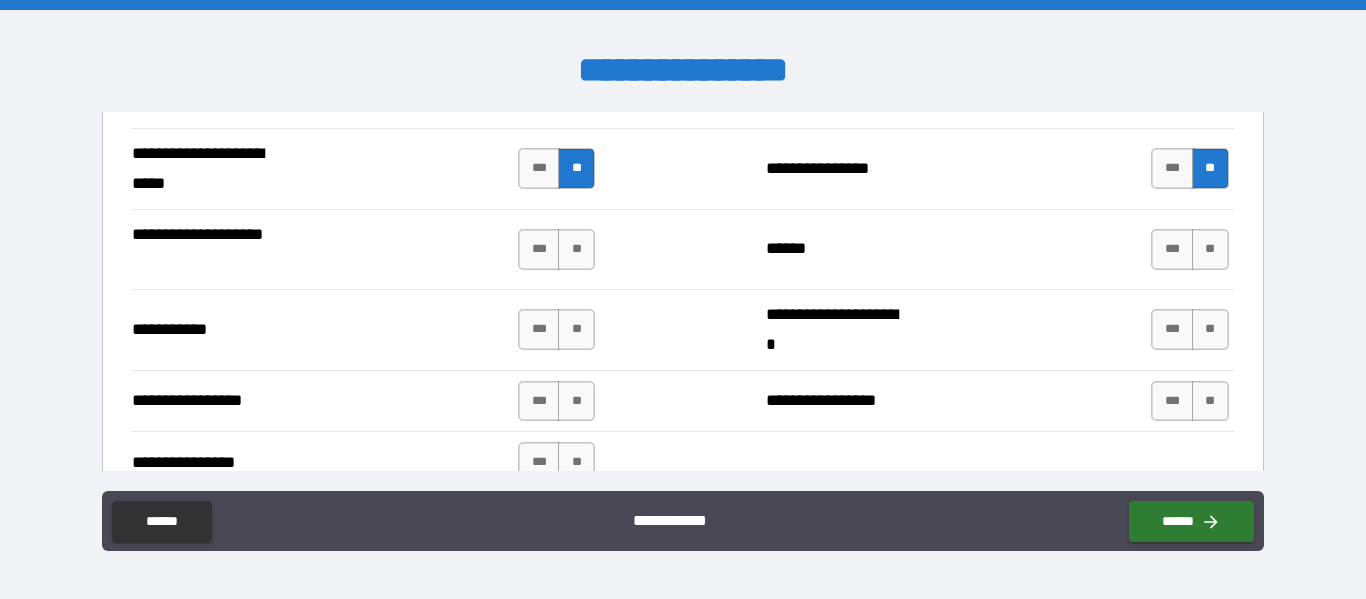 scroll, scrollTop: 4452, scrollLeft: 0, axis: vertical 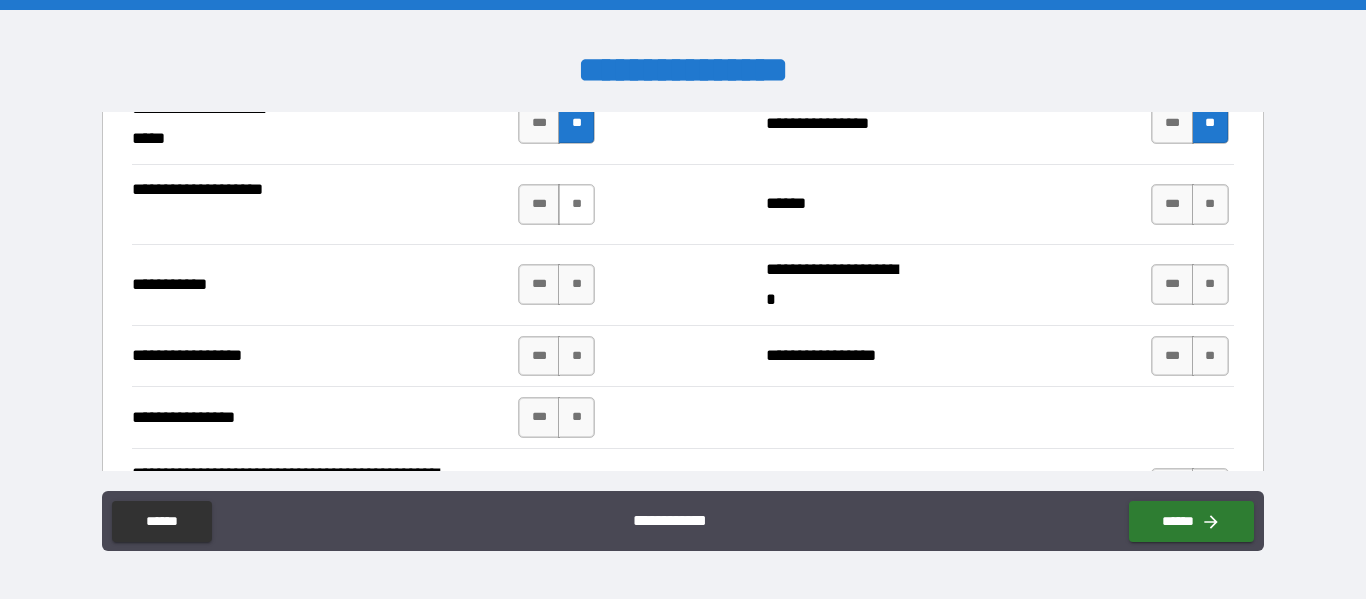 click on "**" at bounding box center (576, 204) 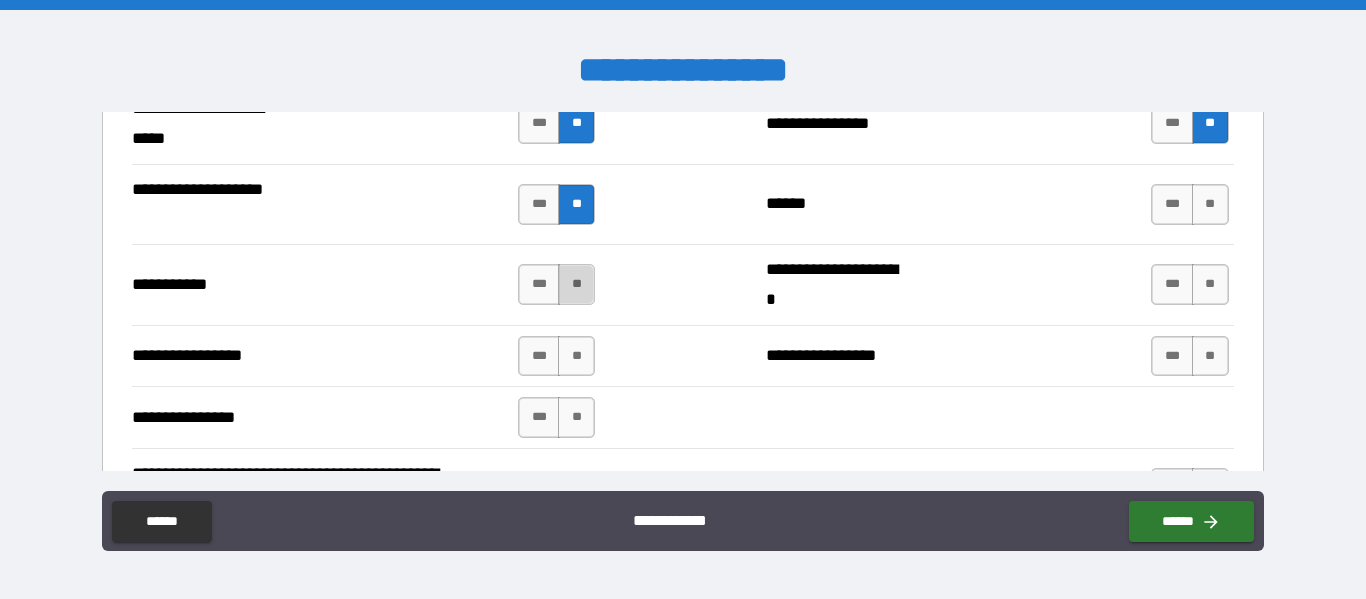click on "**" at bounding box center [576, 284] 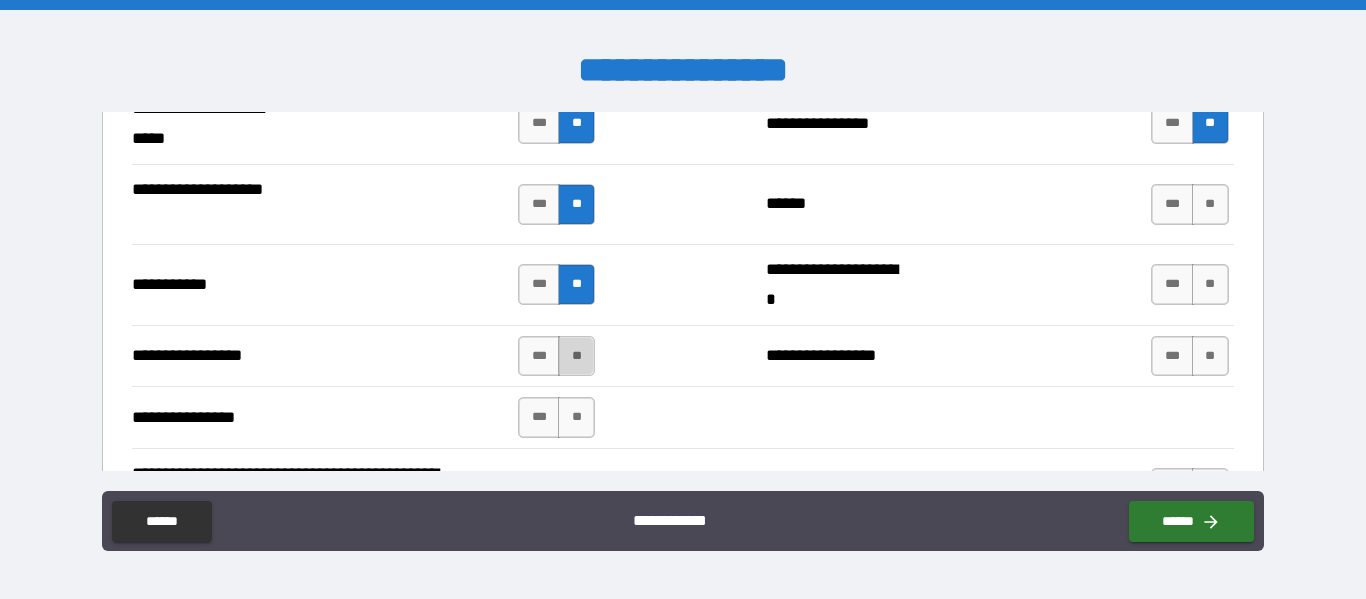 click on "**" at bounding box center (576, 356) 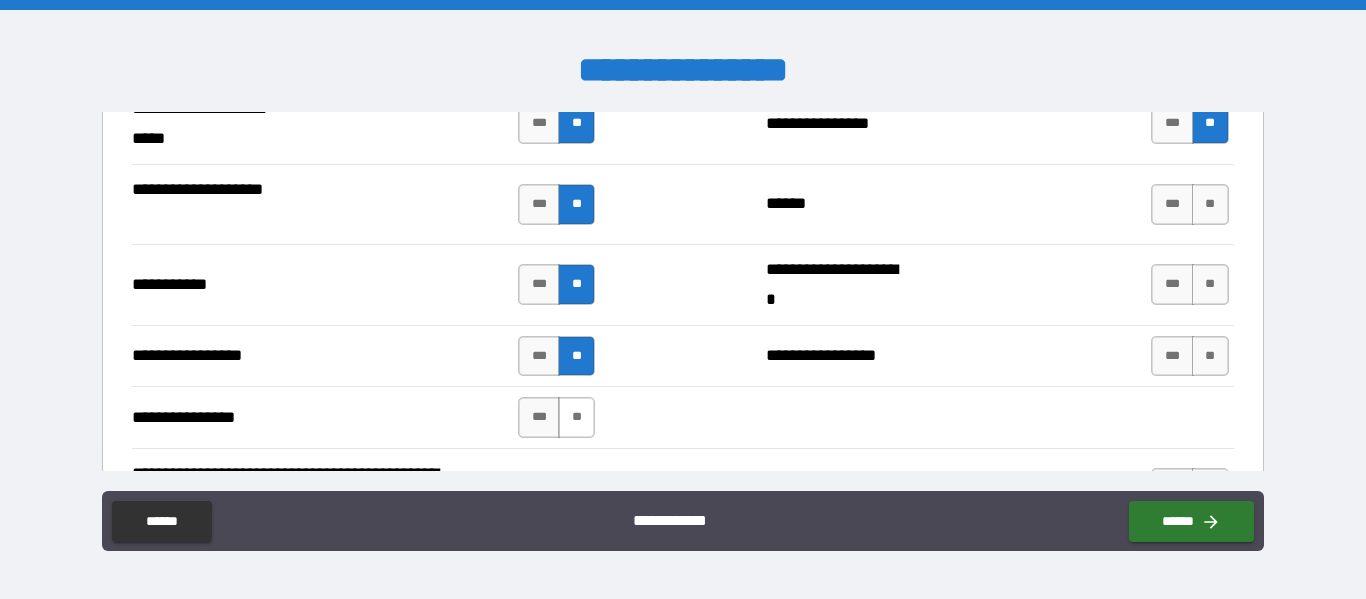 click on "**" at bounding box center [576, 417] 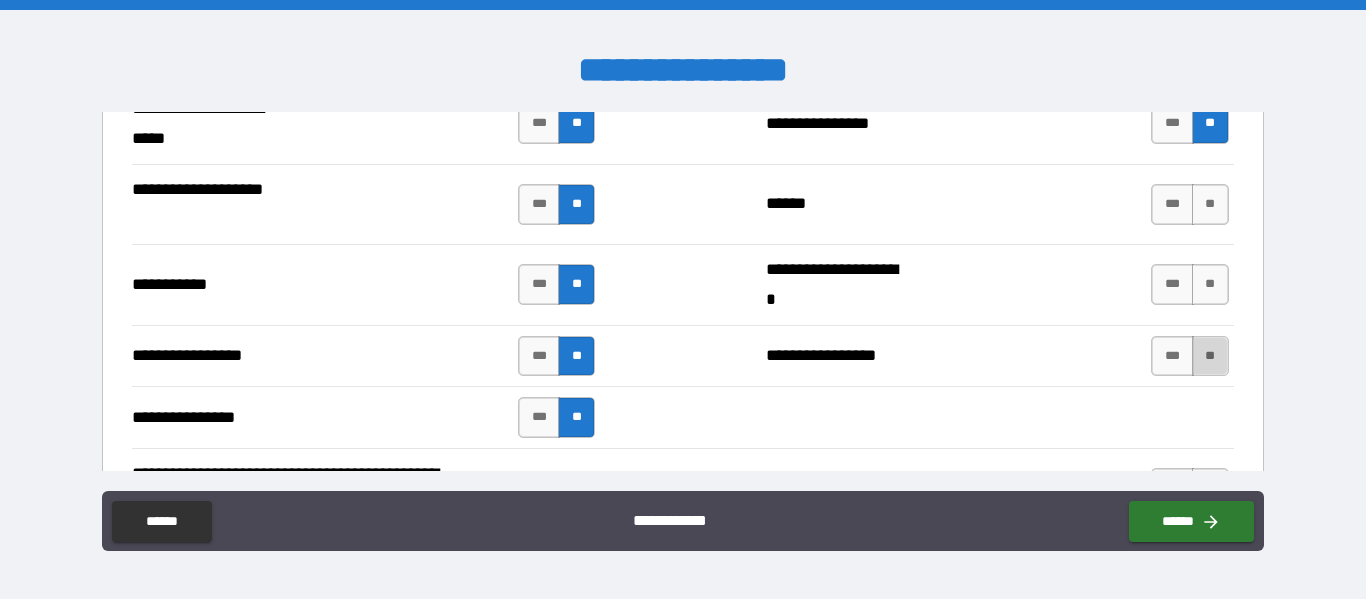 click on "**" at bounding box center [1210, 356] 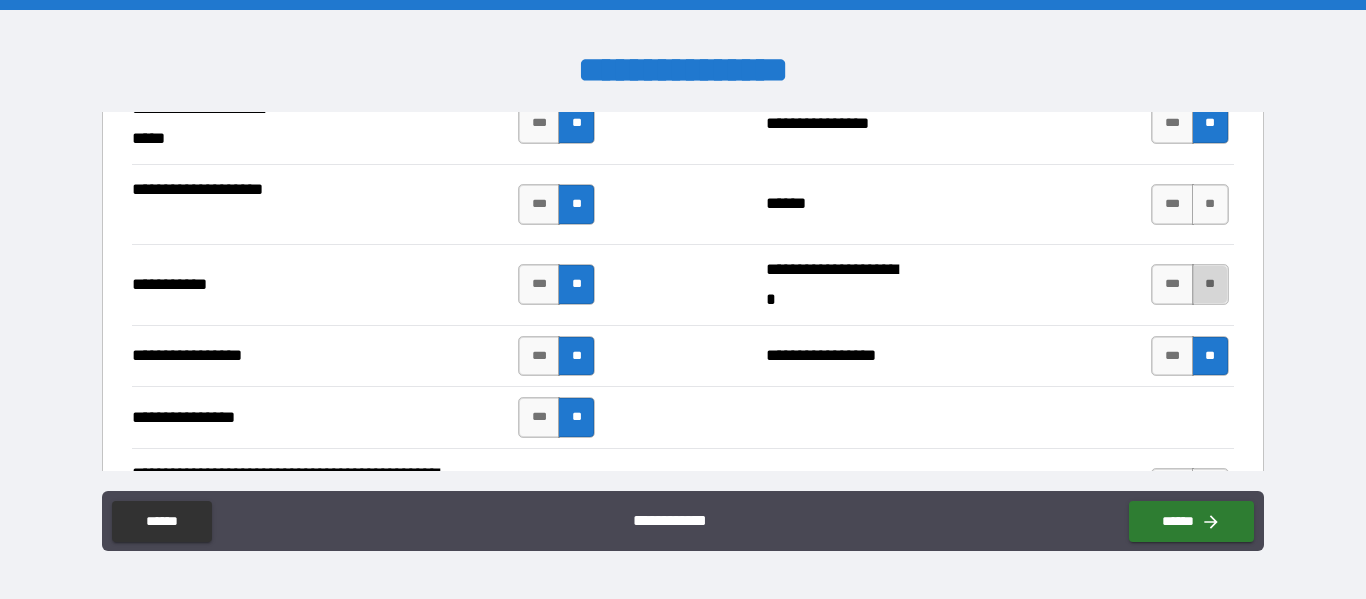 click on "**" at bounding box center [1210, 284] 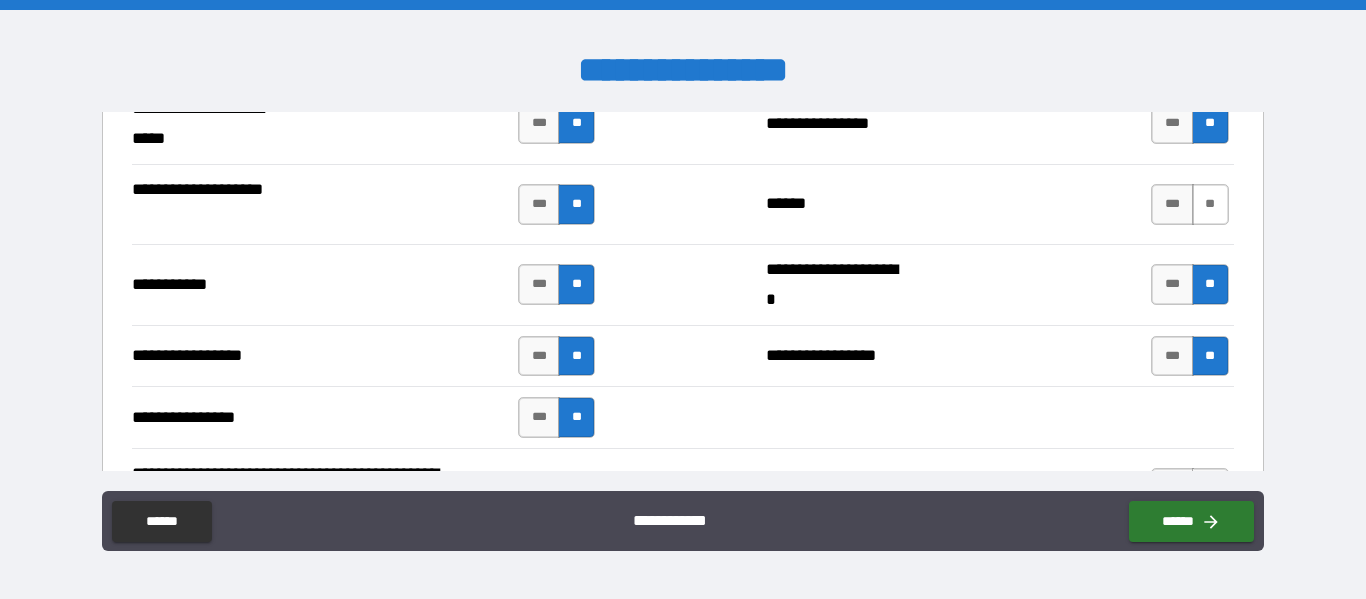 click on "**" at bounding box center (1210, 204) 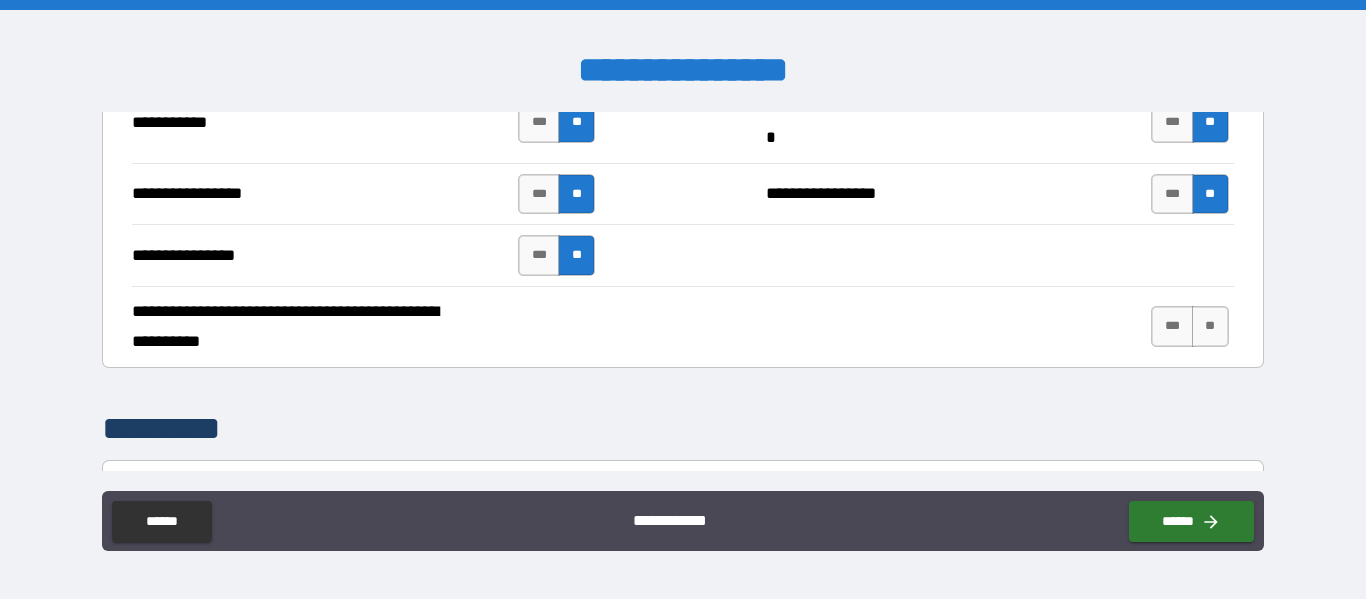 scroll, scrollTop: 4659, scrollLeft: 0, axis: vertical 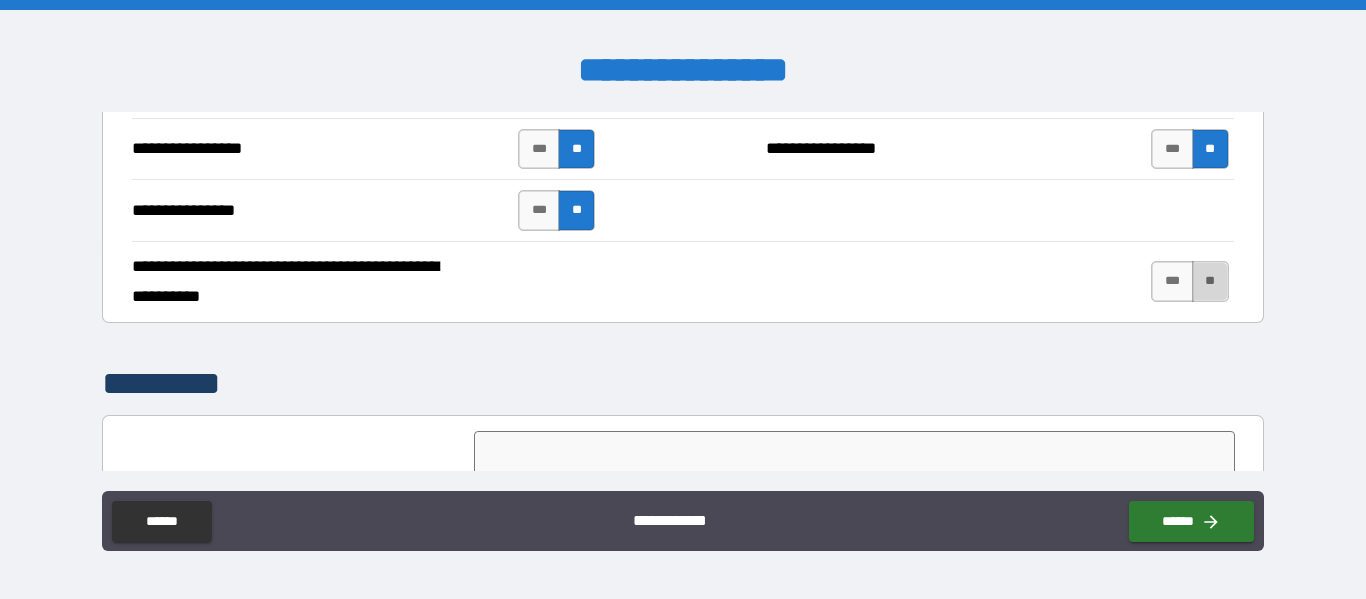 click on "**" at bounding box center (1210, 281) 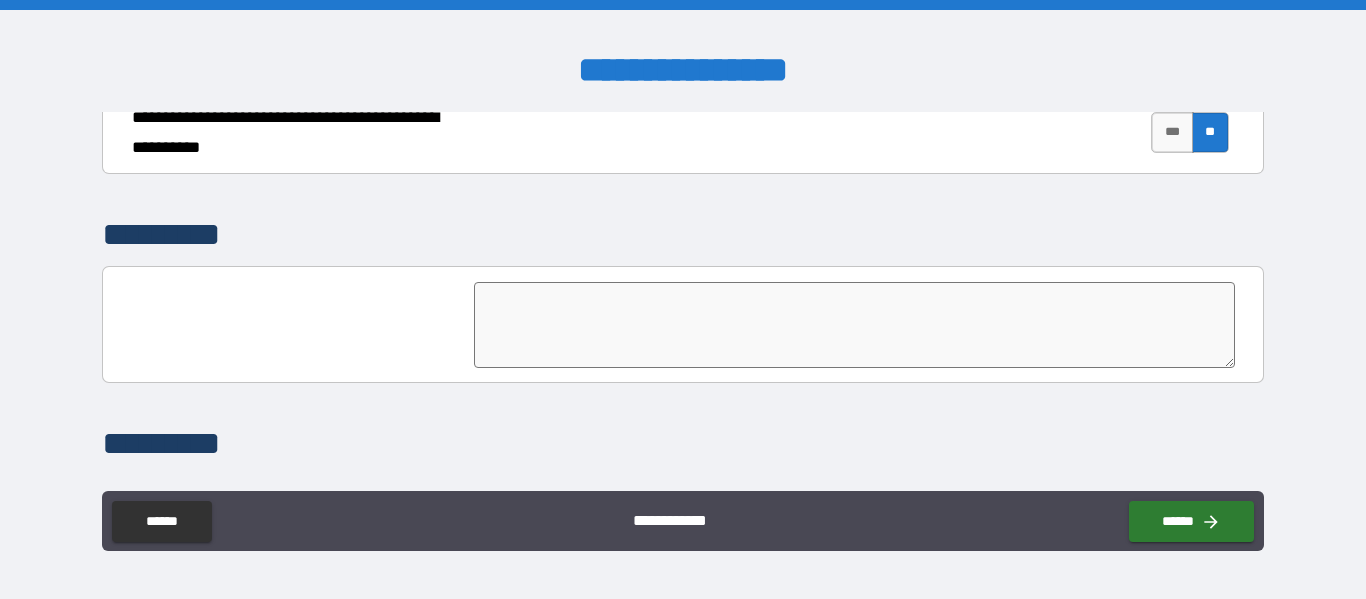 scroll, scrollTop: 4823, scrollLeft: 0, axis: vertical 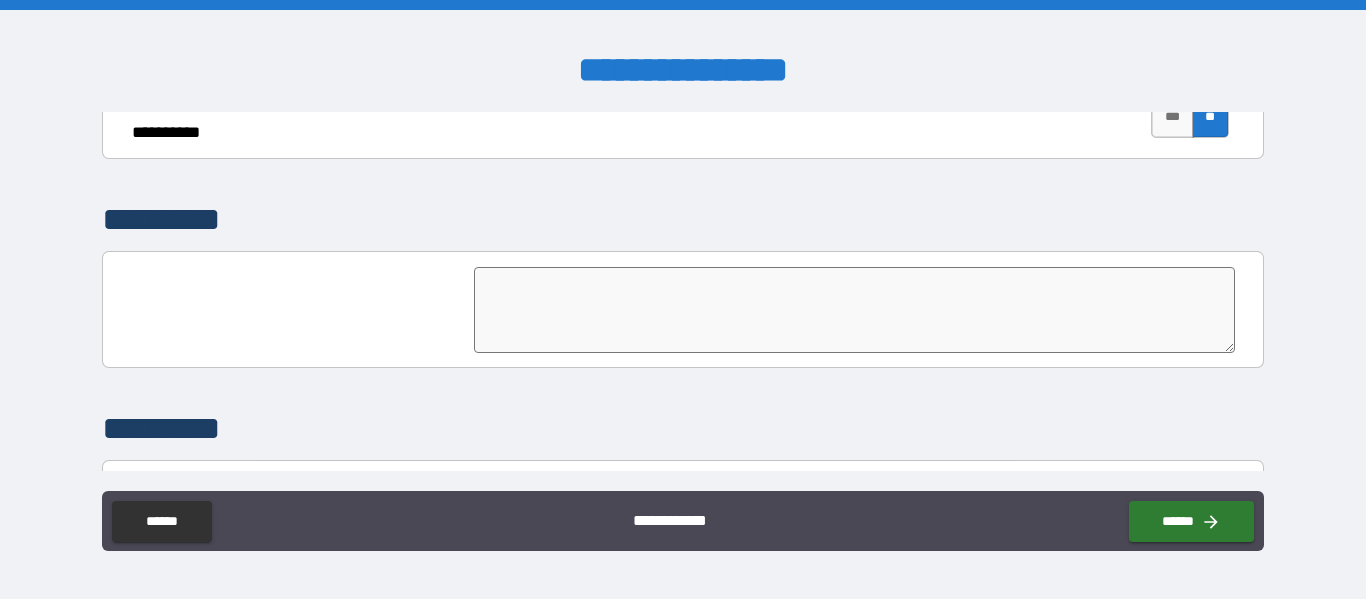 click at bounding box center [854, 310] 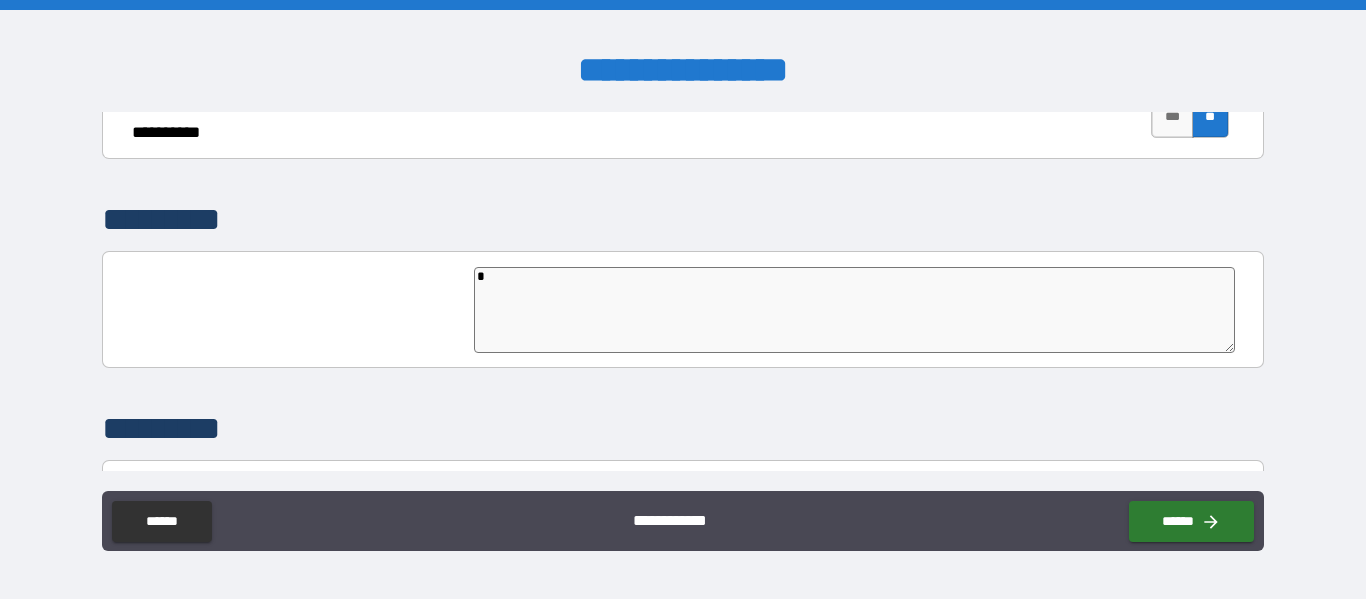 type on "*" 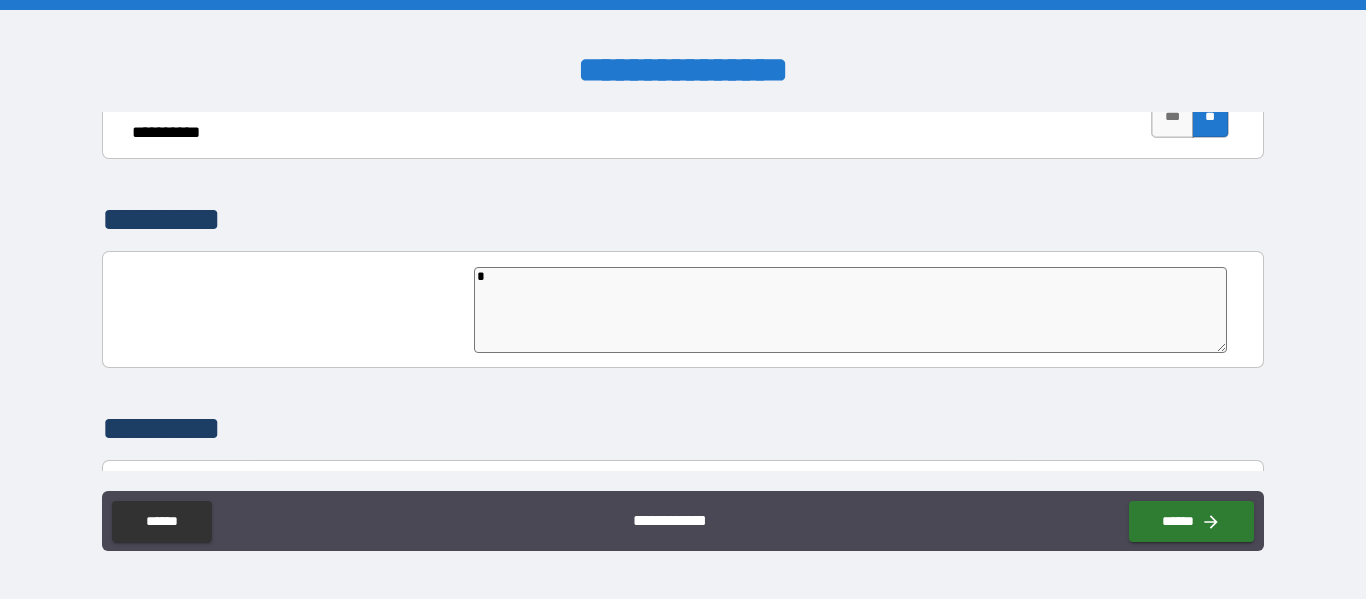 type on "**" 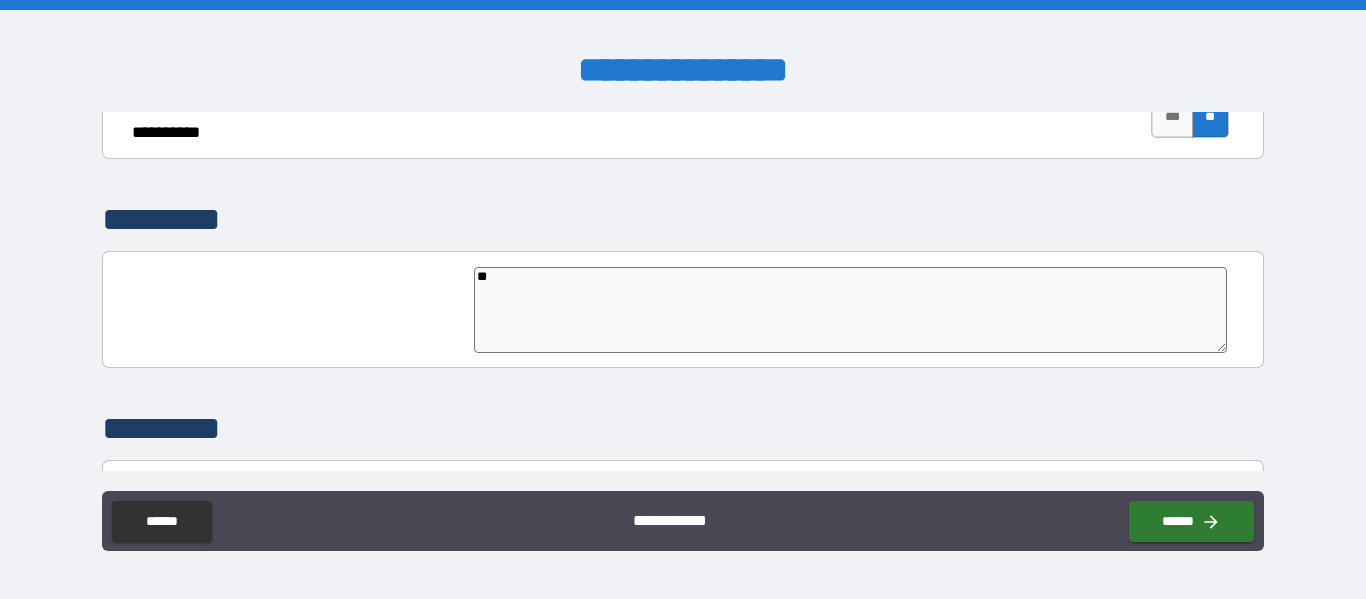 type on "***" 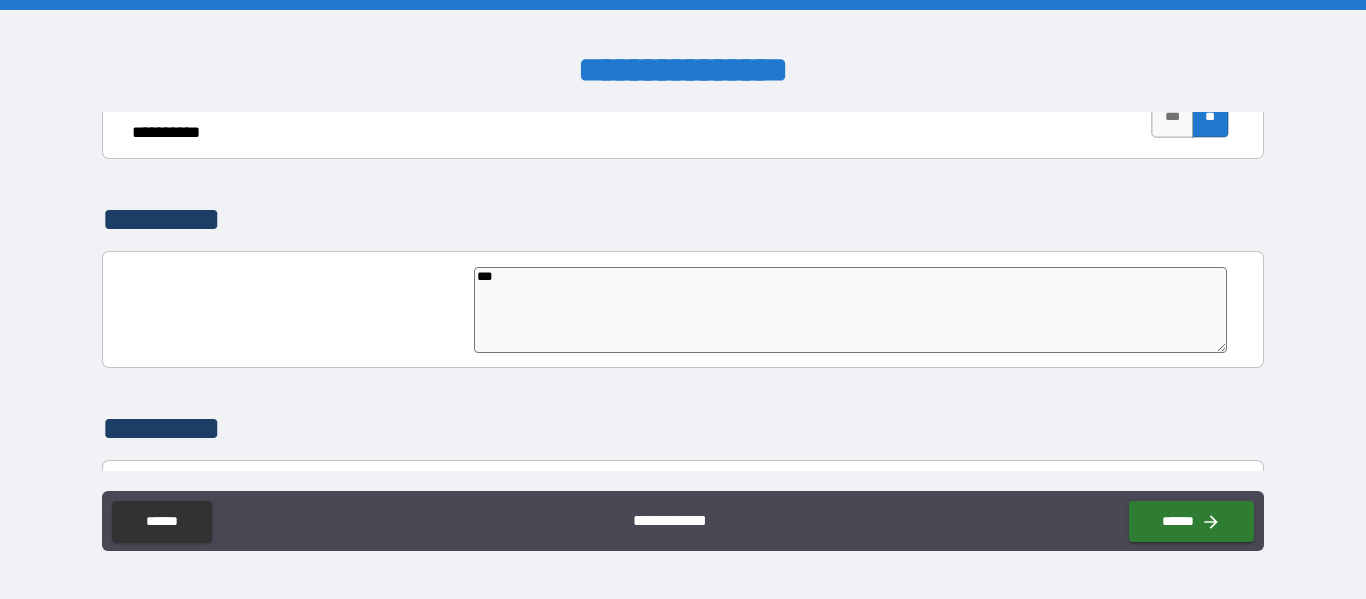 type on "*" 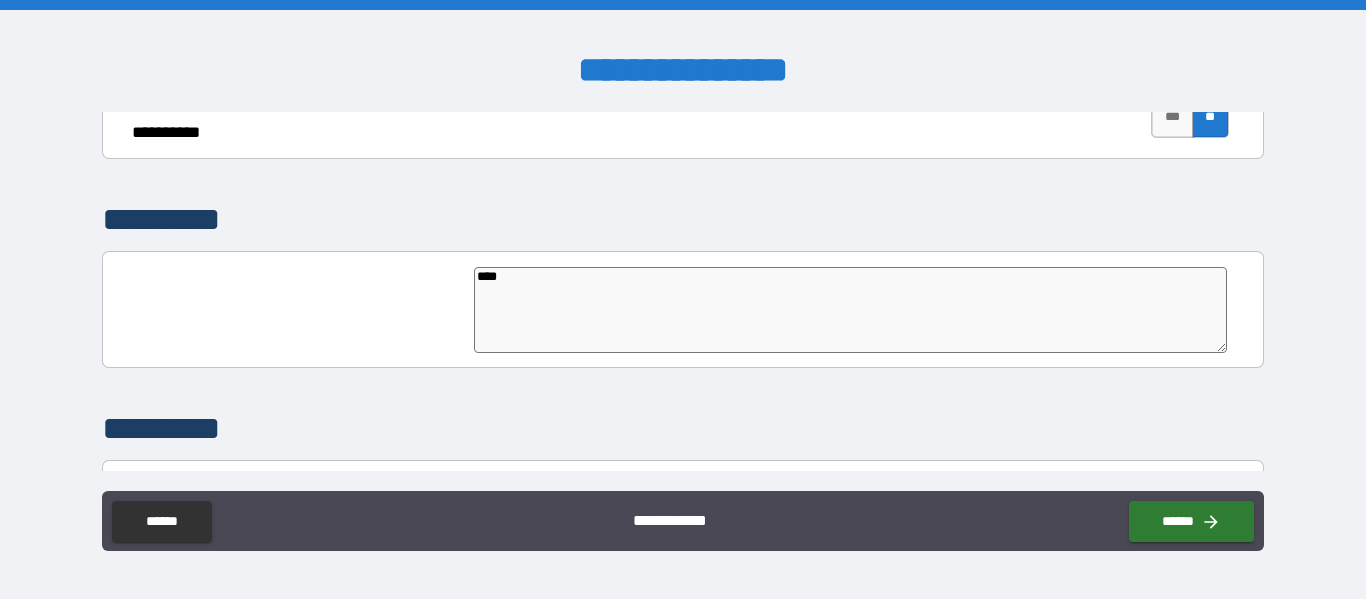 type on "*" 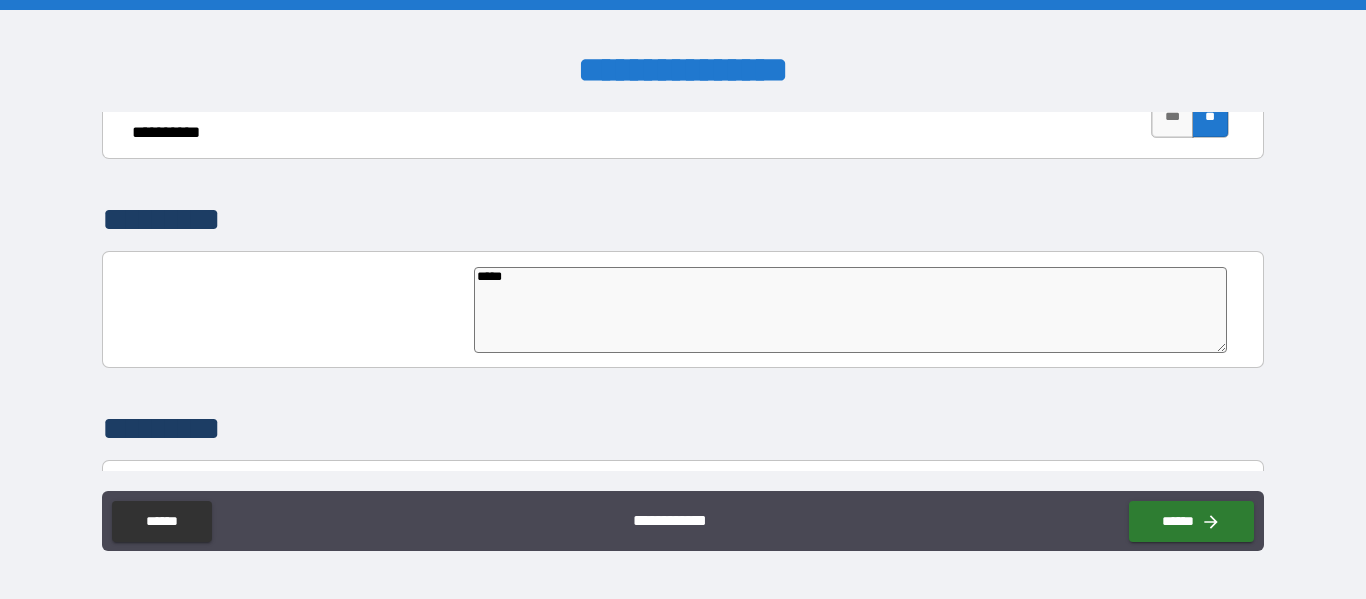 type on "******" 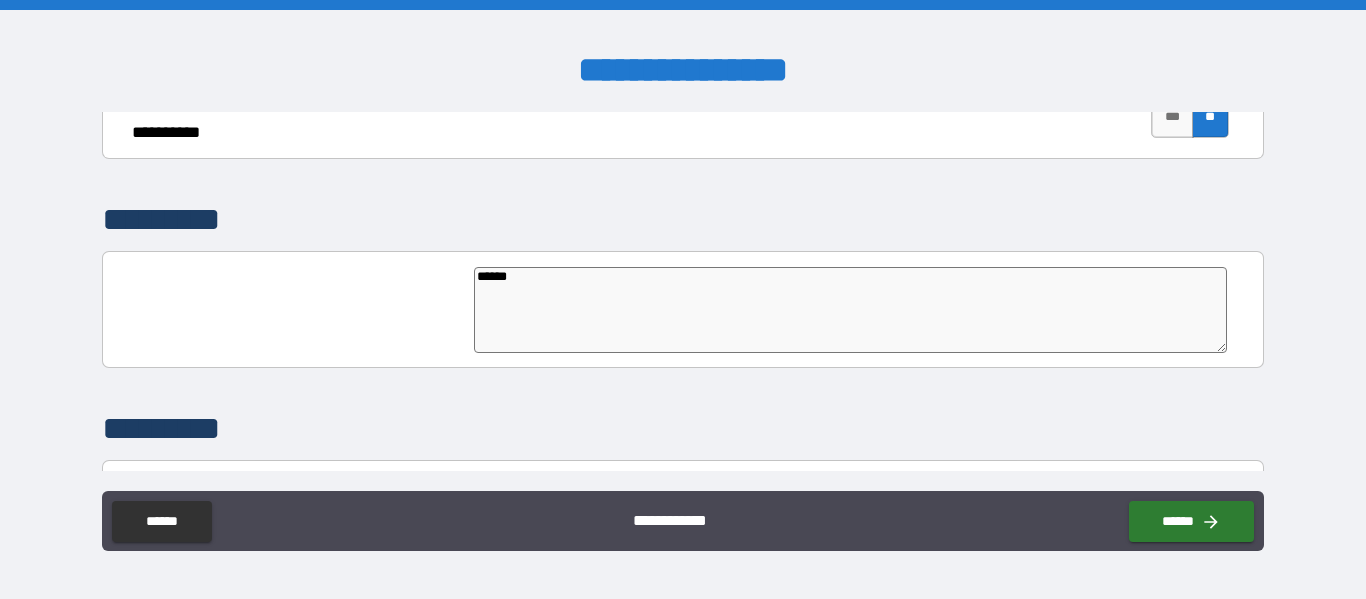 type on "*" 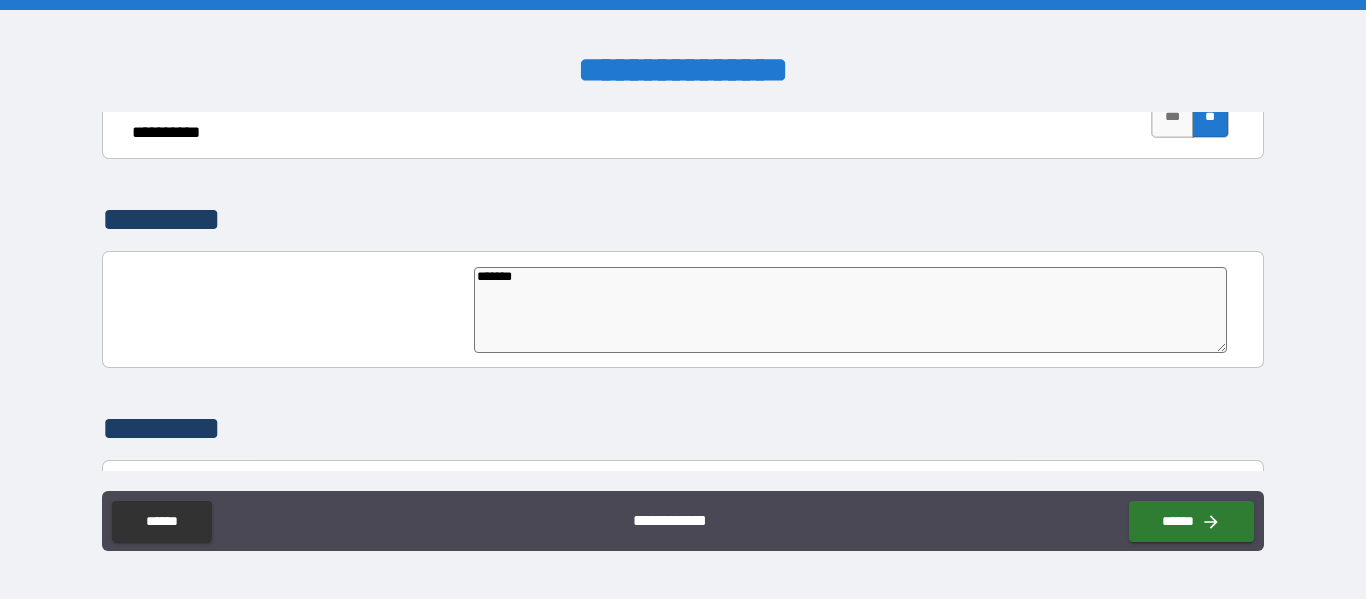 type on "*" 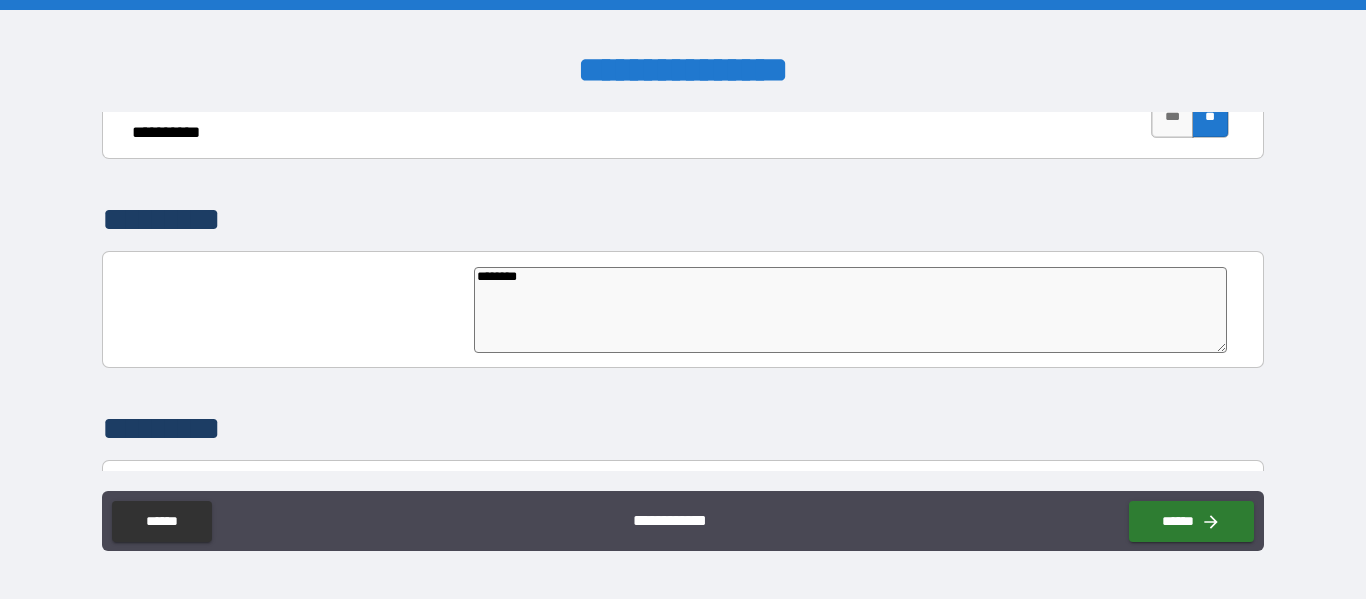 type on "*********" 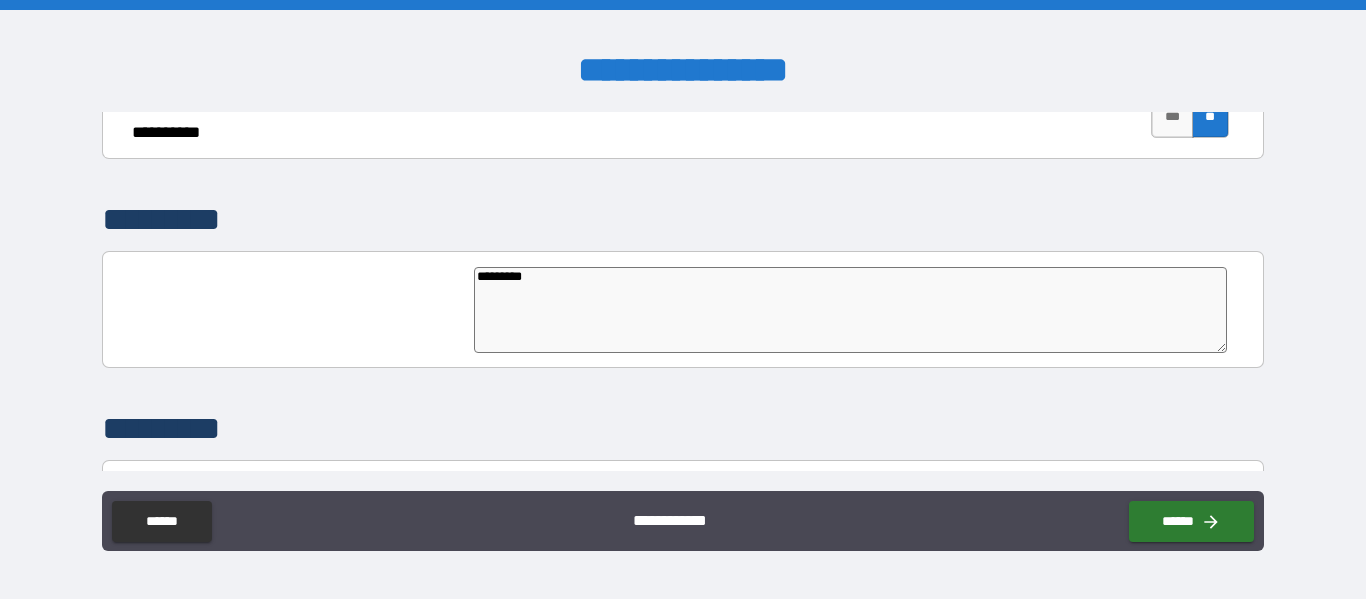 type on "*" 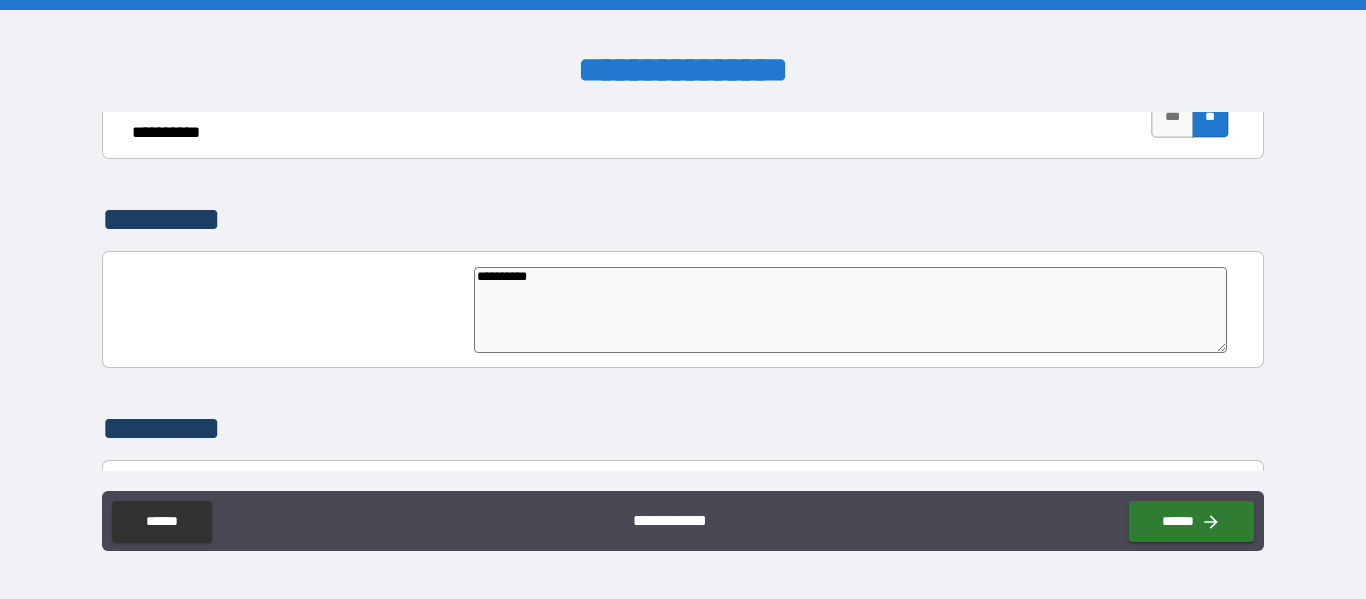 type on "**********" 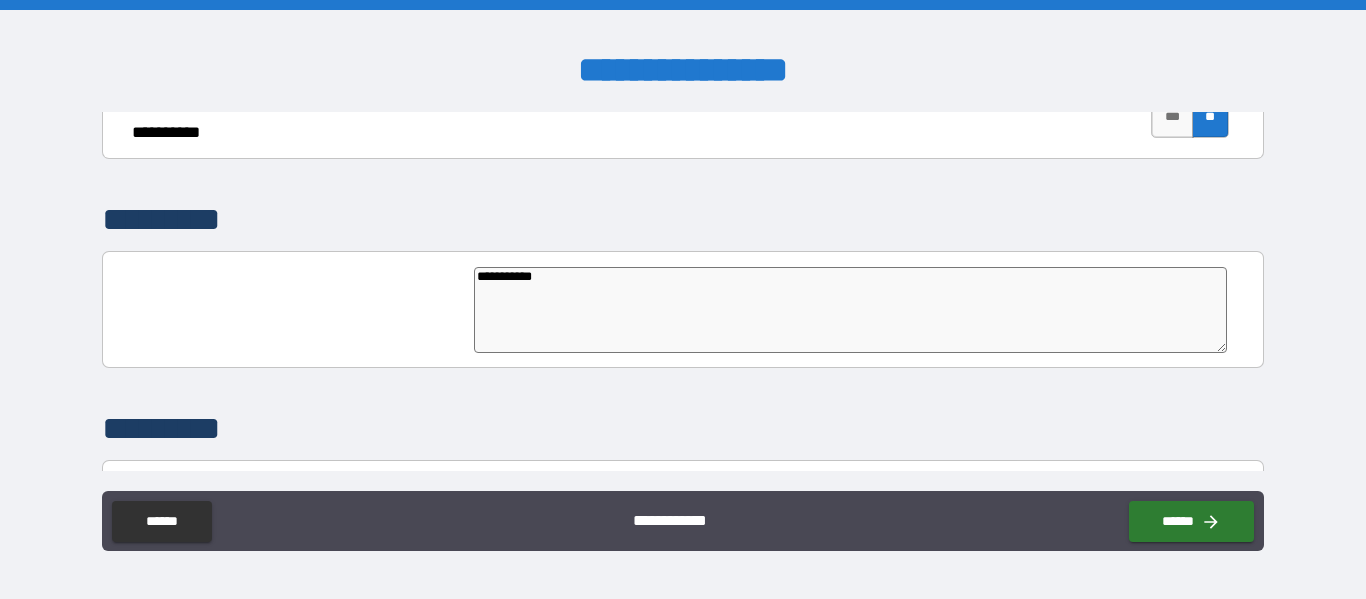 type on "*" 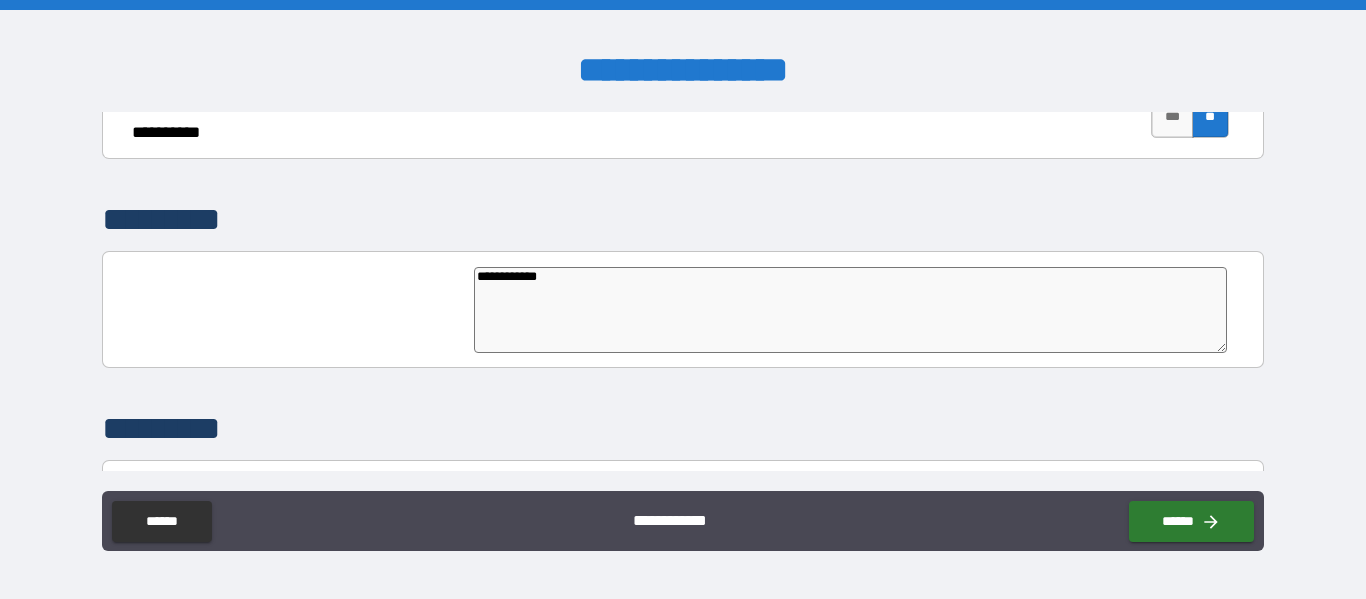 type on "**********" 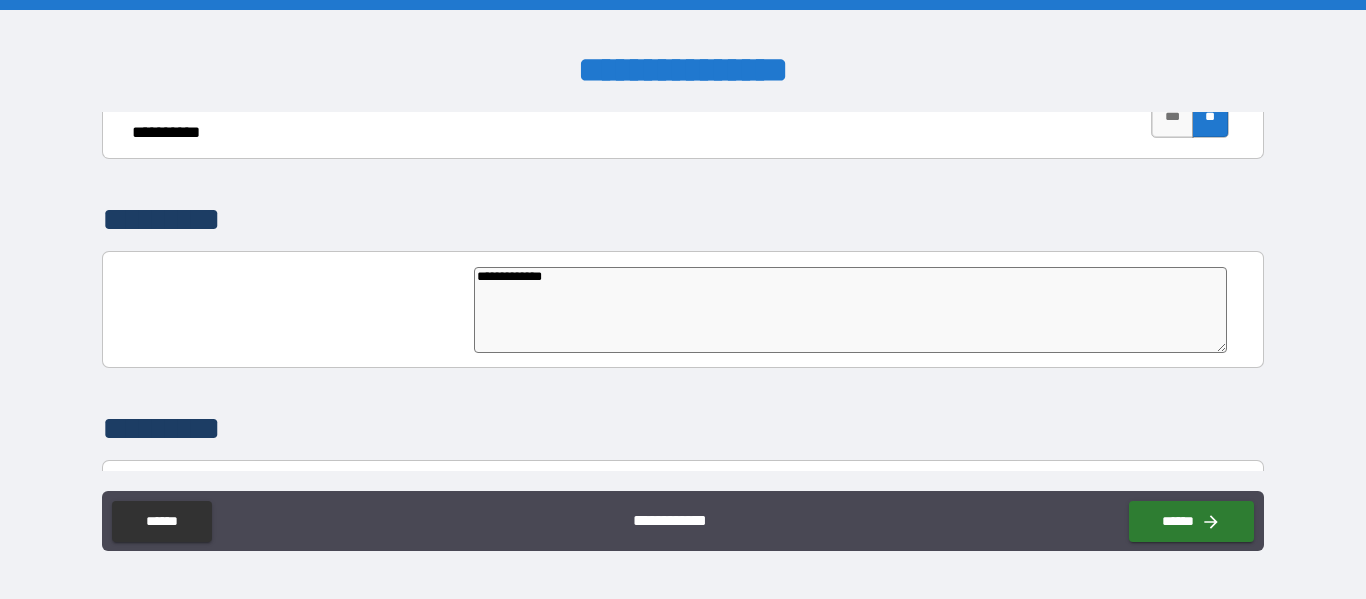 type on "**********" 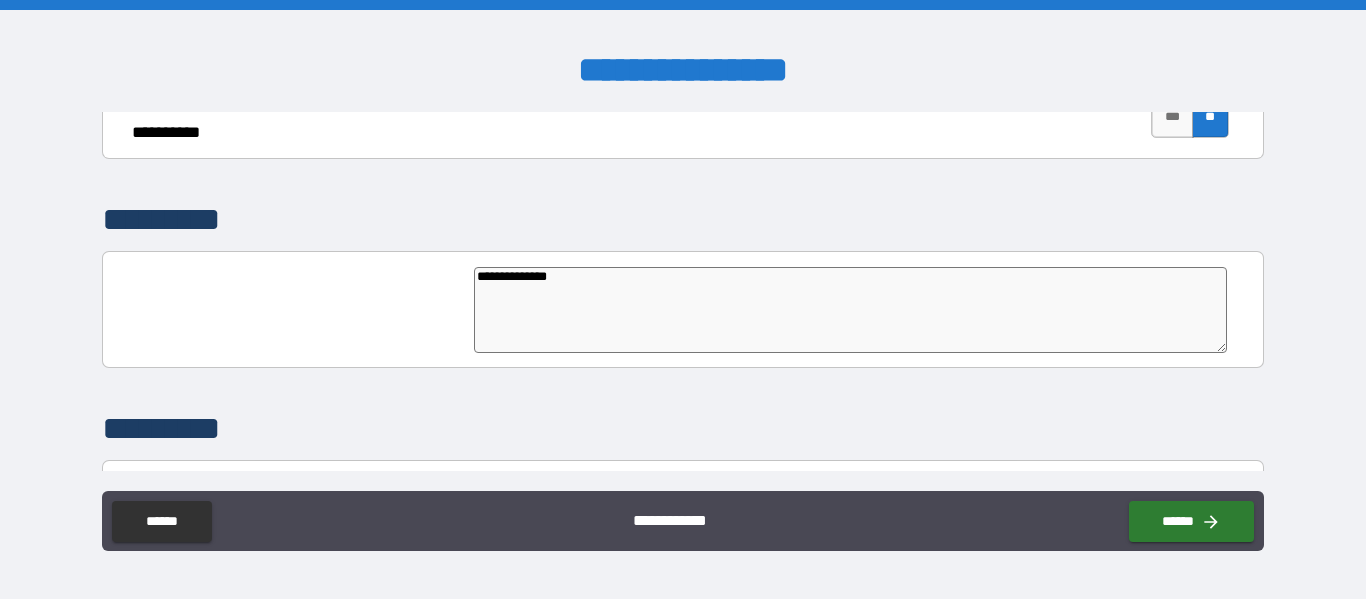 type on "**********" 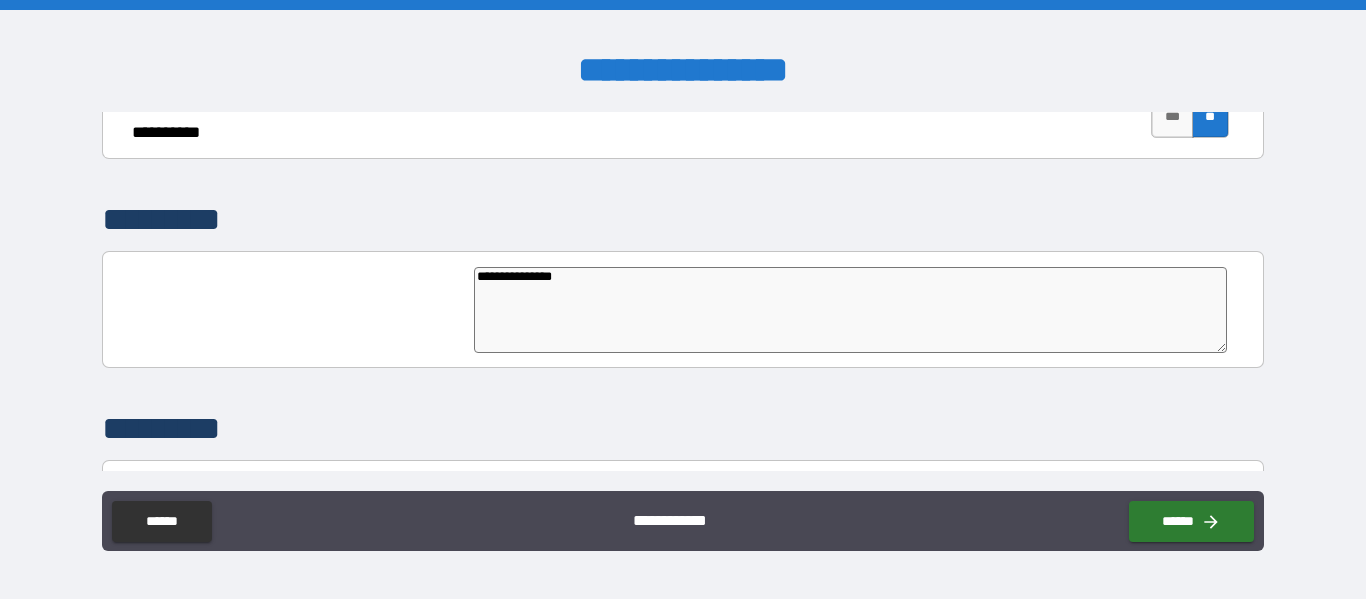 type on "*" 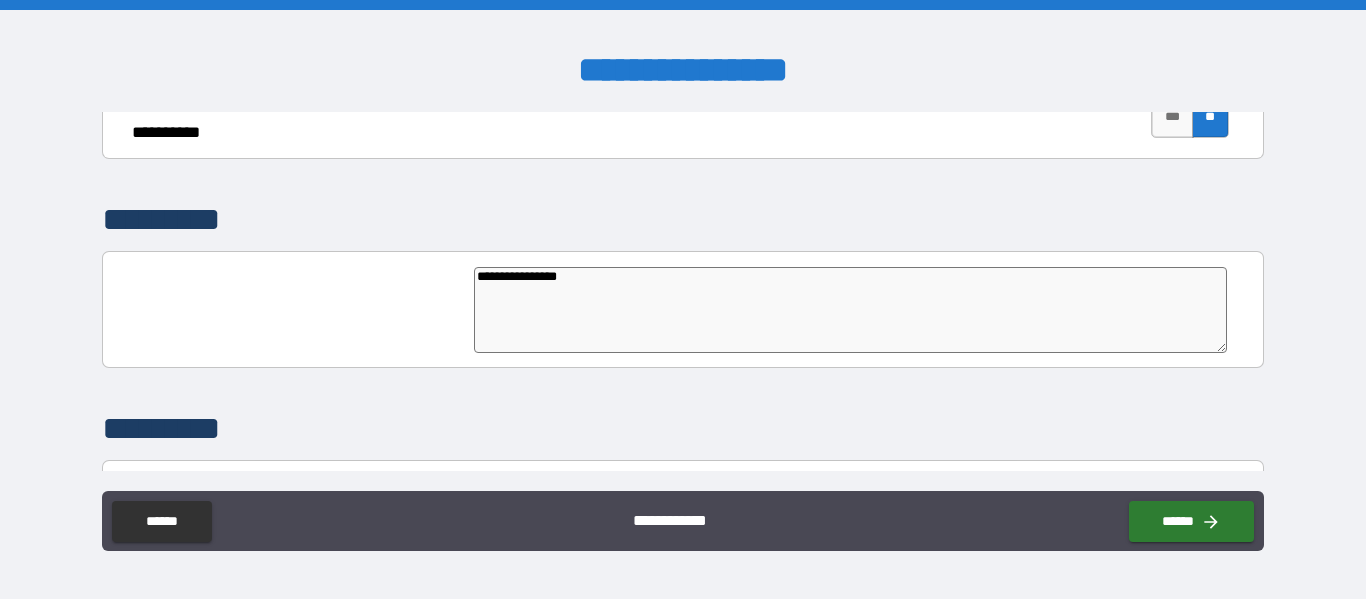 type on "**********" 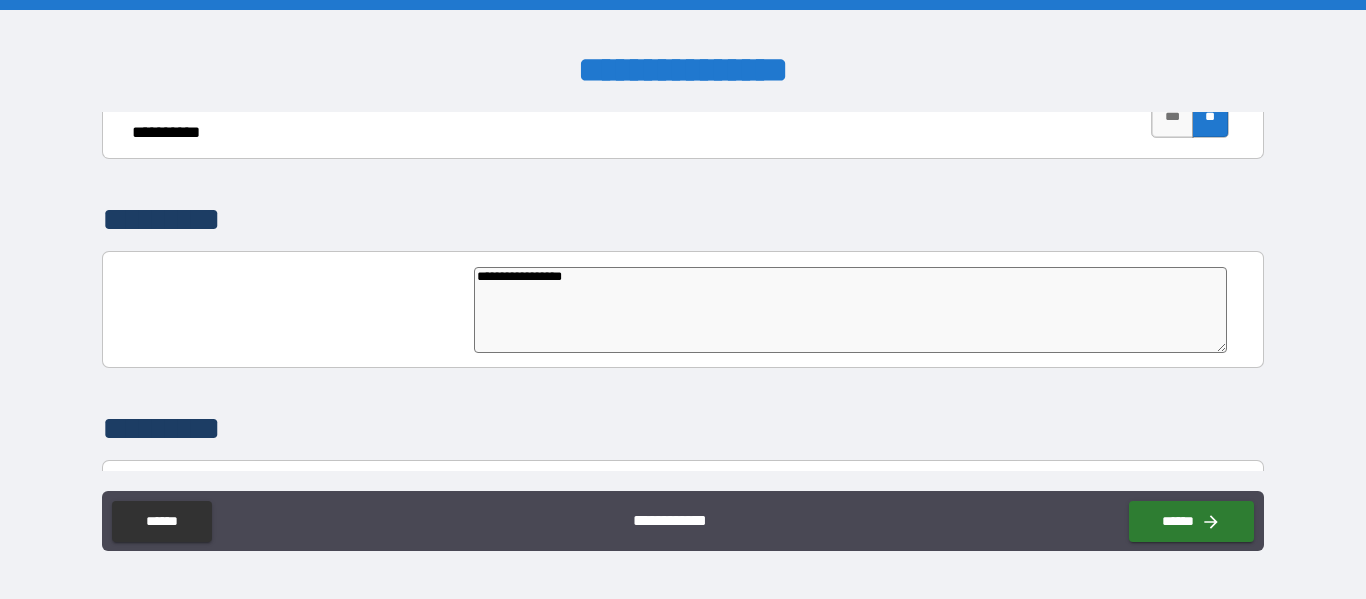 type on "*" 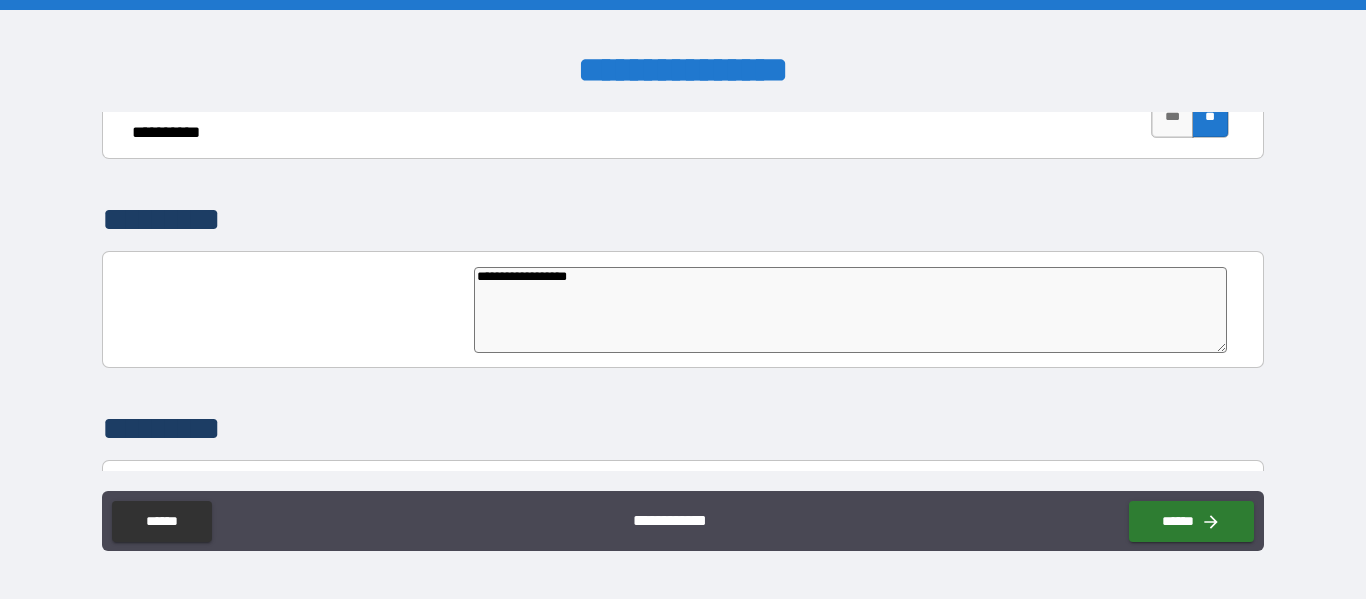 type on "*" 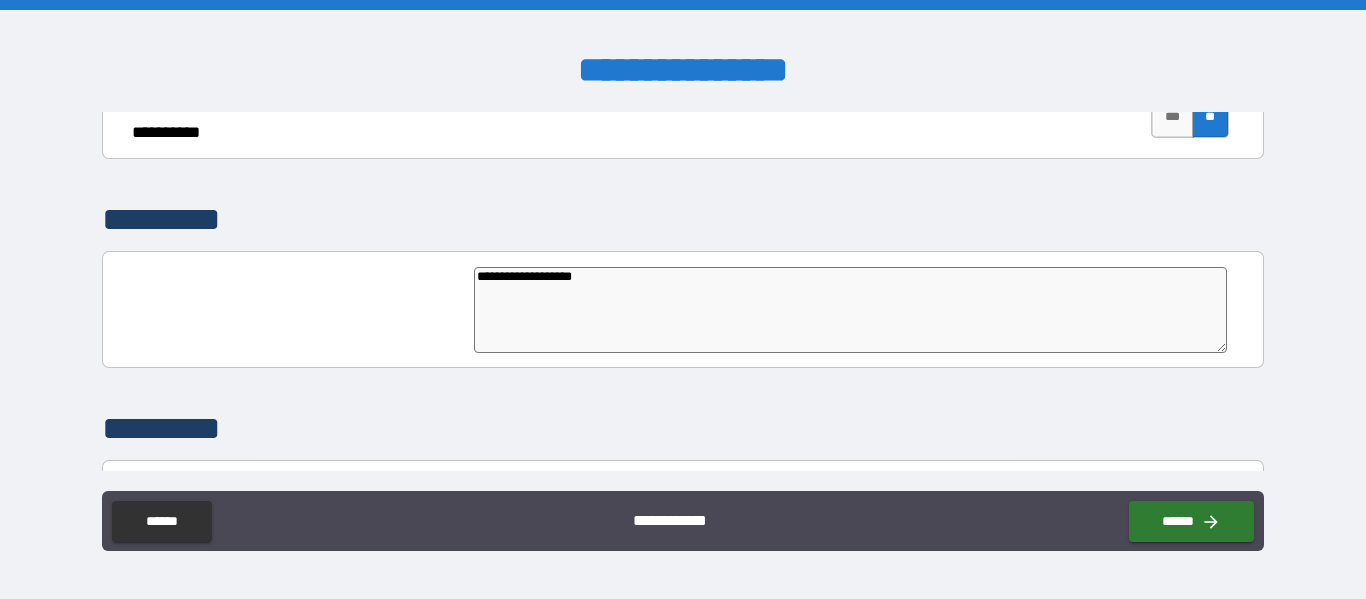 type on "**********" 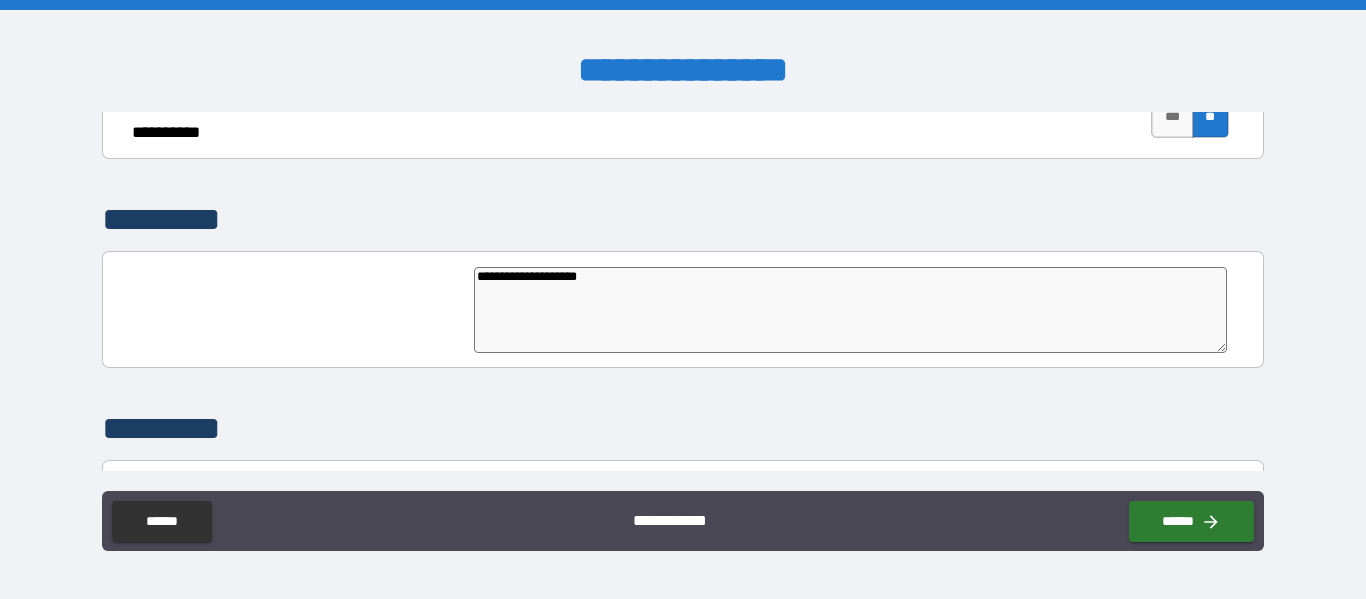 type on "*" 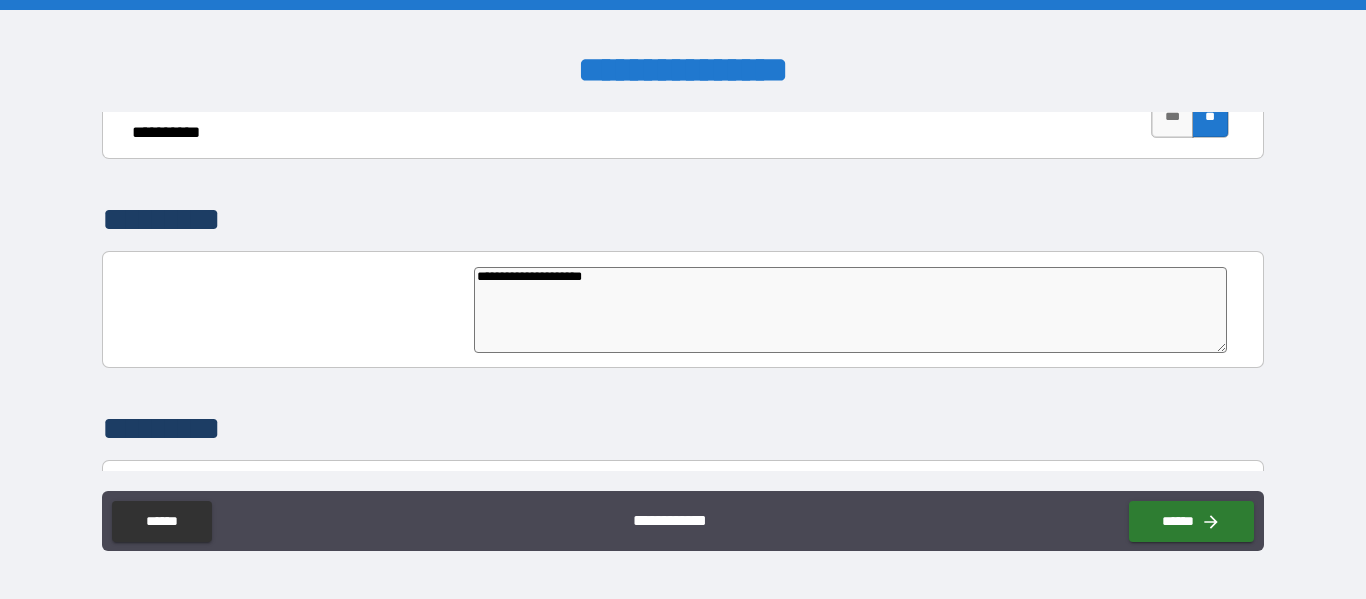 type on "*" 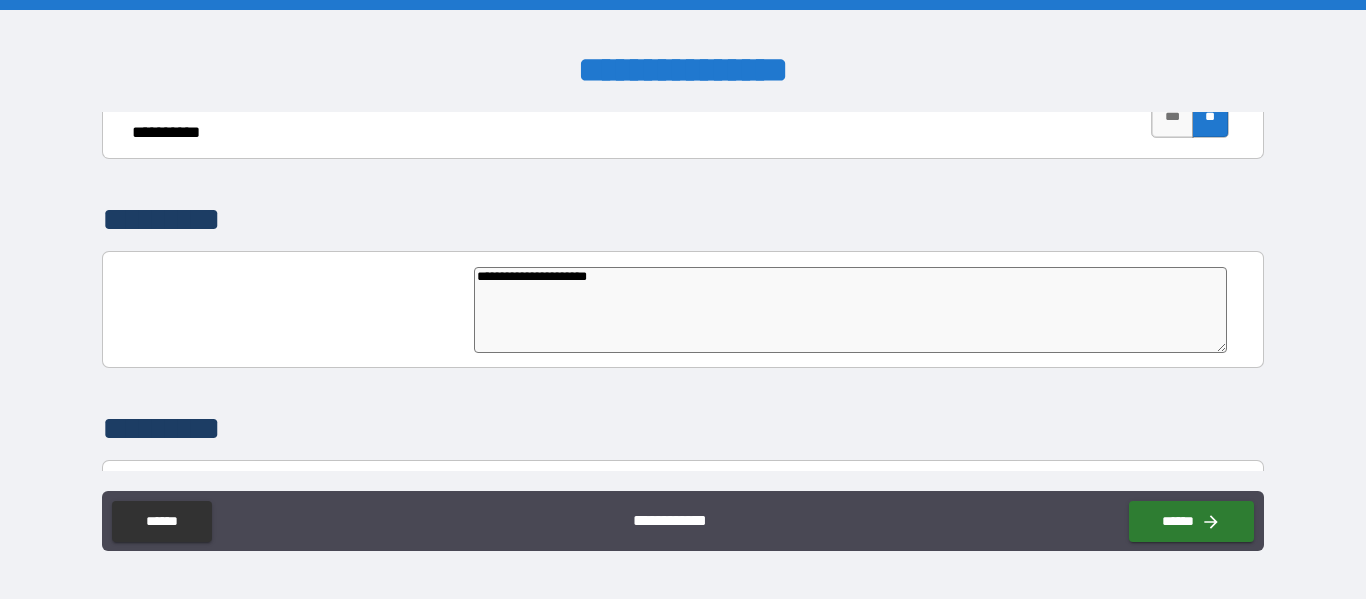 type on "**********" 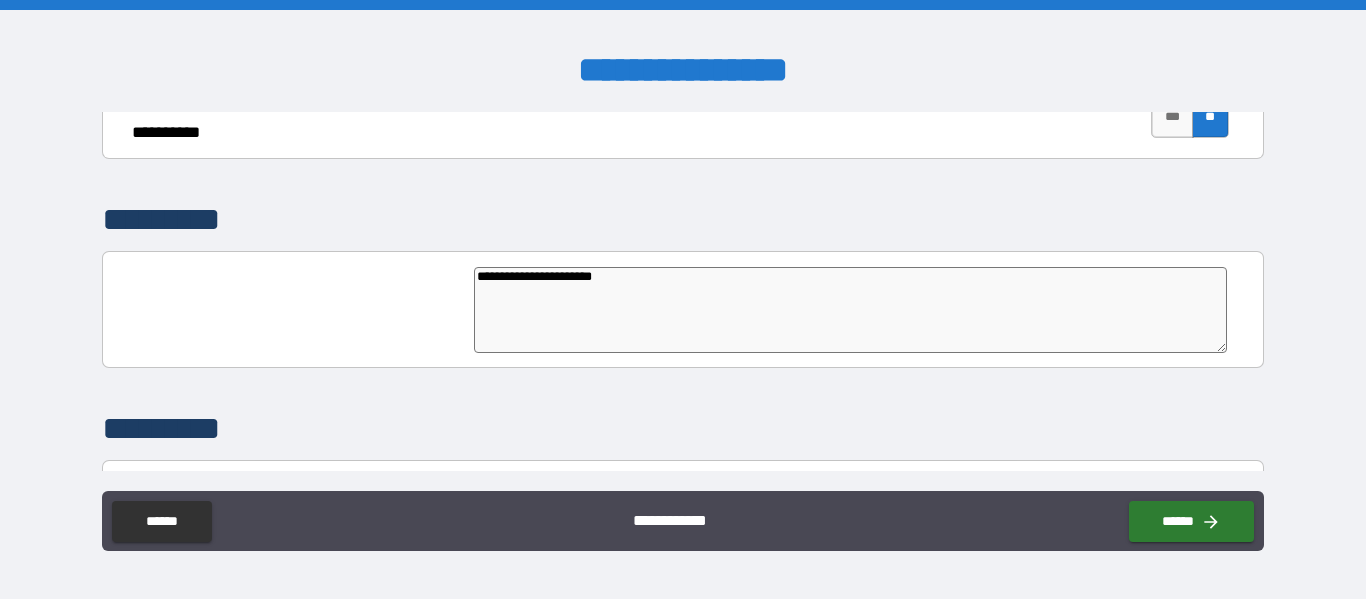 type on "**********" 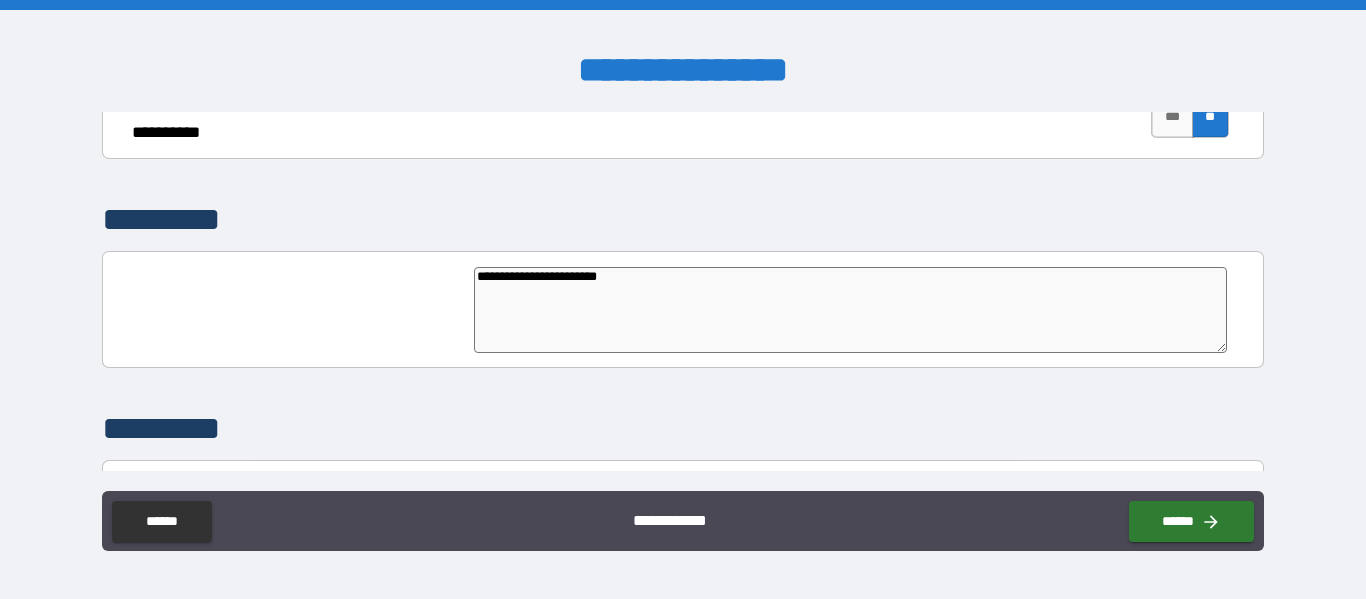 type on "*" 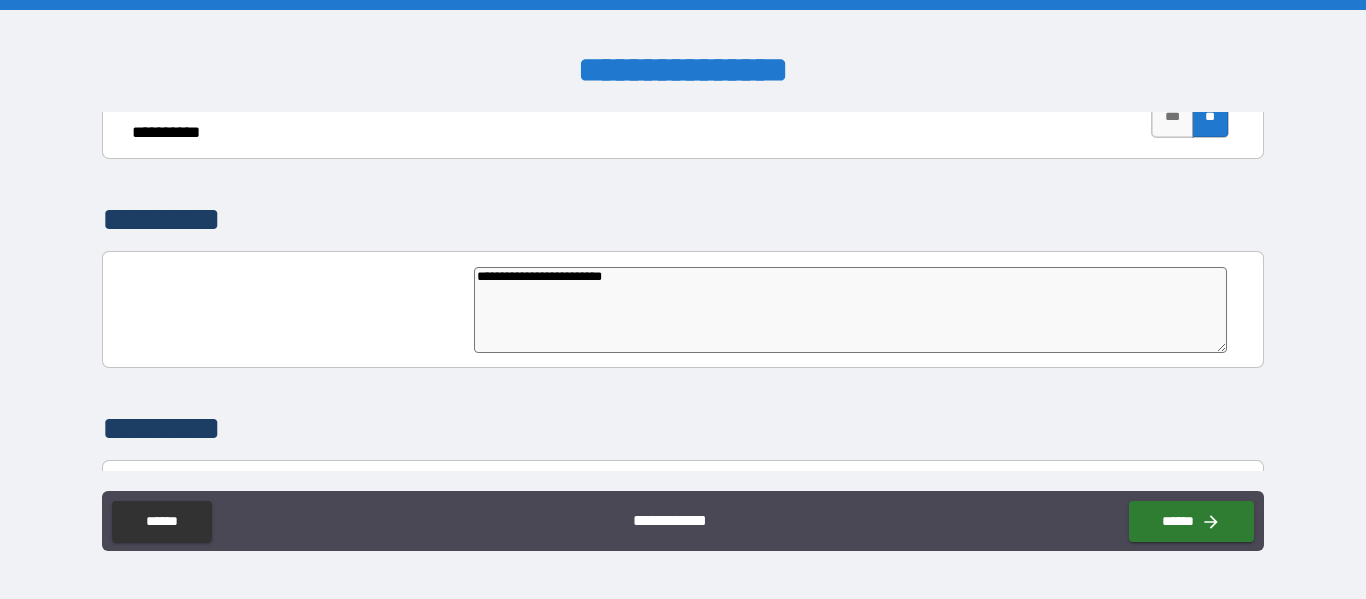 type on "**********" 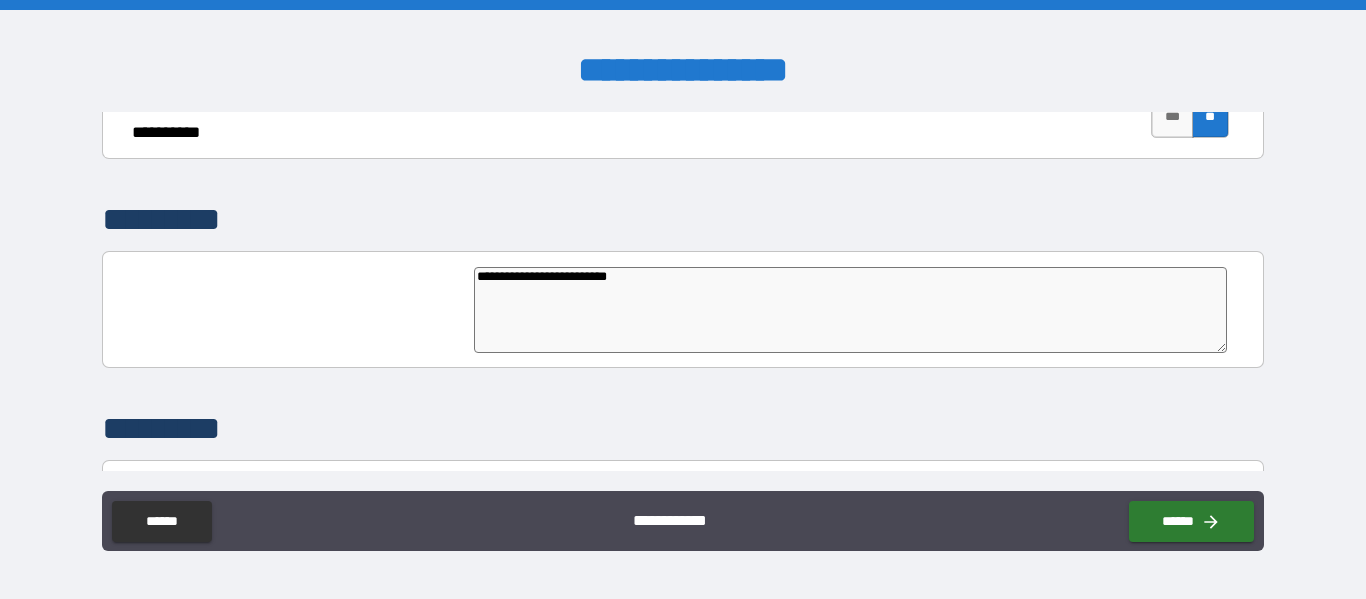 type on "**********" 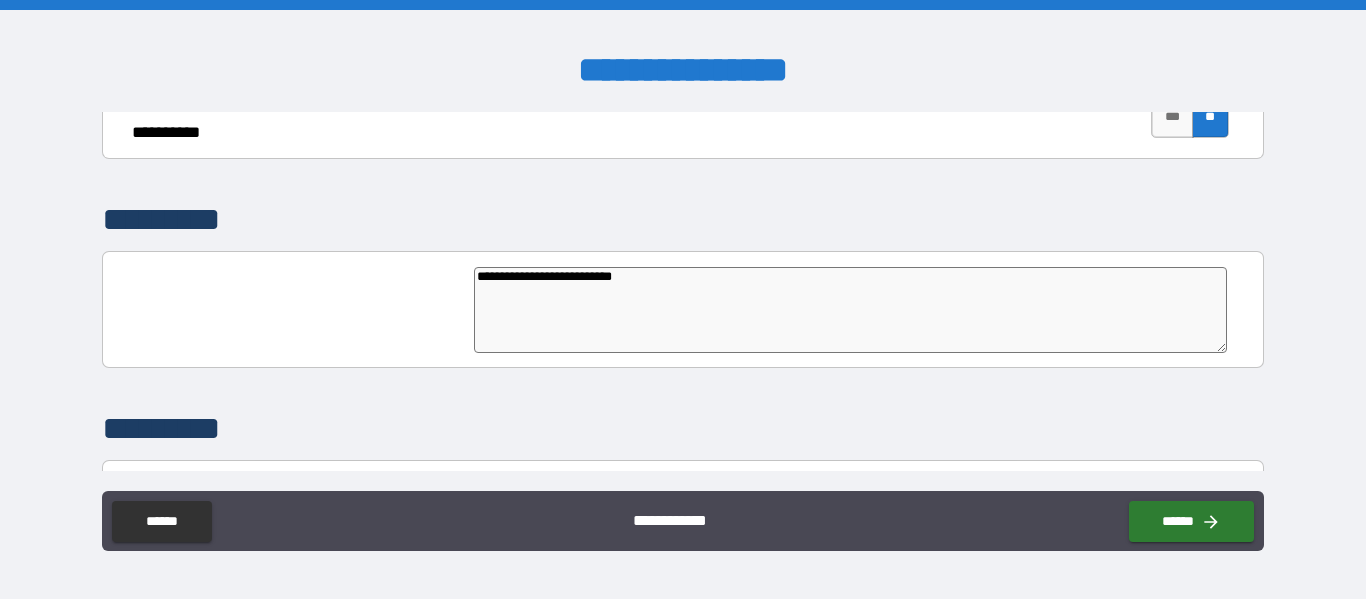 type on "*" 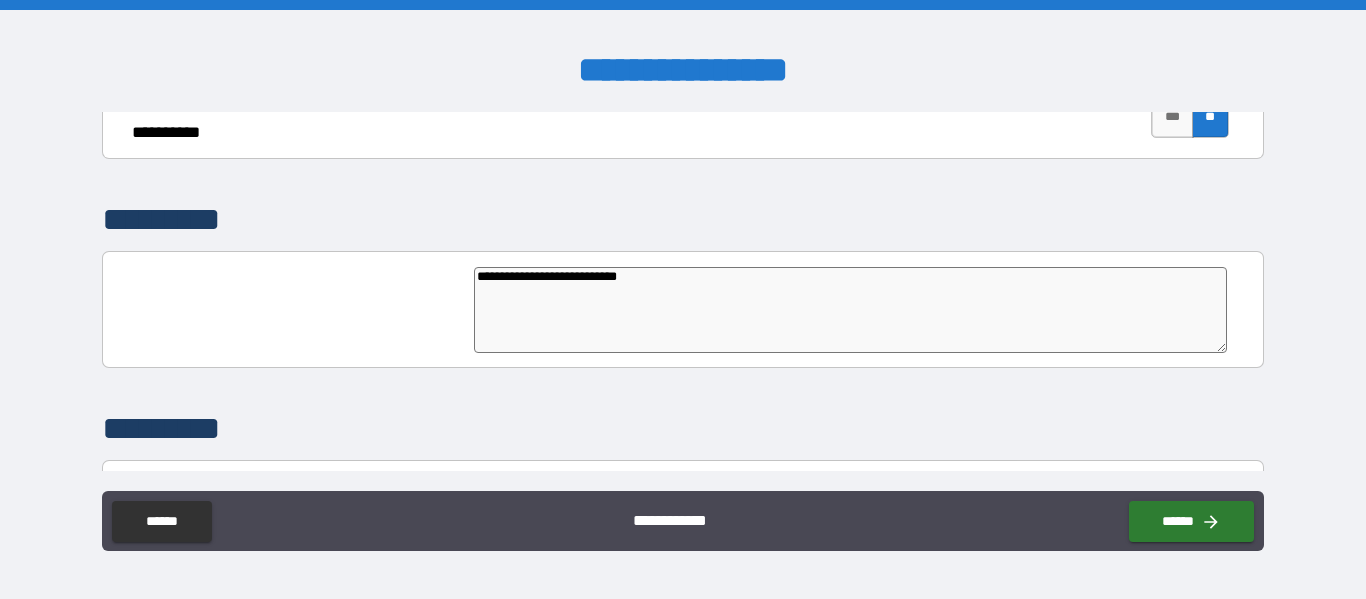 type on "**********" 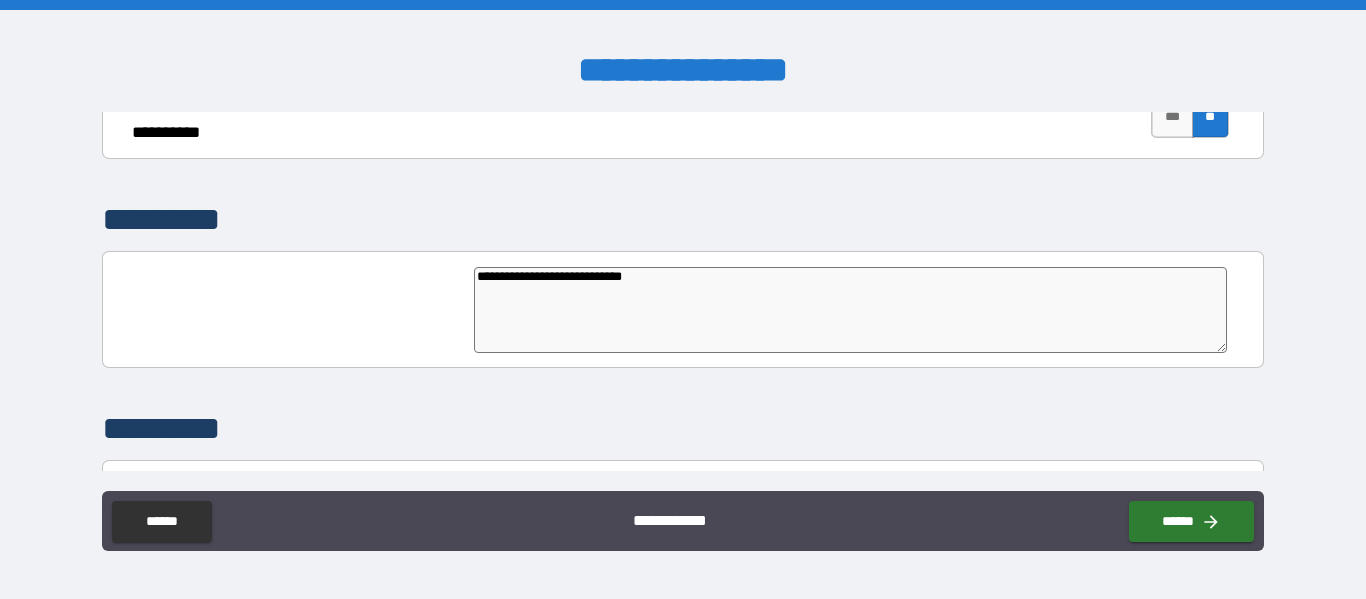 type on "**********" 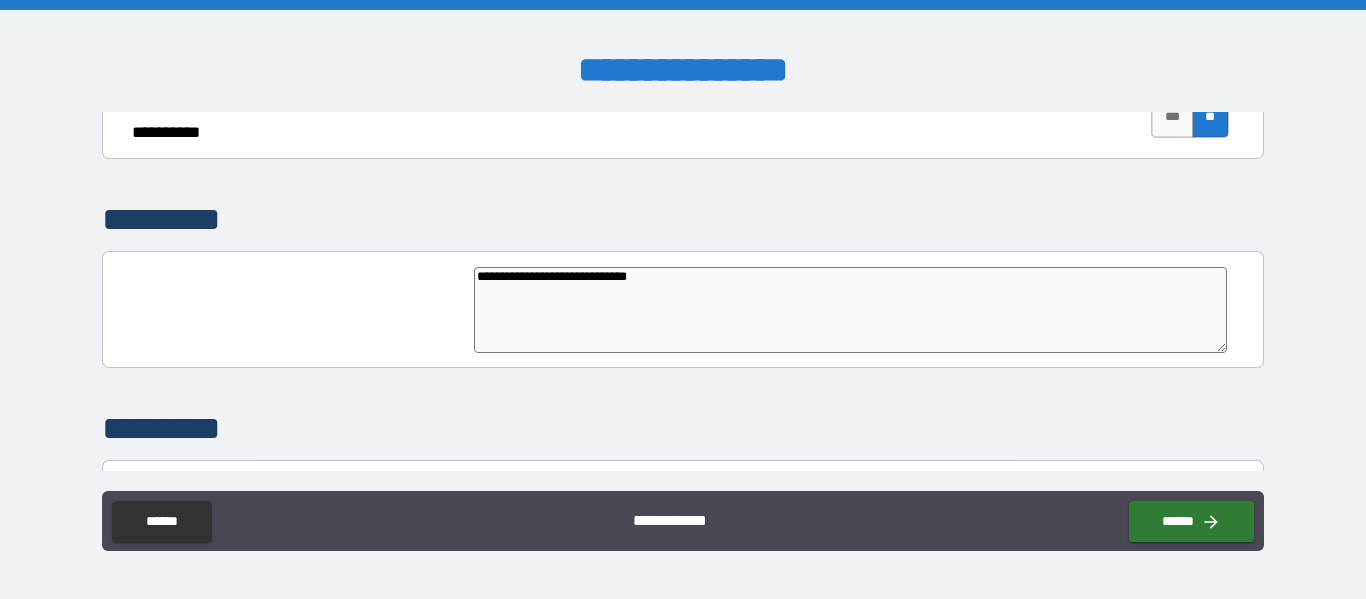 type on "*" 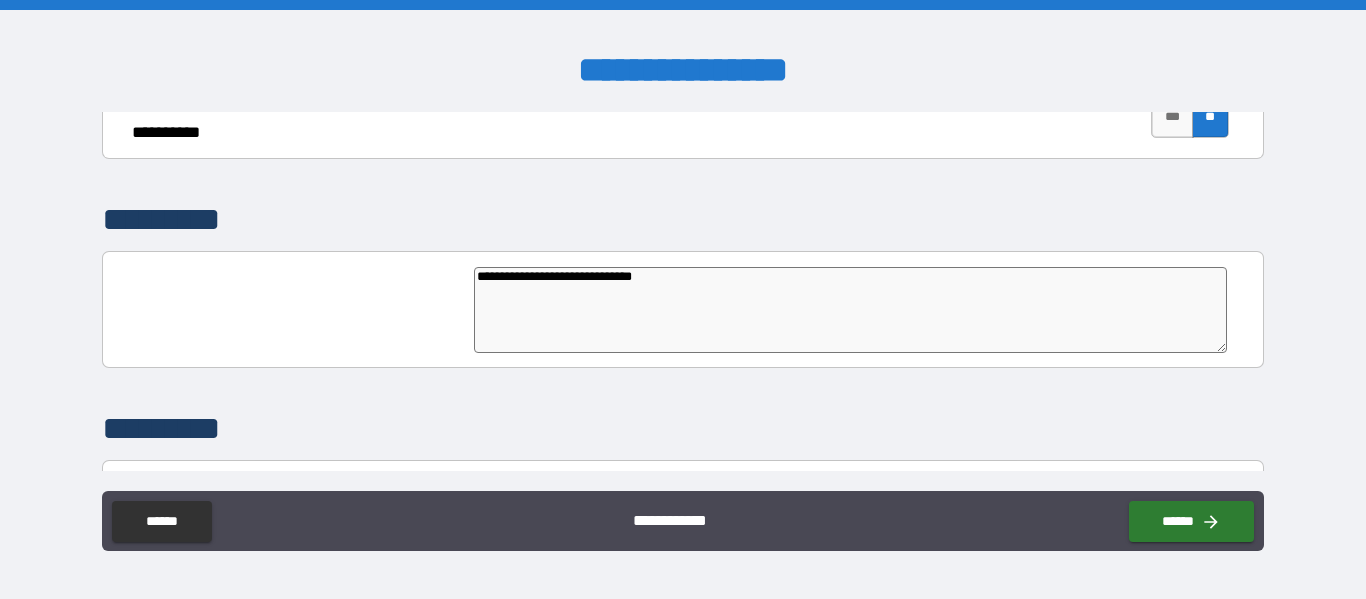 type on "**********" 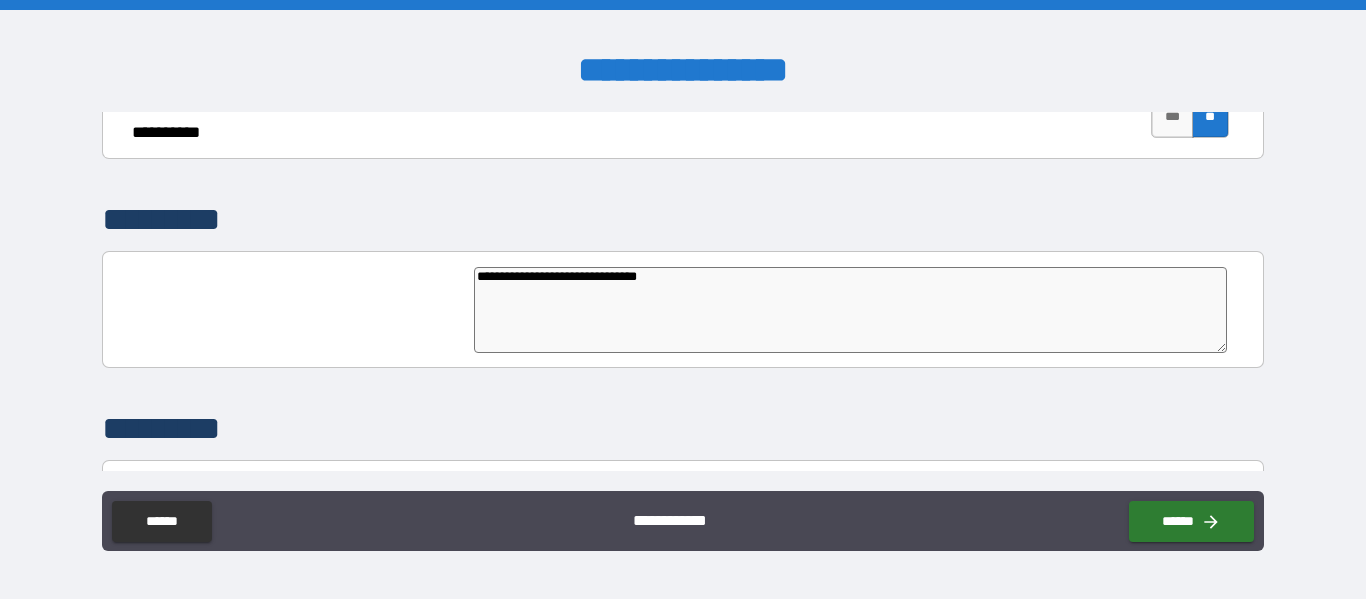type on "*" 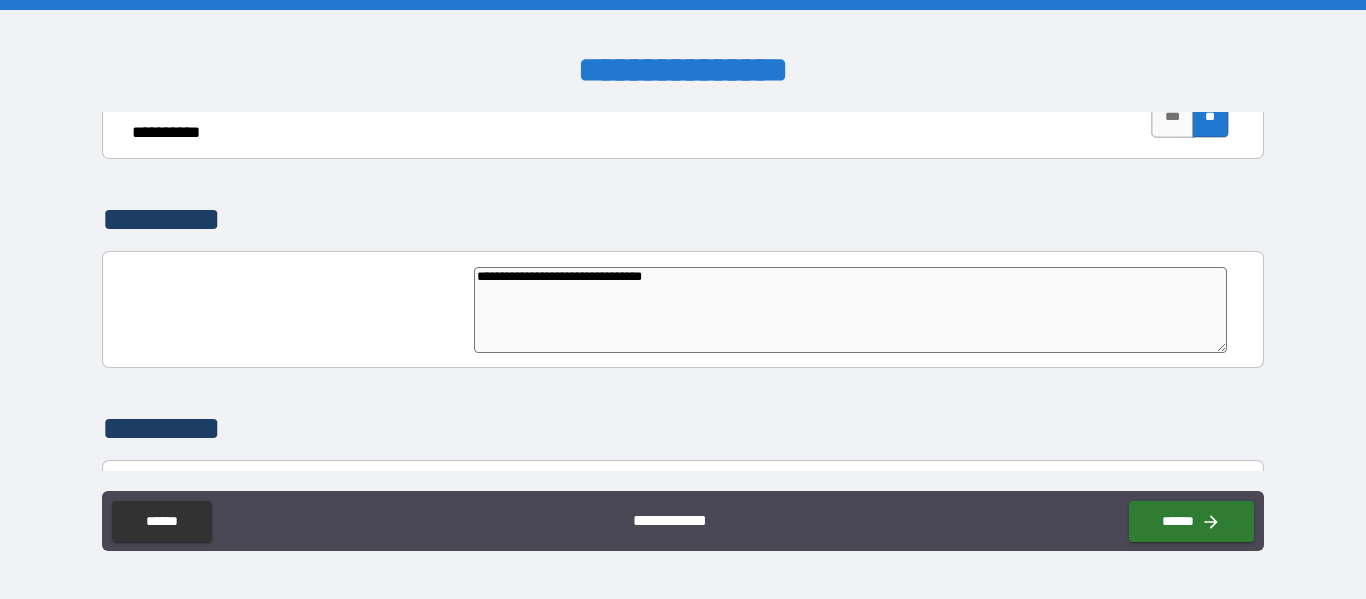 type on "**********" 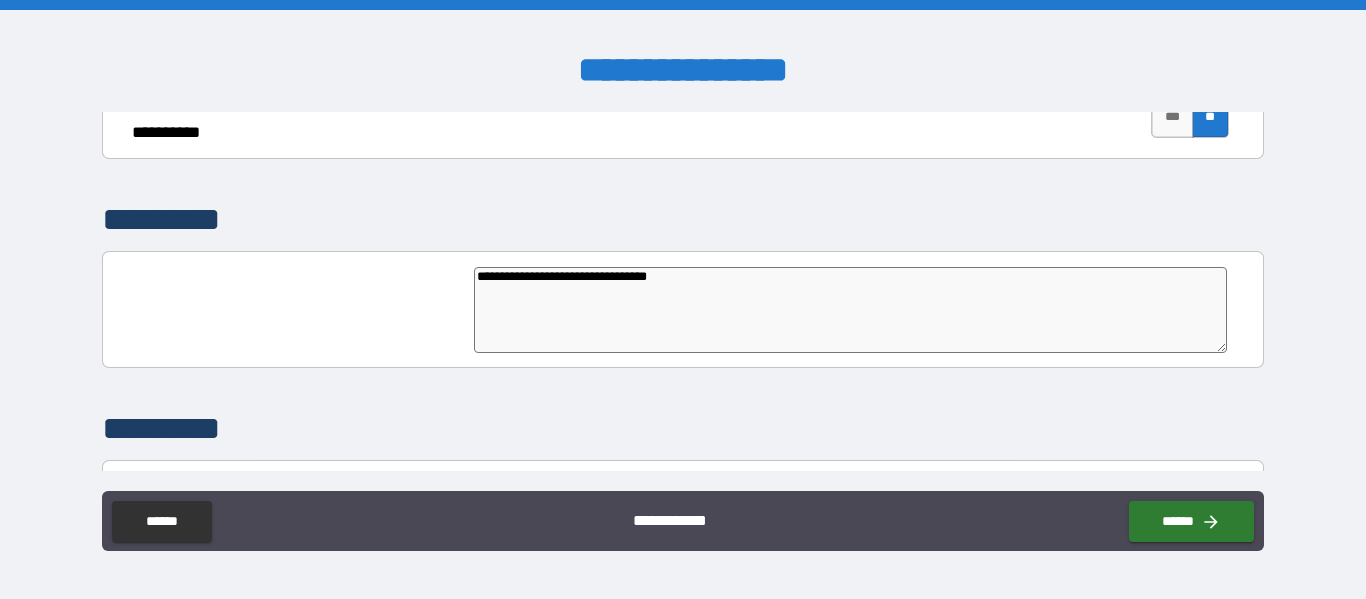 type on "*" 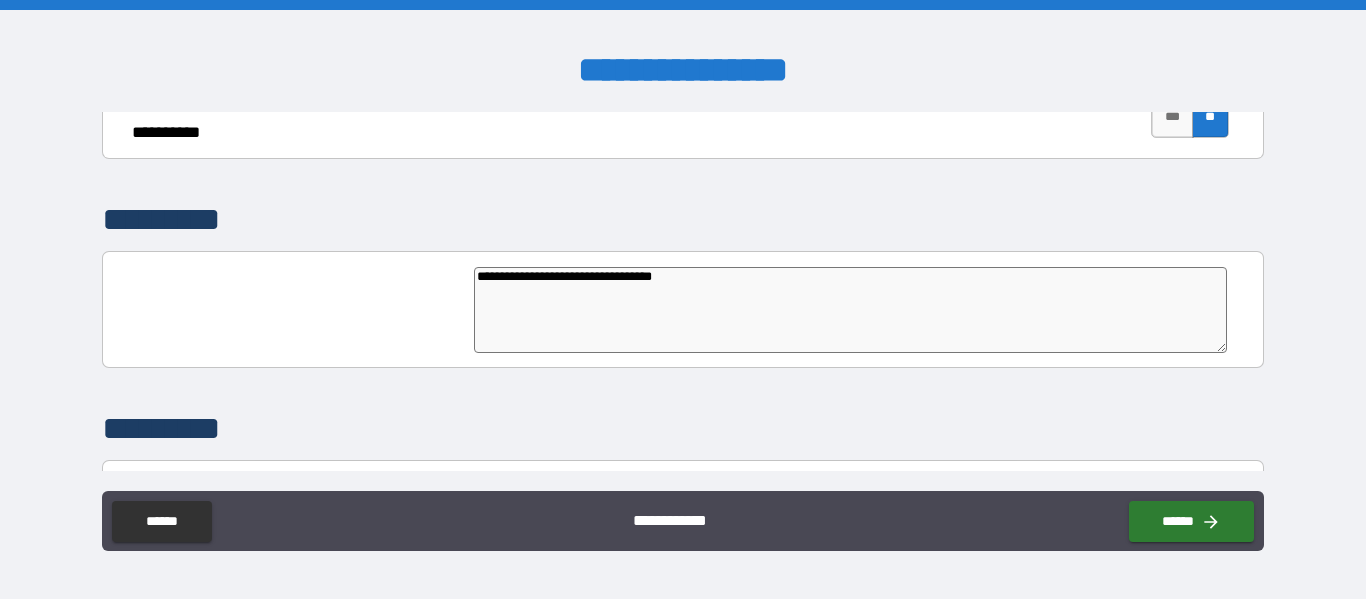 type on "**********" 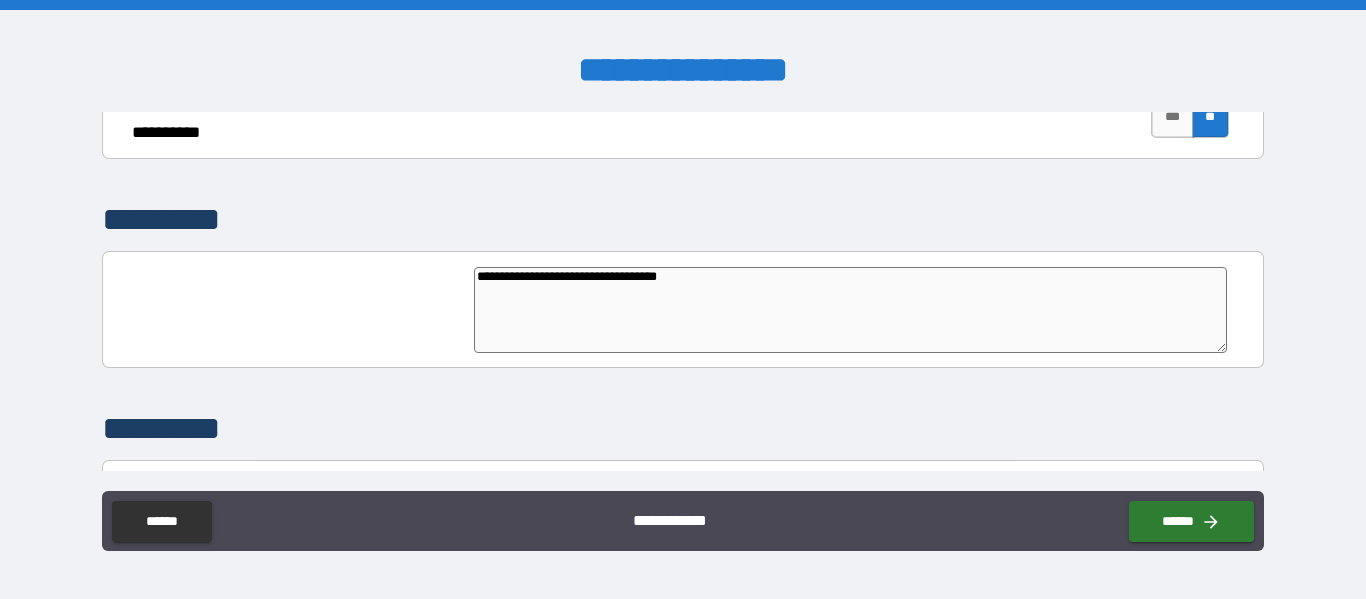 type on "*" 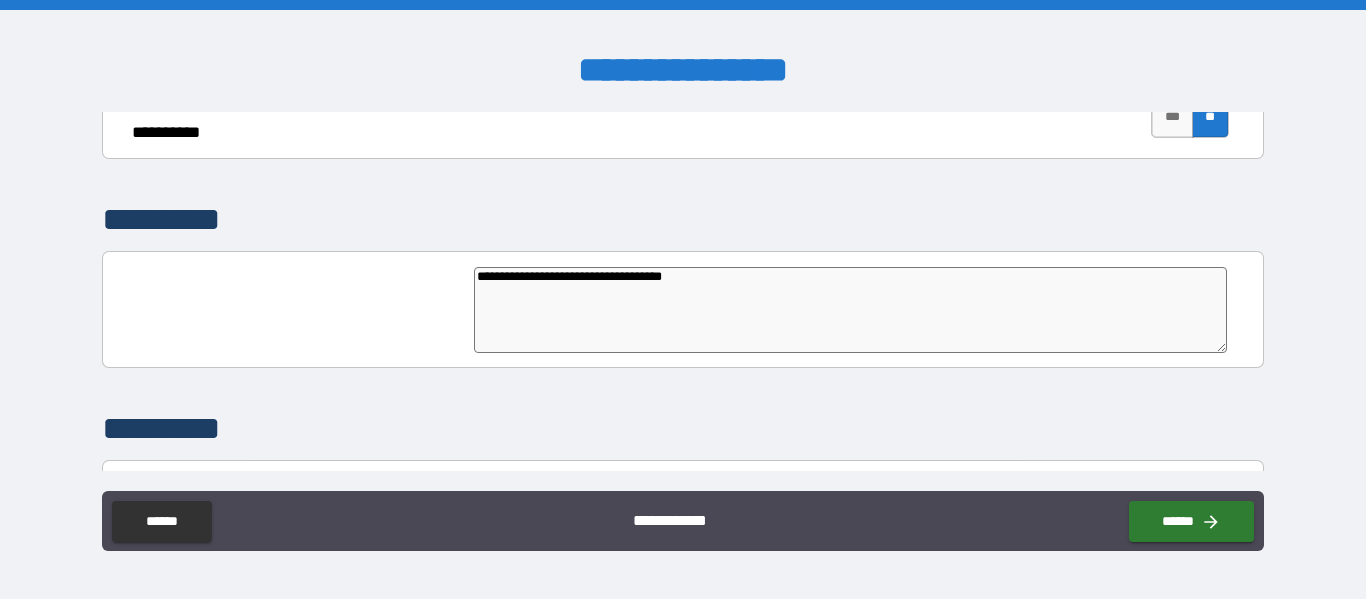 type on "**********" 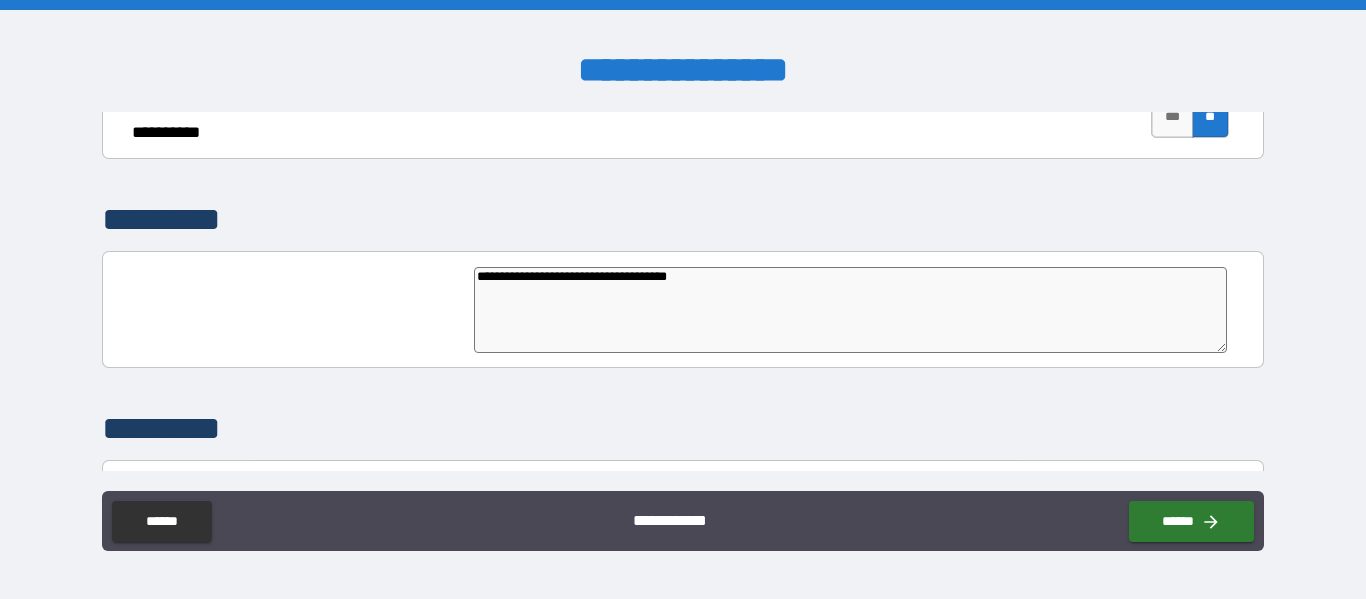 type on "*" 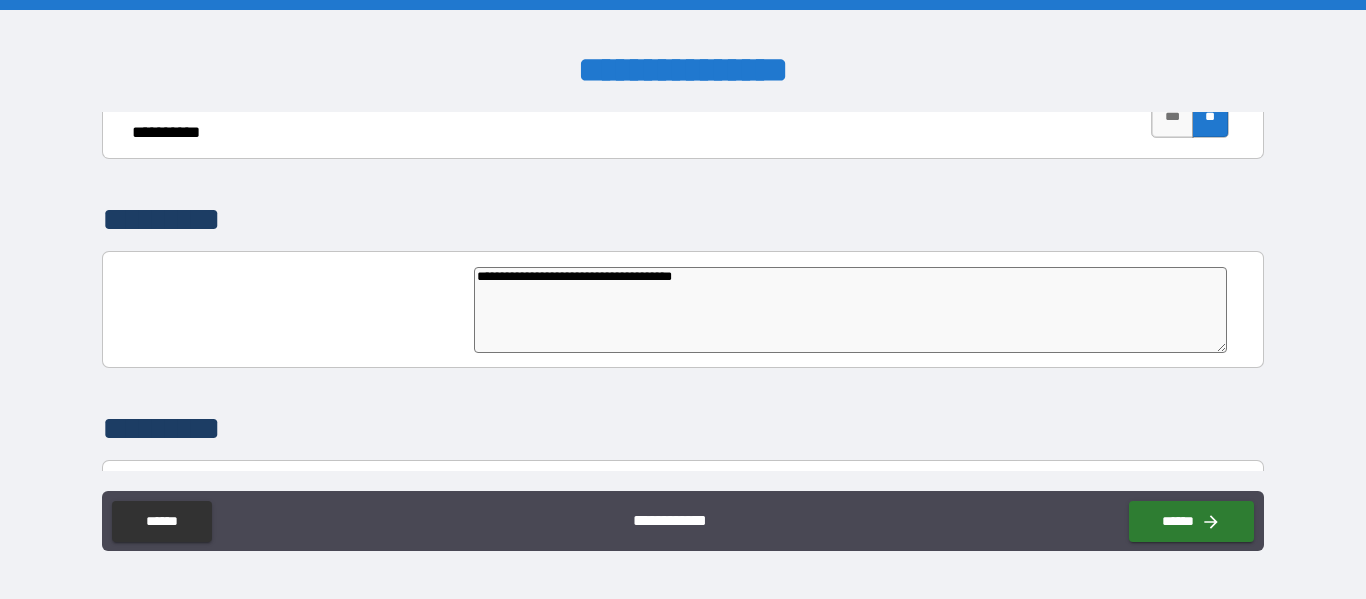type on "**********" 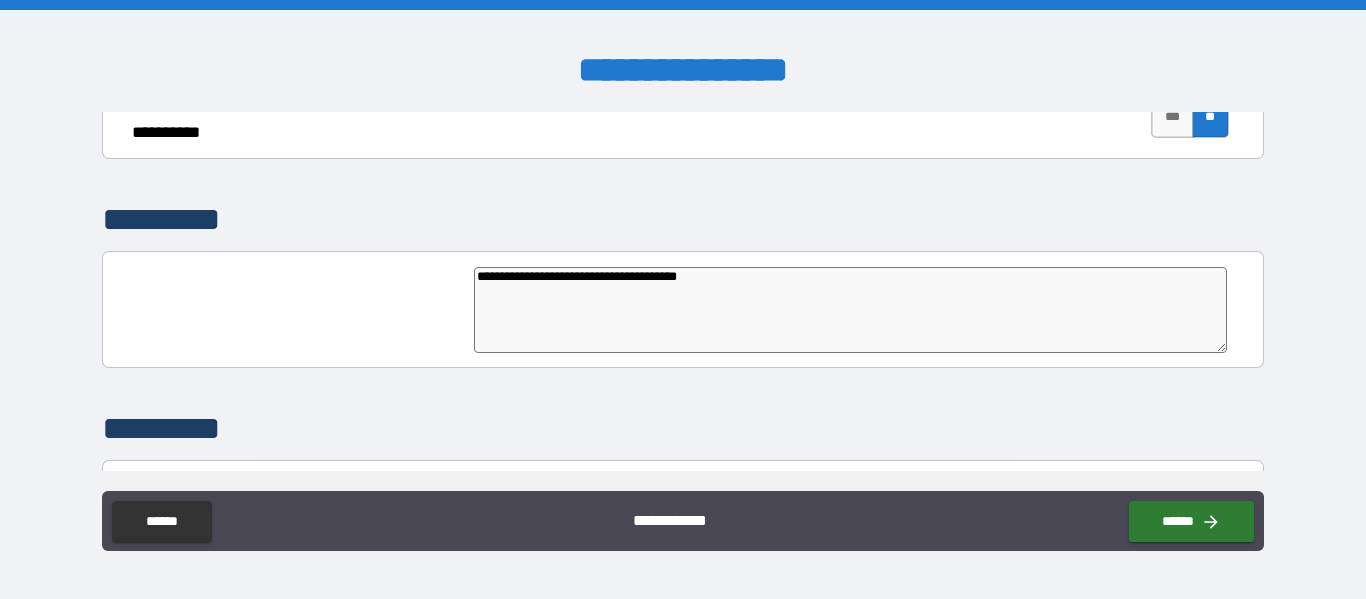 type on "*" 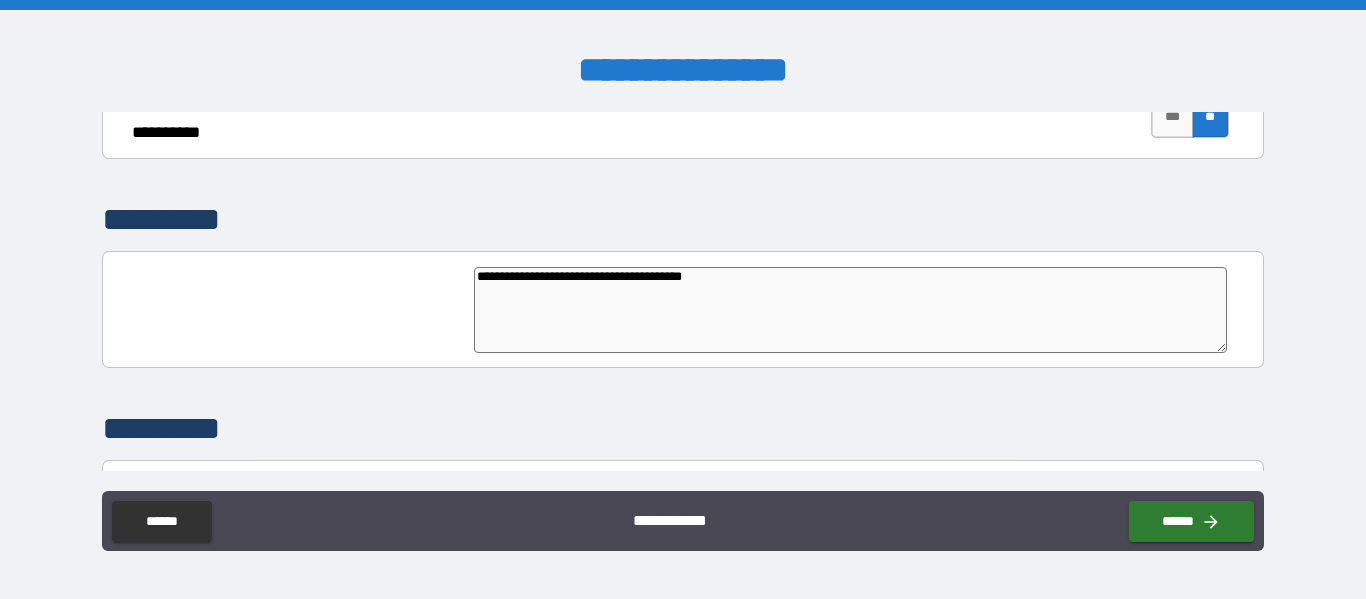 type on "**********" 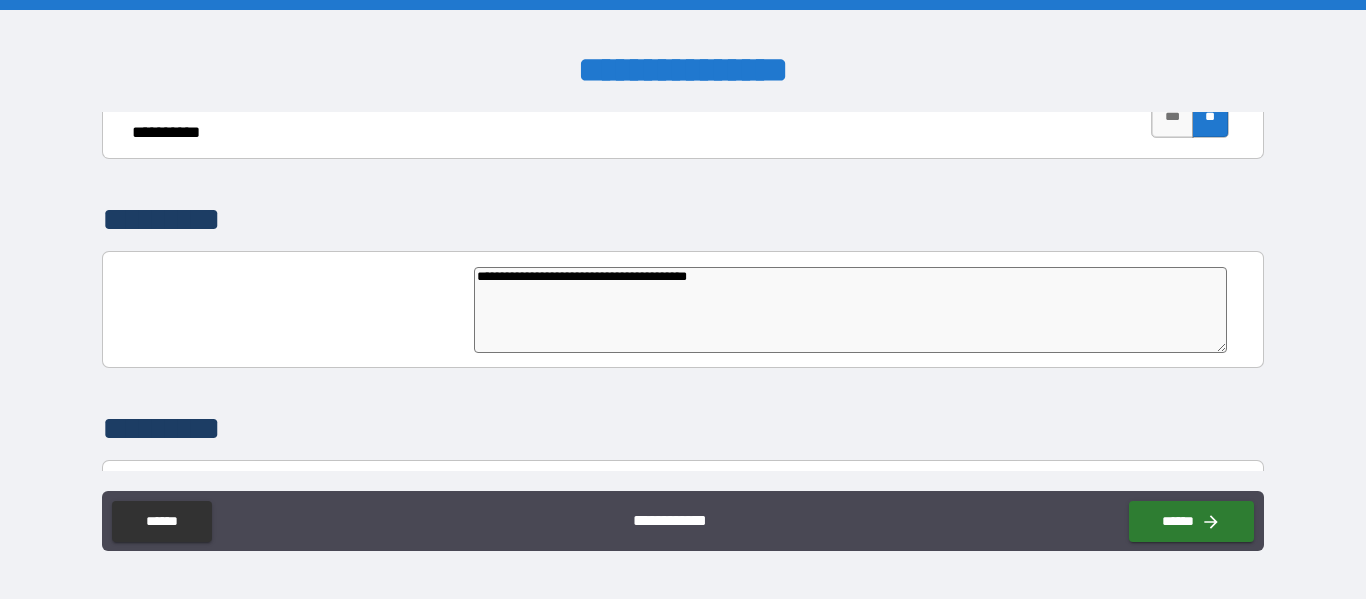 type on "*" 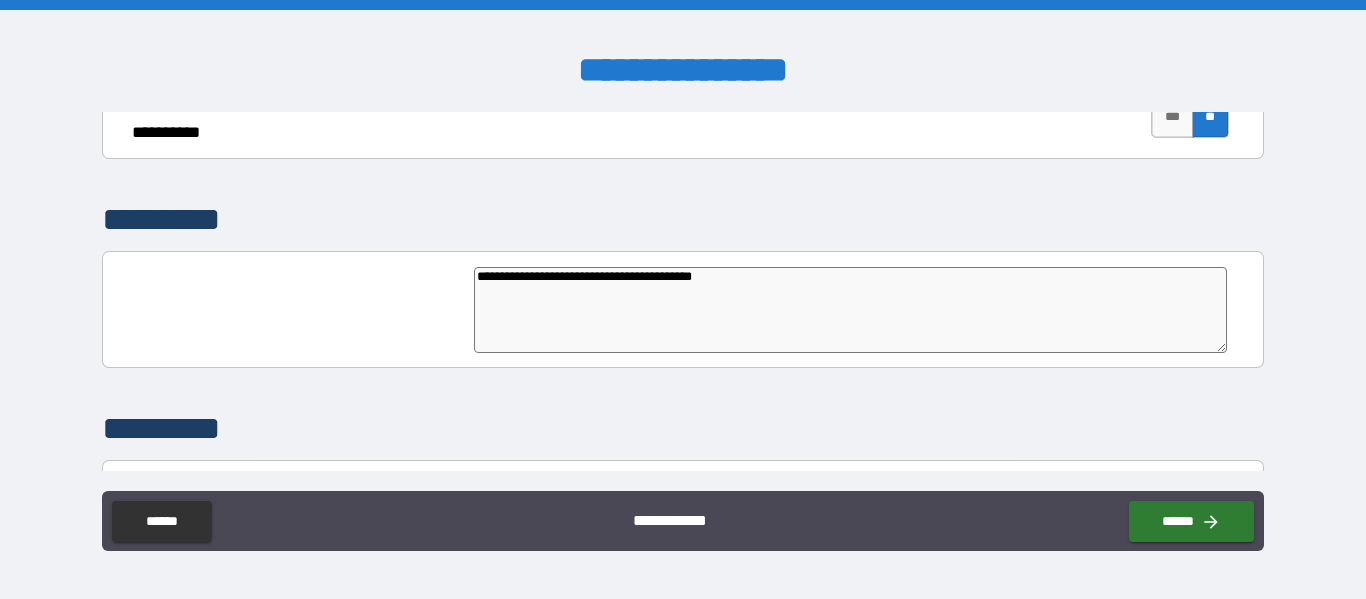 type on "*" 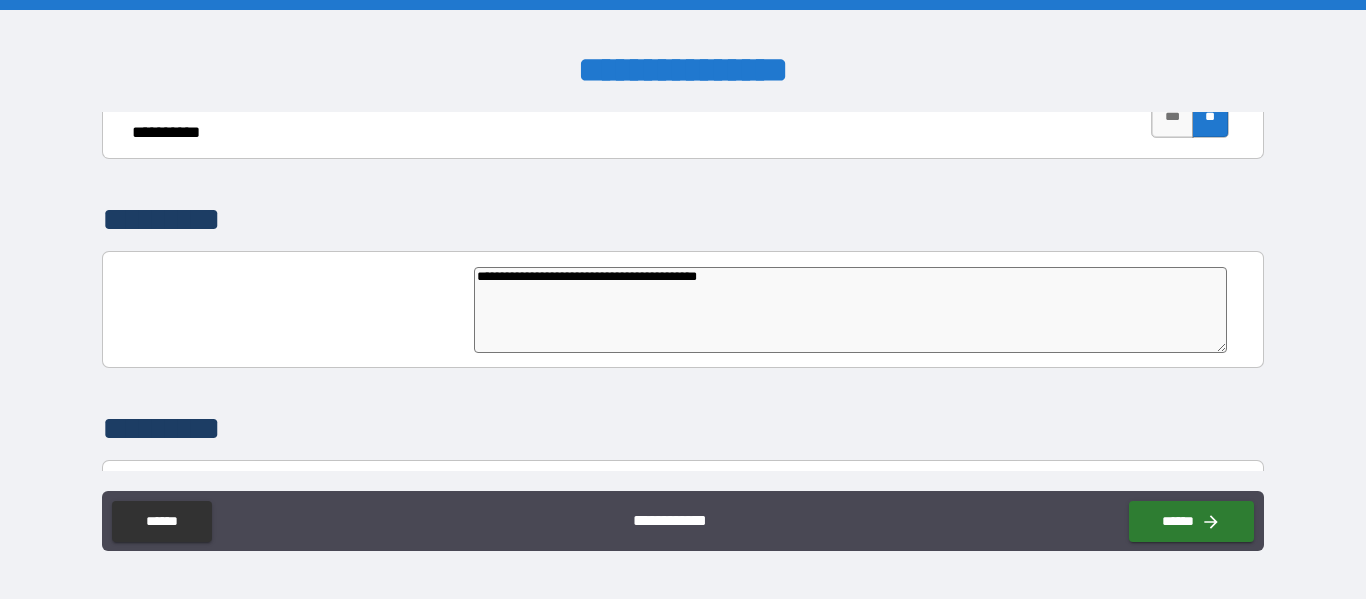 type on "**********" 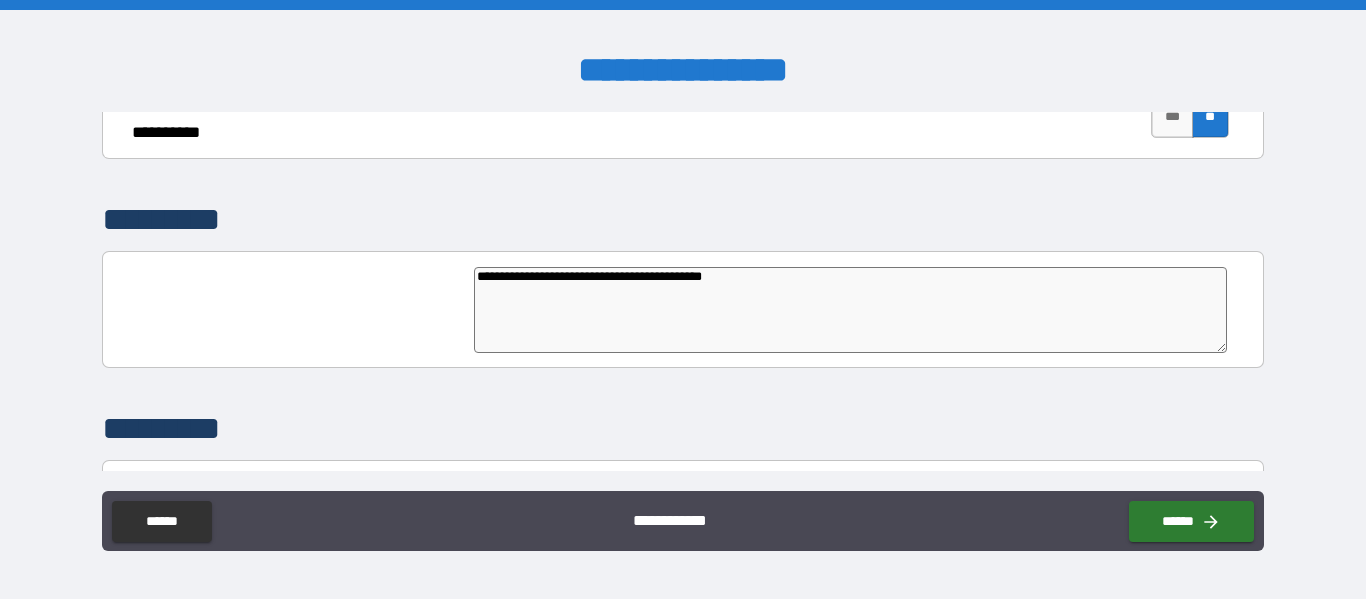 type on "**********" 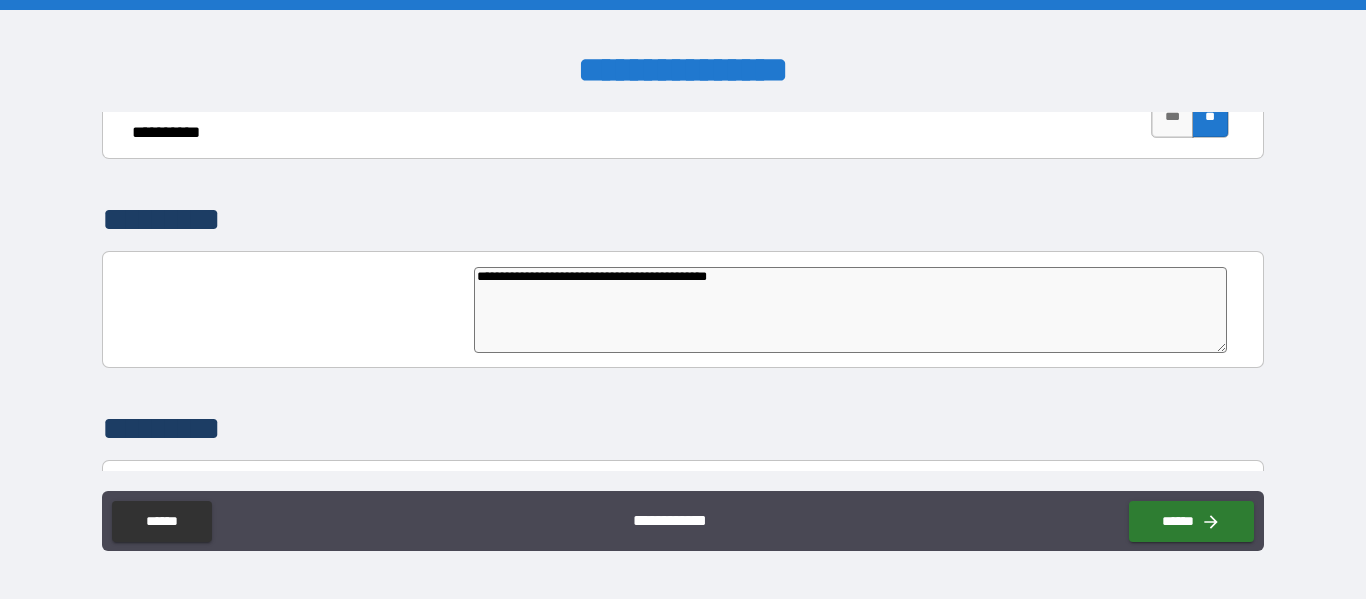type on "*" 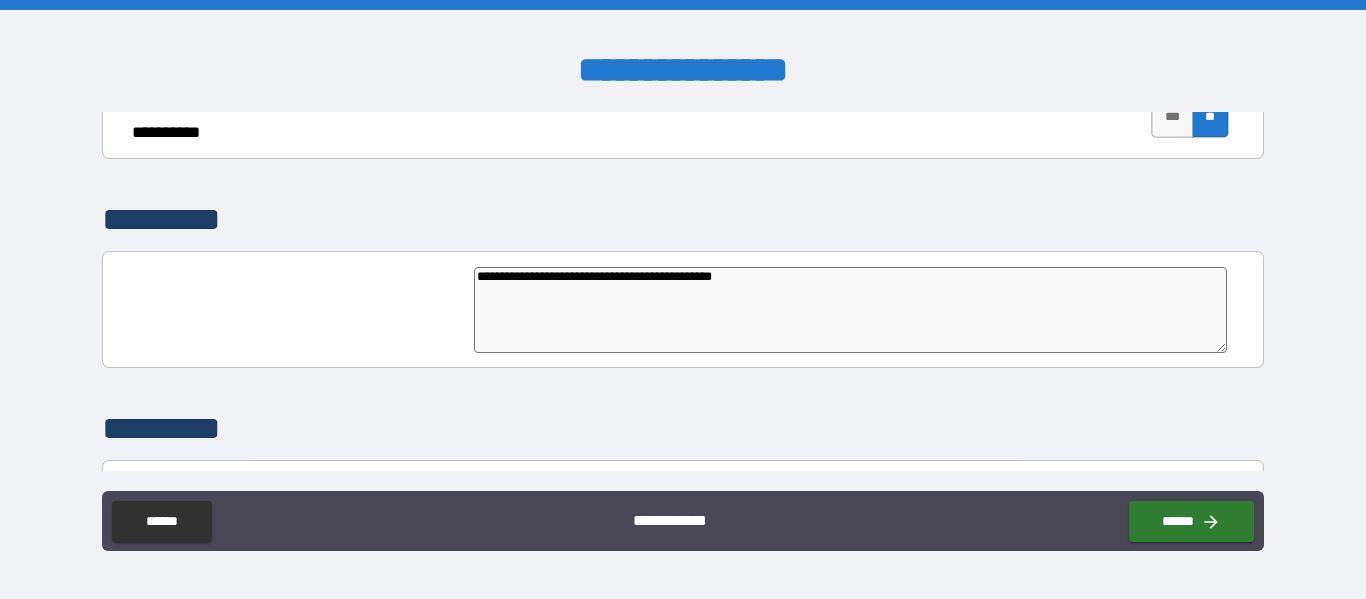 type on "**********" 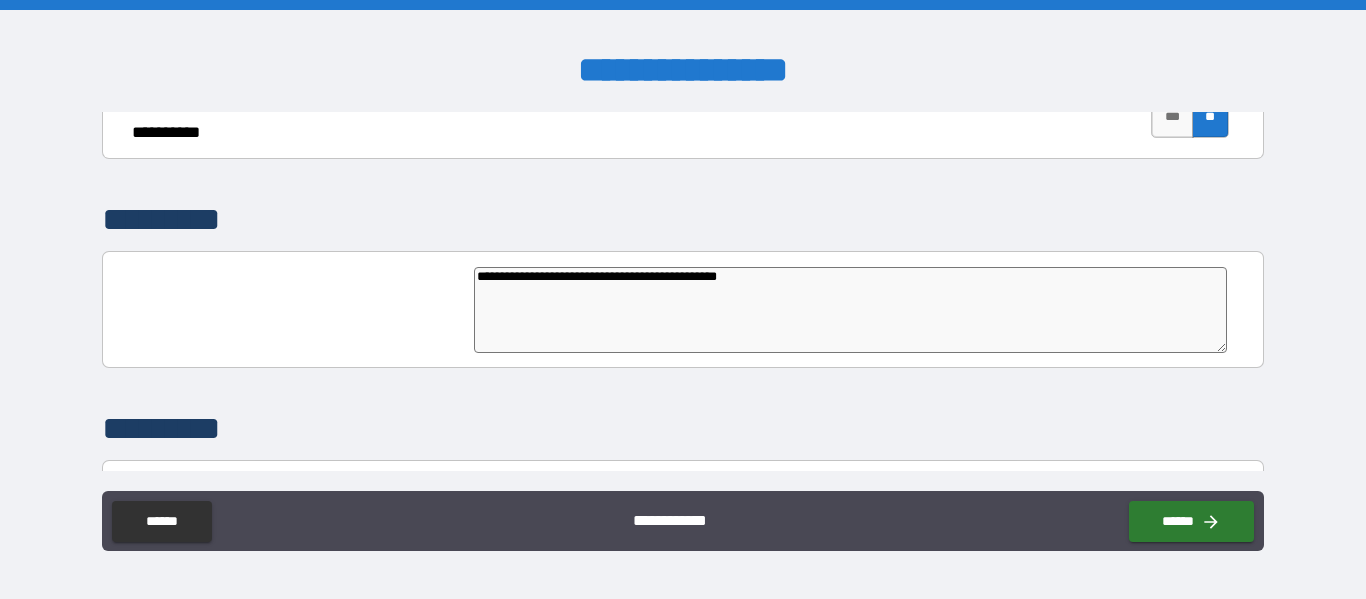 type on "*" 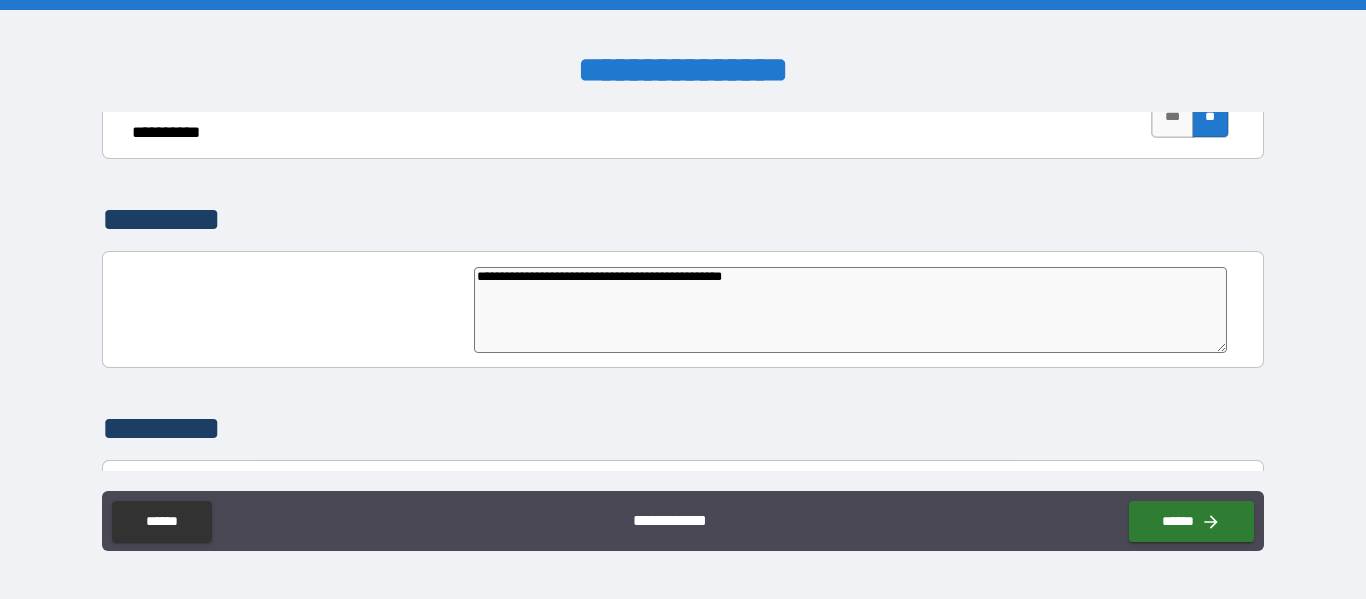 type on "*" 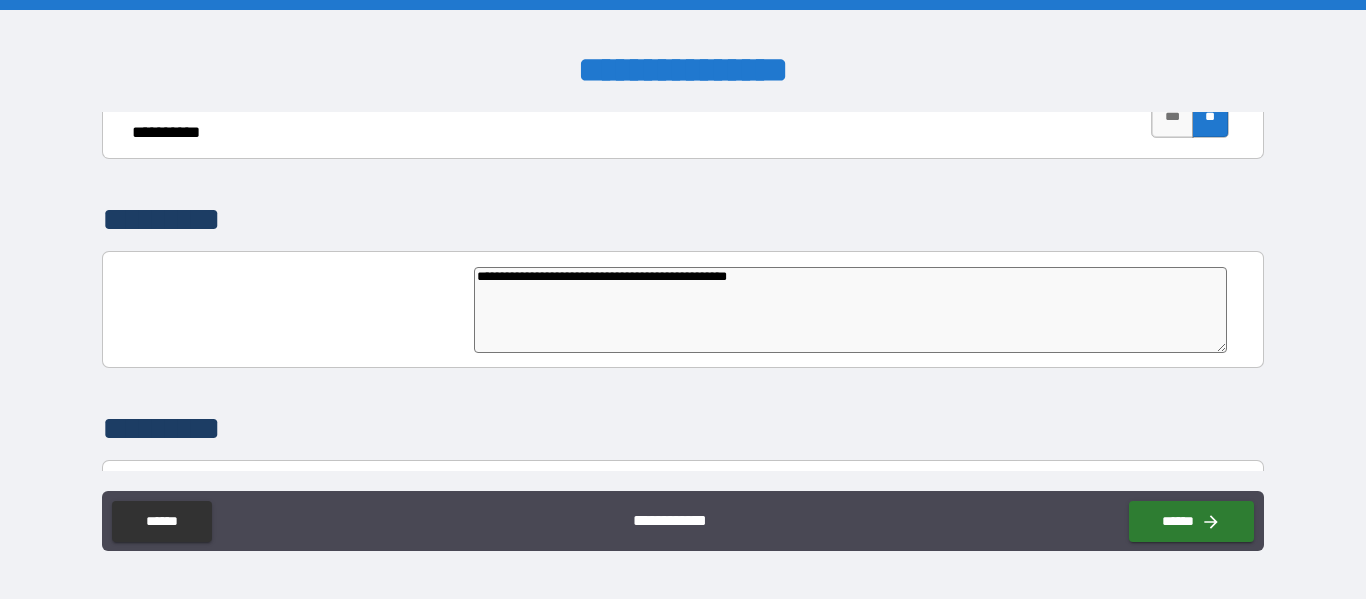 type on "**********" 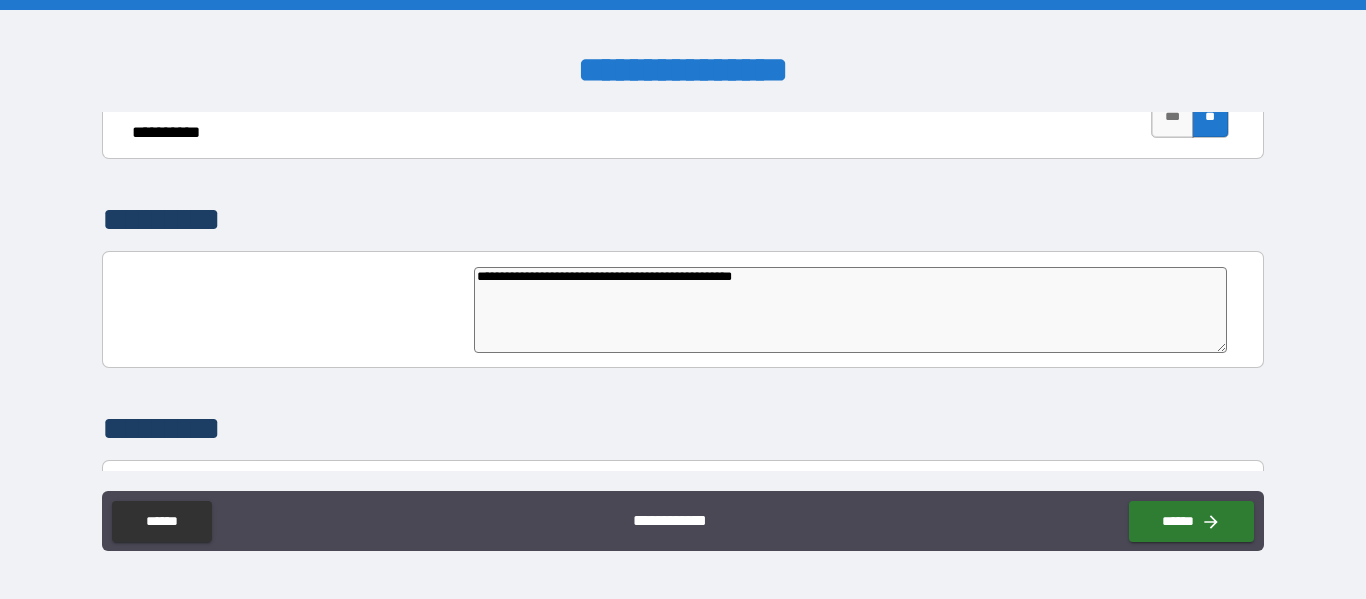 type on "*" 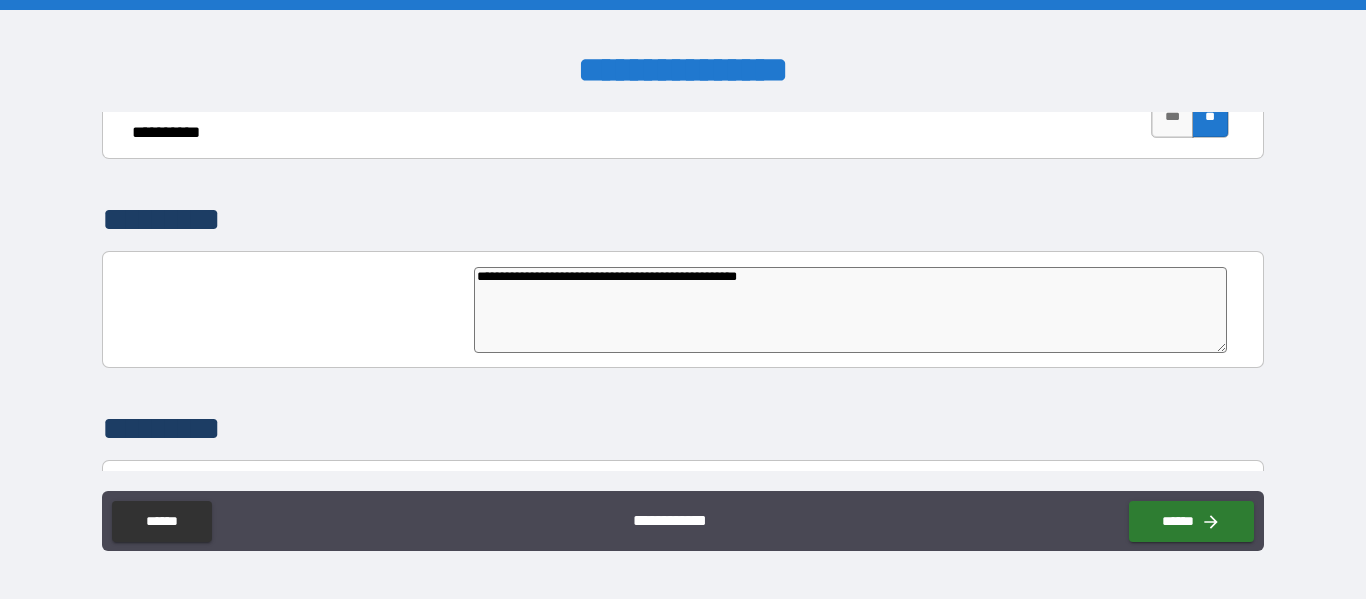 type on "**********" 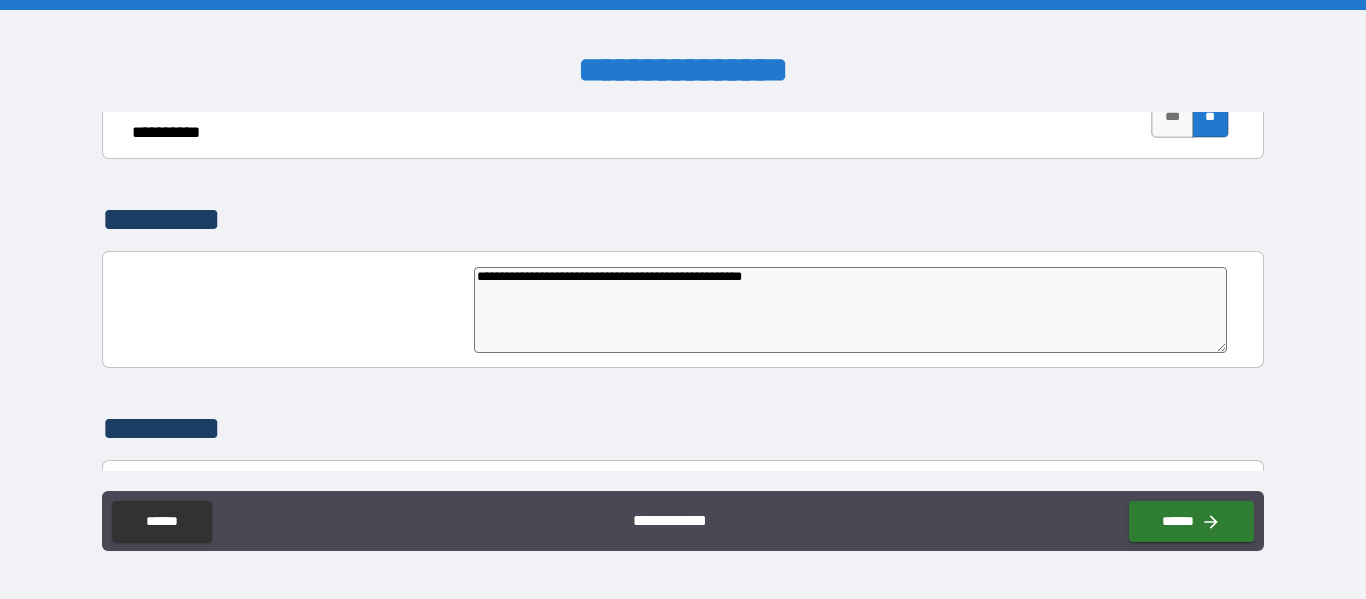 type on "**********" 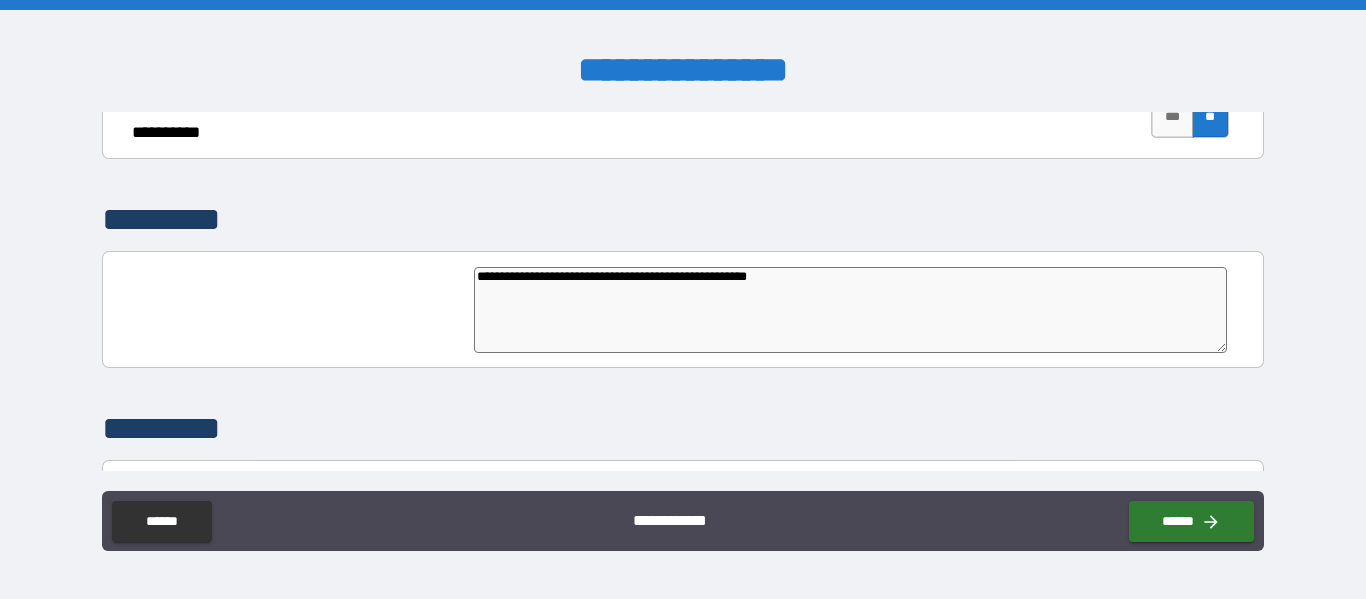 type on "**********" 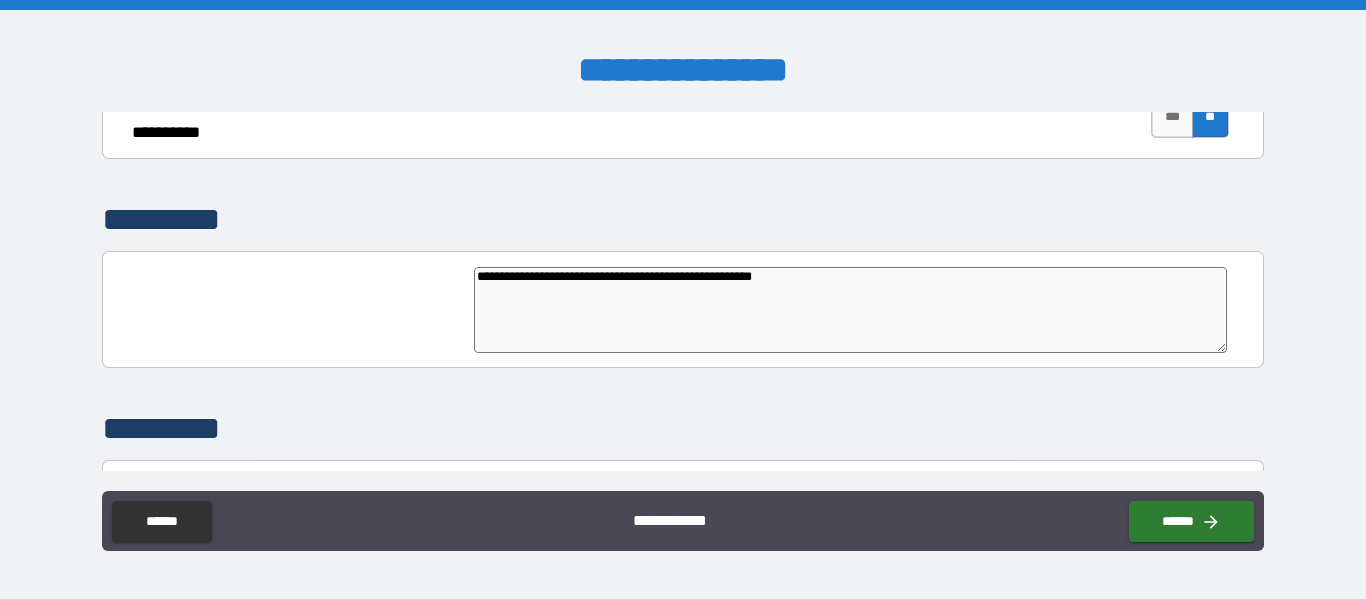 type on "**********" 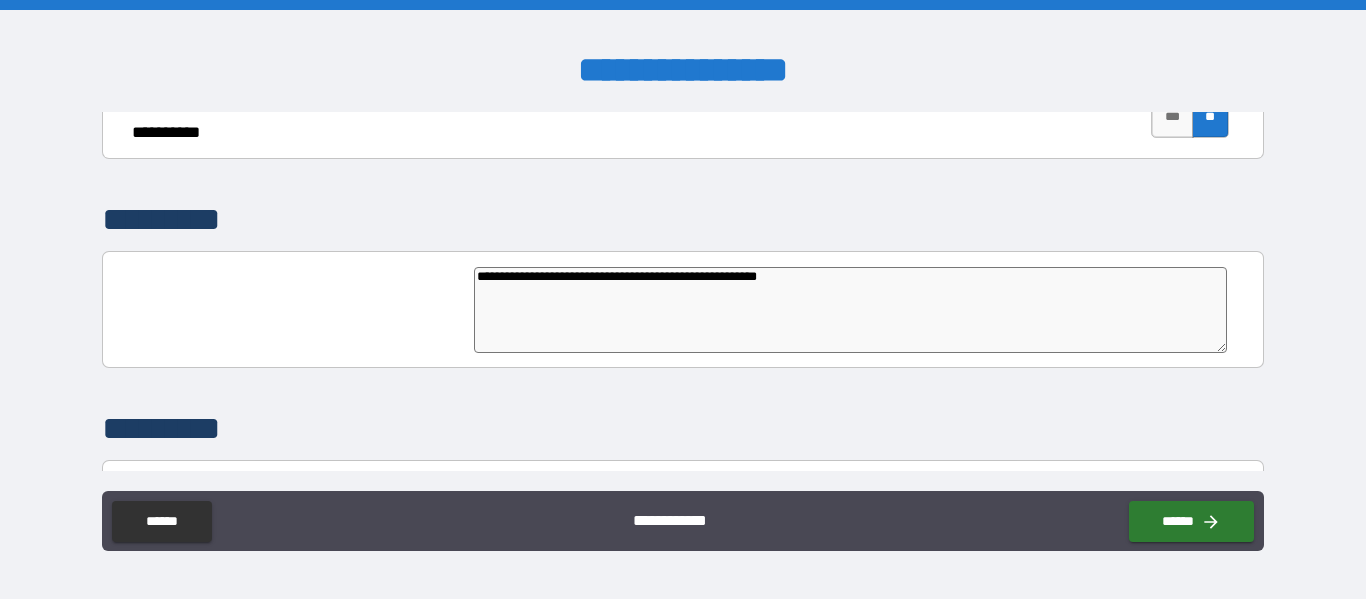 type on "*" 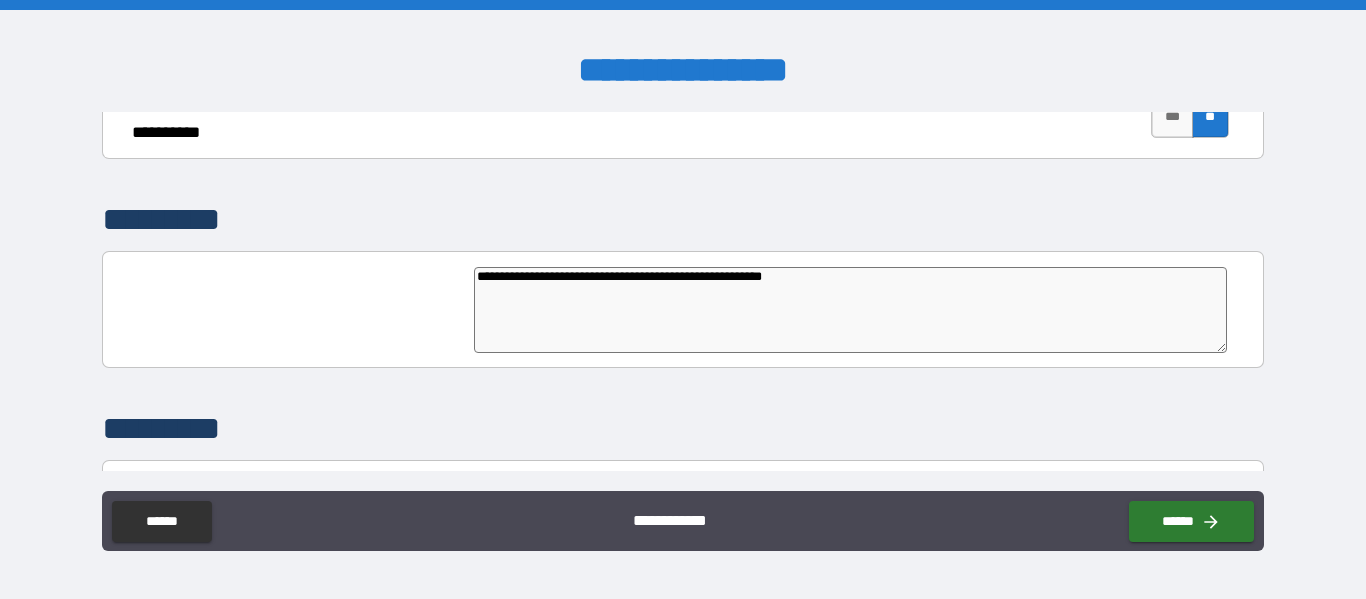 type on "*" 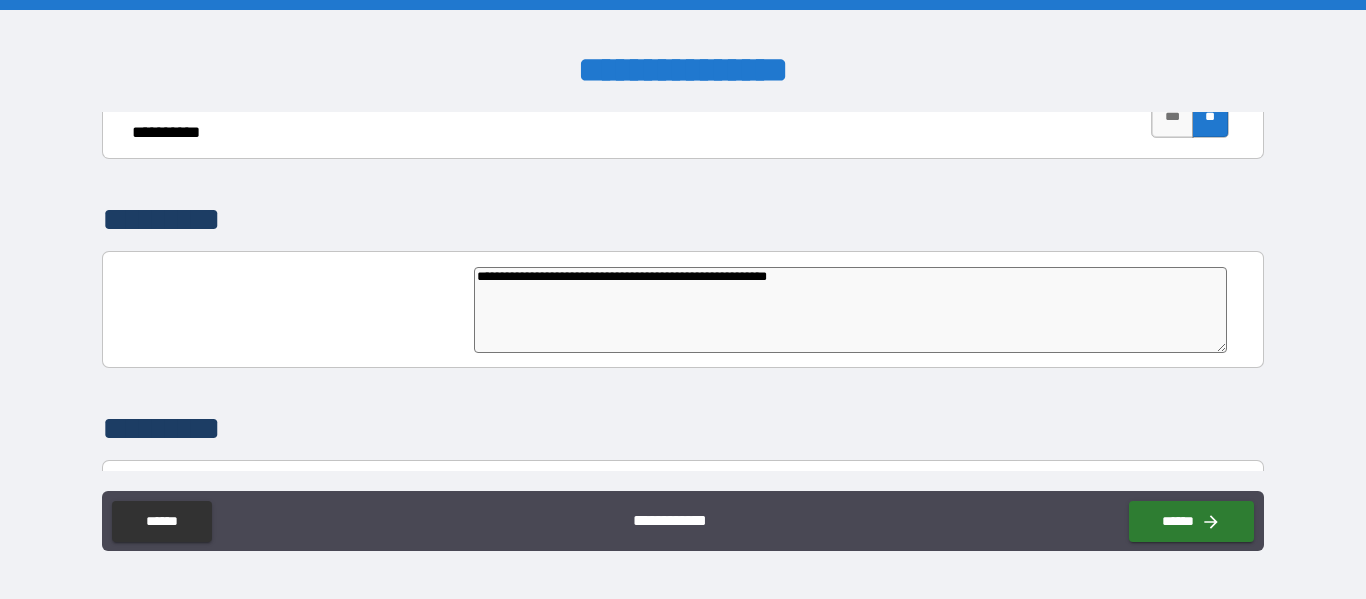 type on "*" 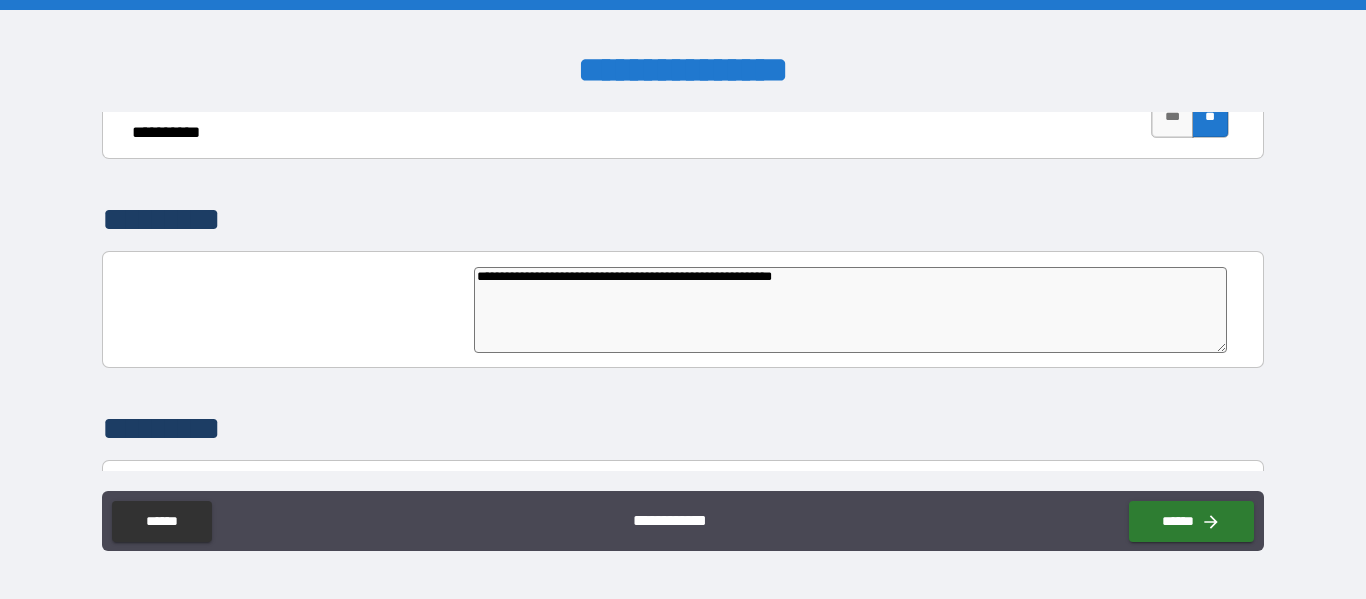 type on "*" 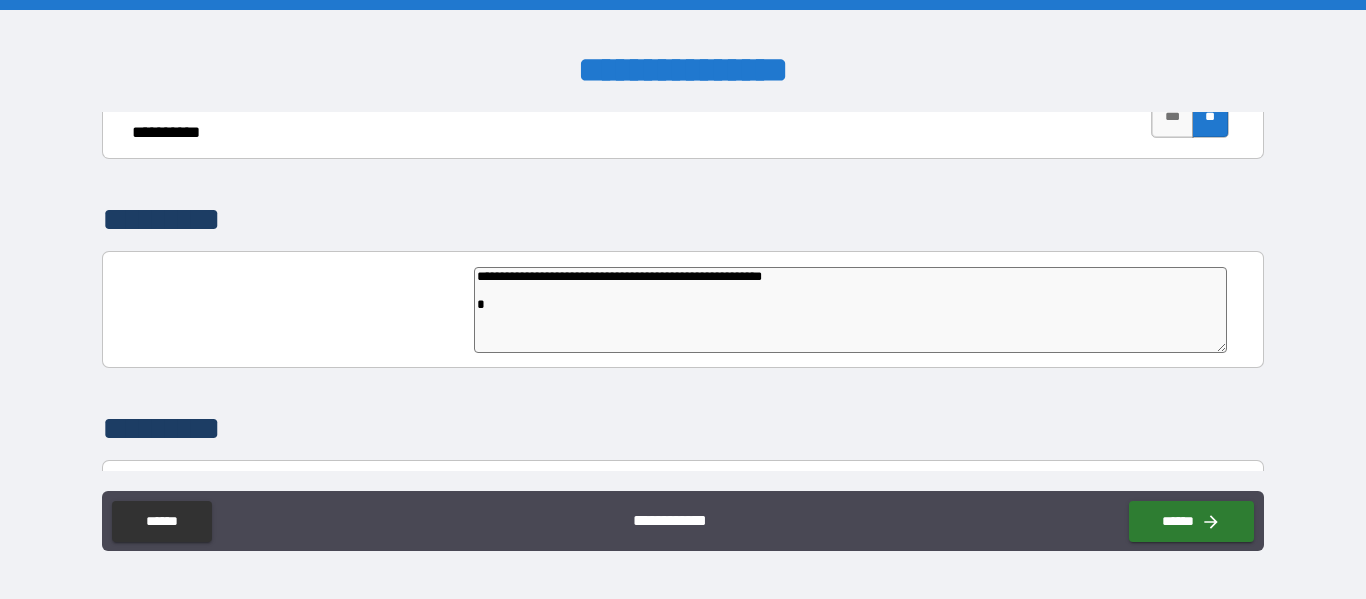 type on "**********" 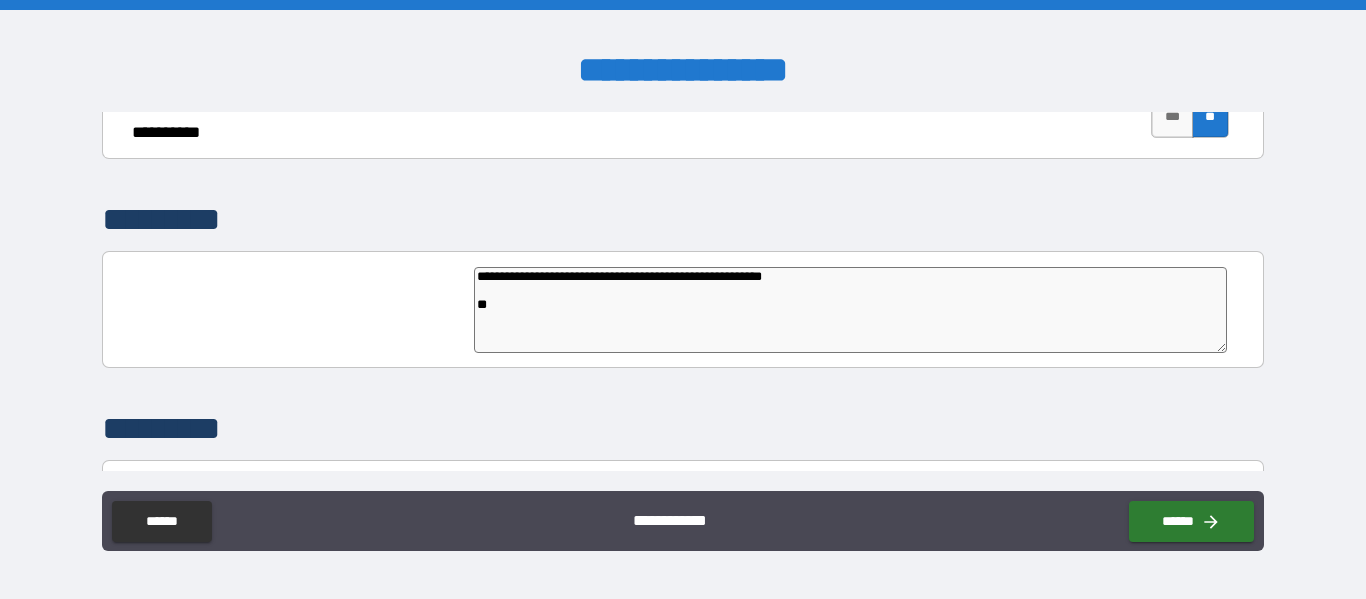 type on "**********" 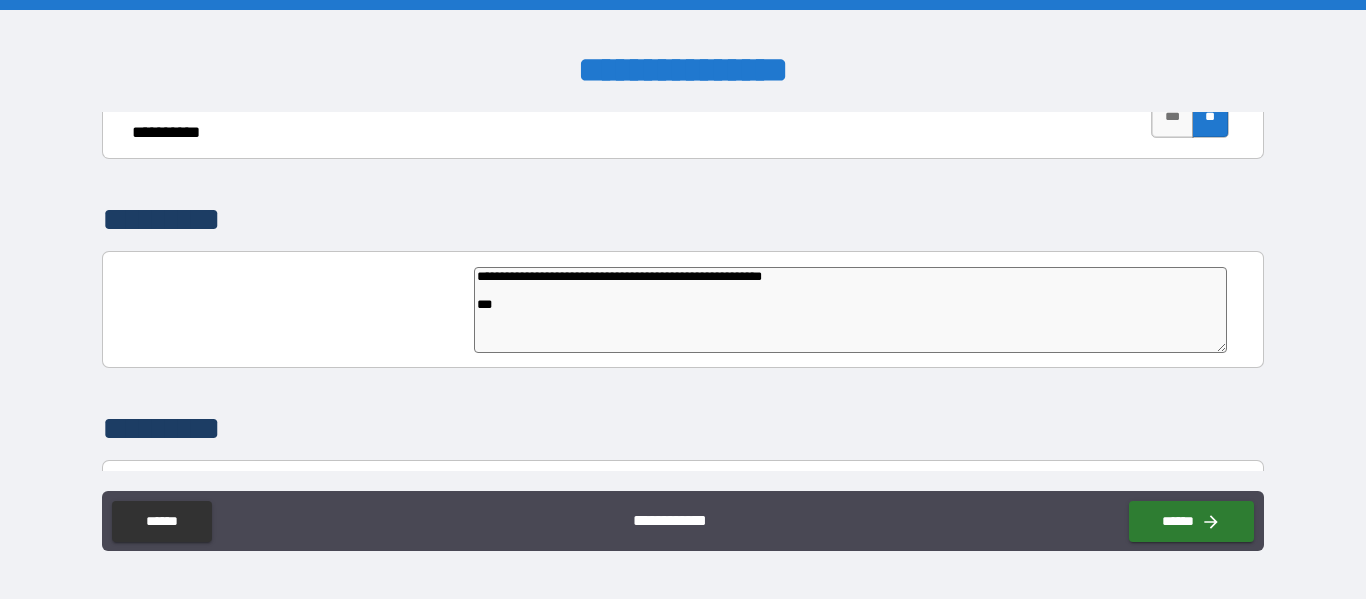 type on "**********" 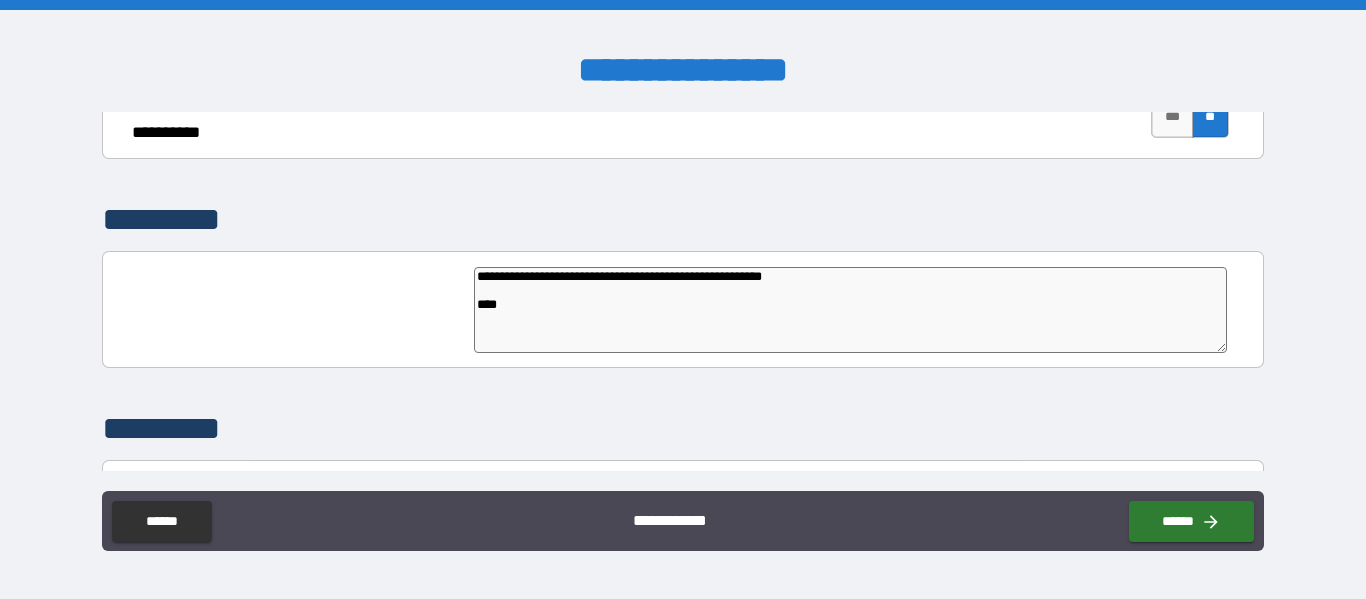 type on "*" 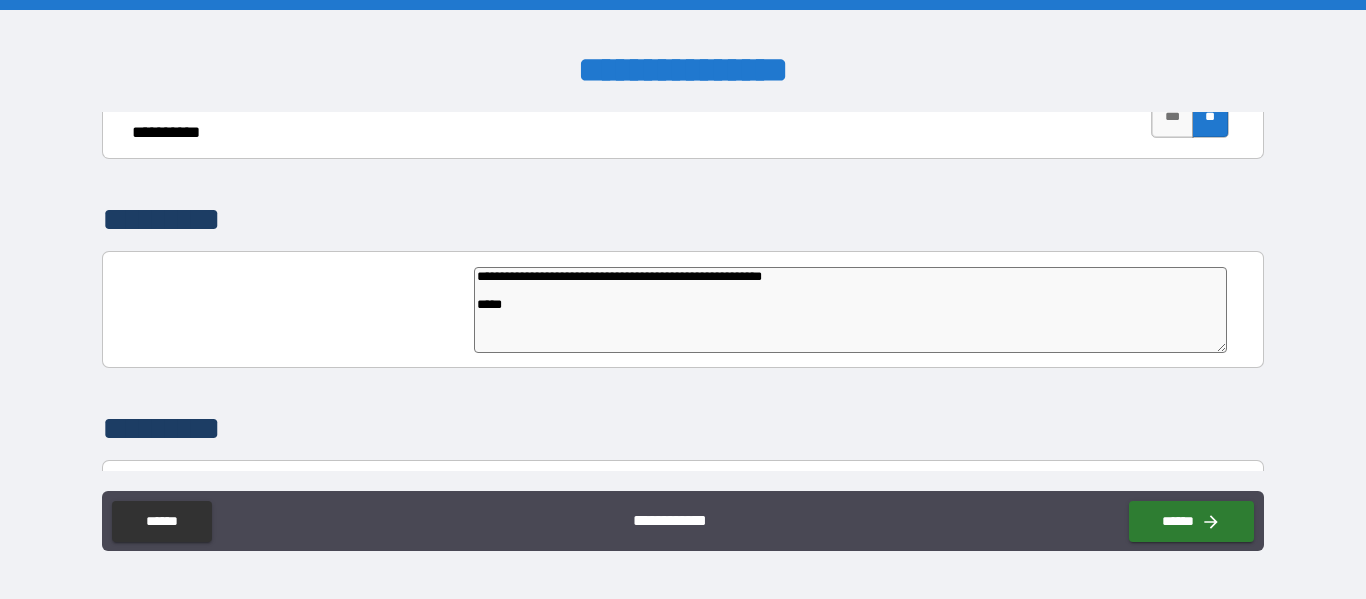 type on "*" 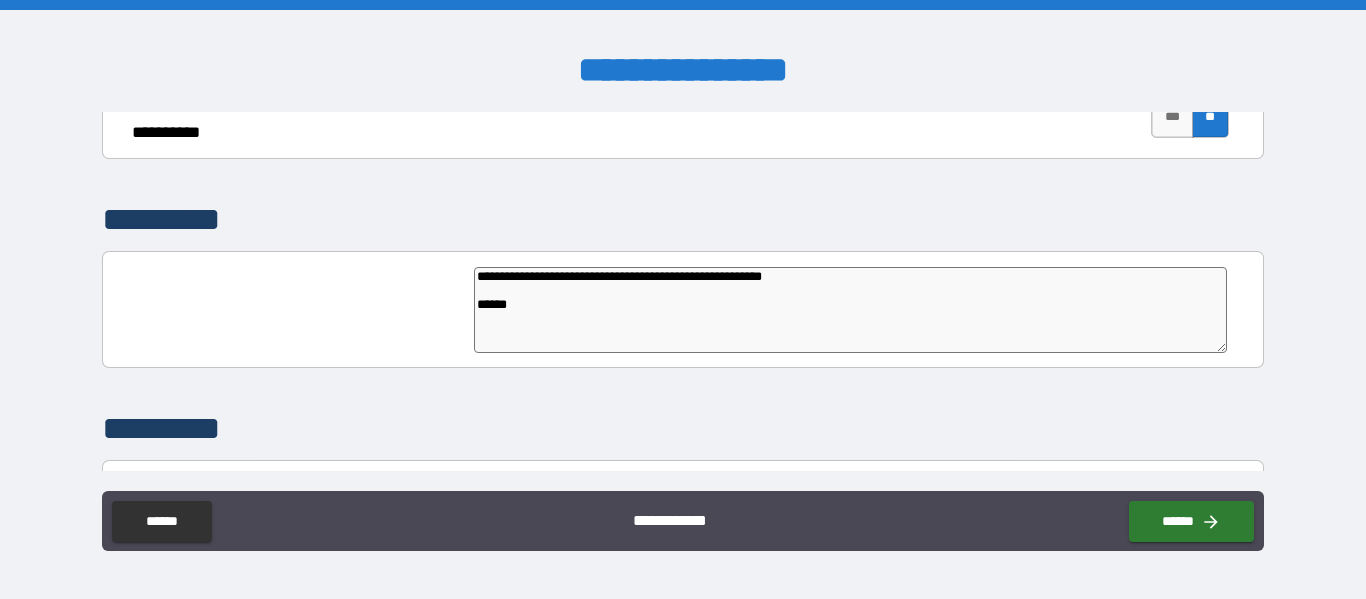 type on "*" 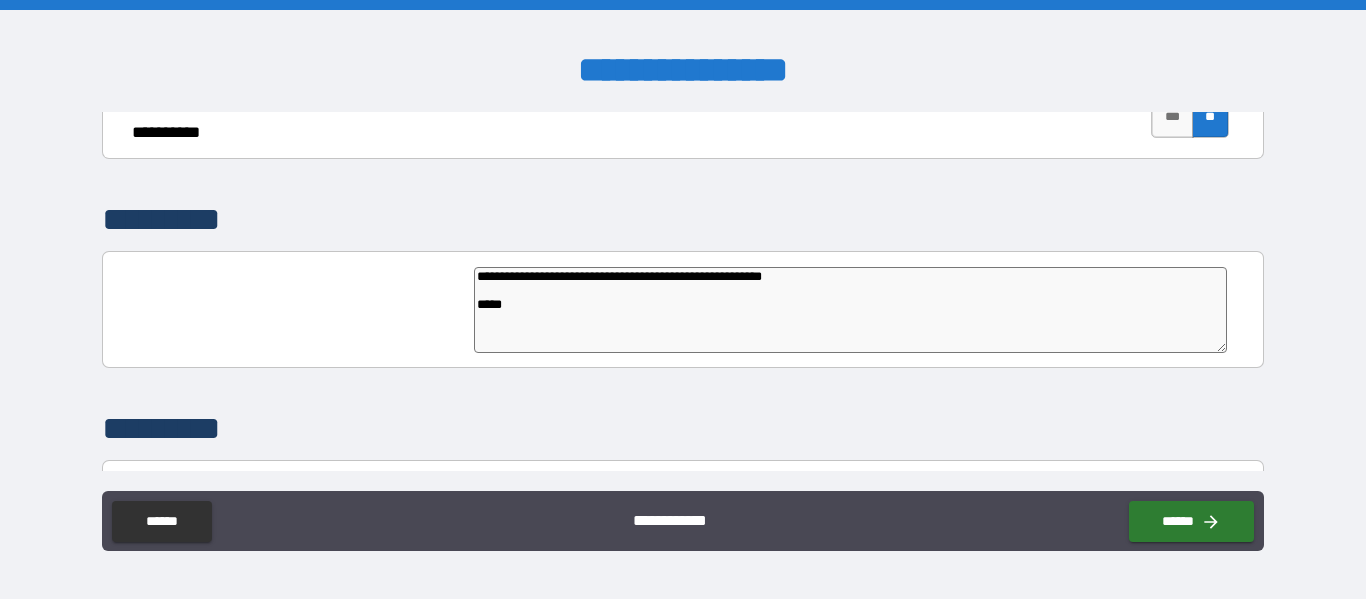 type on "*" 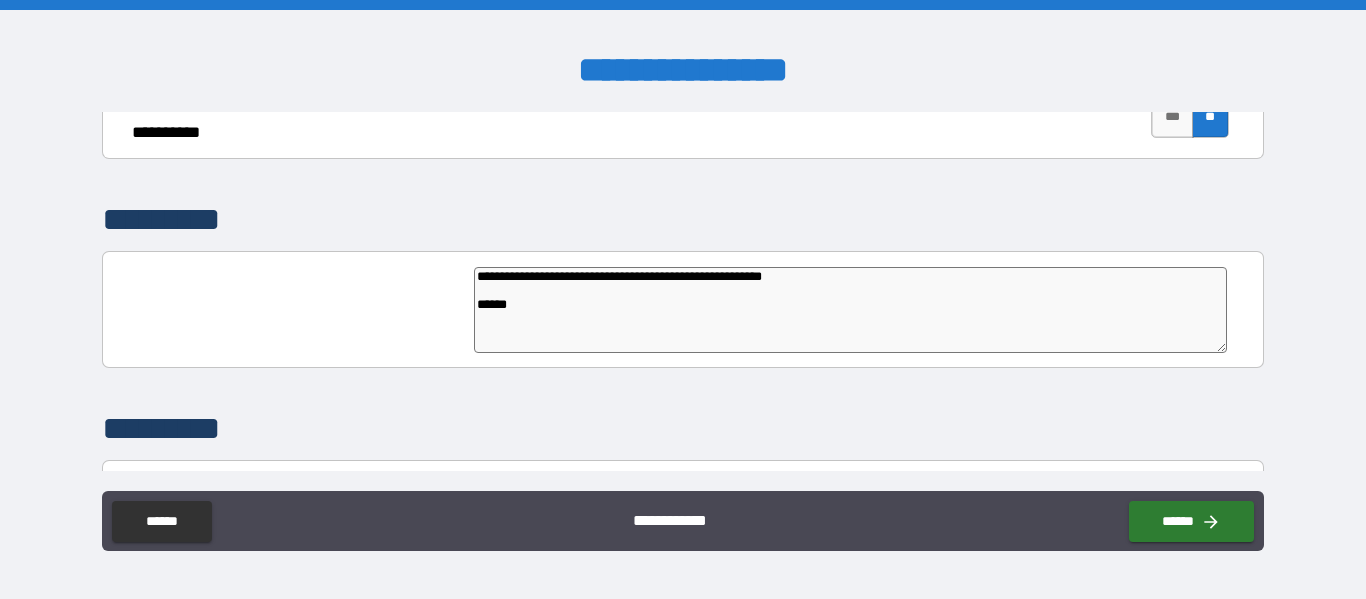 type on "**********" 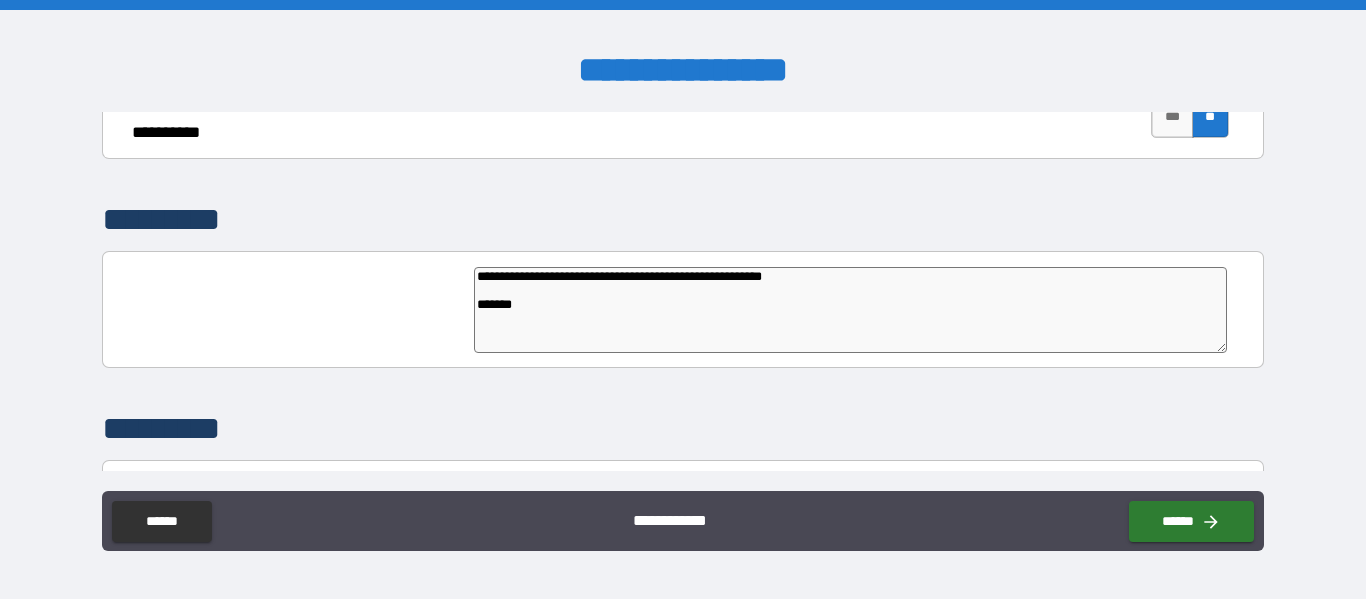 type on "*" 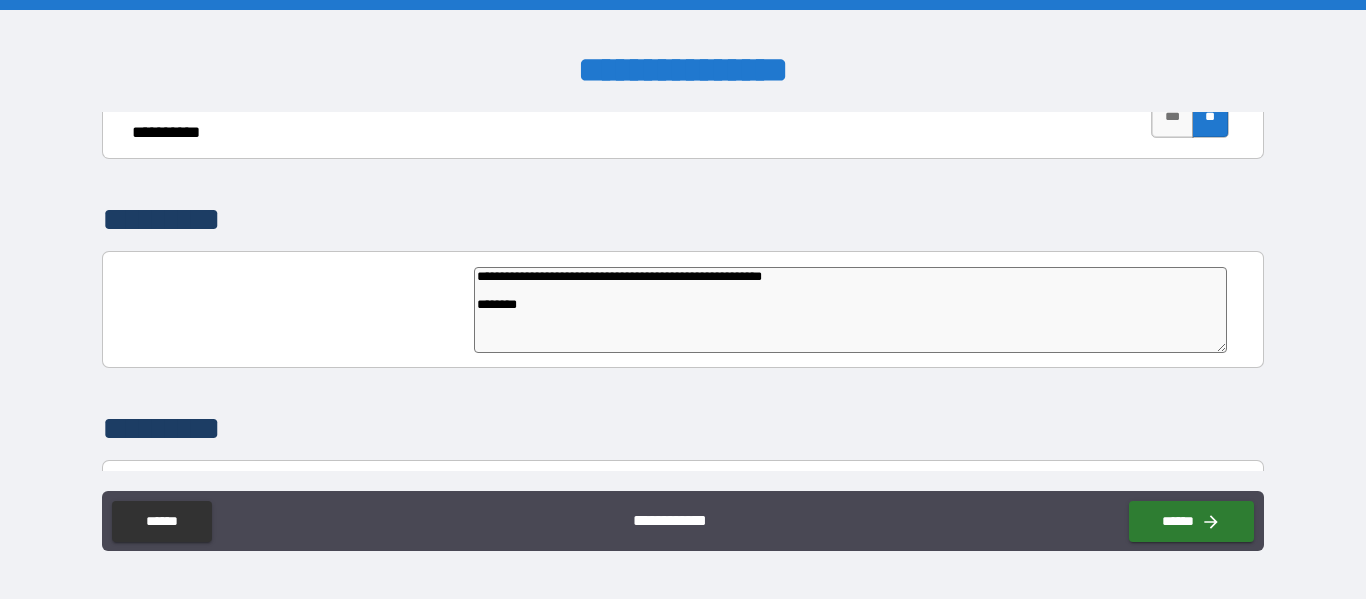 type on "*" 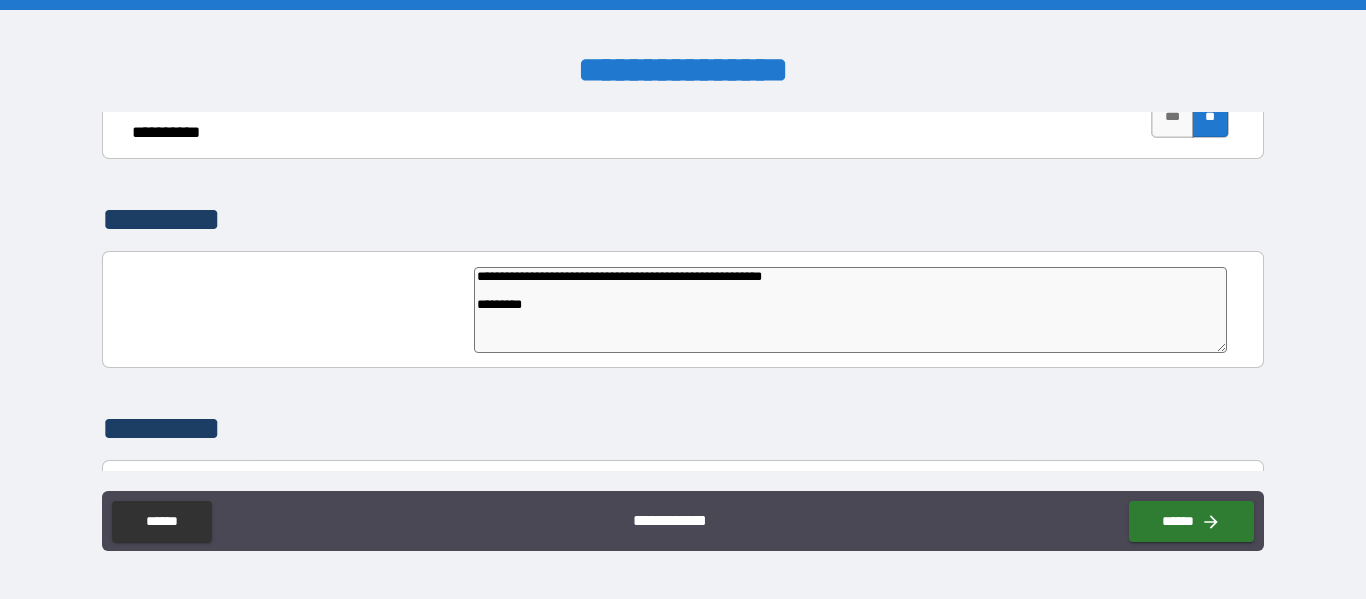type on "**********" 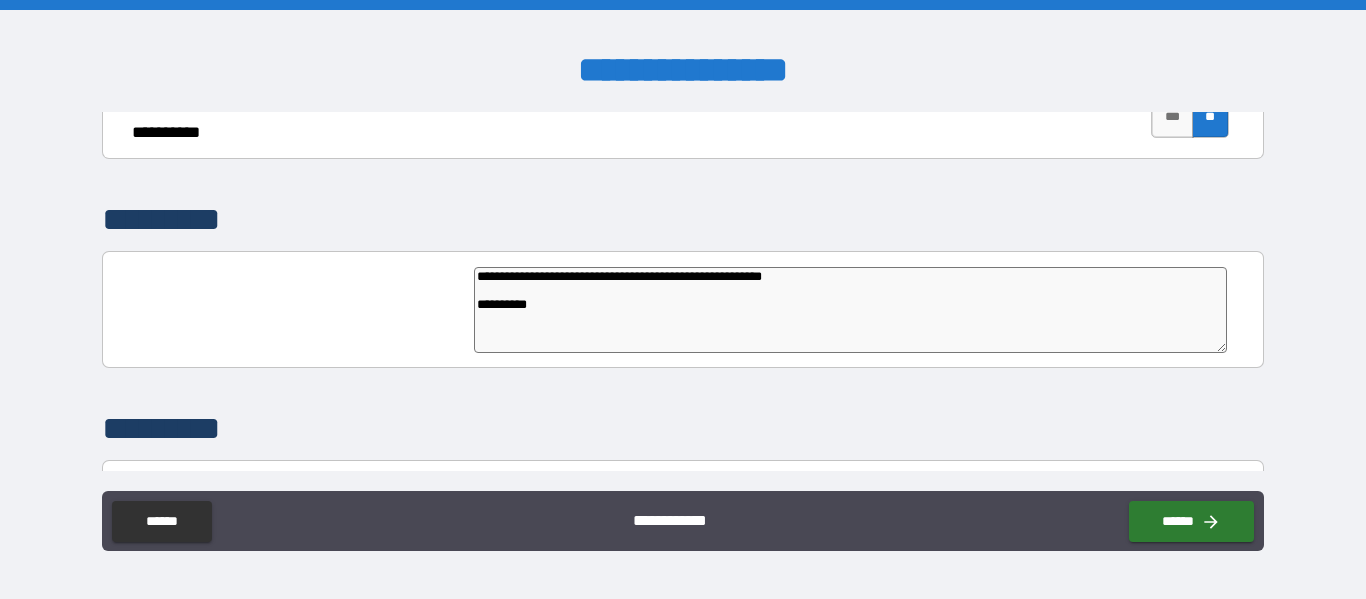 type on "**********" 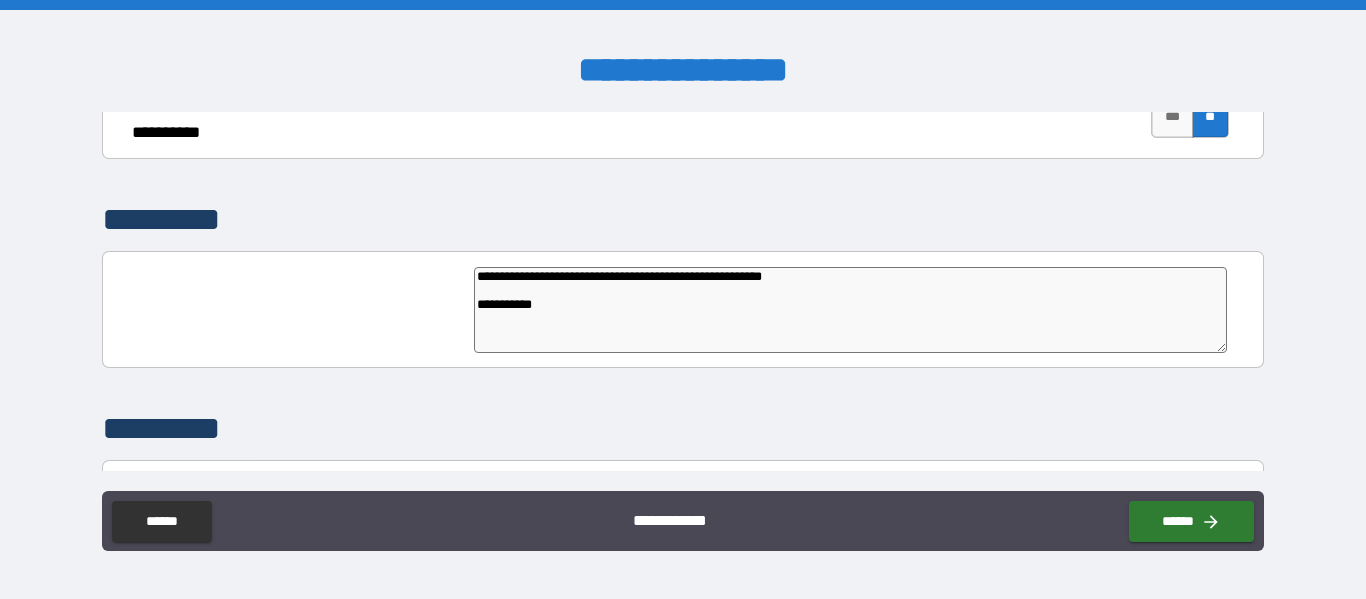 type on "*" 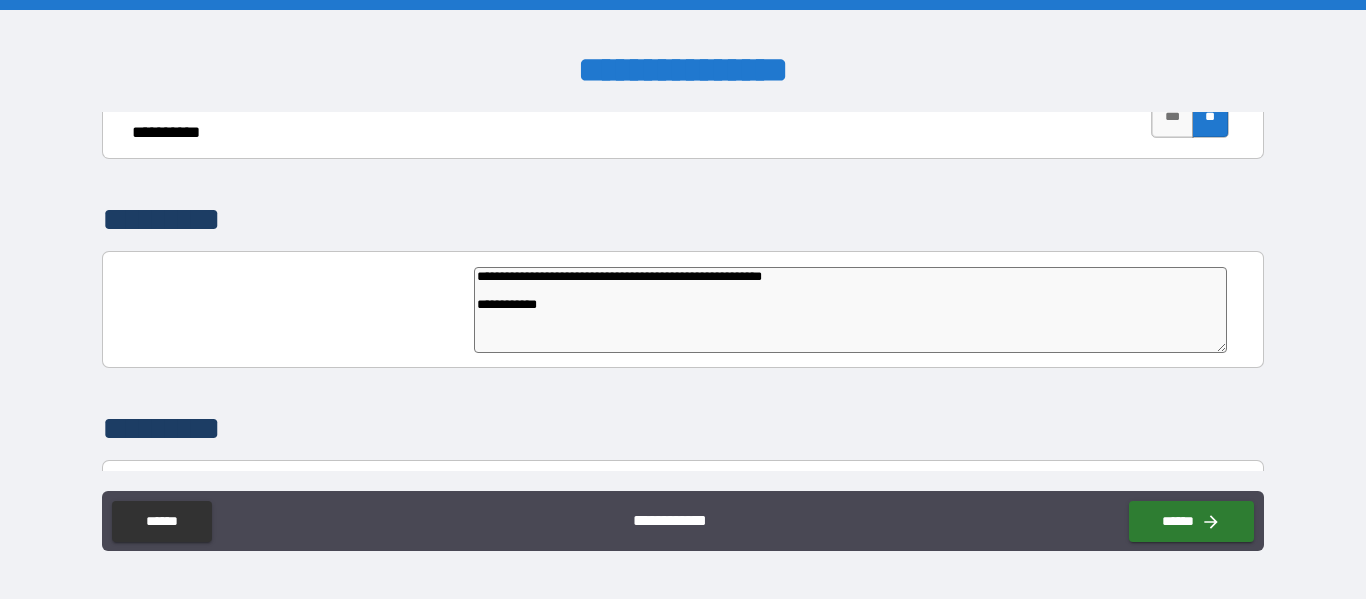 type on "**********" 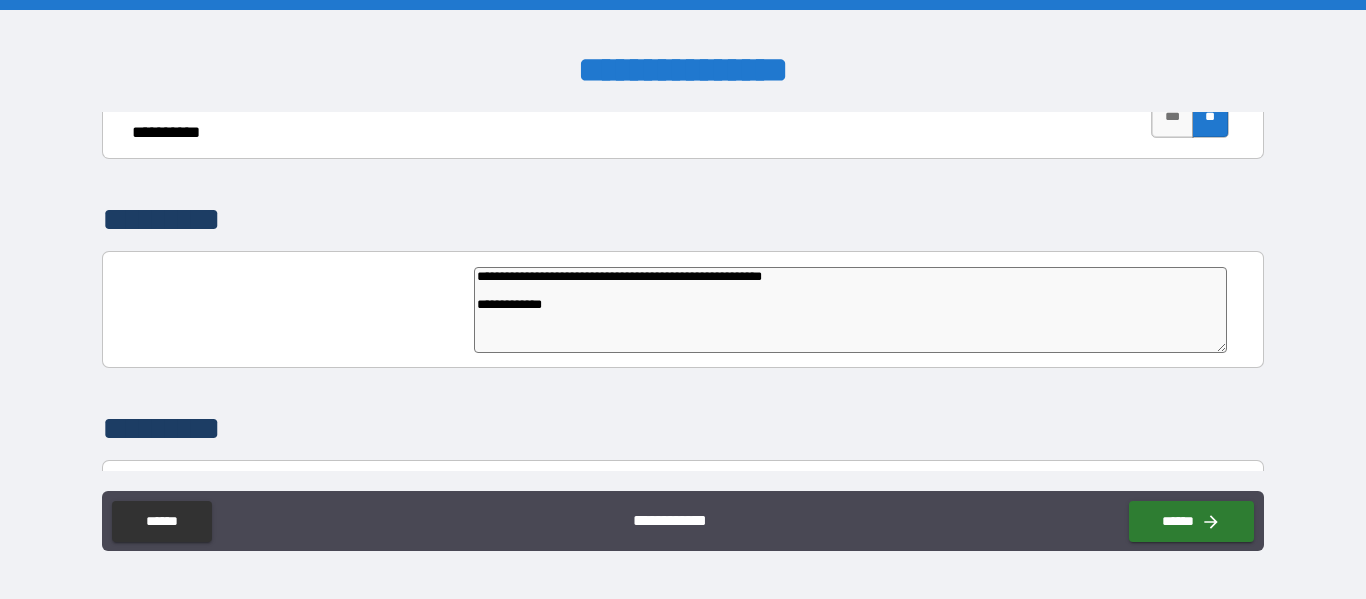 type on "**********" 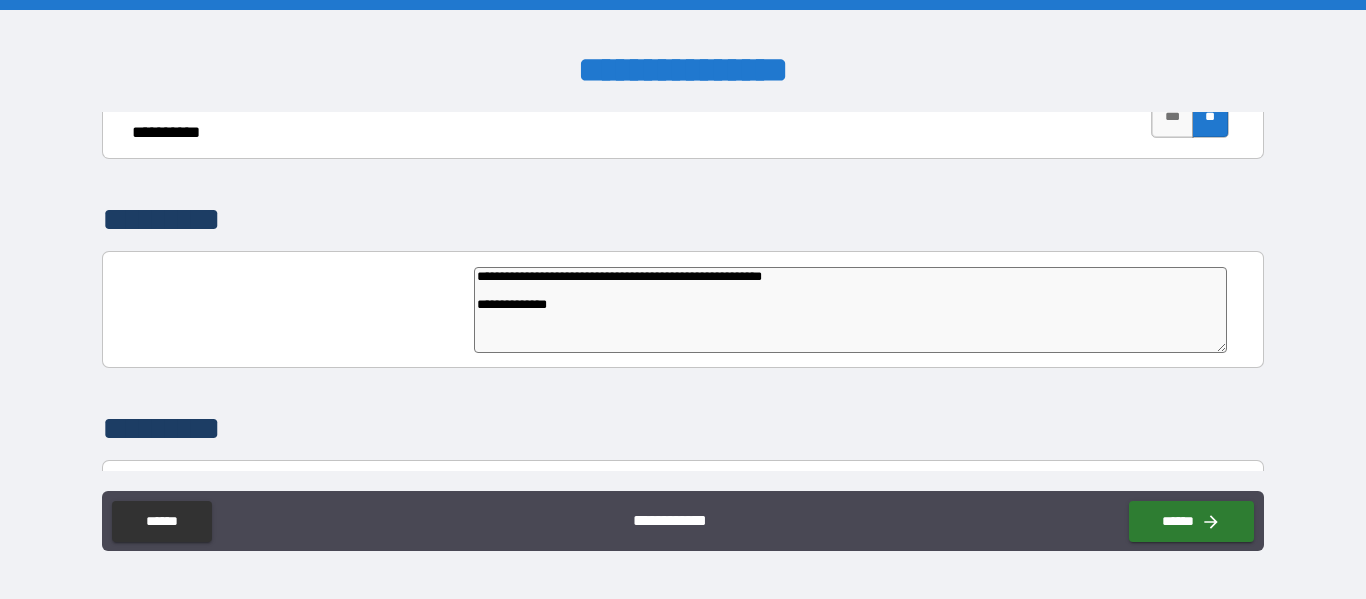 type on "*" 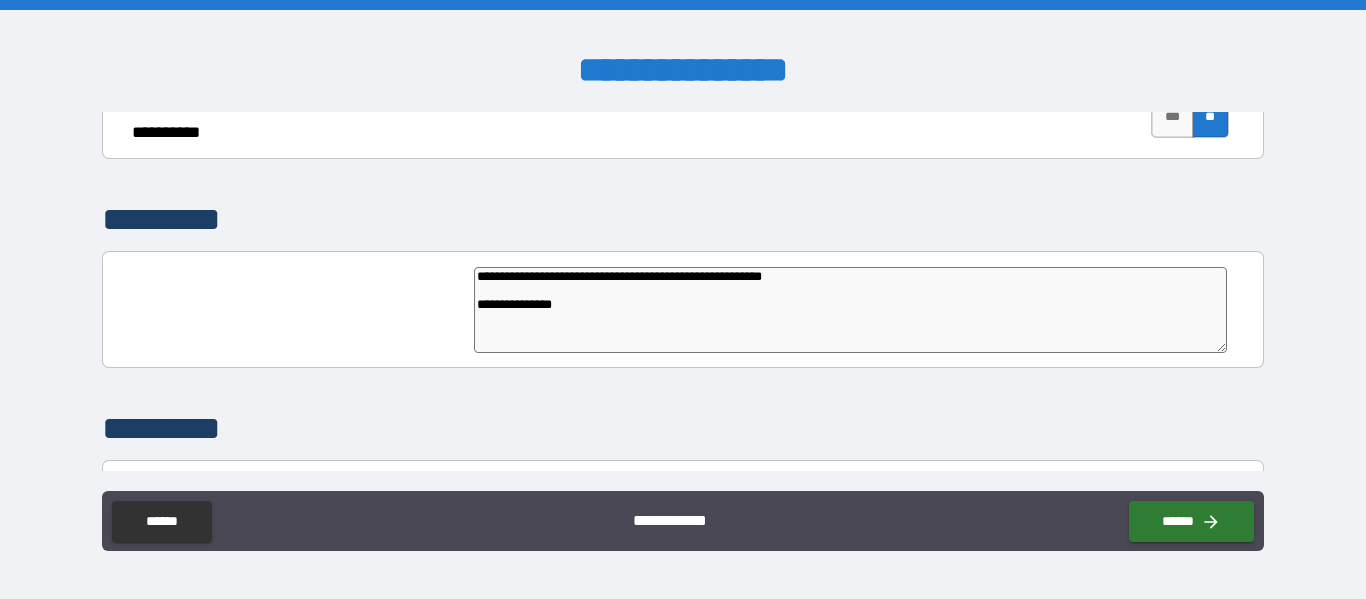 type on "*" 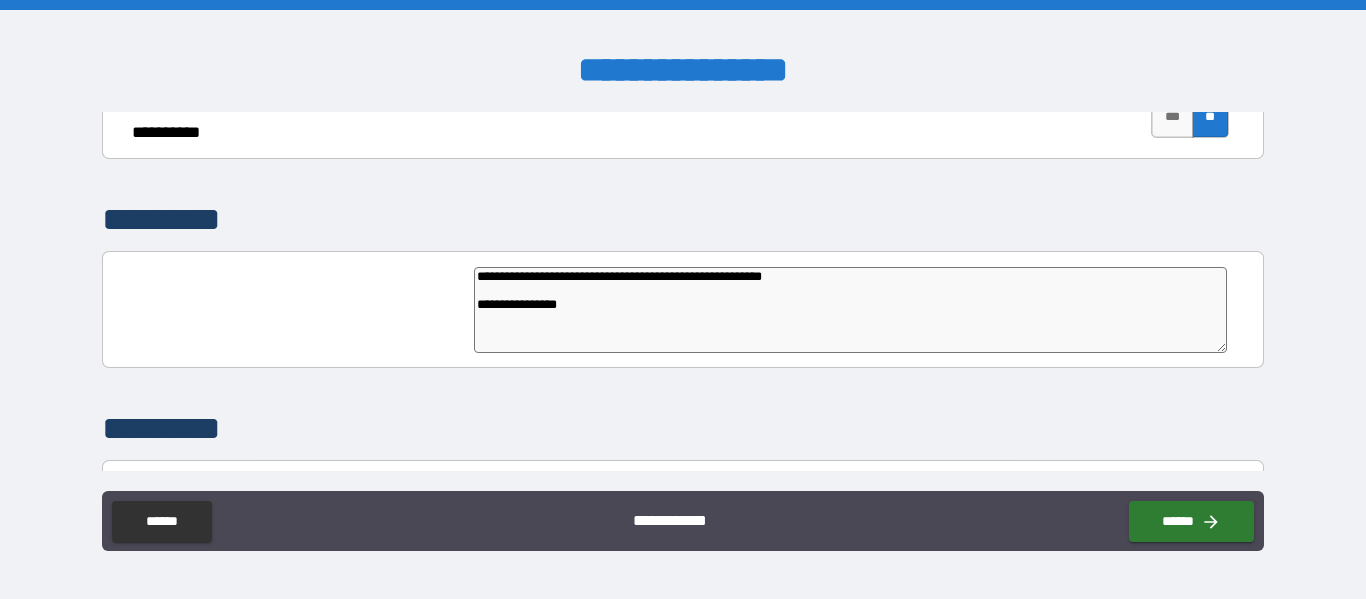 type on "*" 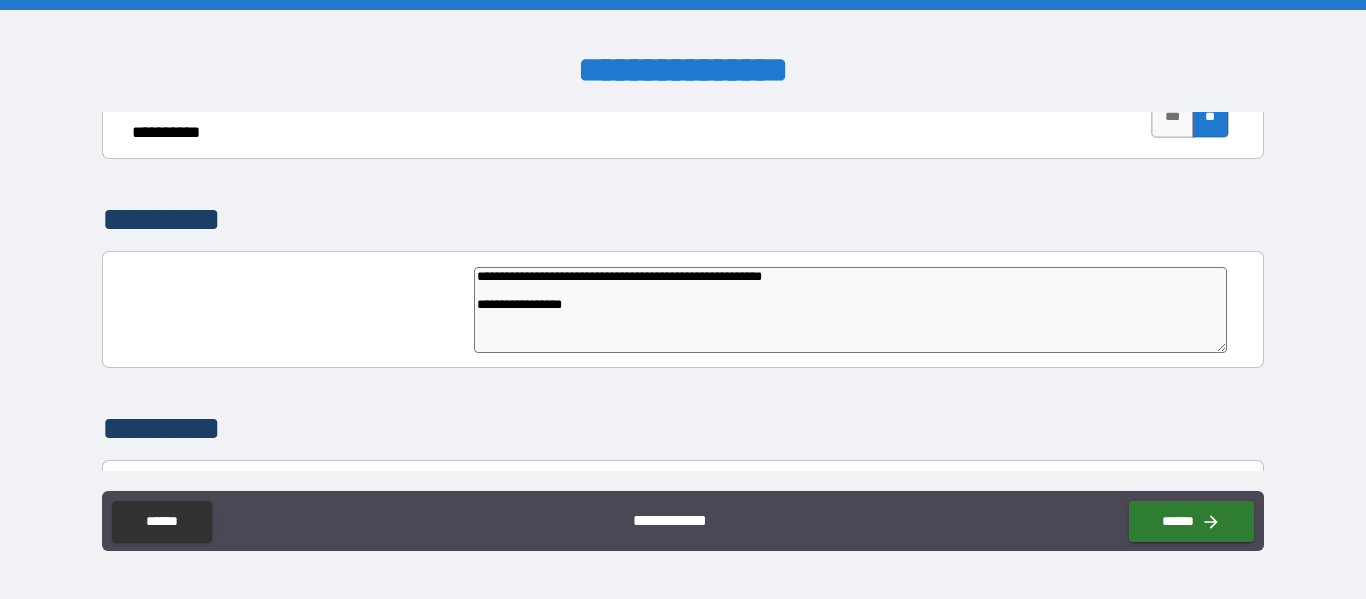 type on "**********" 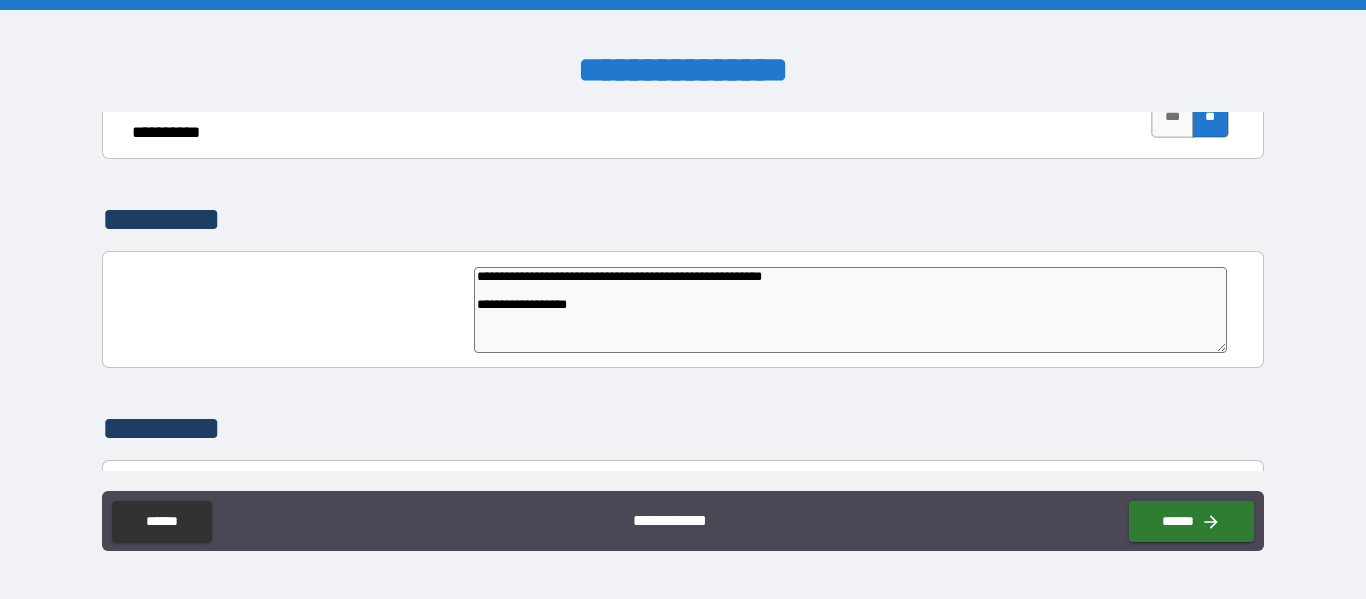 type on "*" 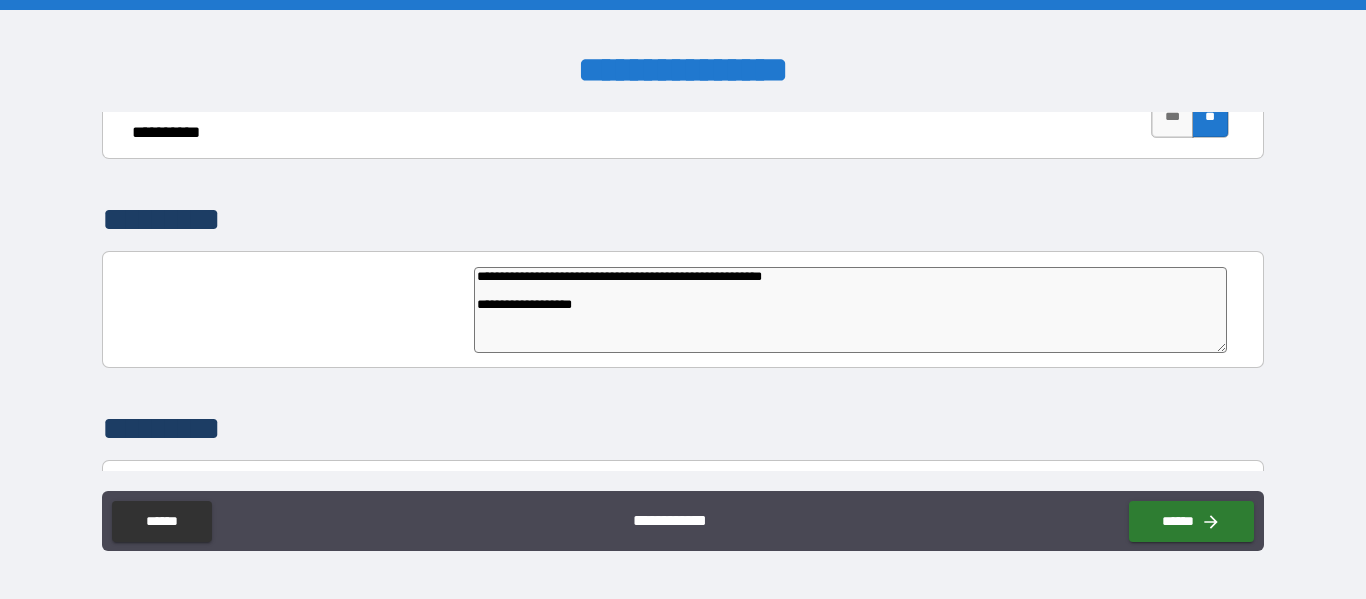 type on "*" 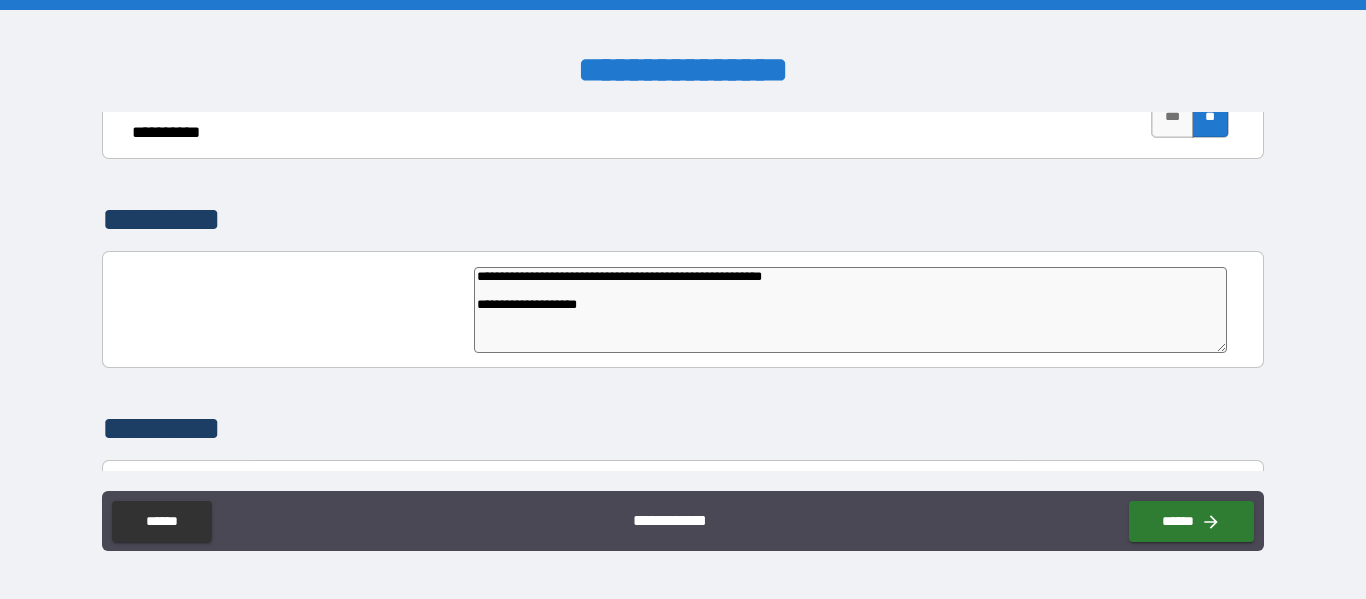 type on "*" 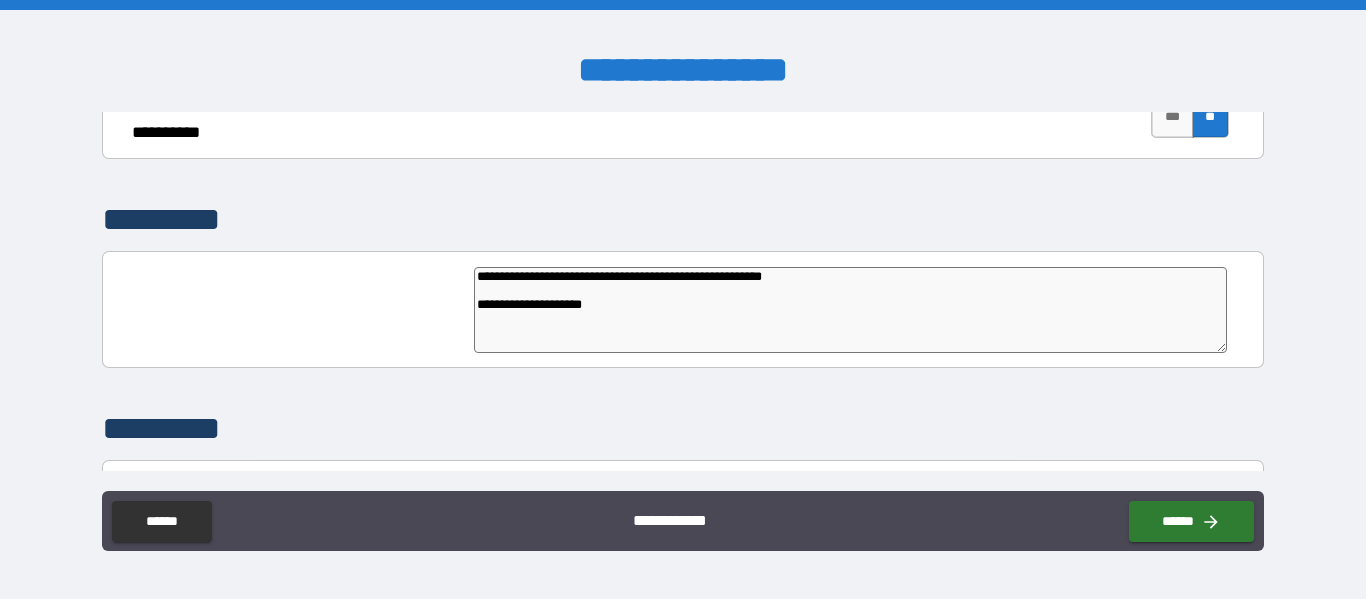 type on "**********" 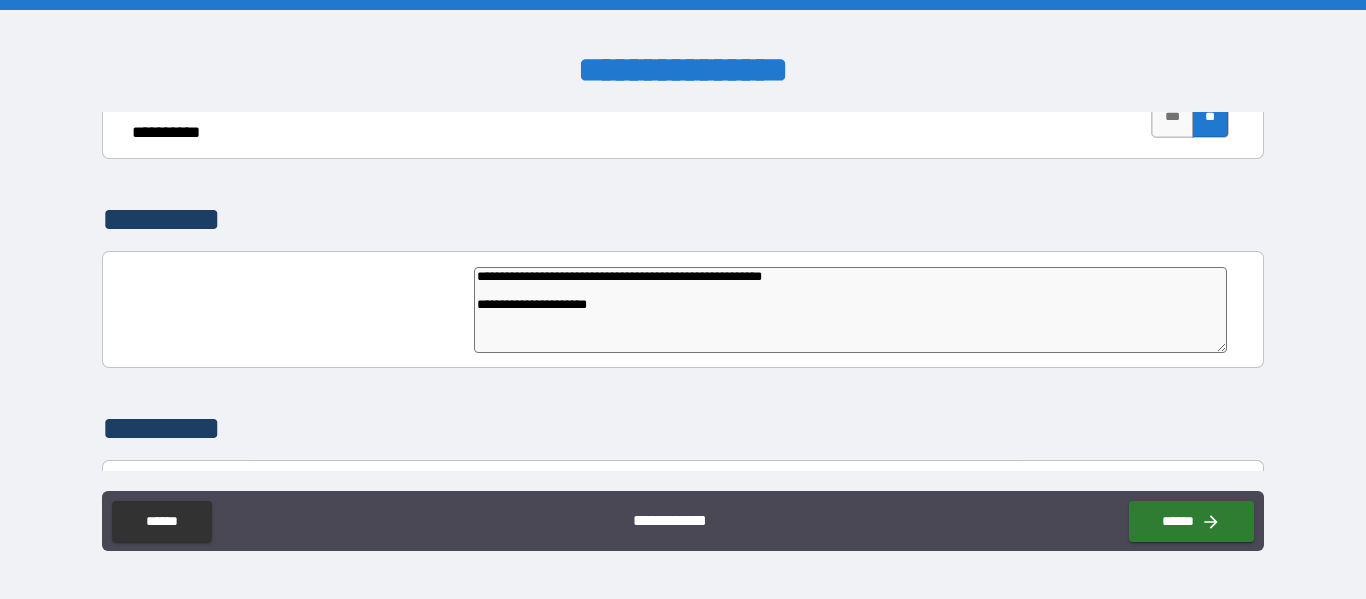type on "**********" 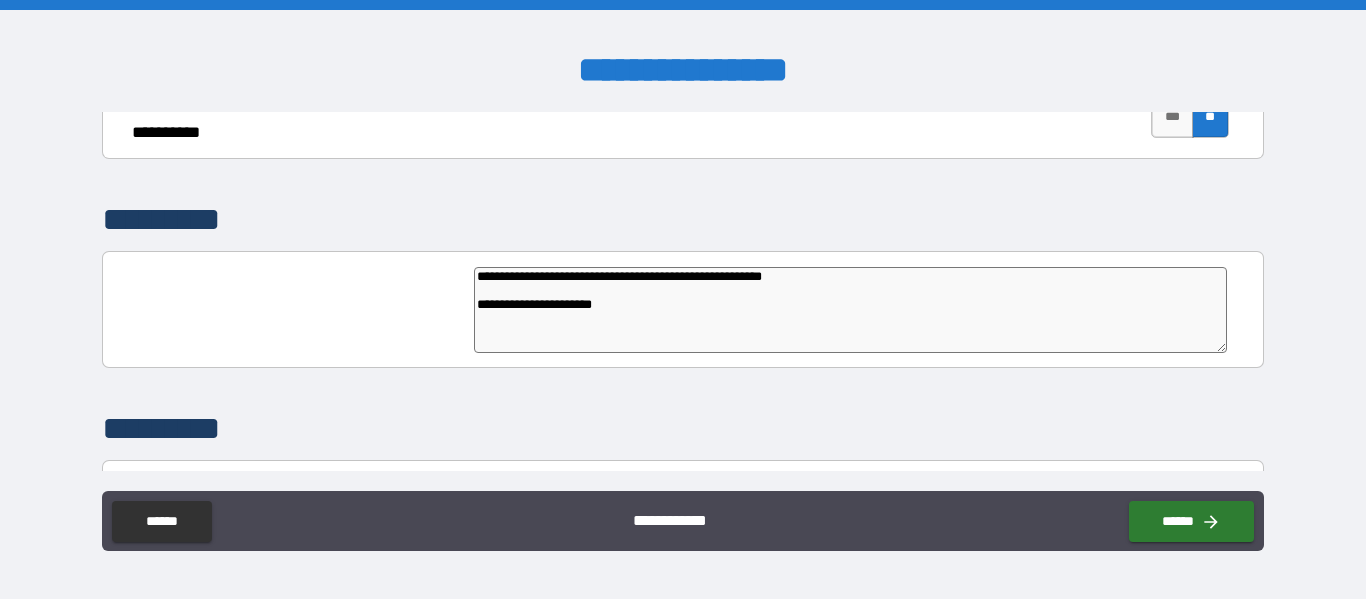 type on "*" 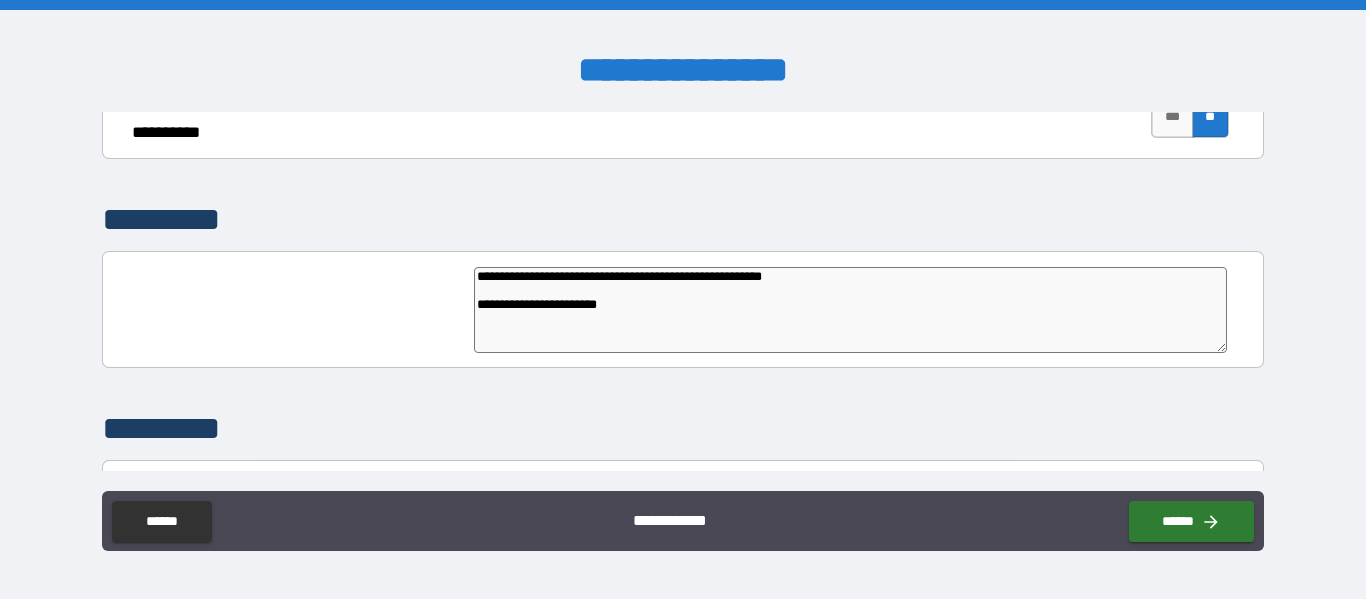 type on "*" 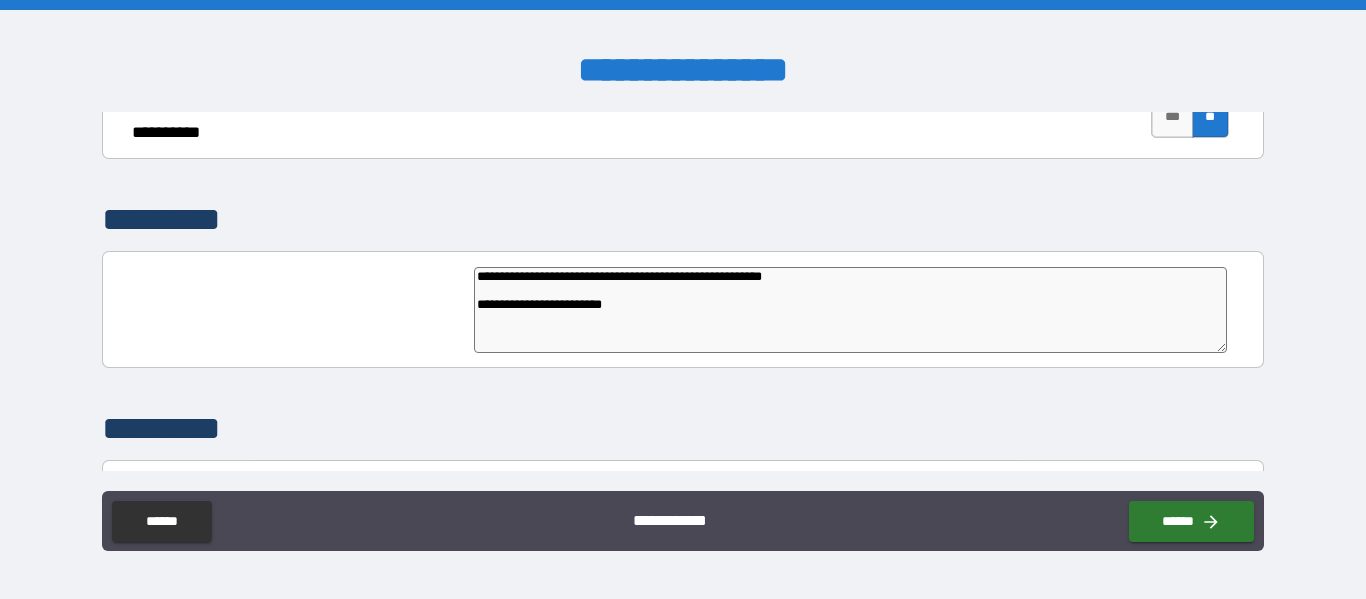 type on "*" 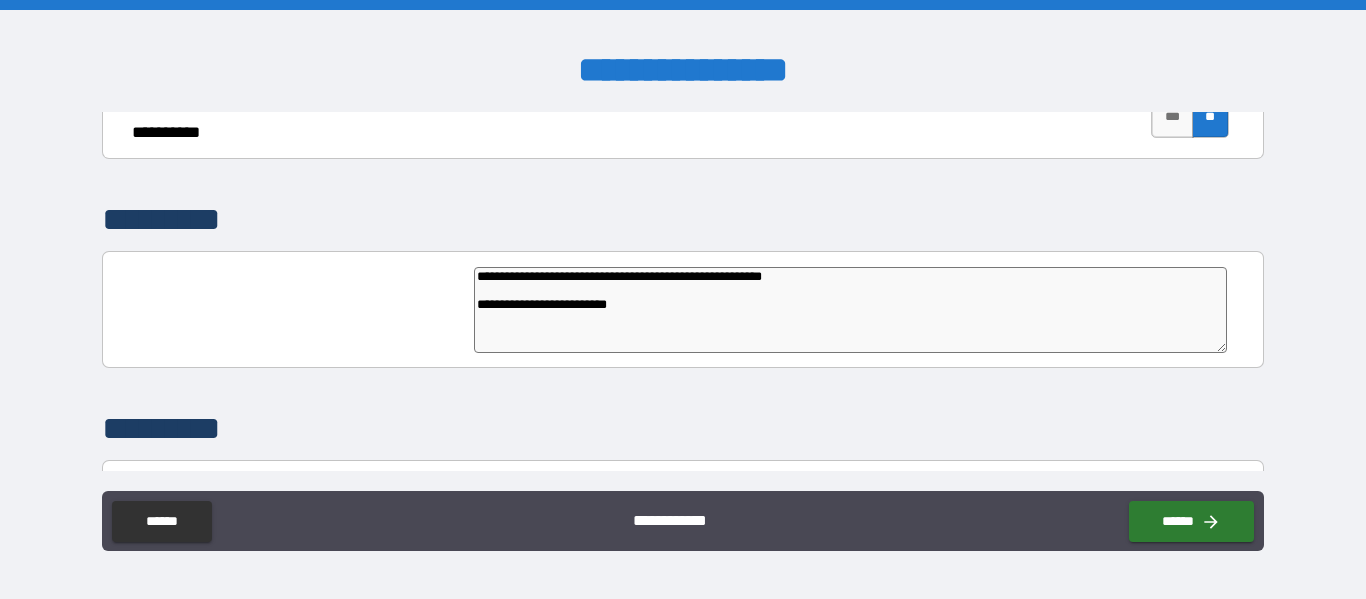 type on "*" 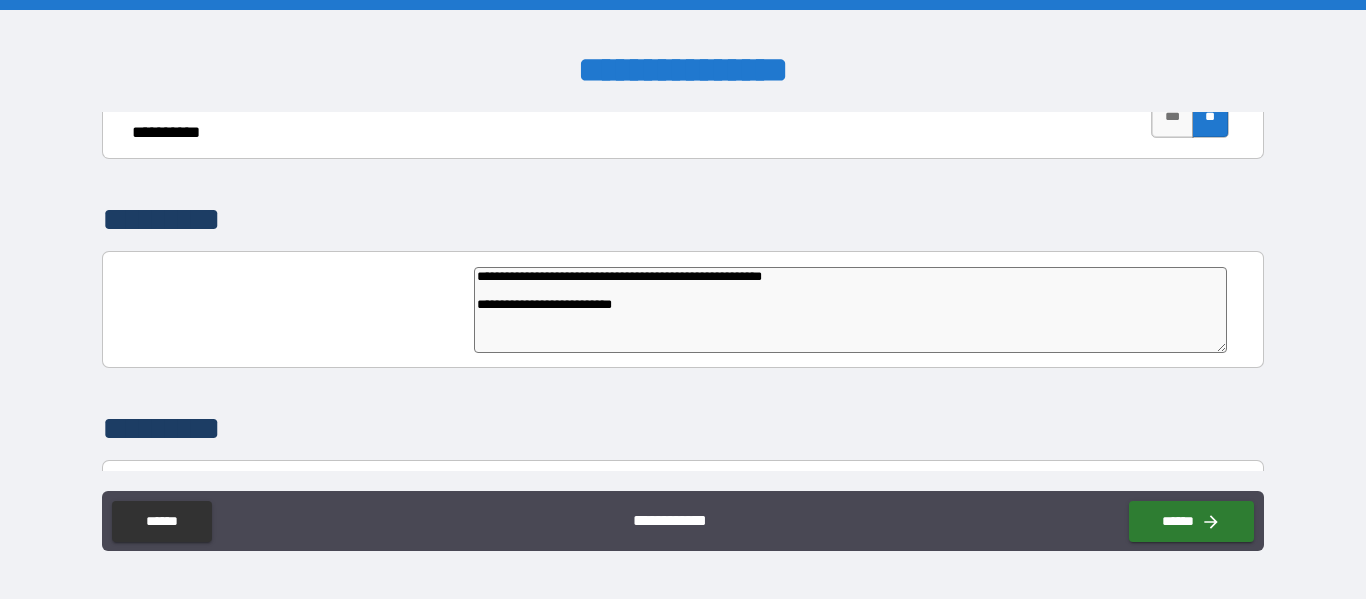 type on "*" 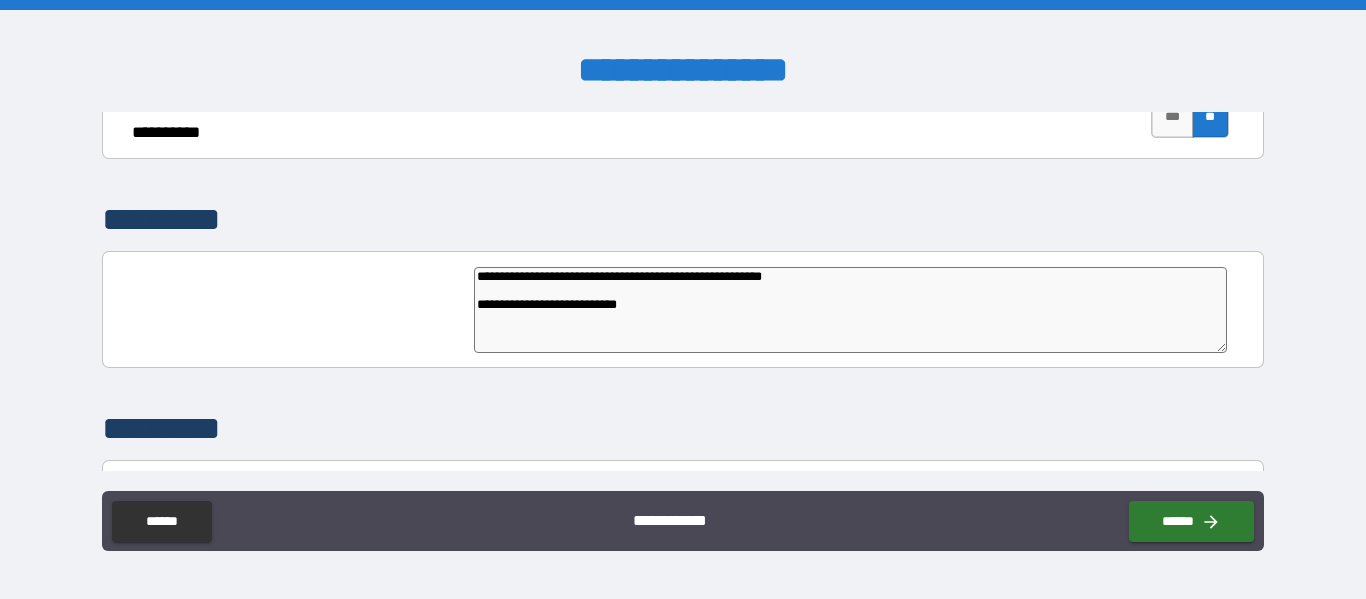 type on "*" 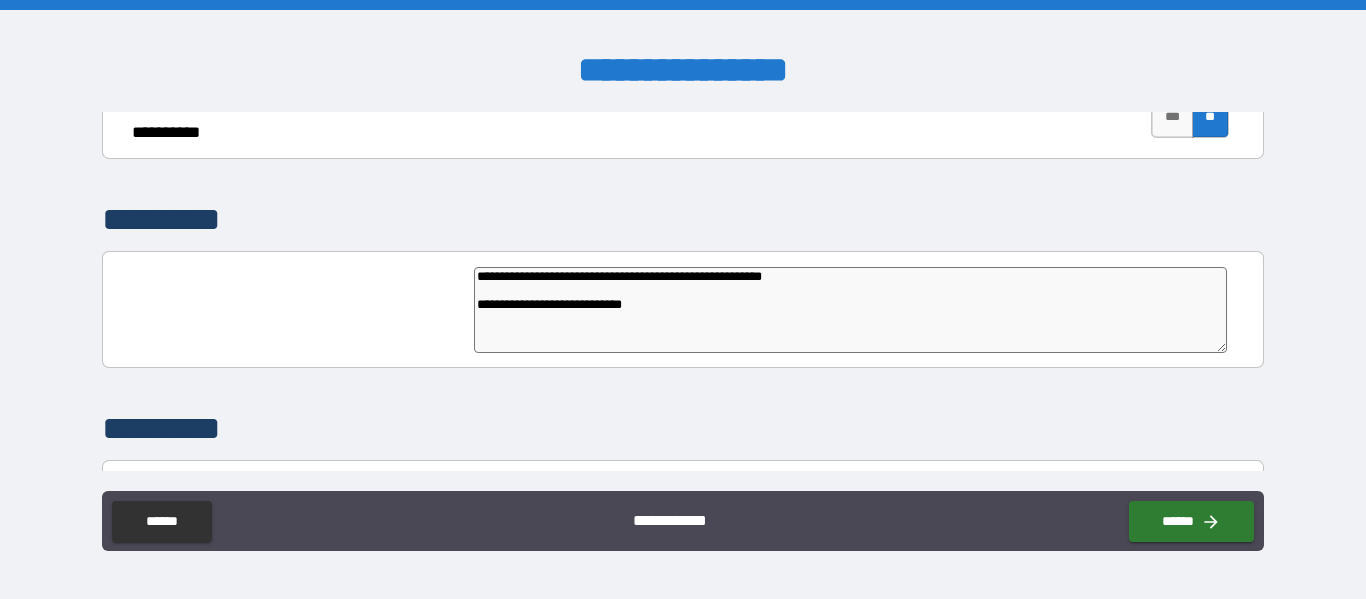 type 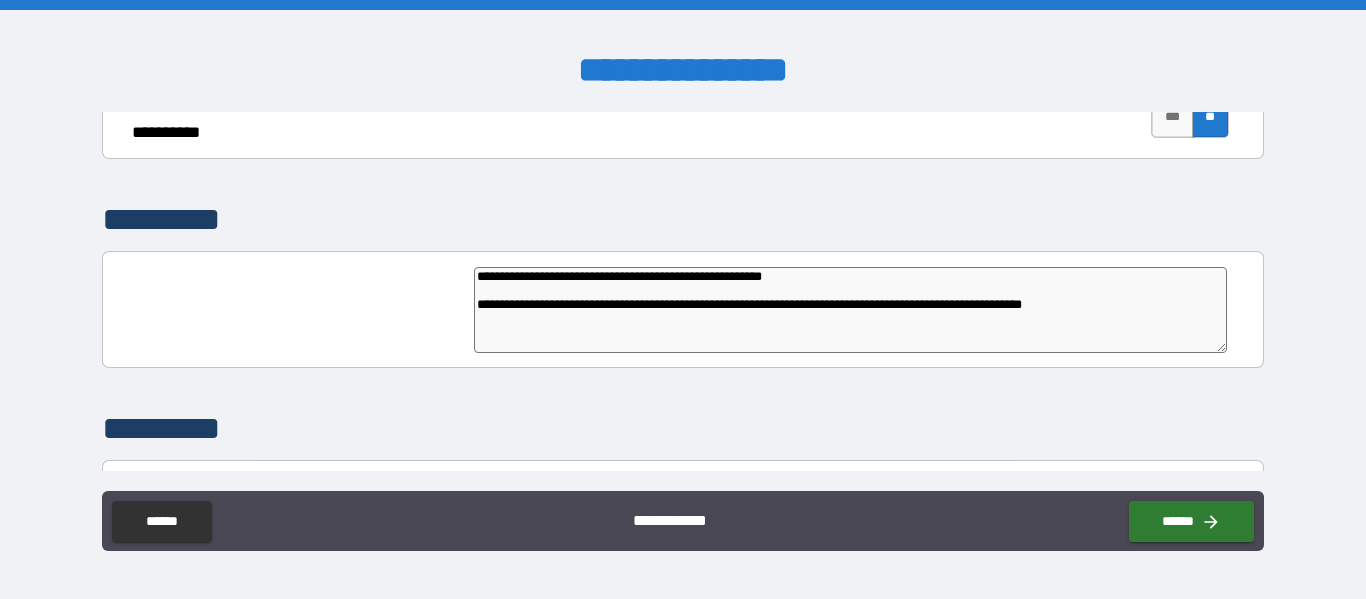 click on "**********" at bounding box center (850, 310) 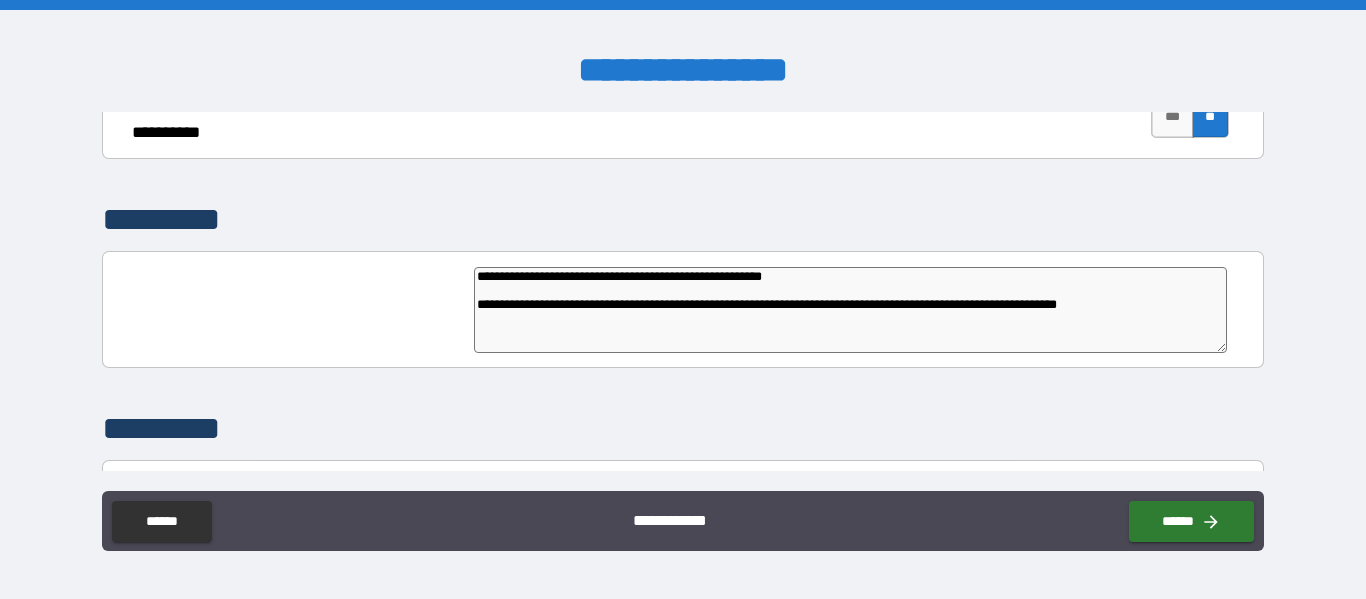scroll, scrollTop: 4971, scrollLeft: 0, axis: vertical 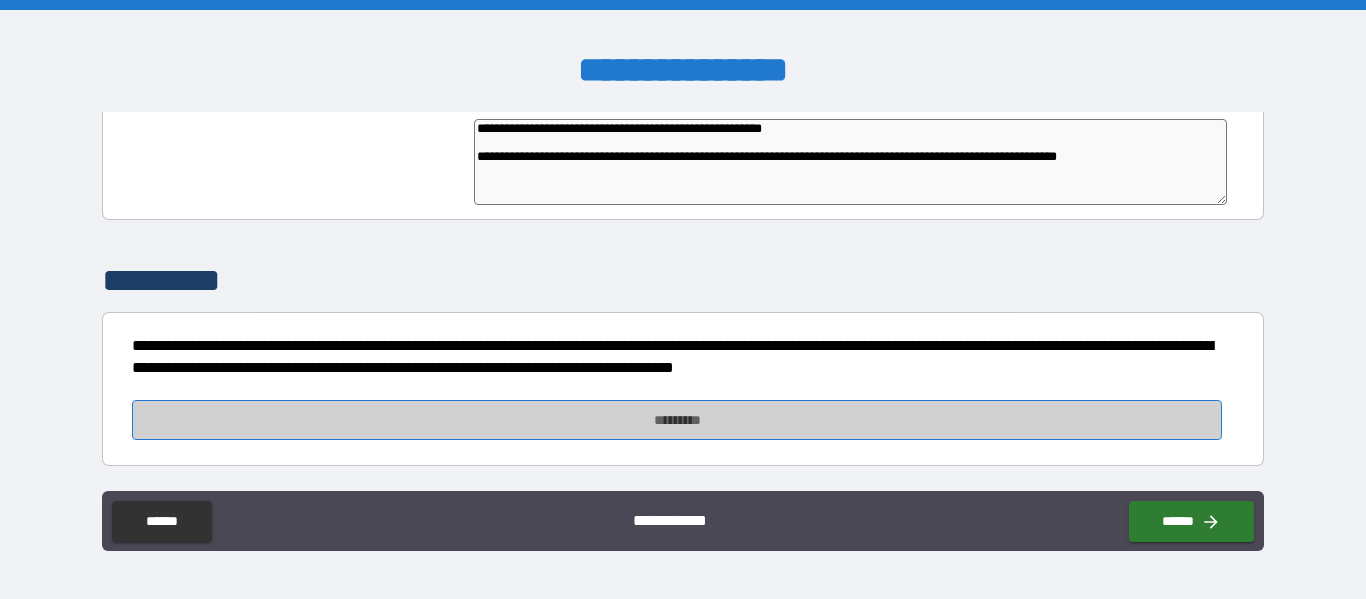 click on "*********" at bounding box center (677, 420) 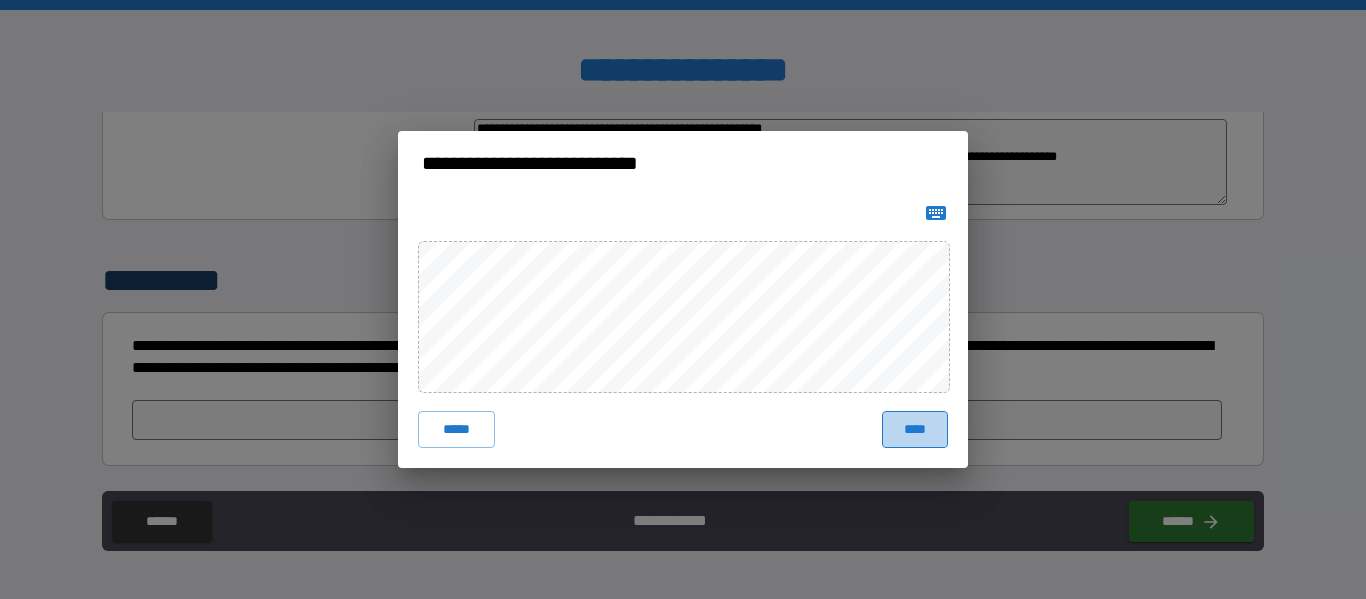 click on "****" at bounding box center (915, 429) 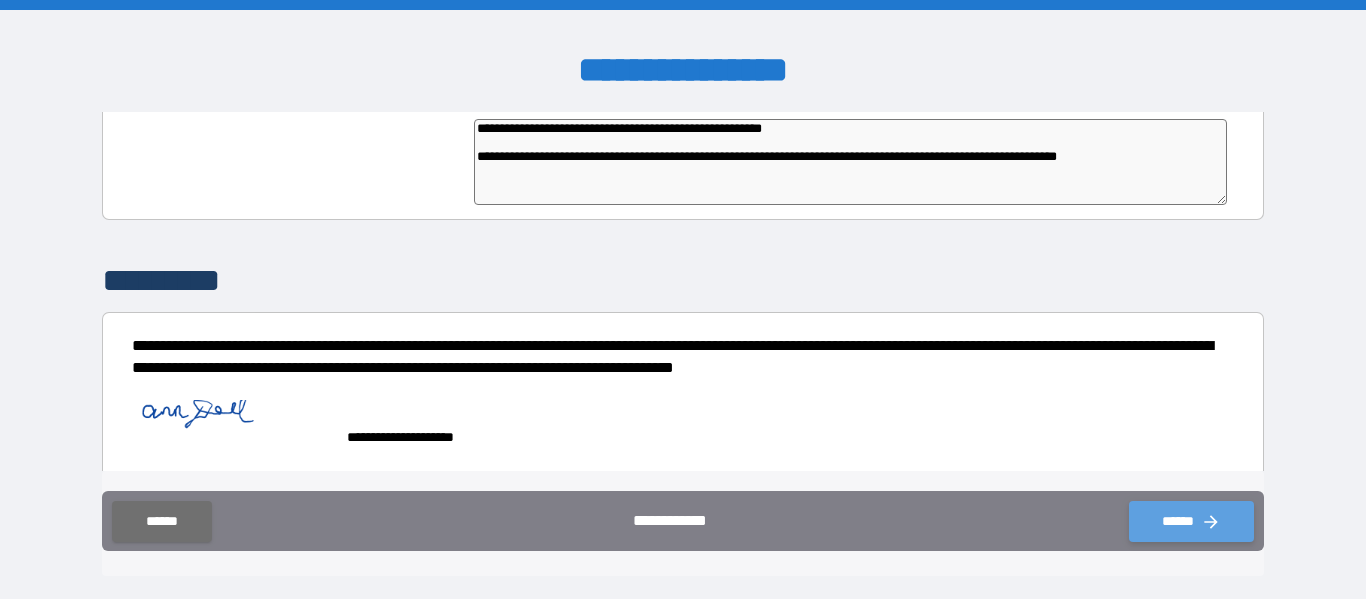 click on "******" at bounding box center (1191, 521) 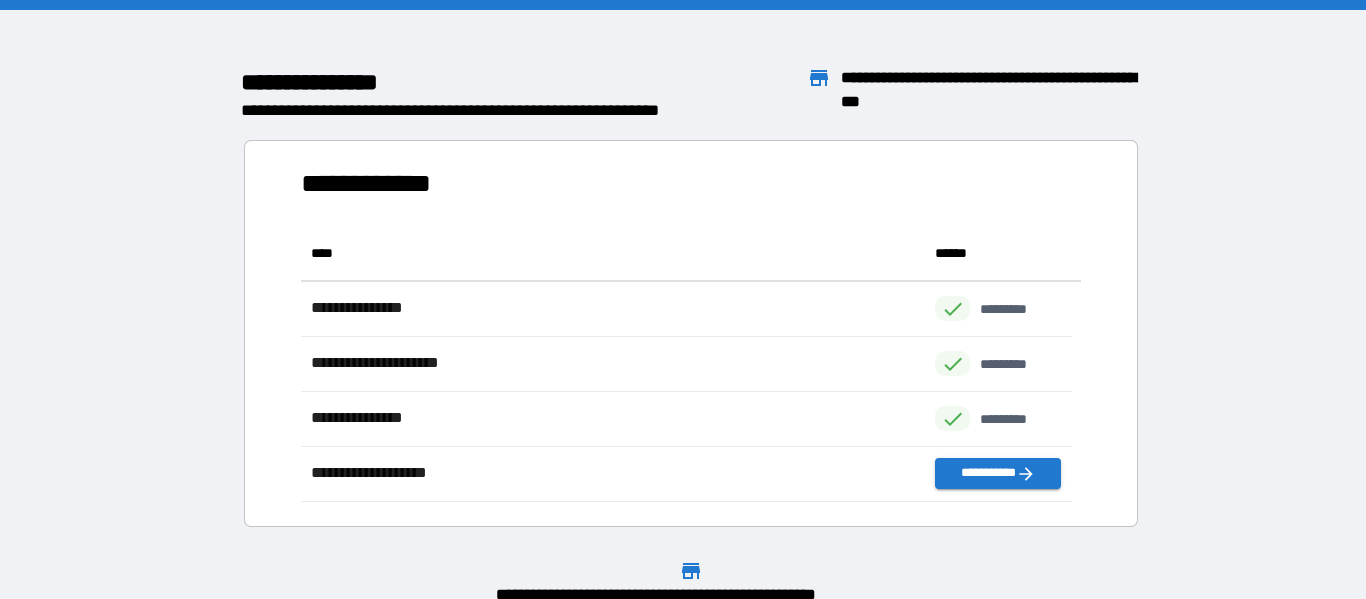 scroll, scrollTop: 16, scrollLeft: 16, axis: both 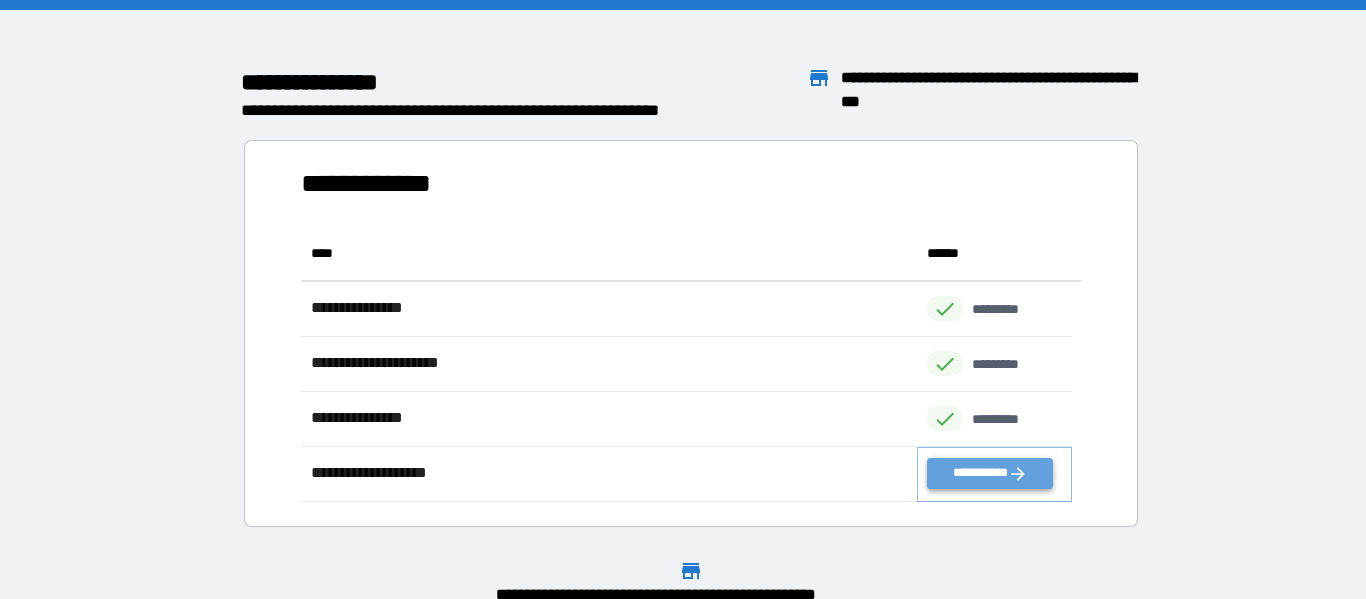 click on "**********" at bounding box center (989, 473) 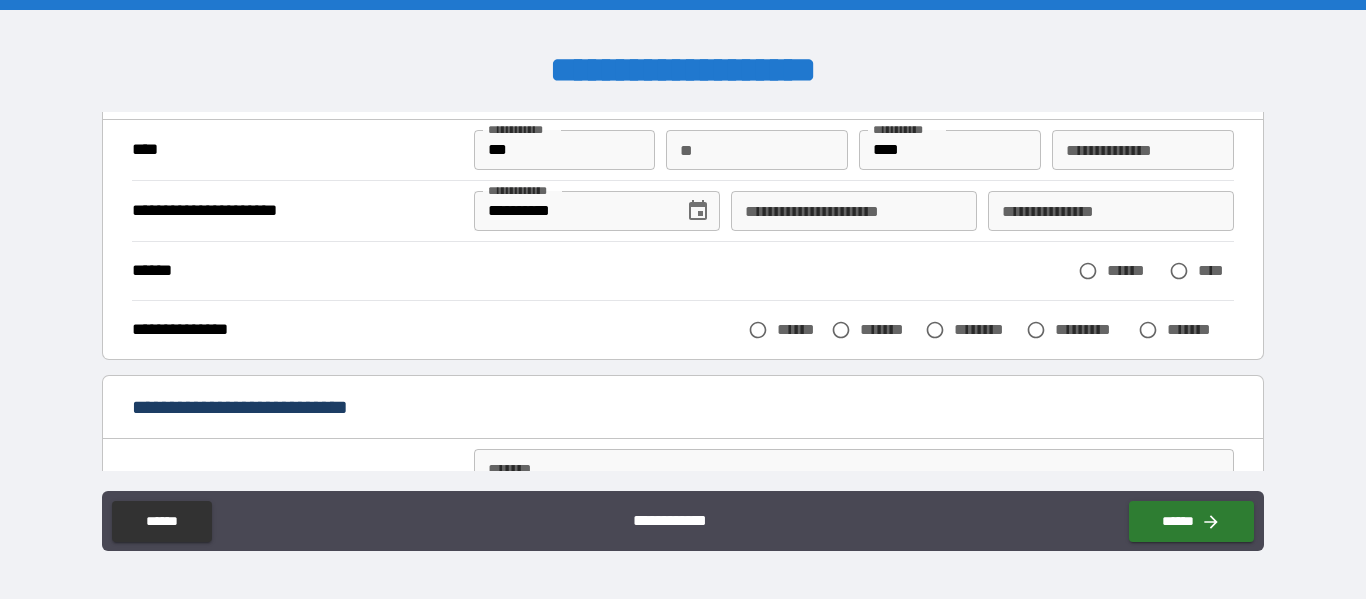 scroll, scrollTop: 153, scrollLeft: 0, axis: vertical 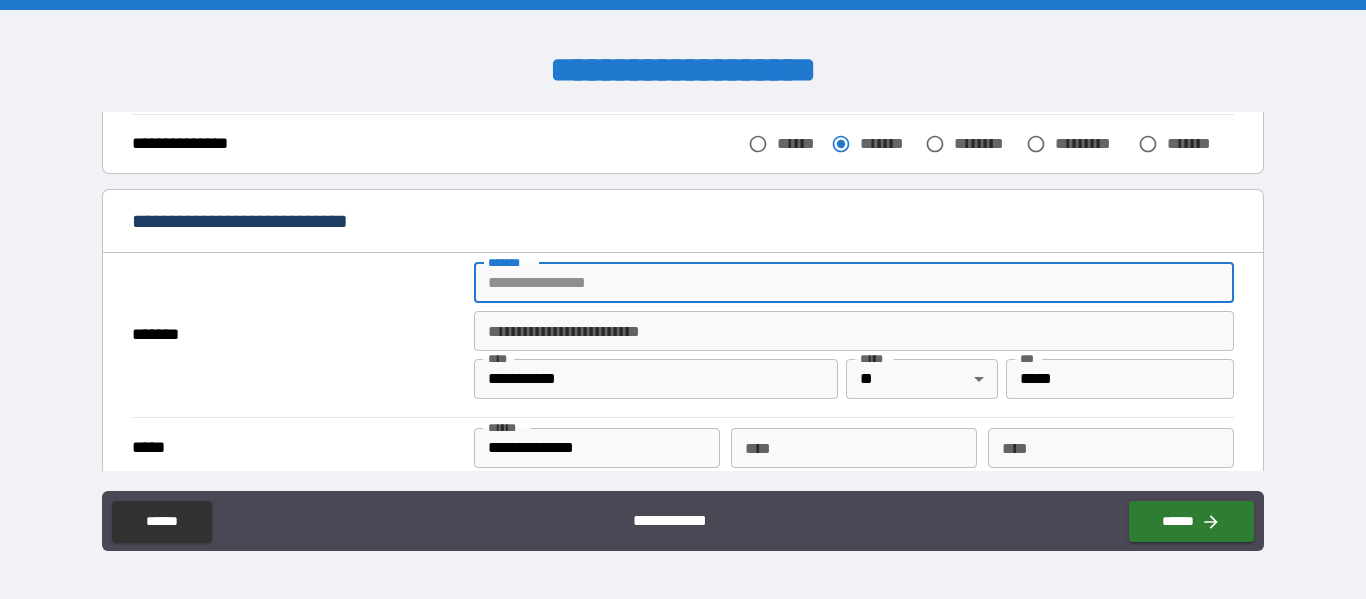 click on "*******" at bounding box center [854, 283] 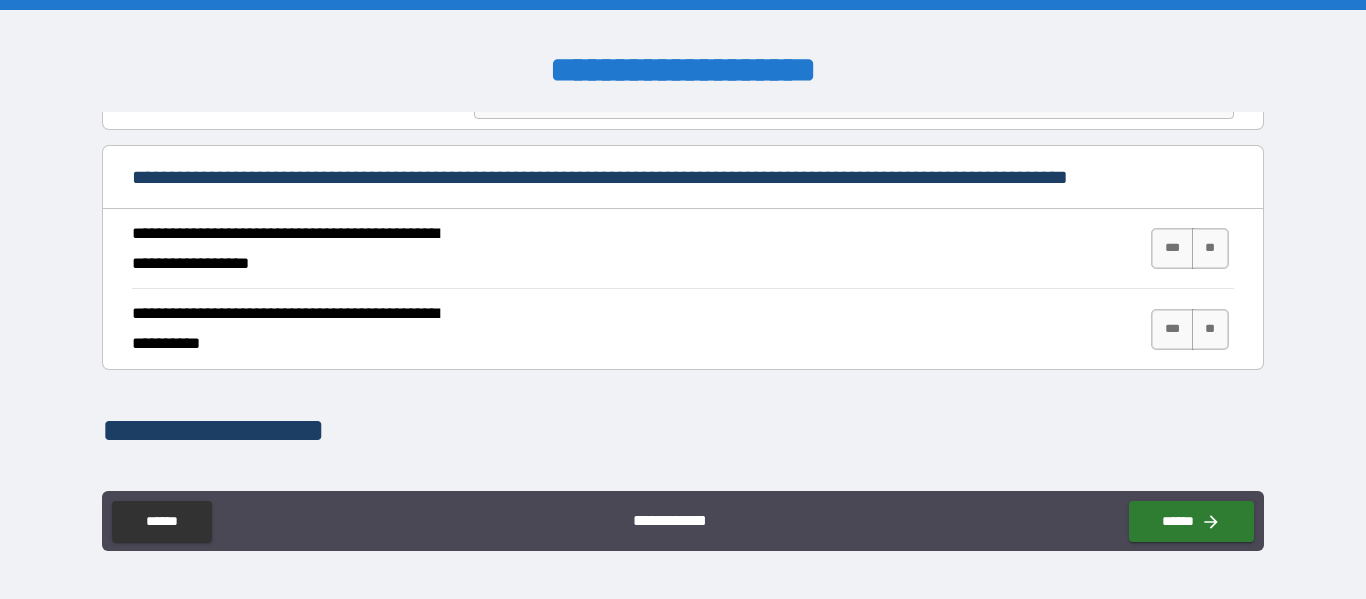 scroll, scrollTop: 743, scrollLeft: 0, axis: vertical 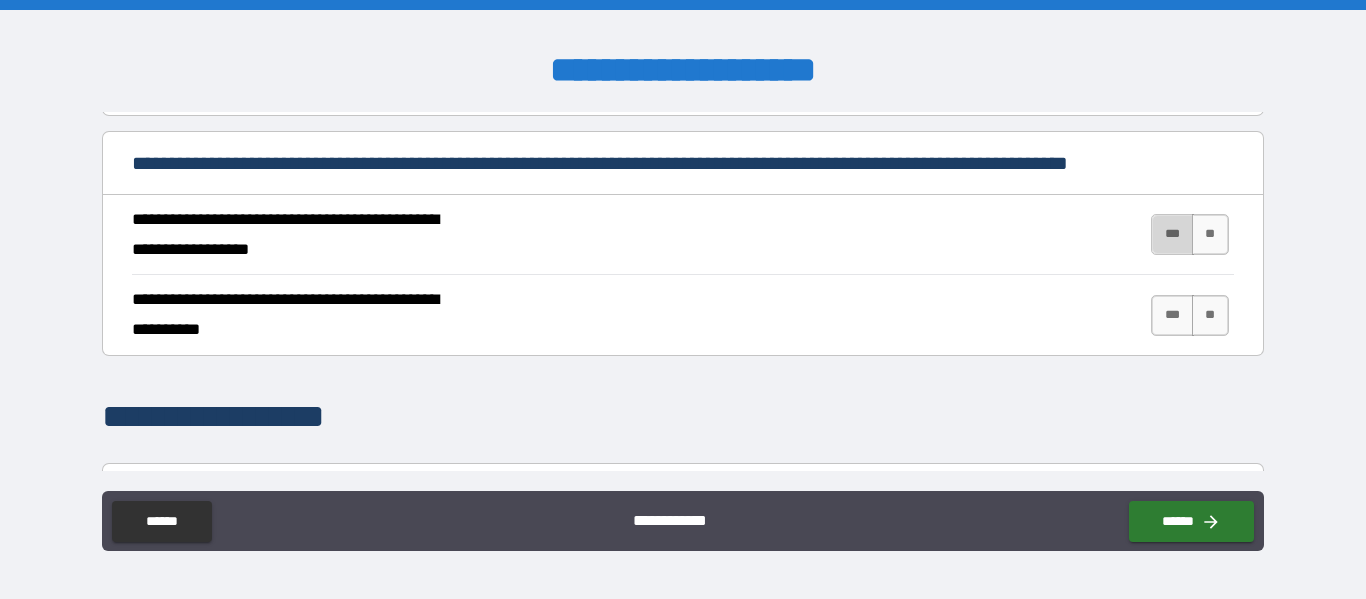 click on "***" at bounding box center [1172, 234] 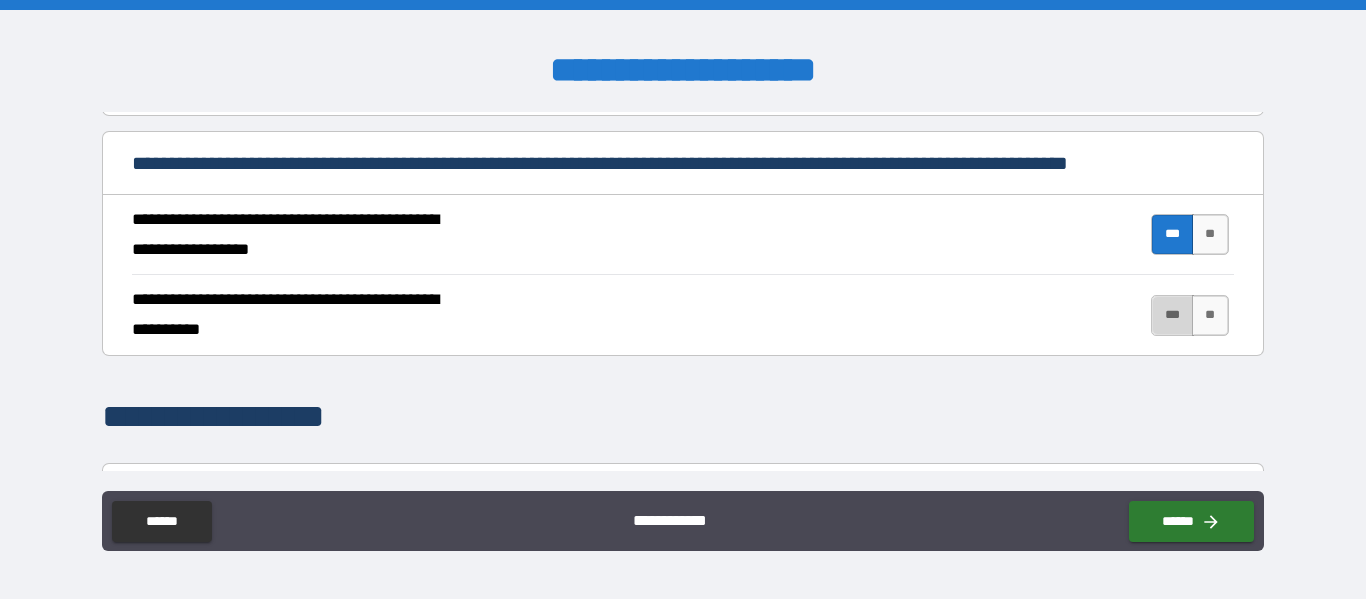 click on "***" at bounding box center (1172, 315) 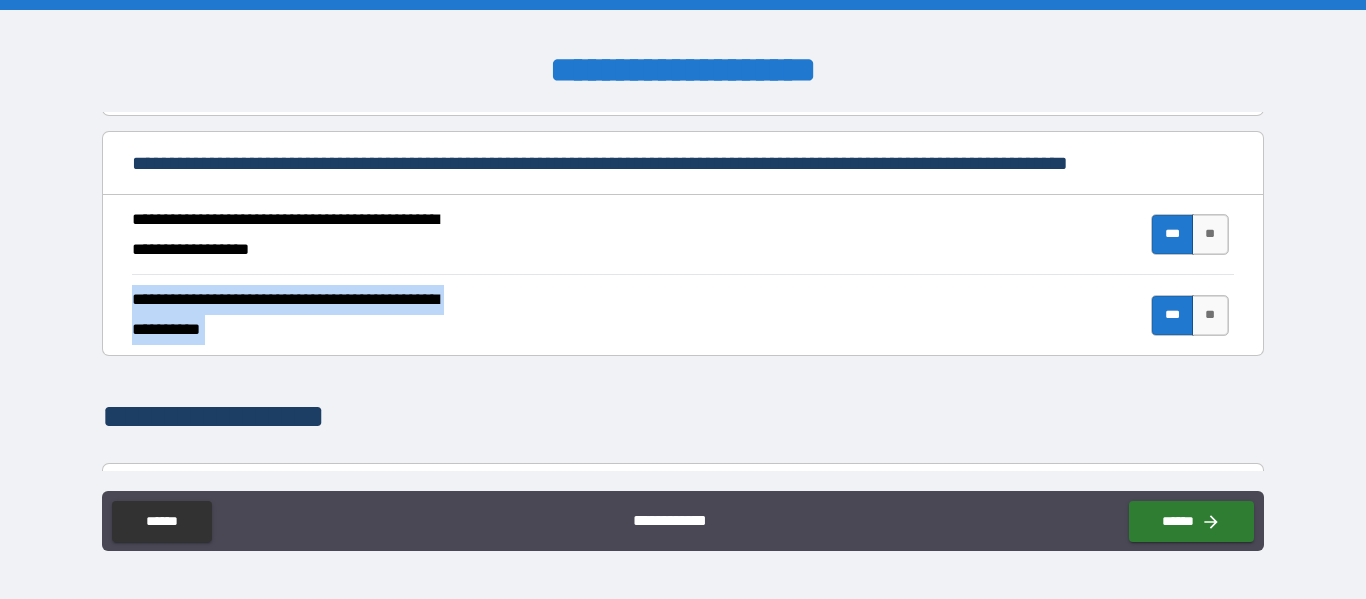 drag, startPoint x: 1251, startPoint y: 247, endPoint x: 1253, endPoint y: 297, distance: 50.039986 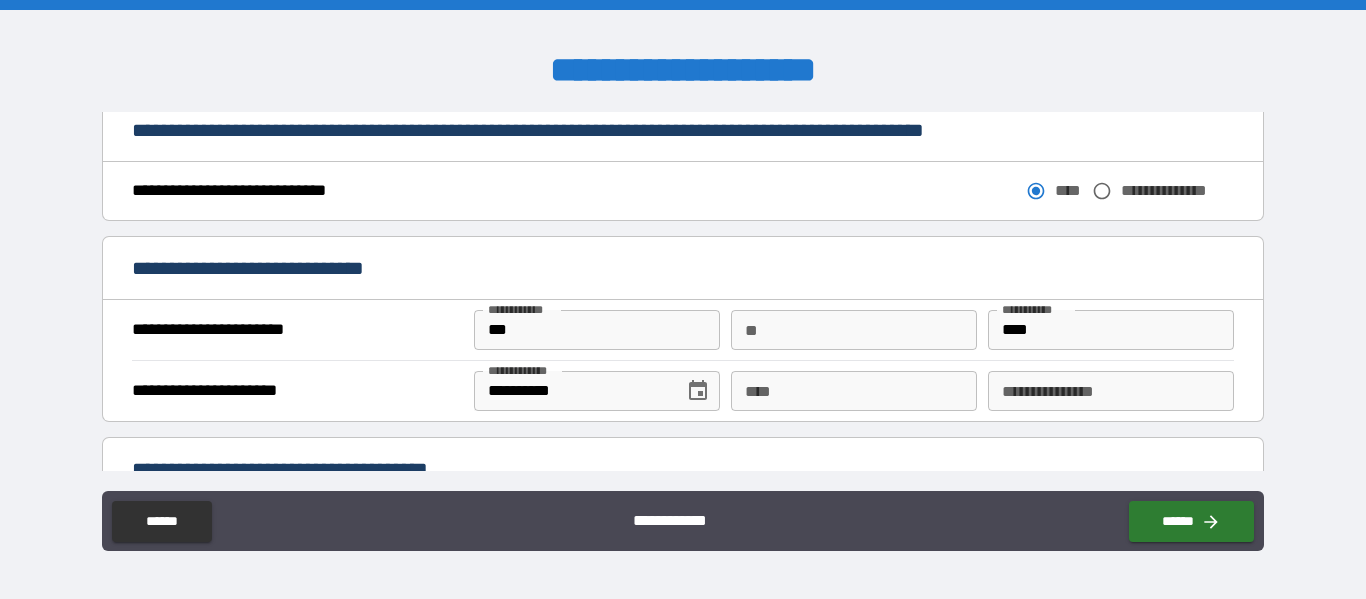 scroll, scrollTop: 1121, scrollLeft: 0, axis: vertical 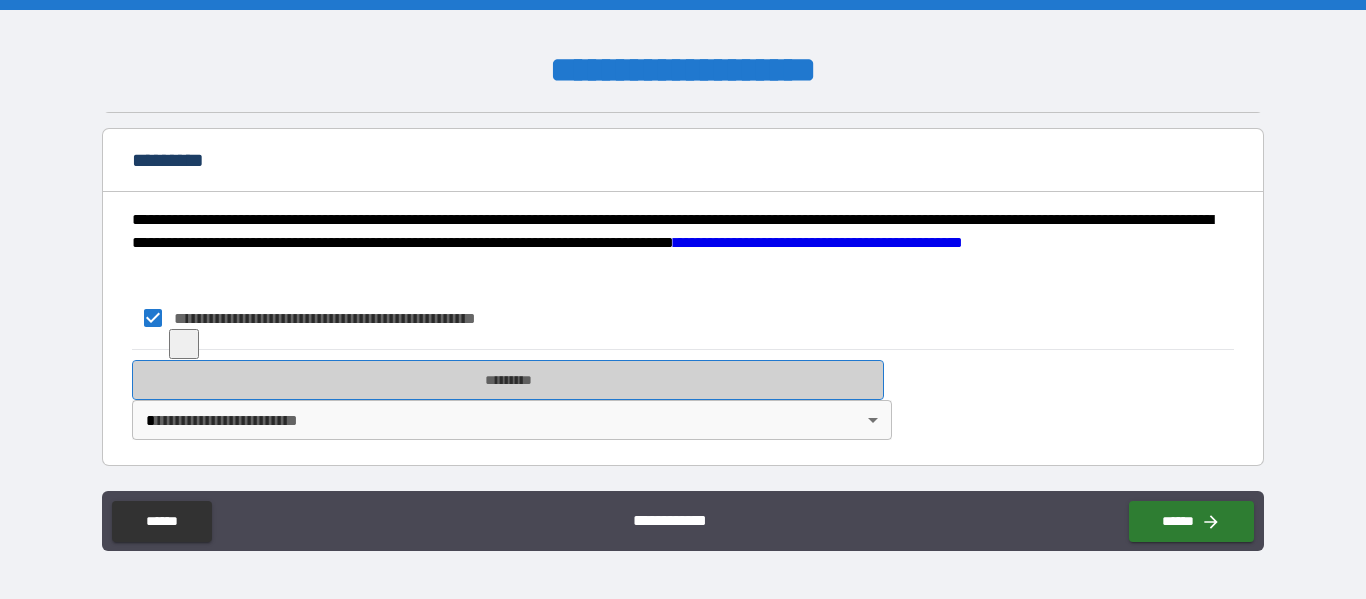 click on "*********" at bounding box center (508, 380) 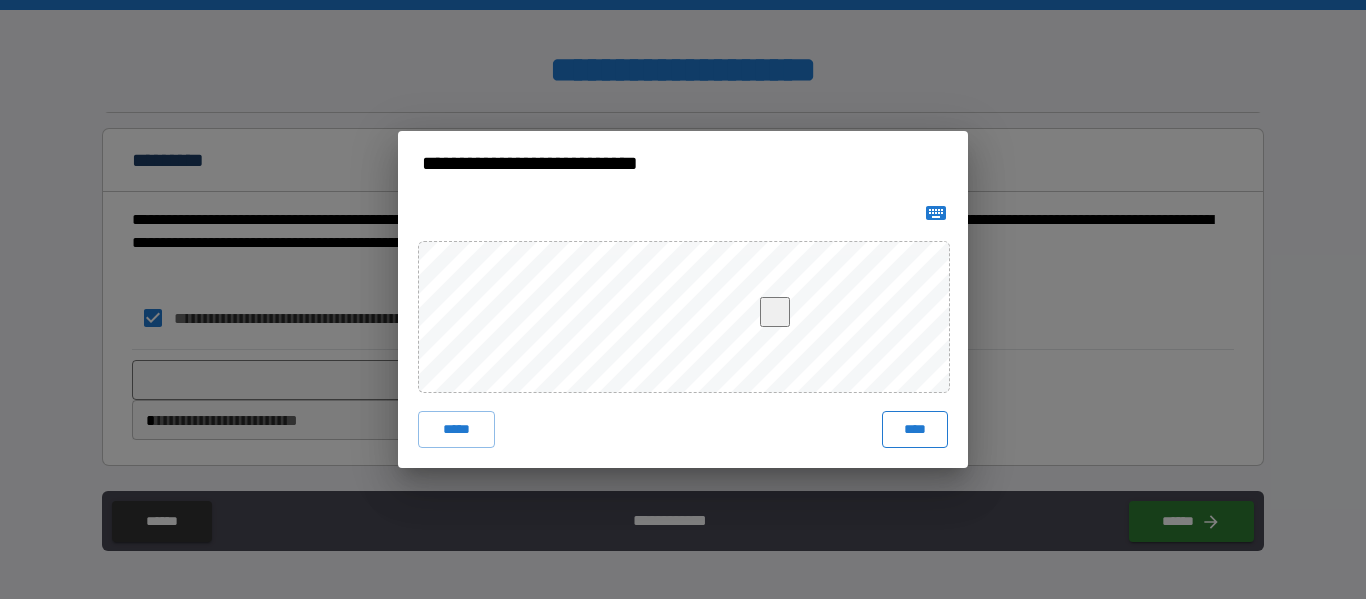 click on "****" at bounding box center [915, 429] 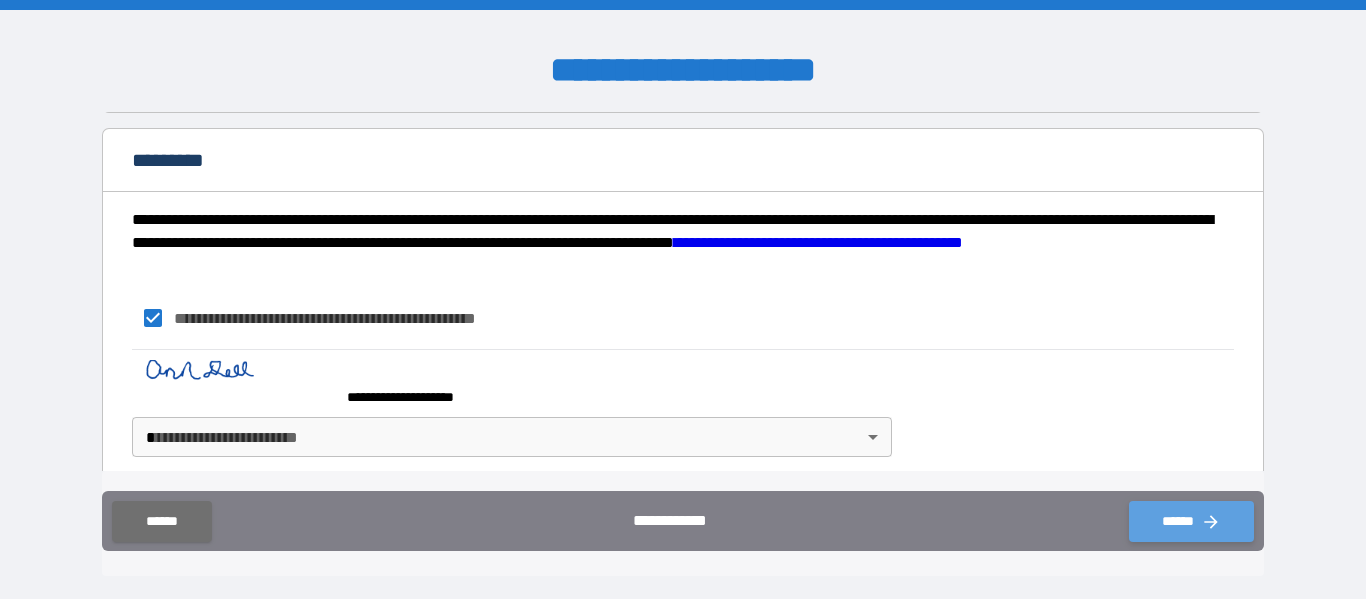 click on "******" at bounding box center [1191, 521] 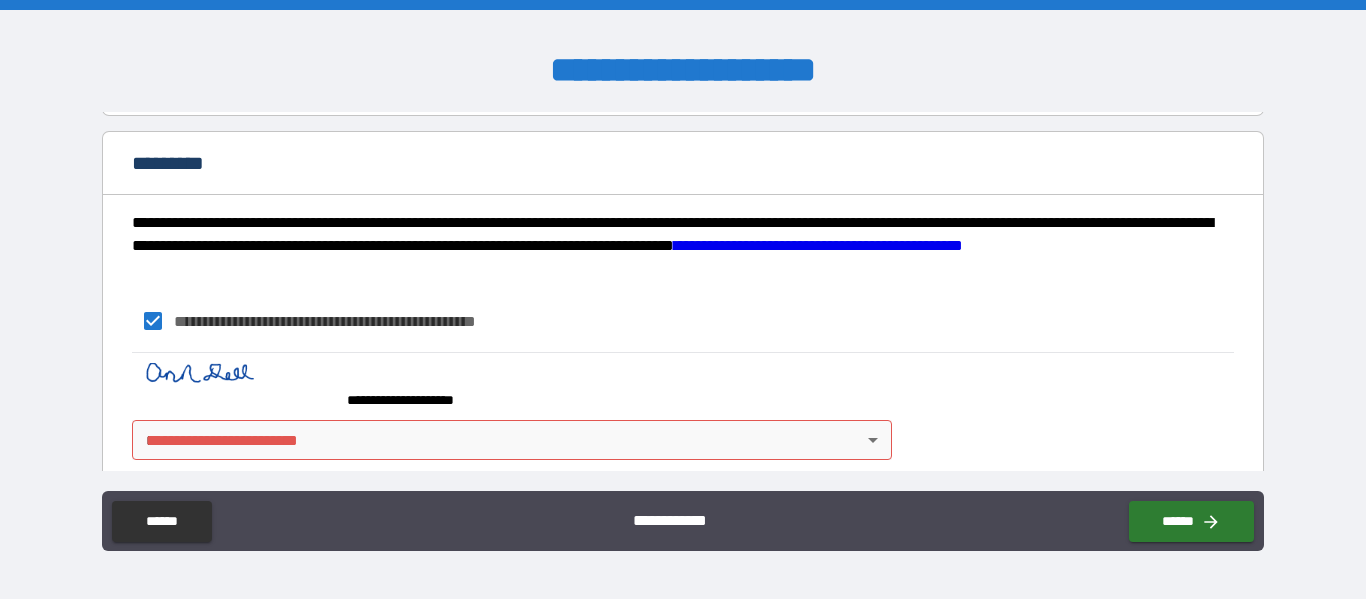 scroll, scrollTop: 2040, scrollLeft: 0, axis: vertical 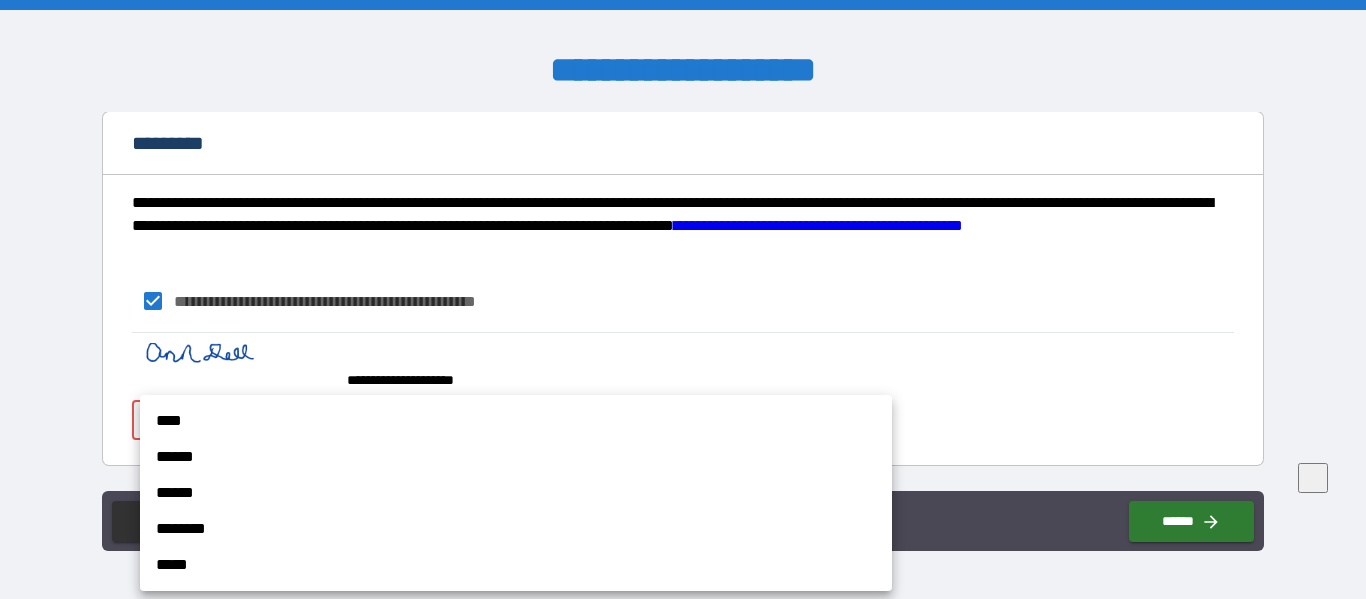 click on "**********" at bounding box center [683, 299] 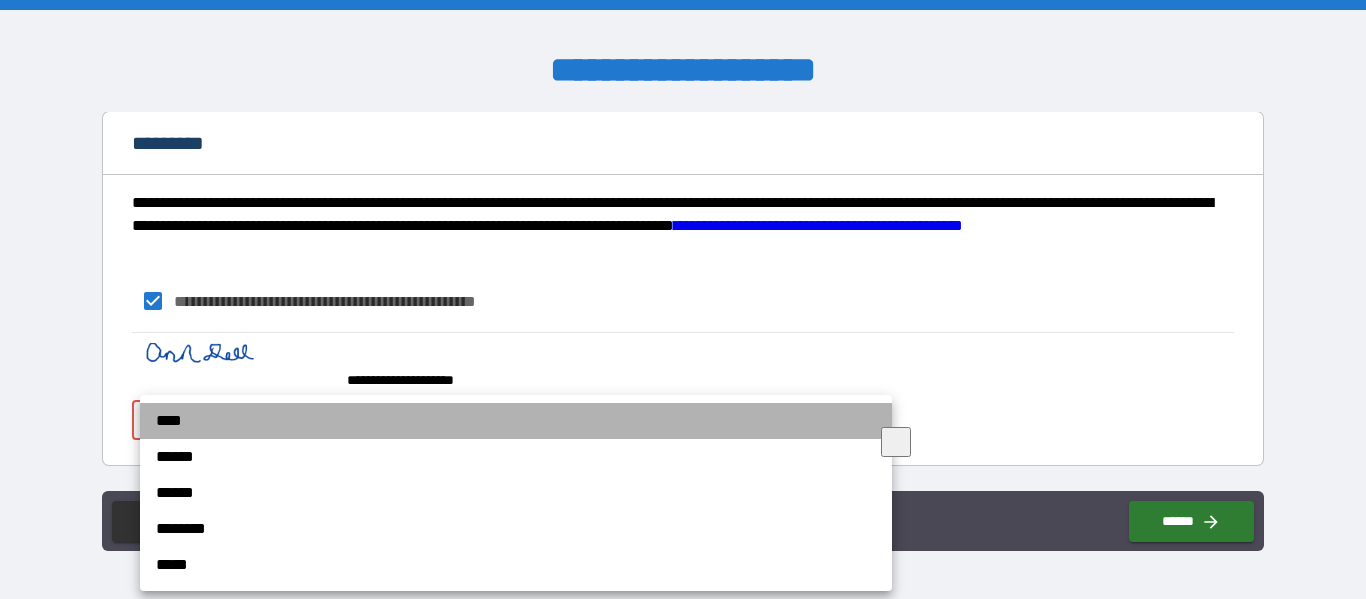 click on "****" at bounding box center (516, 421) 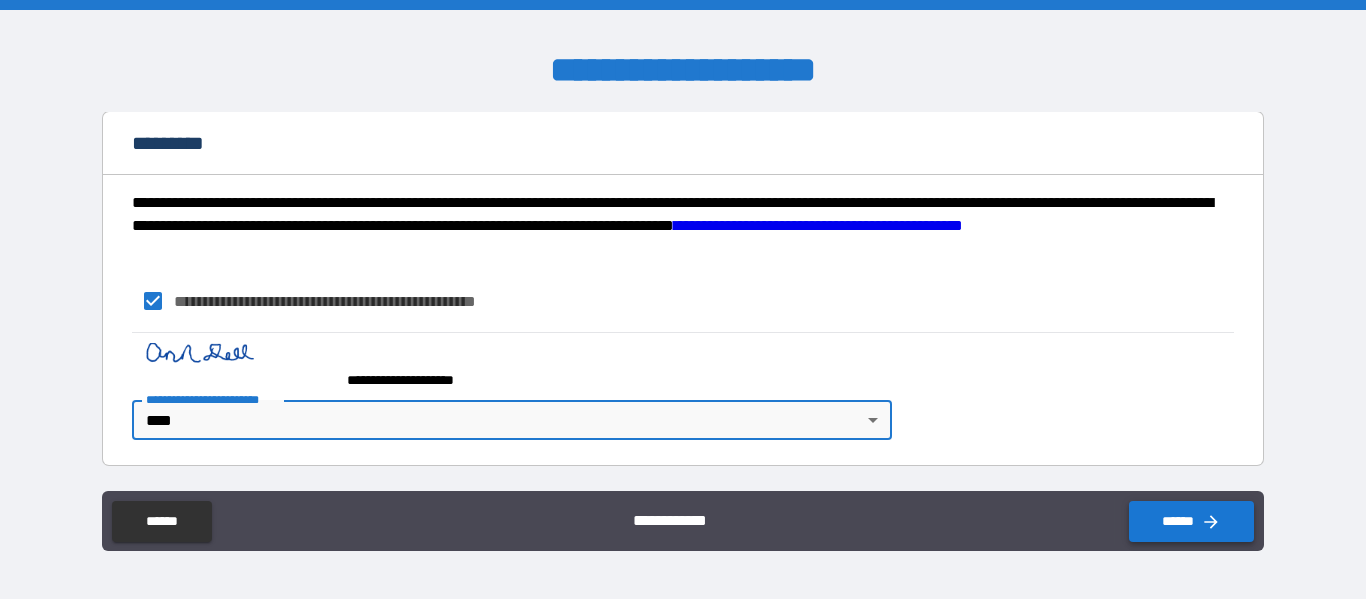 click on "******" at bounding box center [1191, 521] 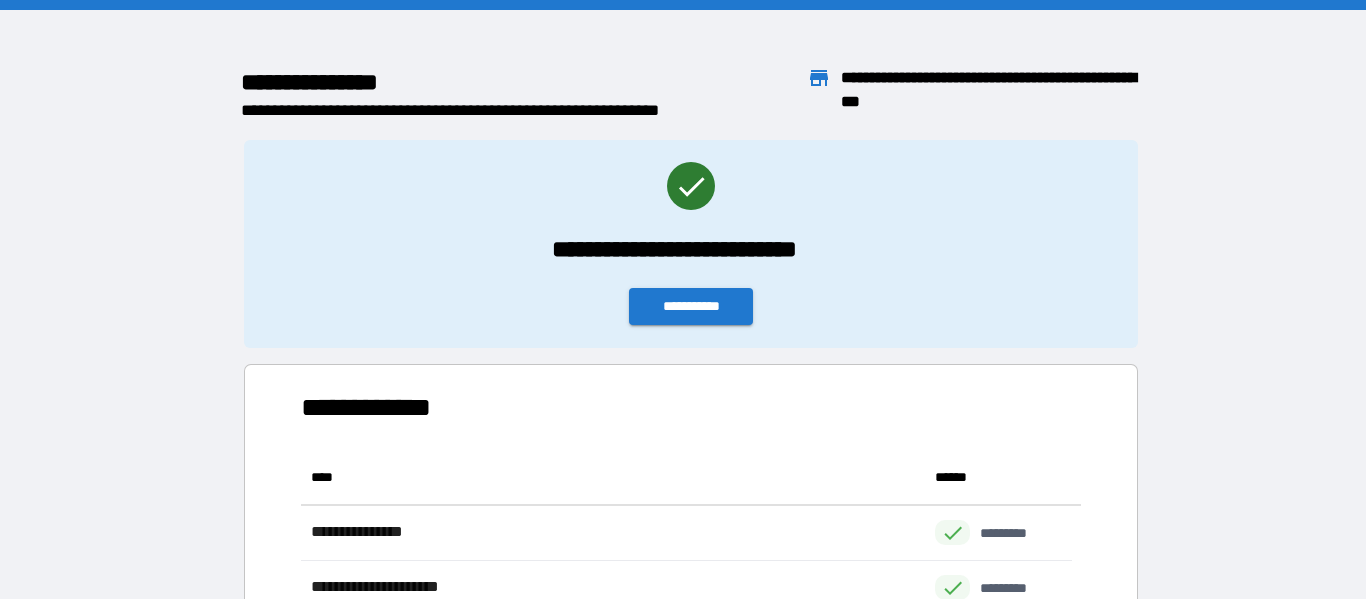 scroll, scrollTop: 16, scrollLeft: 16, axis: both 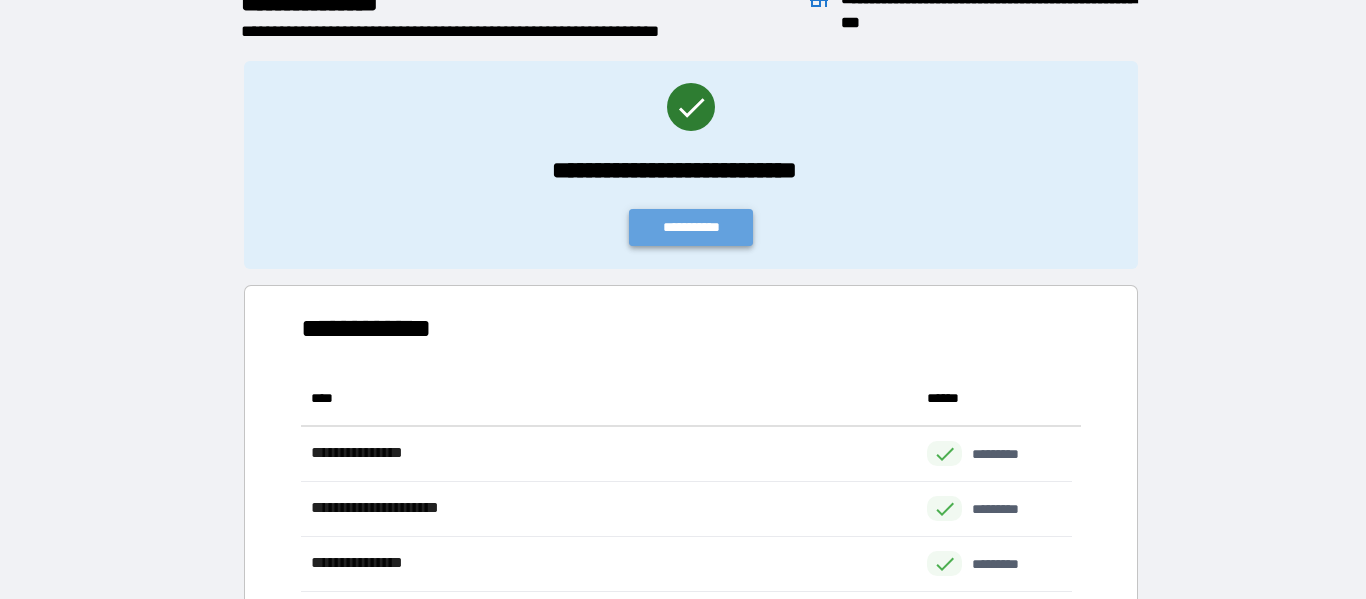 click on "**********" at bounding box center (691, 227) 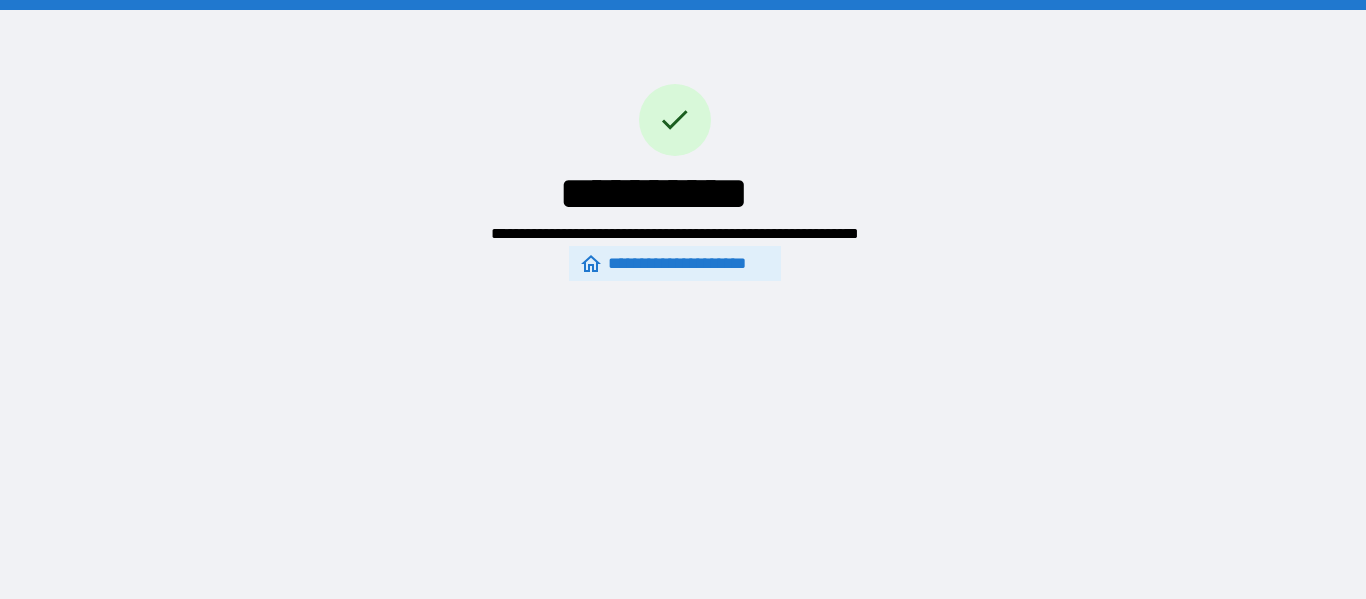 scroll, scrollTop: 0, scrollLeft: 0, axis: both 